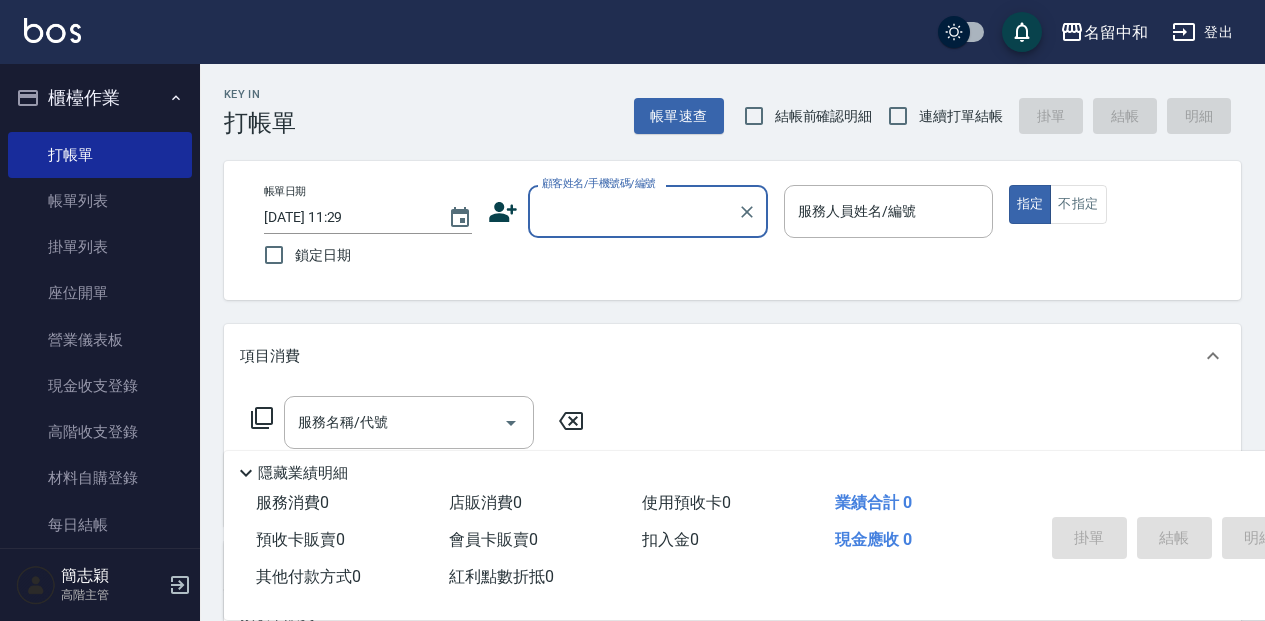 scroll, scrollTop: 0, scrollLeft: 0, axis: both 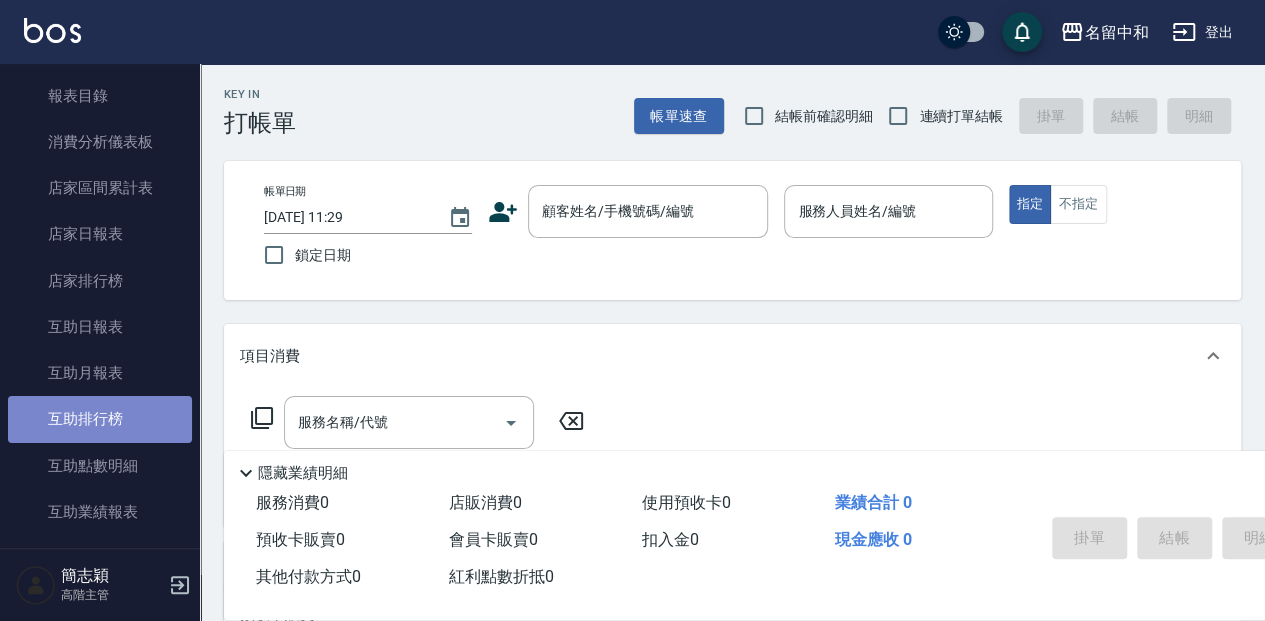 click on "互助排行榜" at bounding box center [100, 419] 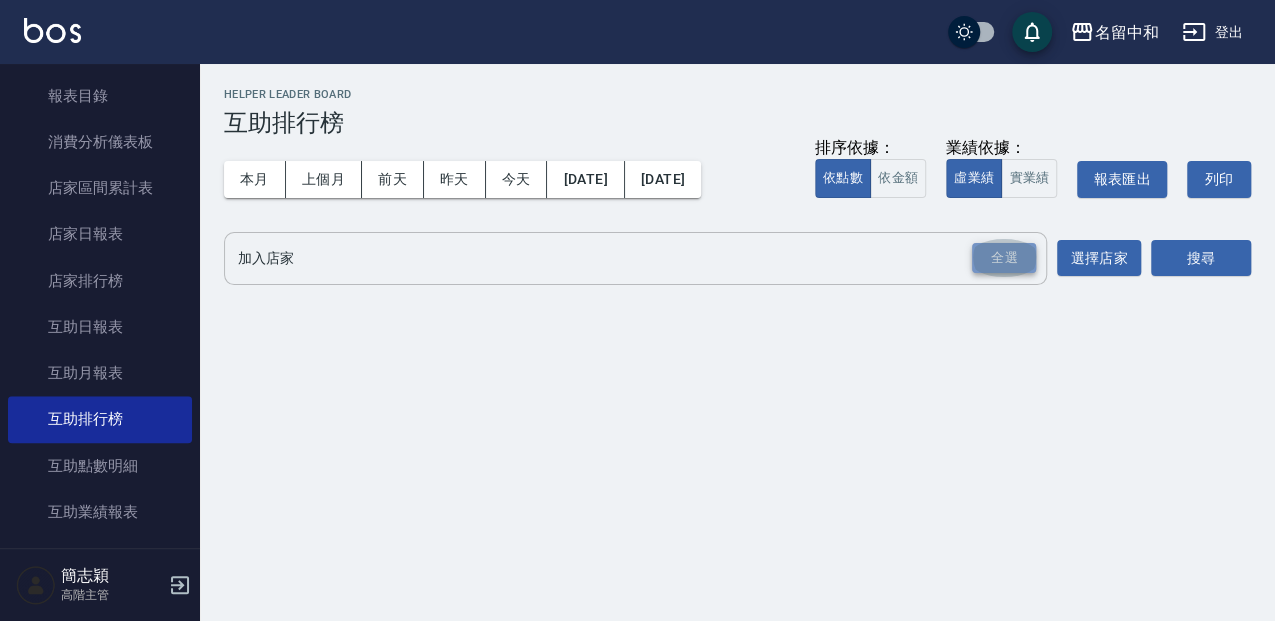 drag, startPoint x: 992, startPoint y: 265, endPoint x: 1087, endPoint y: 270, distance: 95.131485 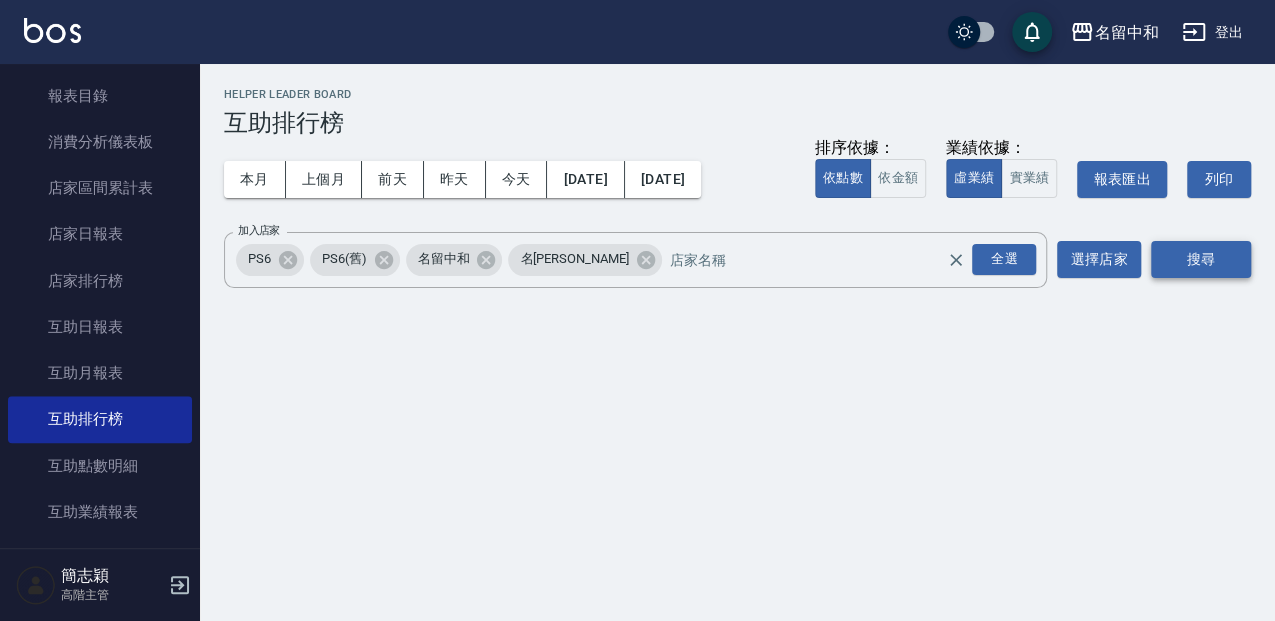 drag, startPoint x: 1204, startPoint y: 258, endPoint x: 1188, endPoint y: 257, distance: 16.03122 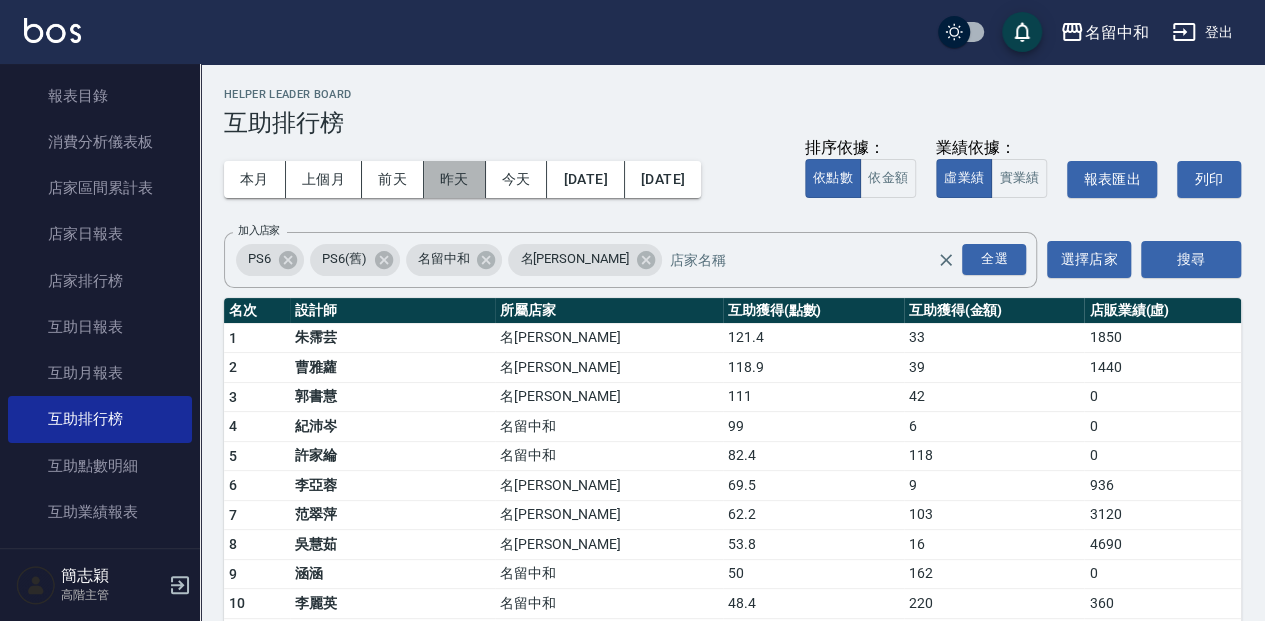 click on "昨天" at bounding box center (455, 179) 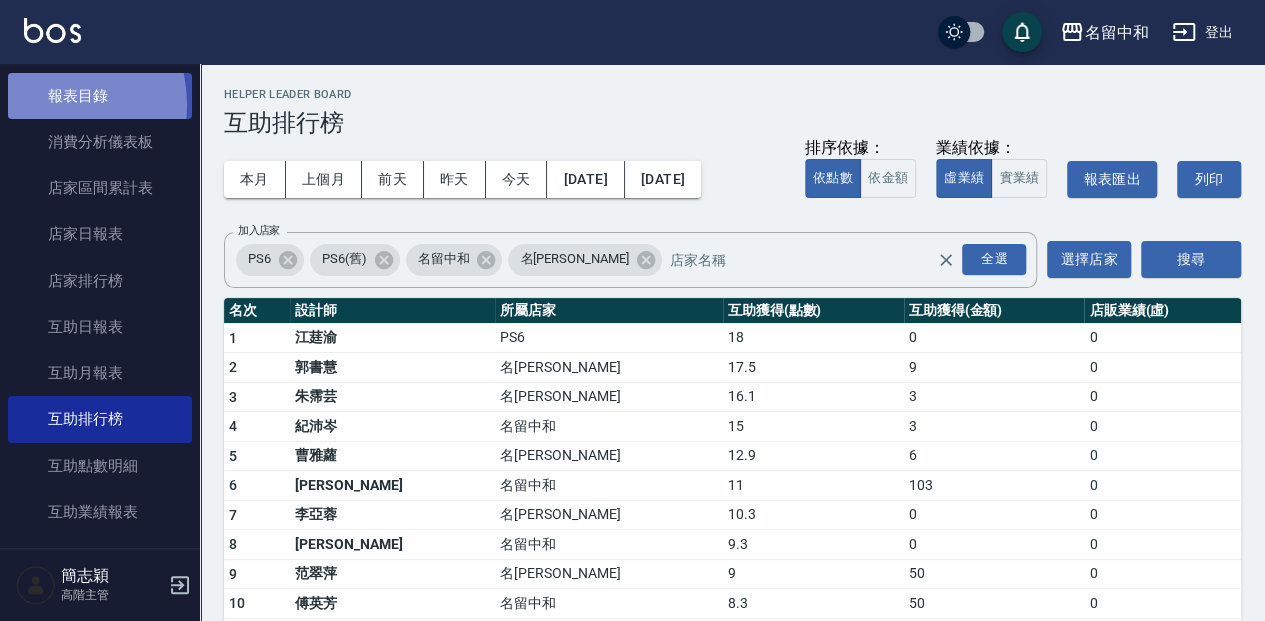 click on "報表目錄" at bounding box center (100, 96) 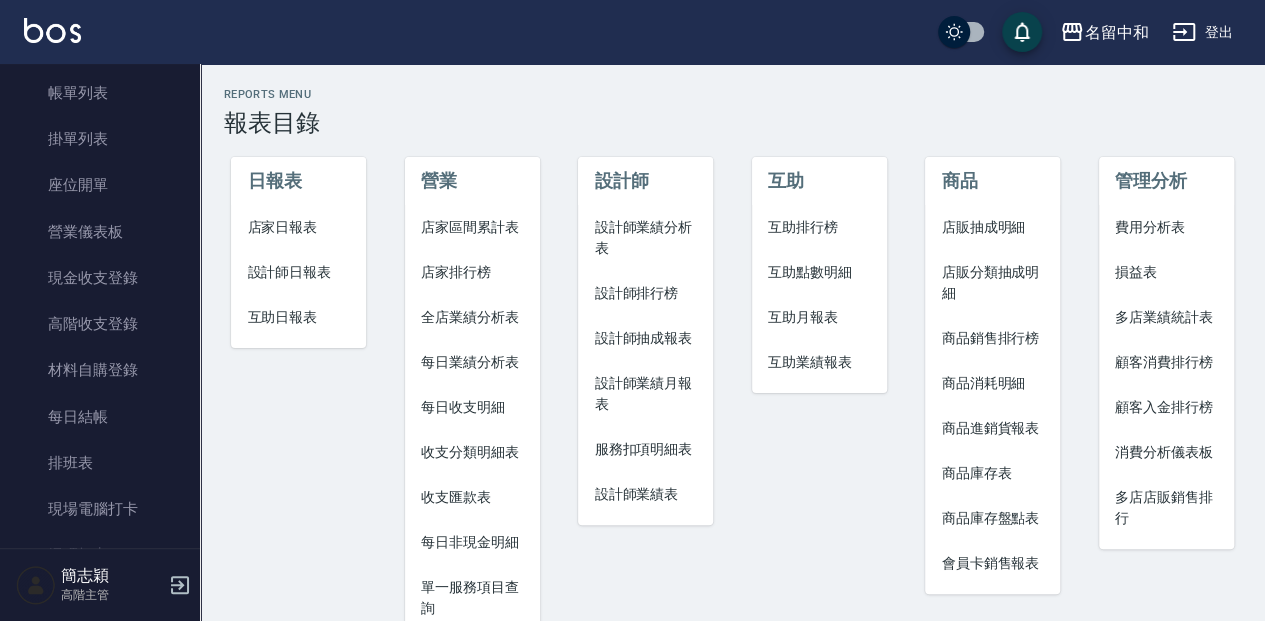 scroll, scrollTop: 0, scrollLeft: 0, axis: both 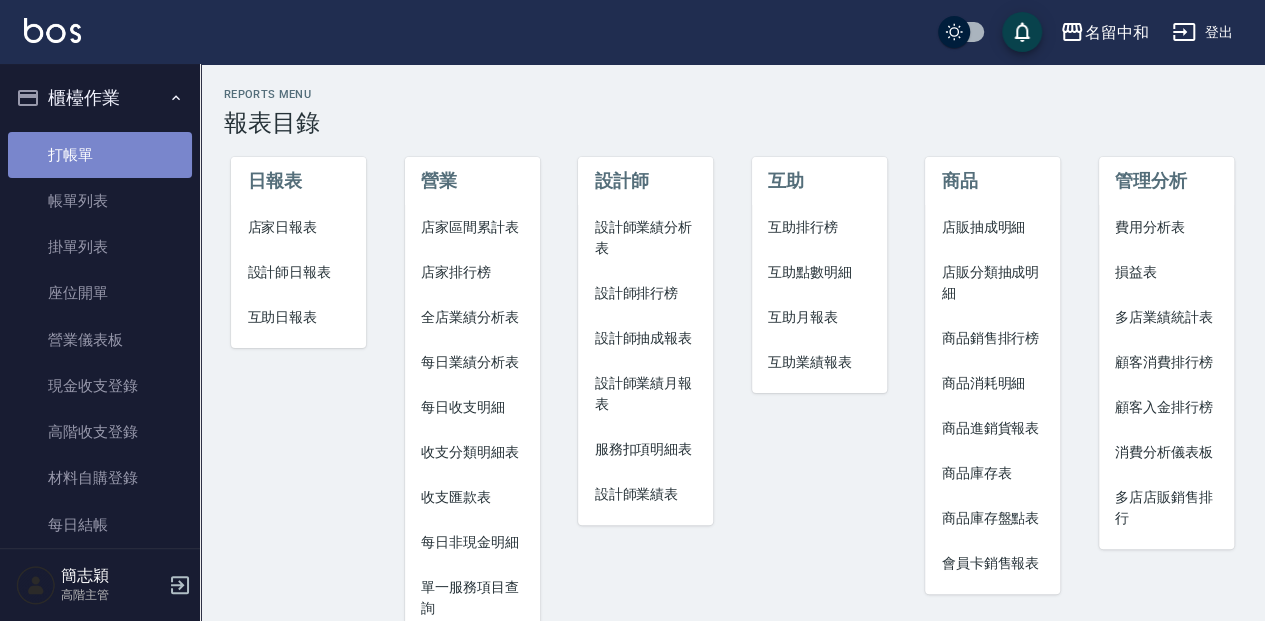 click on "打帳單" at bounding box center (100, 155) 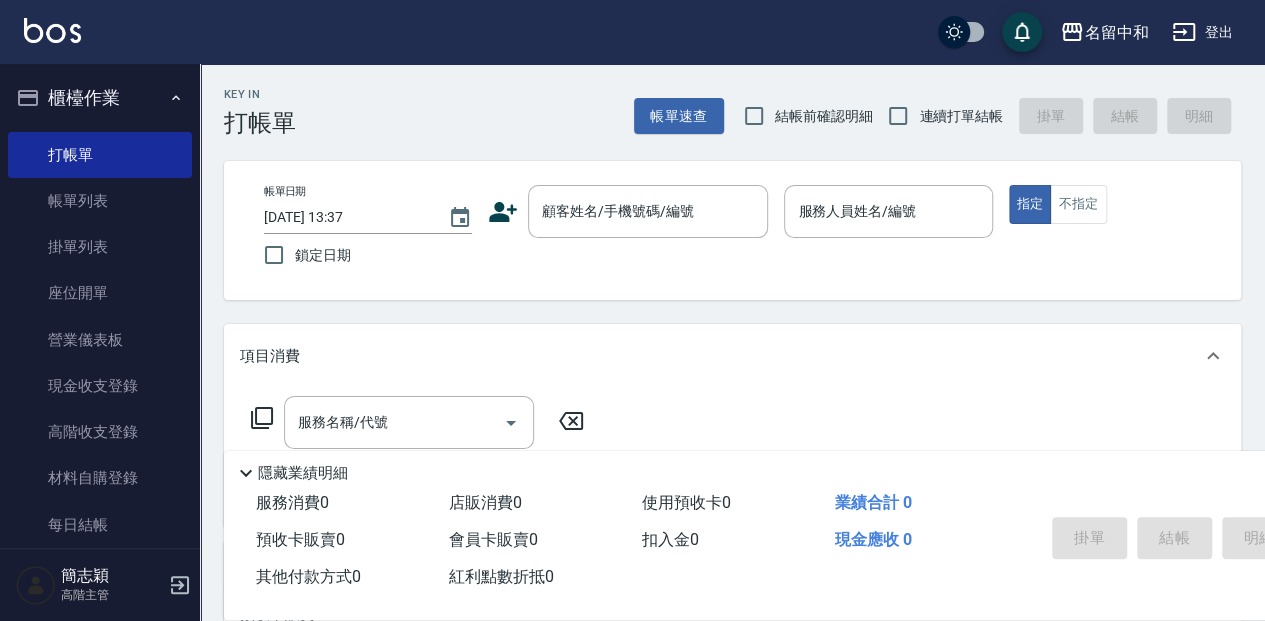 click on "Key In 打帳單 帳單速查 結帳前確認明細 連續打單結帳 掛單 結帳 明細 帳單日期 [DATE] 13:37 鎖定日期 顧客姓名/手機號碼/編號 顧客姓名/手機號碼/編號 服務人員姓名/編號 服務人員姓名/編號 指定 不指定 項目消費 服務名稱/代號 服務名稱/代號 店販銷售 服務人員姓名/編號 服務人員姓名/編號 商品代號/名稱 商品代號/名稱 預收卡販賣 卡券名稱/代號 卡券名稱/代號 使用預收卡 其他付款方式 其他付款方式 其他付款方式 備註及來源 備註 備註 訂單來源 ​ 訂單來源 隱藏業績明細 服務消費  0 店販消費  0 使用預收卡  0 業績合計   0 預收卡販賣  0 會員卡販賣  0 扣入金  0 現金應收   0 其他付款方式  0 紅利點數折抵  0 掛單 結帳 明細" at bounding box center [732, 518] 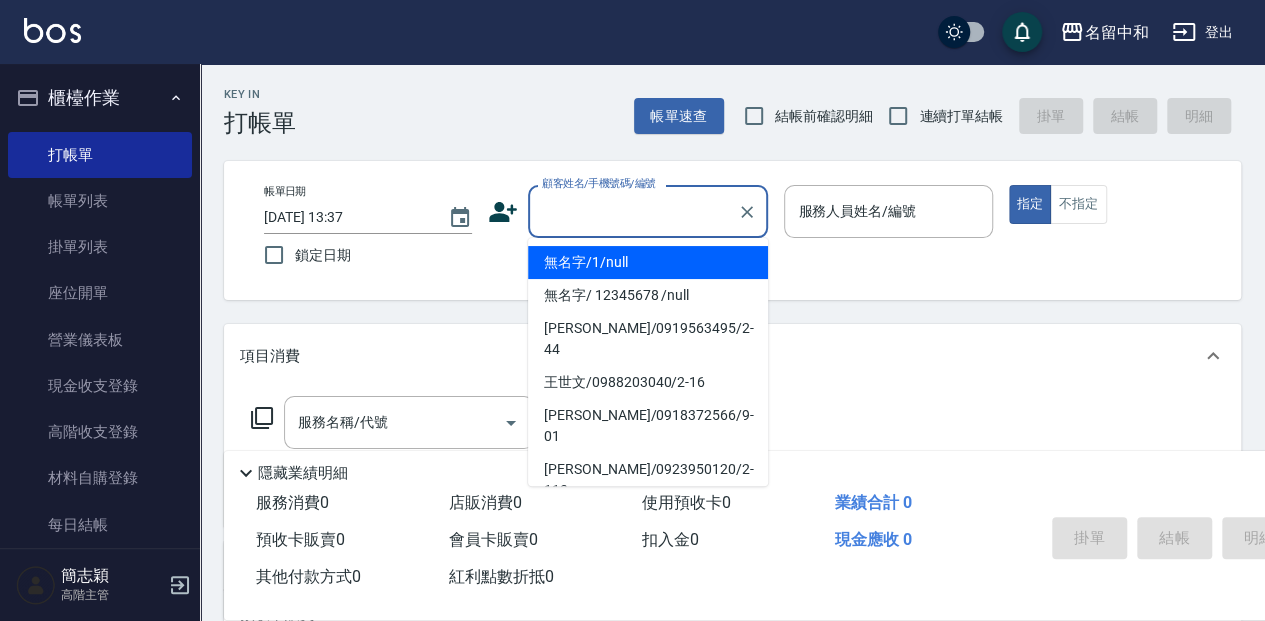 click on "顧客姓名/手機號碼/編號" at bounding box center [633, 211] 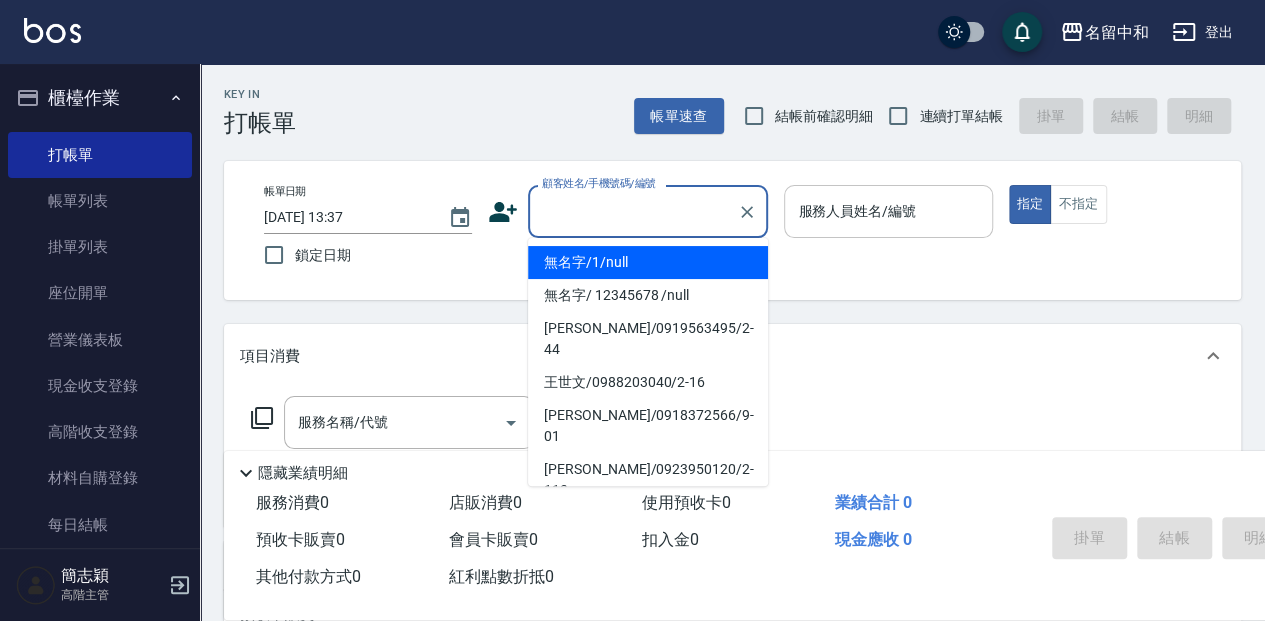 type on "無名字/1/null" 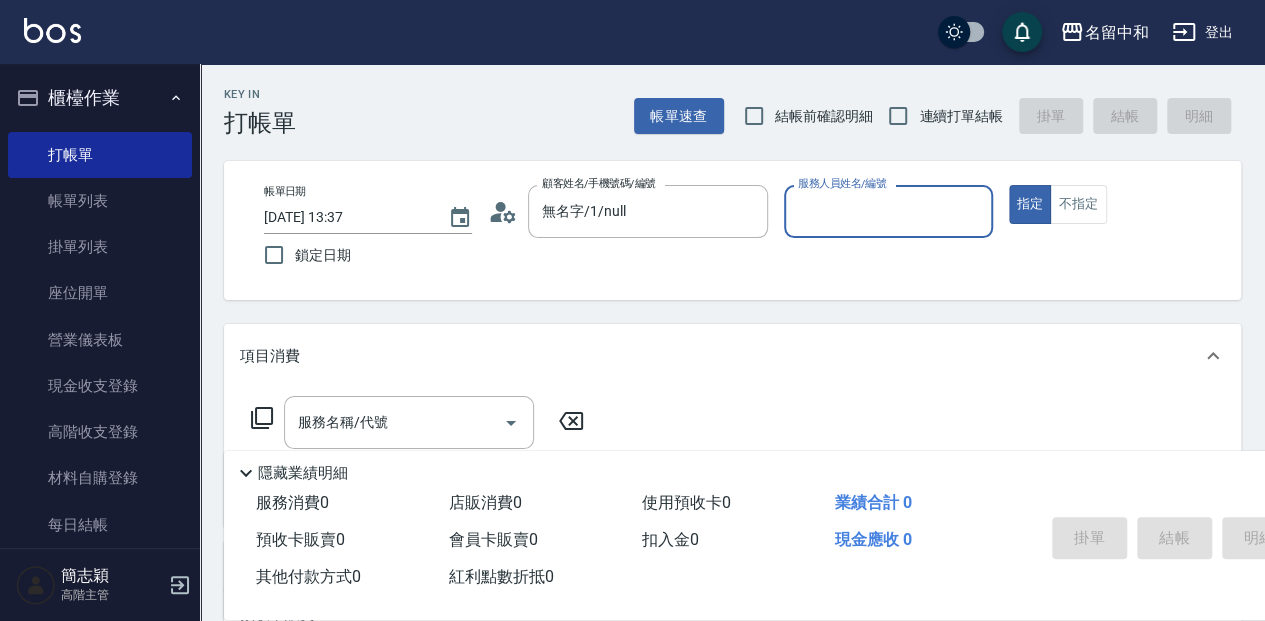 click on "服務人員姓名/編號" at bounding box center (888, 211) 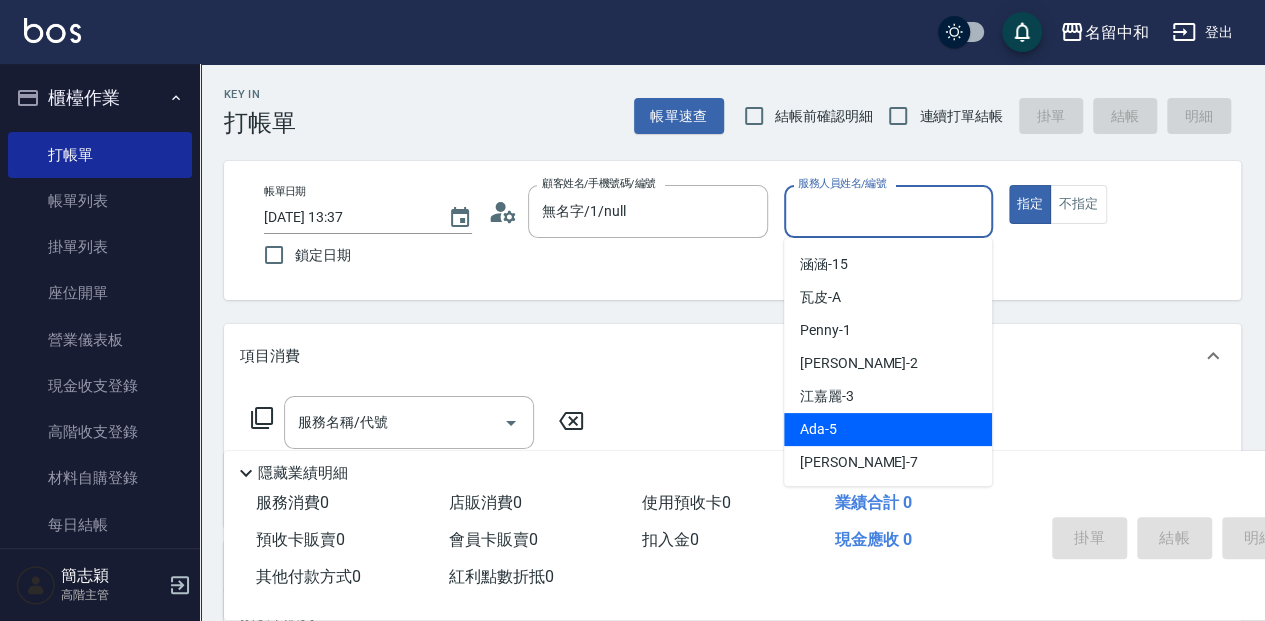 scroll, scrollTop: 66, scrollLeft: 0, axis: vertical 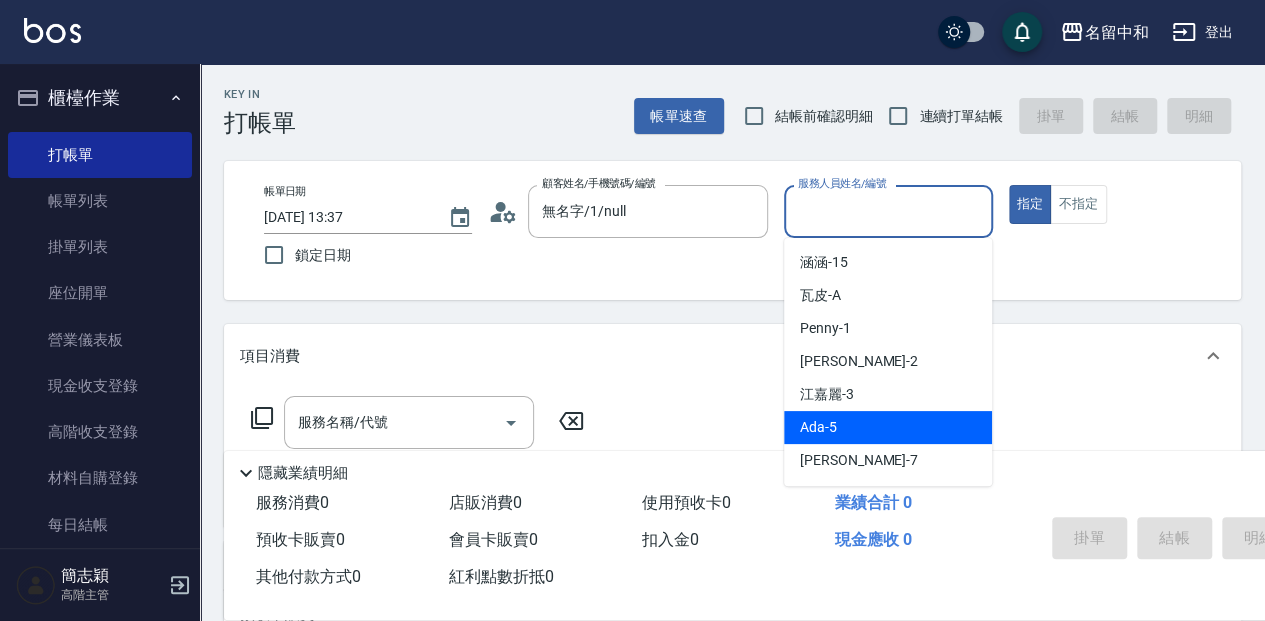 click on "Ada -5" at bounding box center [888, 427] 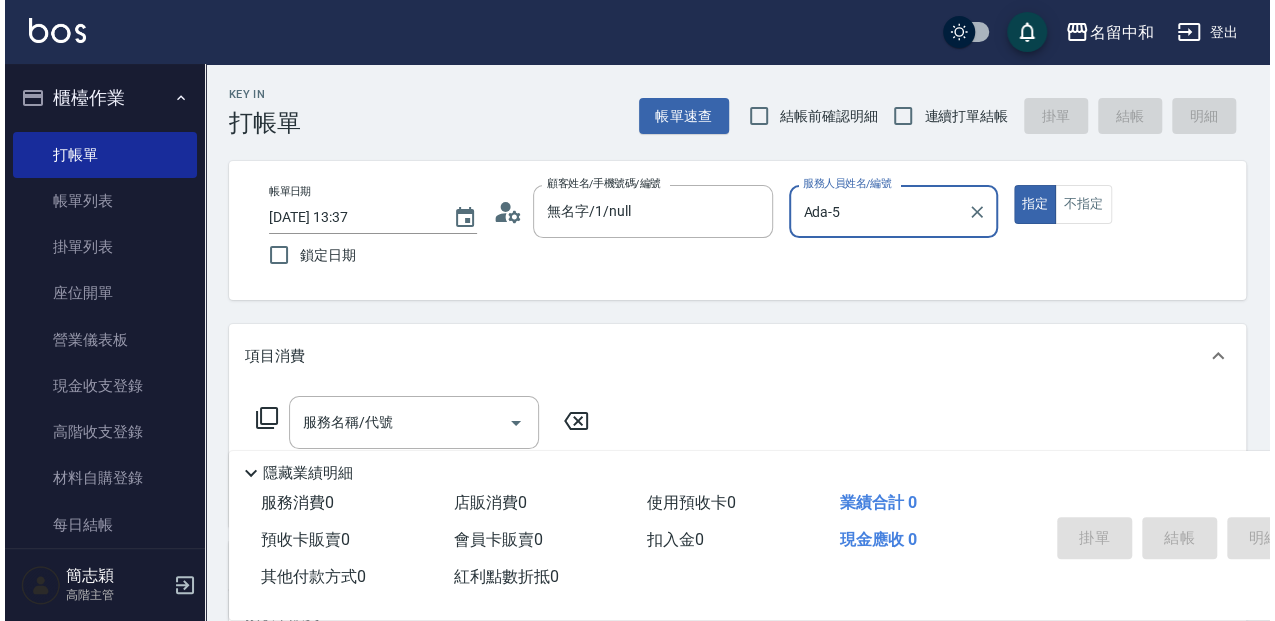 scroll, scrollTop: 66, scrollLeft: 0, axis: vertical 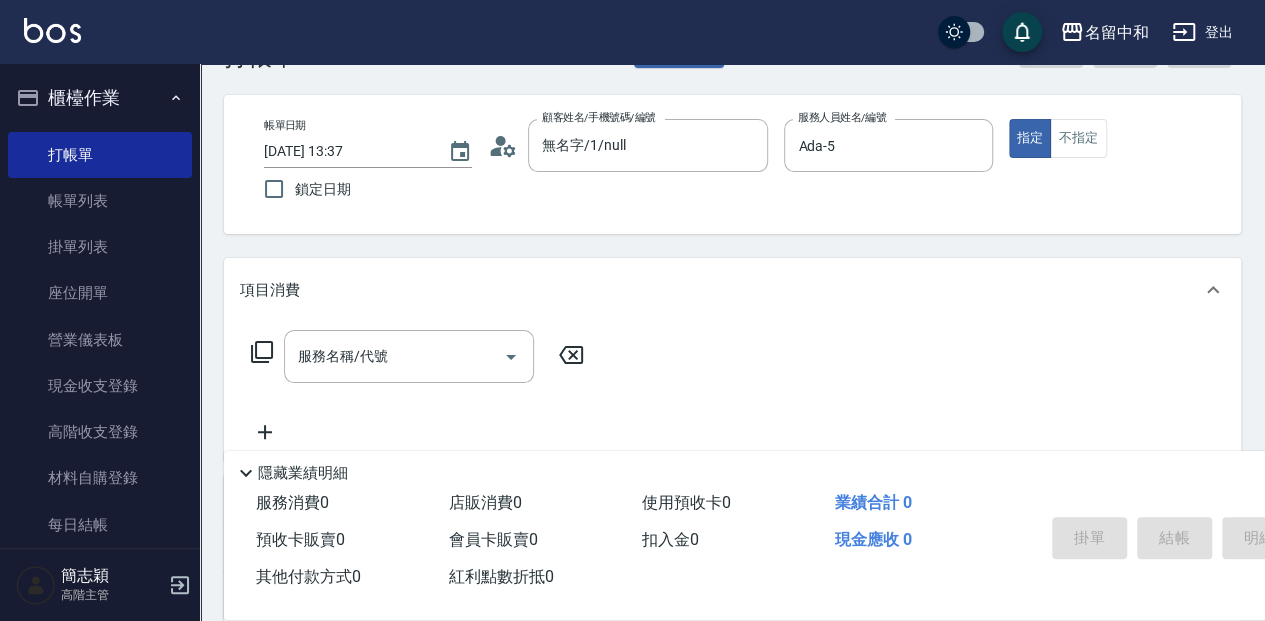click 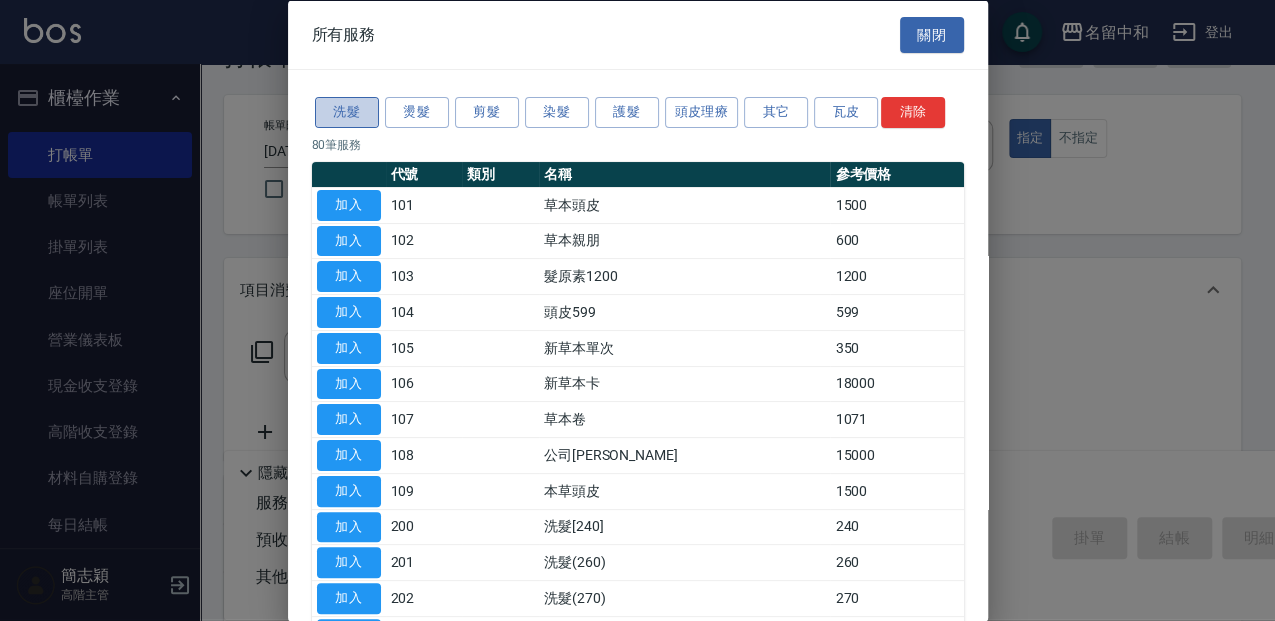 click on "洗髮" at bounding box center [347, 112] 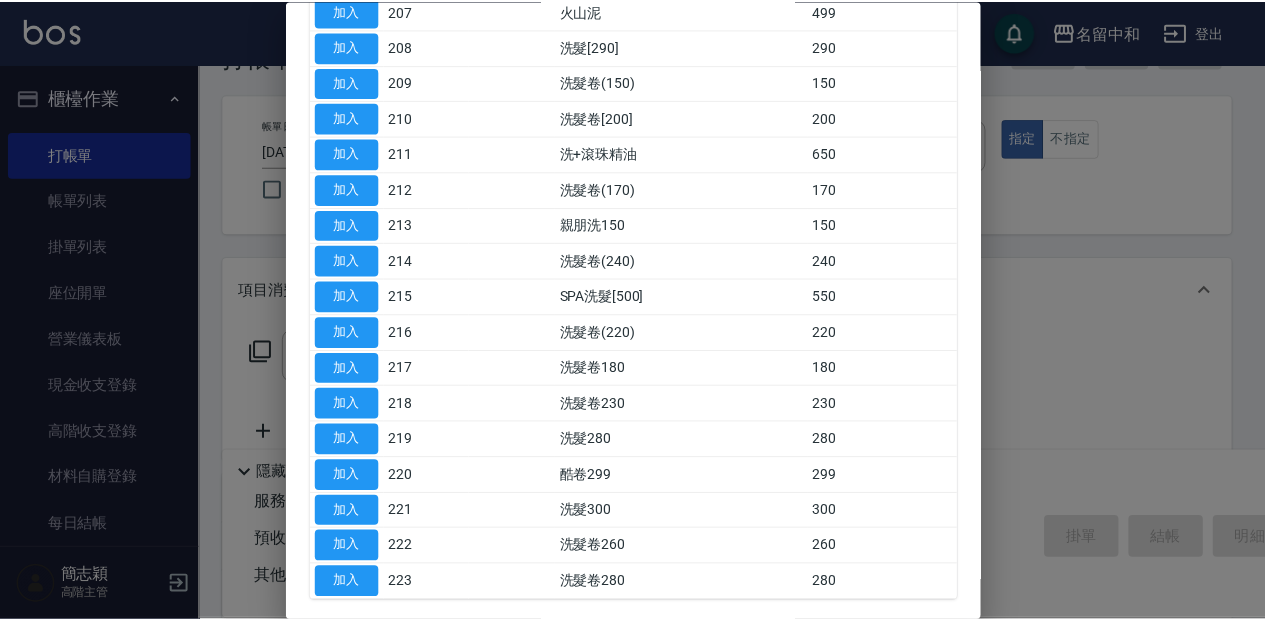 scroll, scrollTop: 466, scrollLeft: 0, axis: vertical 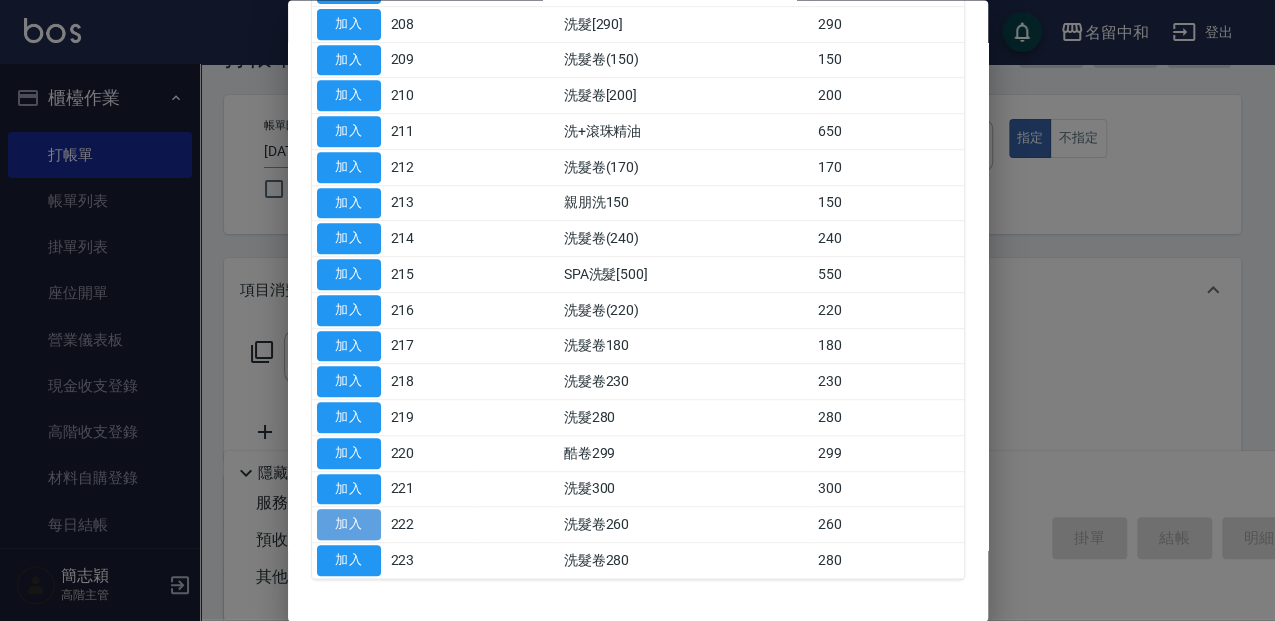 click on "加入" at bounding box center [349, 525] 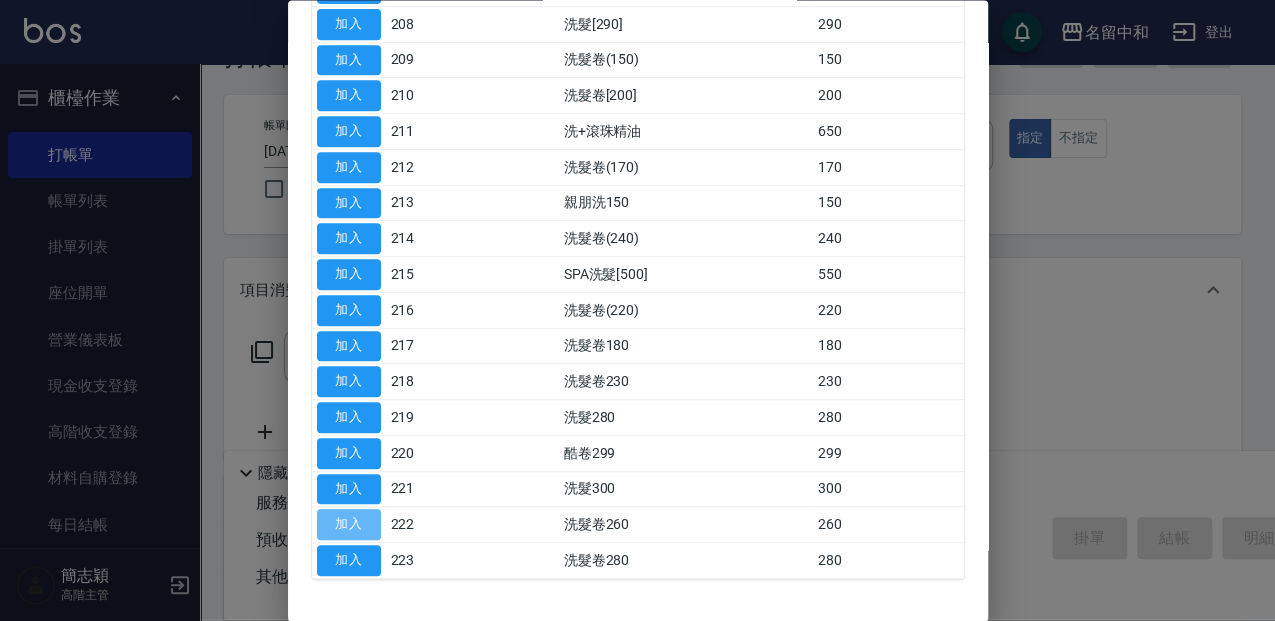 type on "洗髮卷260(222)" 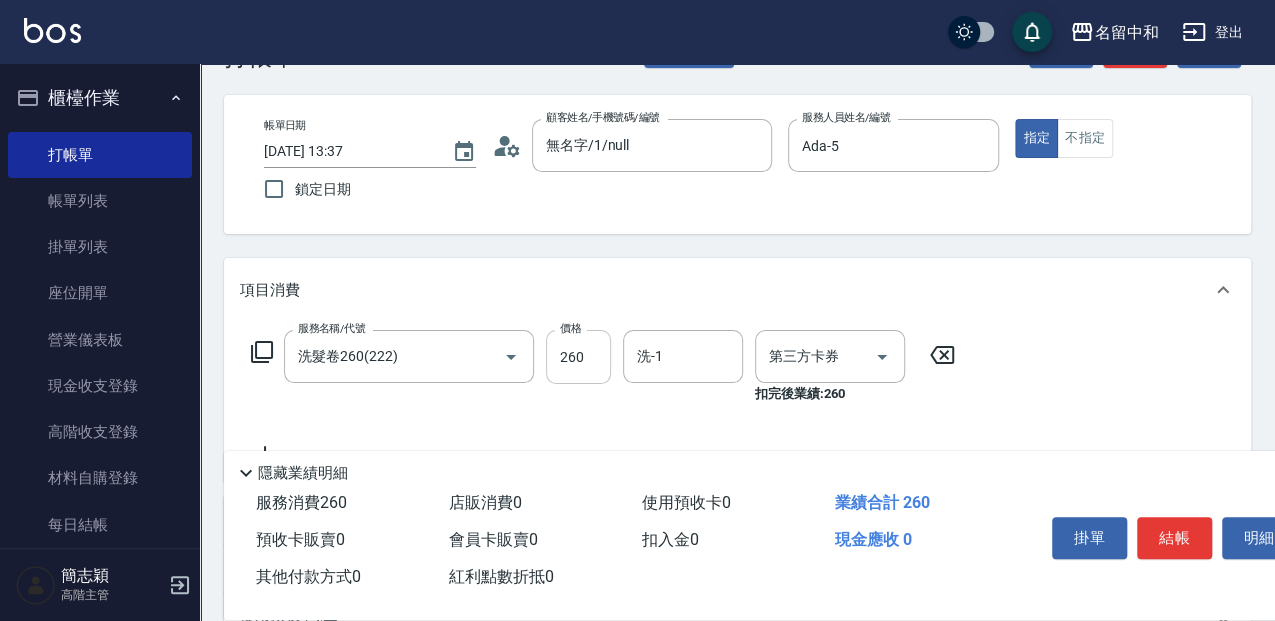 type on "舊有卡券" 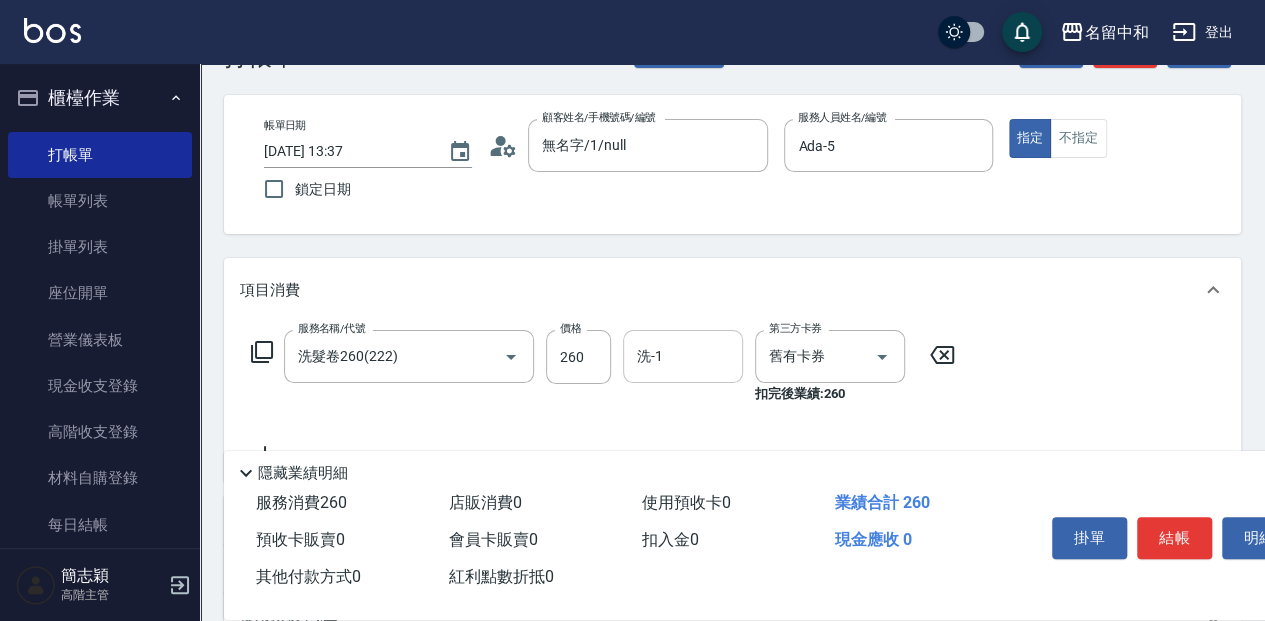 click on "洗-1 洗-1" at bounding box center (683, 356) 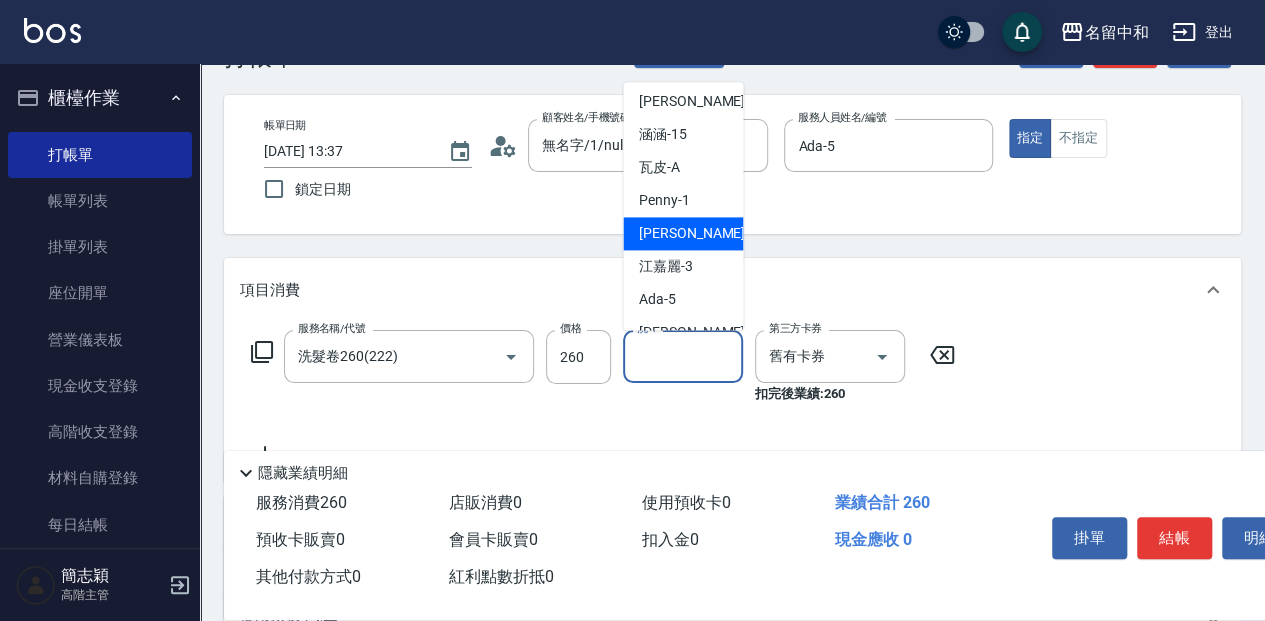 scroll, scrollTop: 66, scrollLeft: 0, axis: vertical 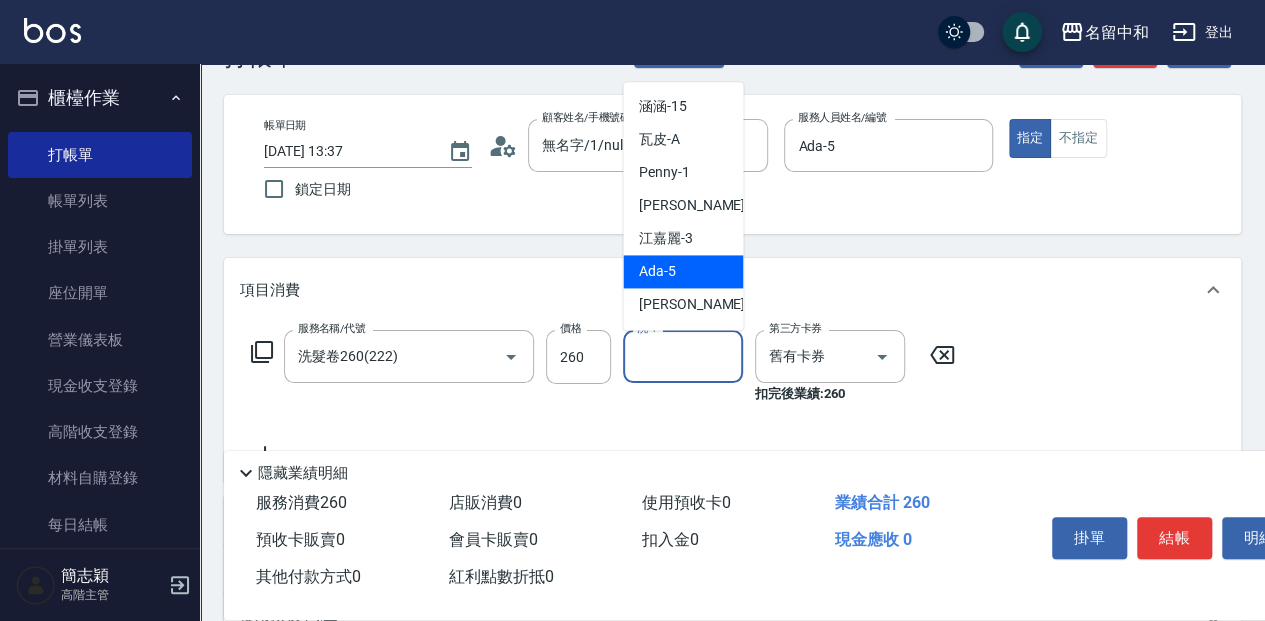click on "Ada -5" at bounding box center (683, 271) 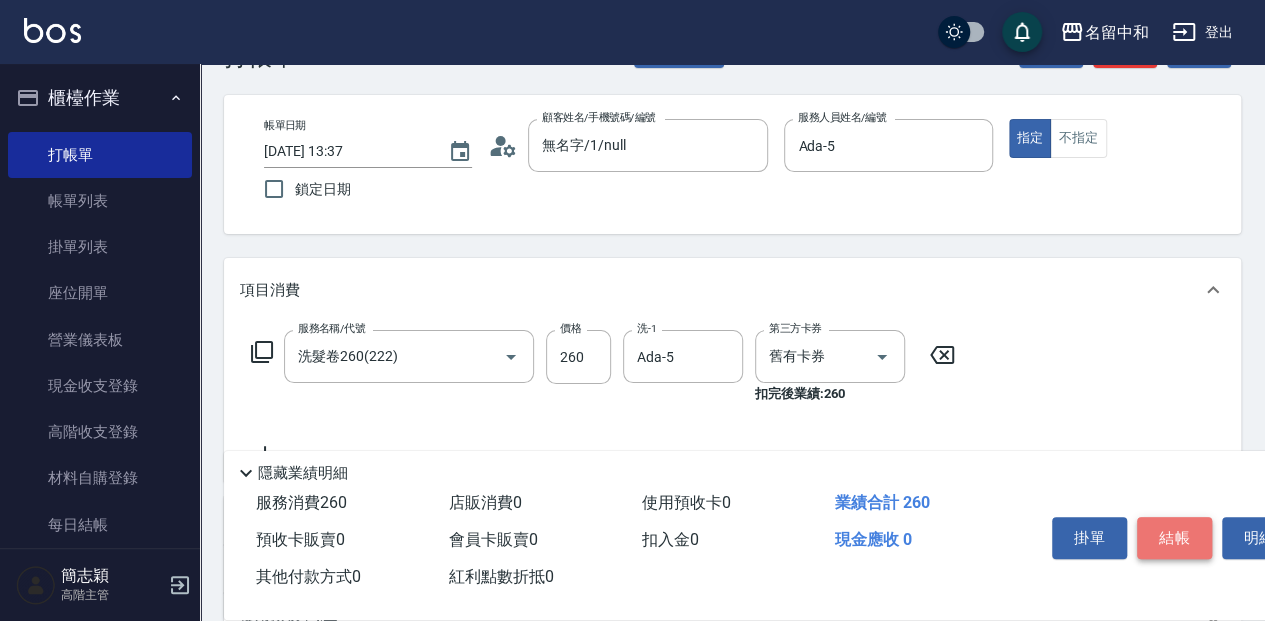 click on "結帳" at bounding box center [1174, 538] 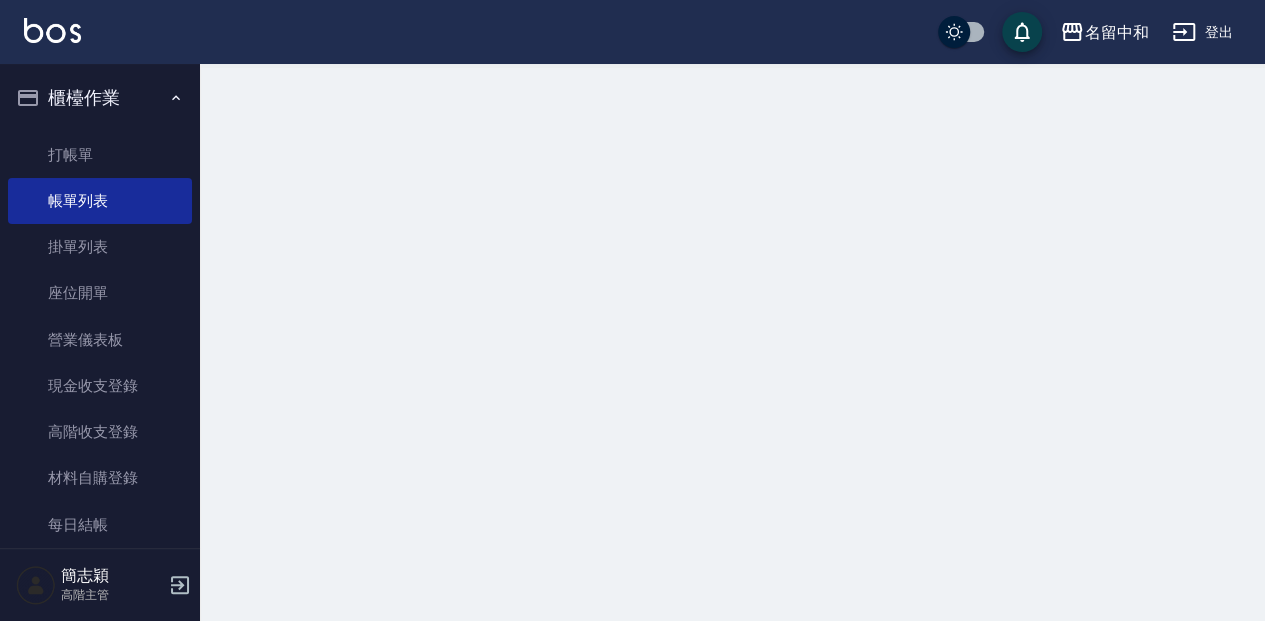 scroll, scrollTop: 0, scrollLeft: 0, axis: both 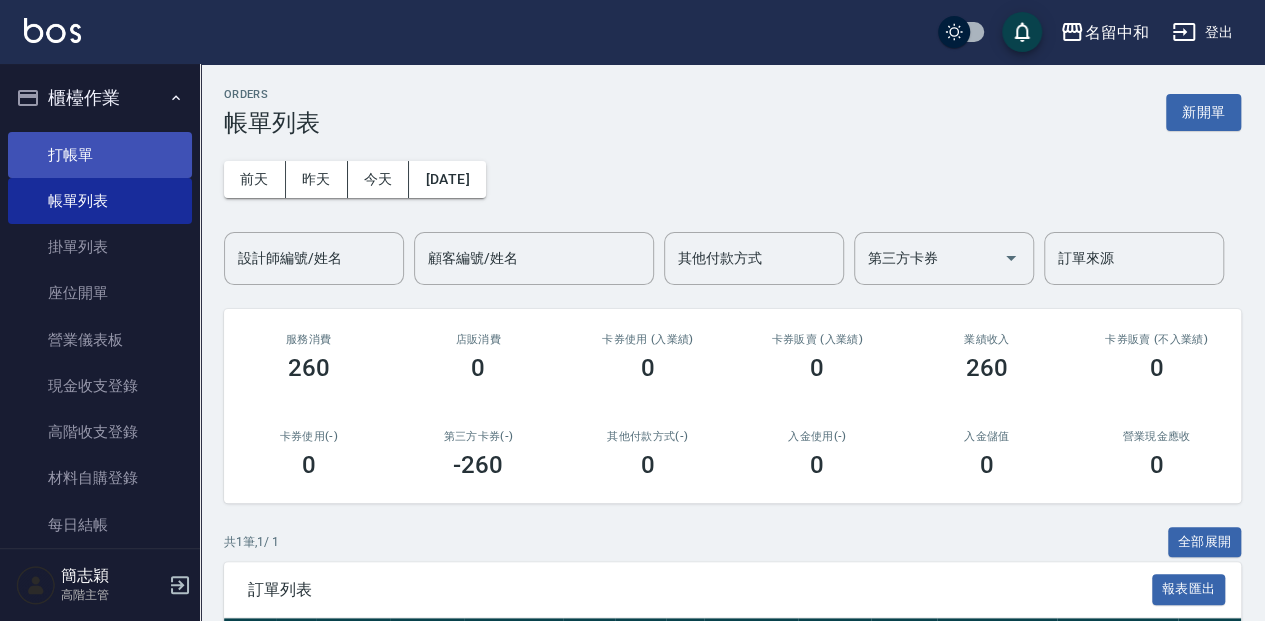 drag, startPoint x: 137, startPoint y: 163, endPoint x: 124, endPoint y: 166, distance: 13.341664 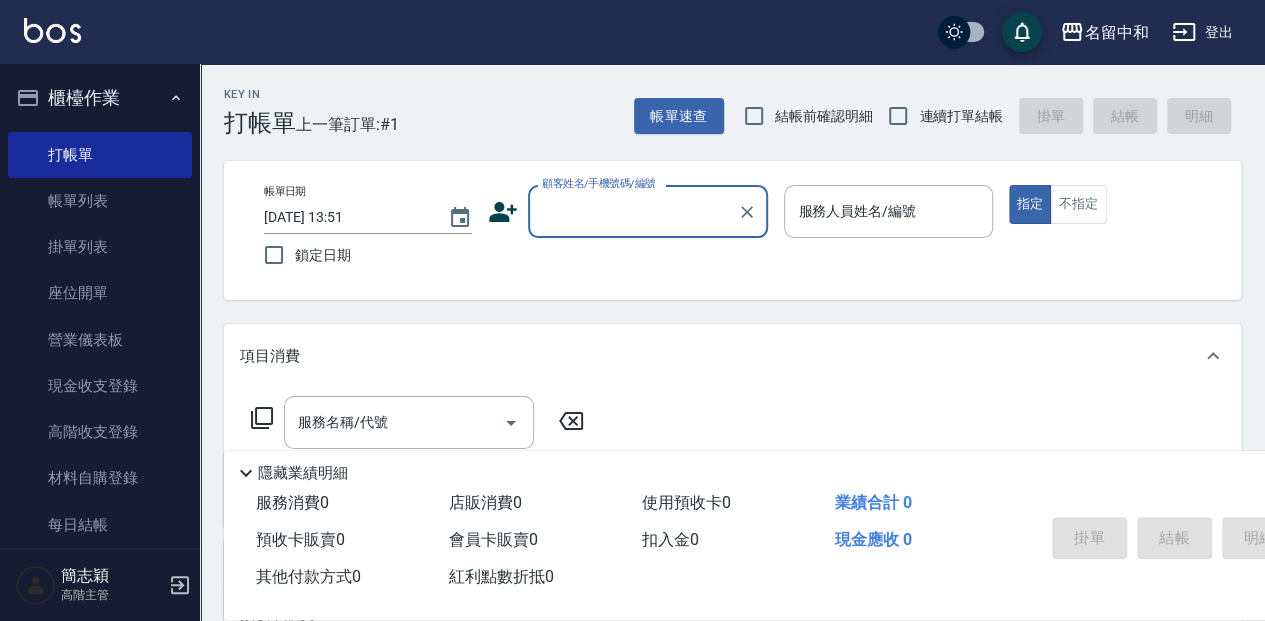 click on "顧客姓名/手機號碼/編號" 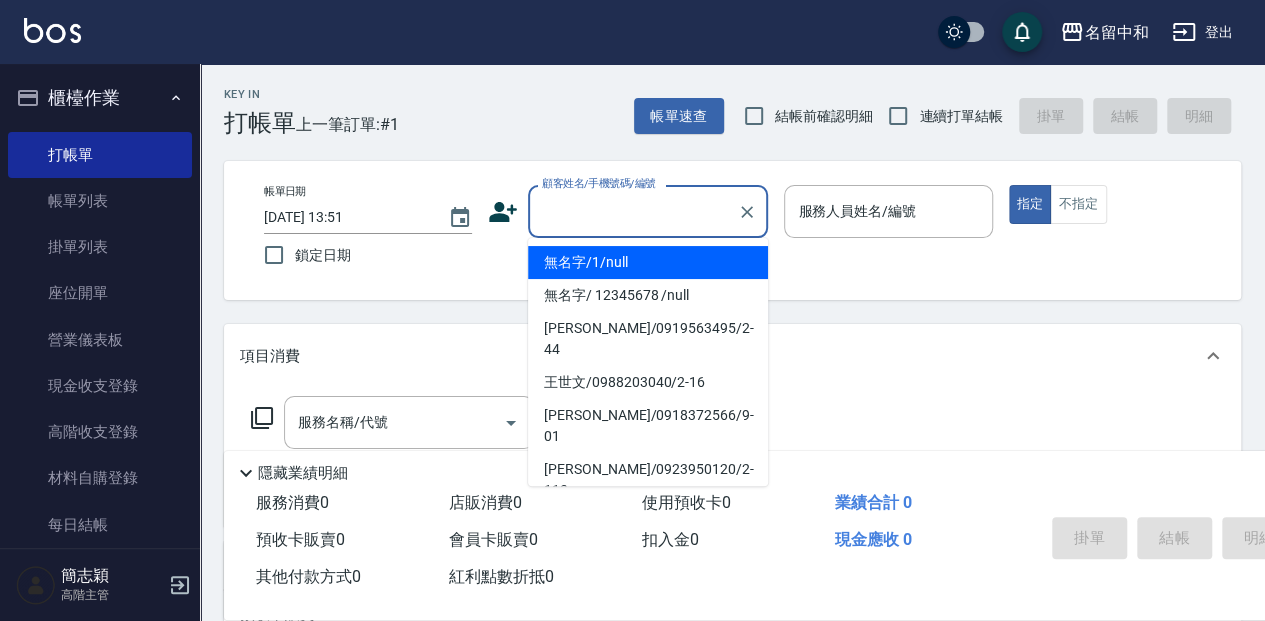 click on "無名字/1/null" at bounding box center (648, 262) 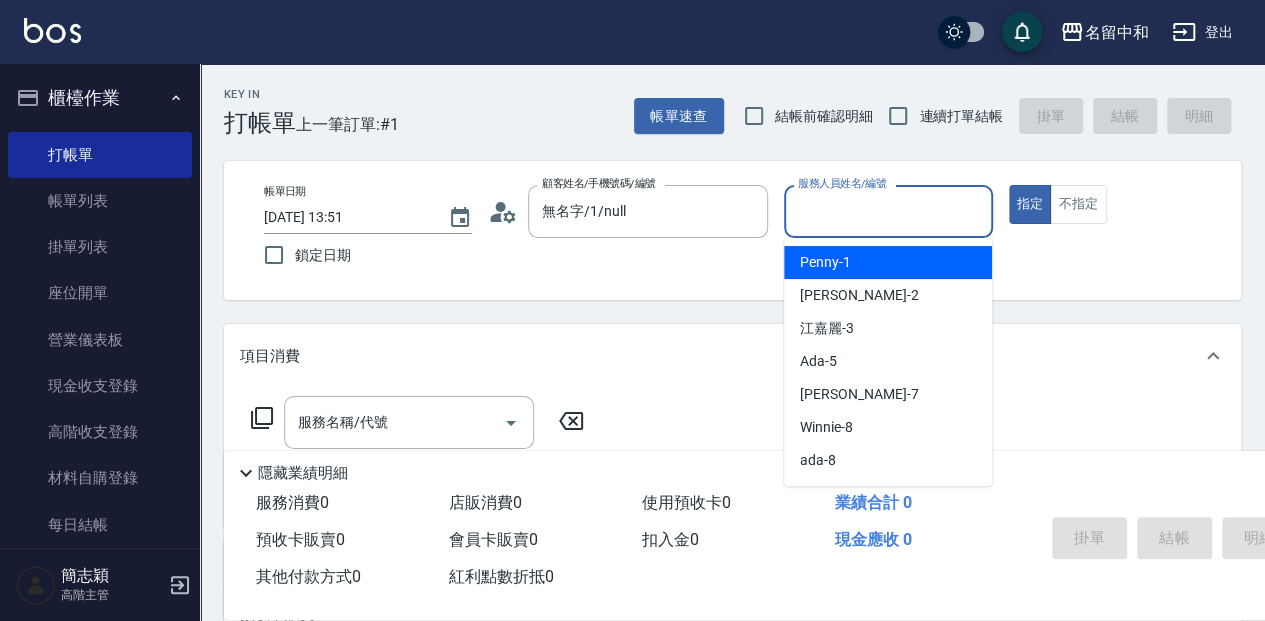 click on "服務人員姓名/編號" at bounding box center (888, 211) 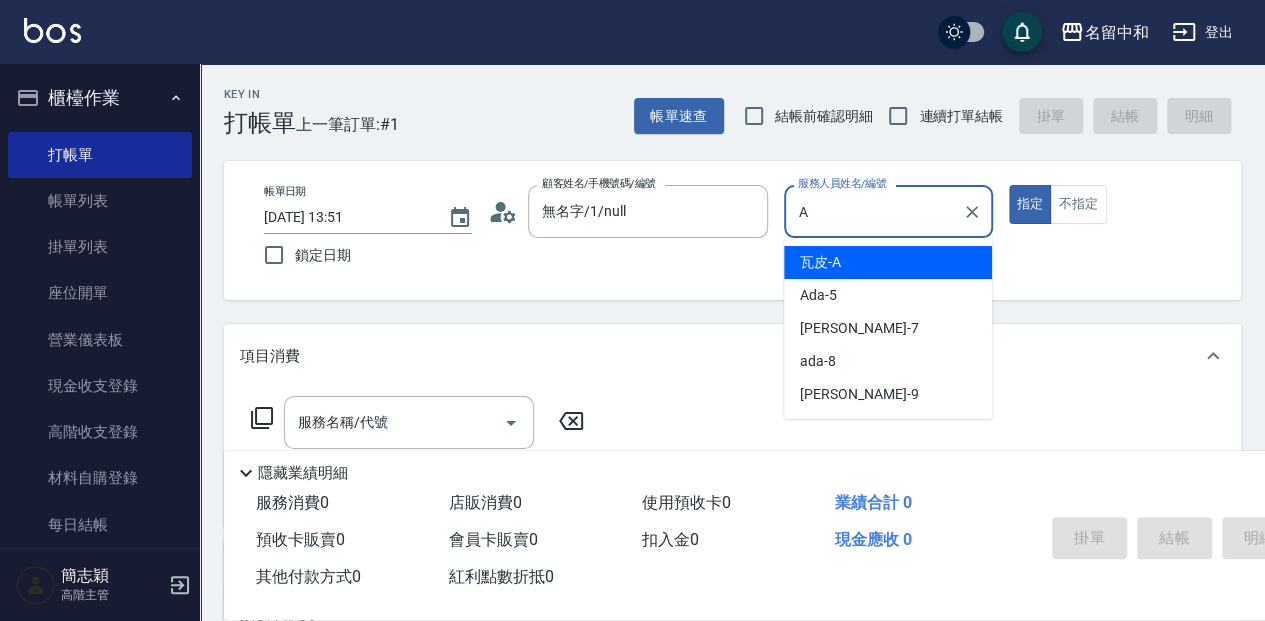 type on "瓦皮-A" 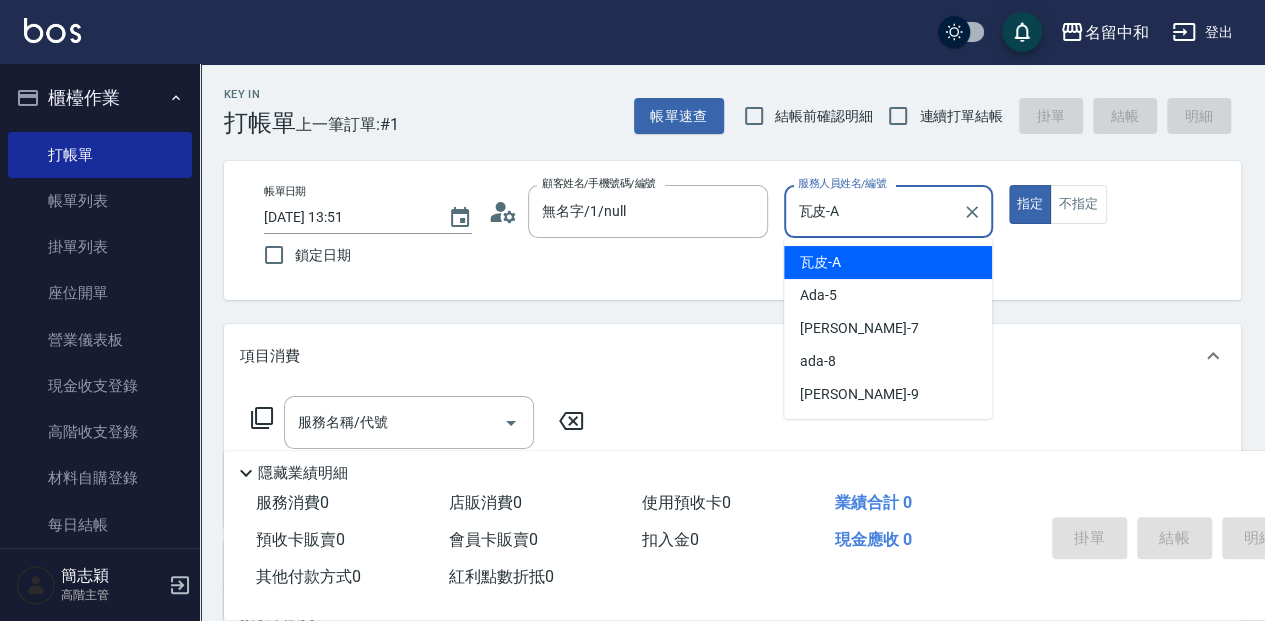 type on "true" 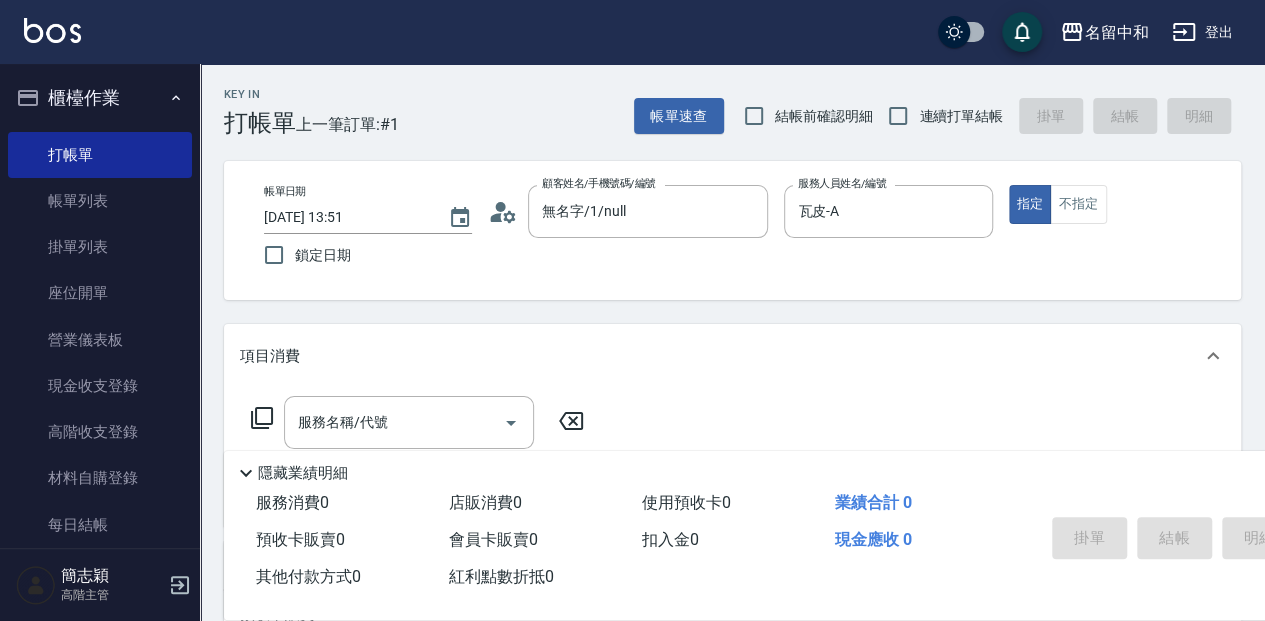 click on "服務消費  0" at bounding box center (344, 503) 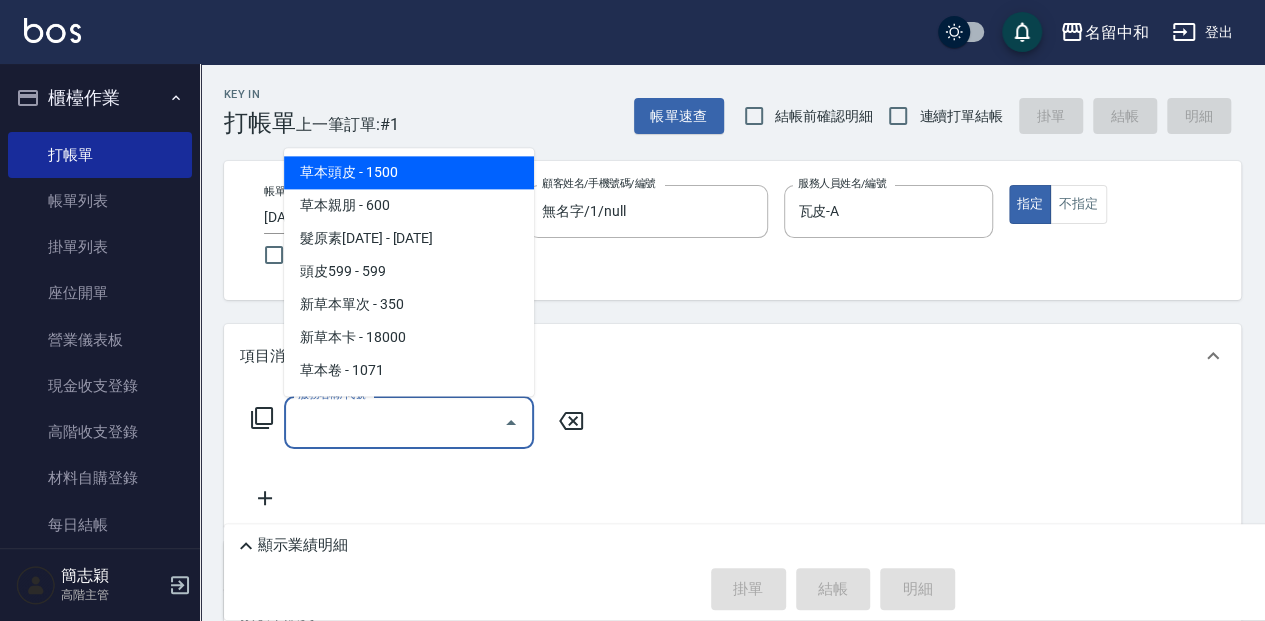 click on "服務名稱/代號" at bounding box center [394, 422] 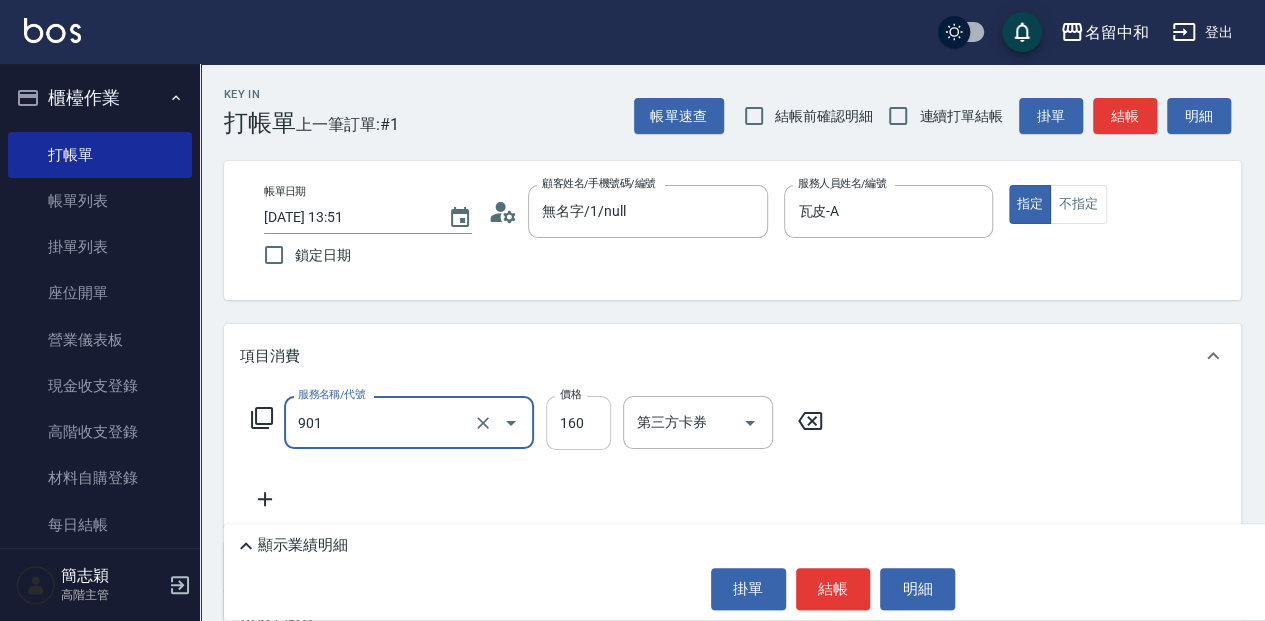 type on "修手(901)" 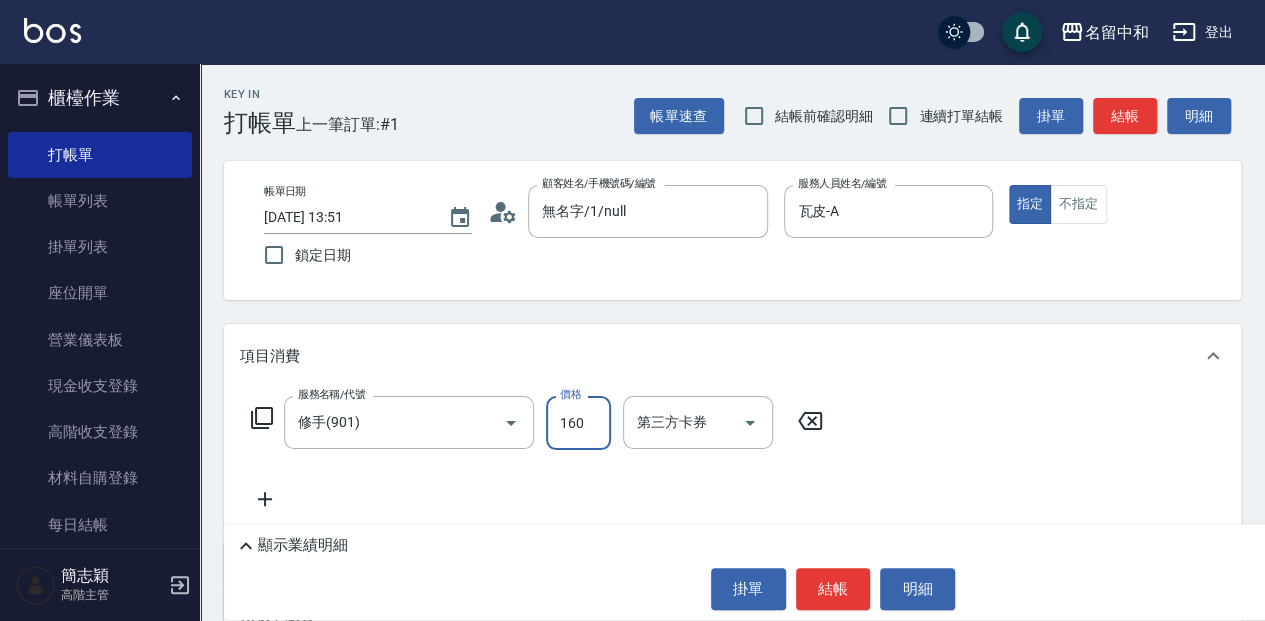 click on "160" at bounding box center [578, 423] 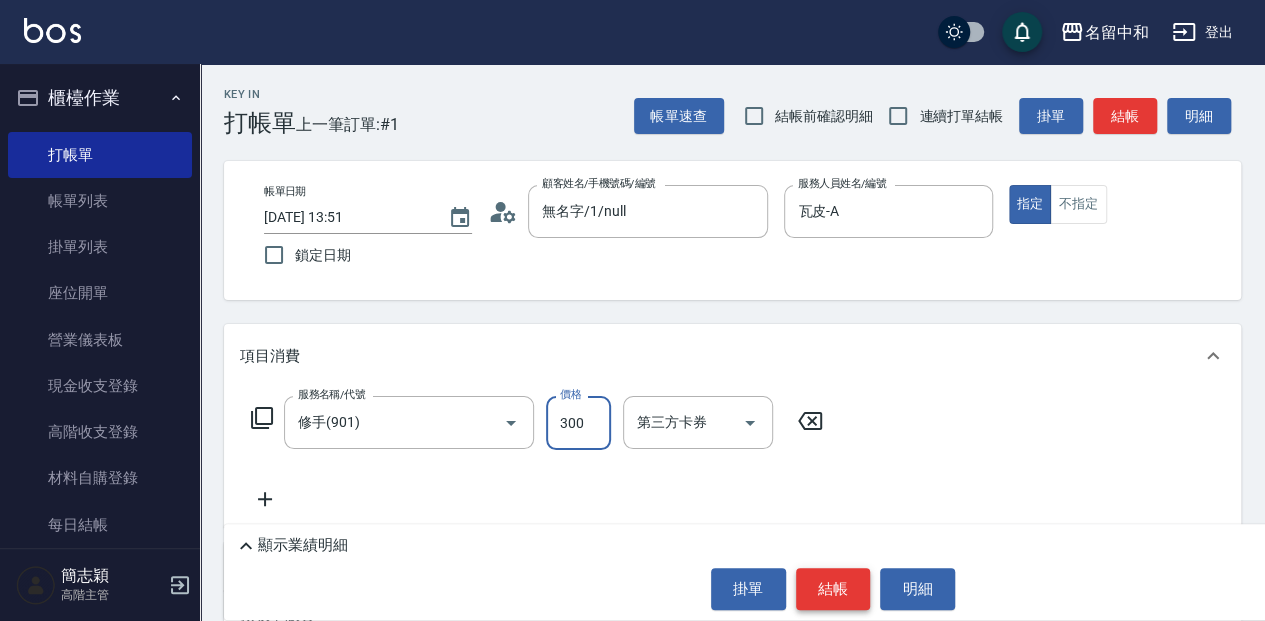 type on "300" 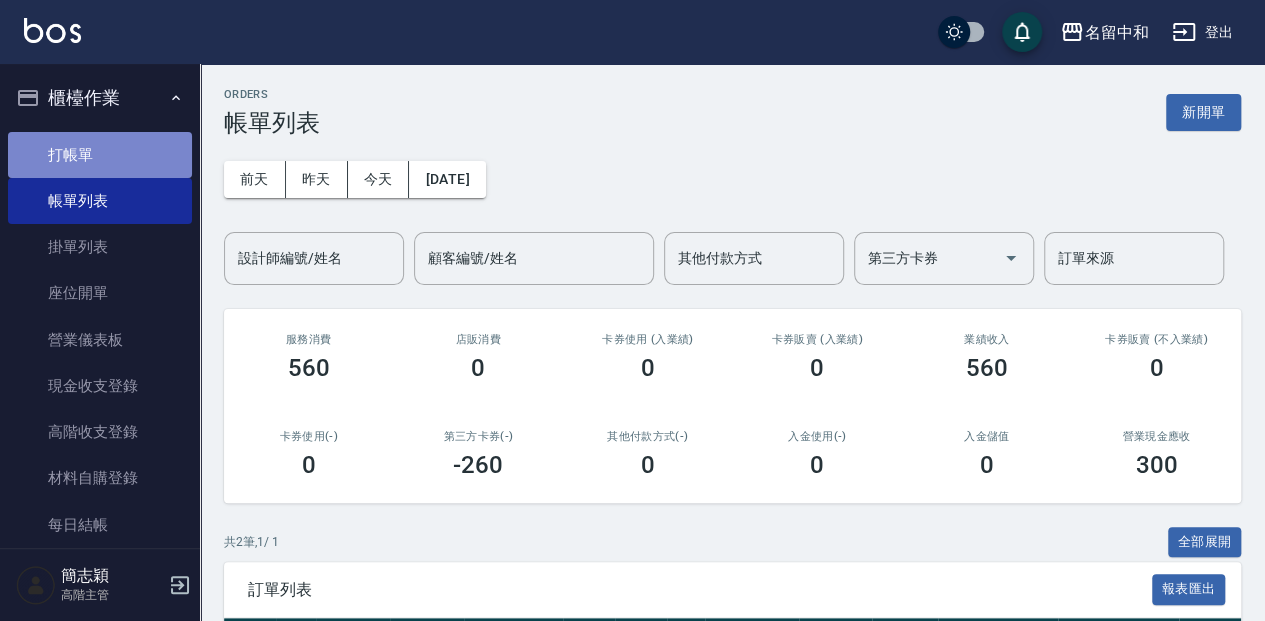 click on "打帳單" at bounding box center (100, 155) 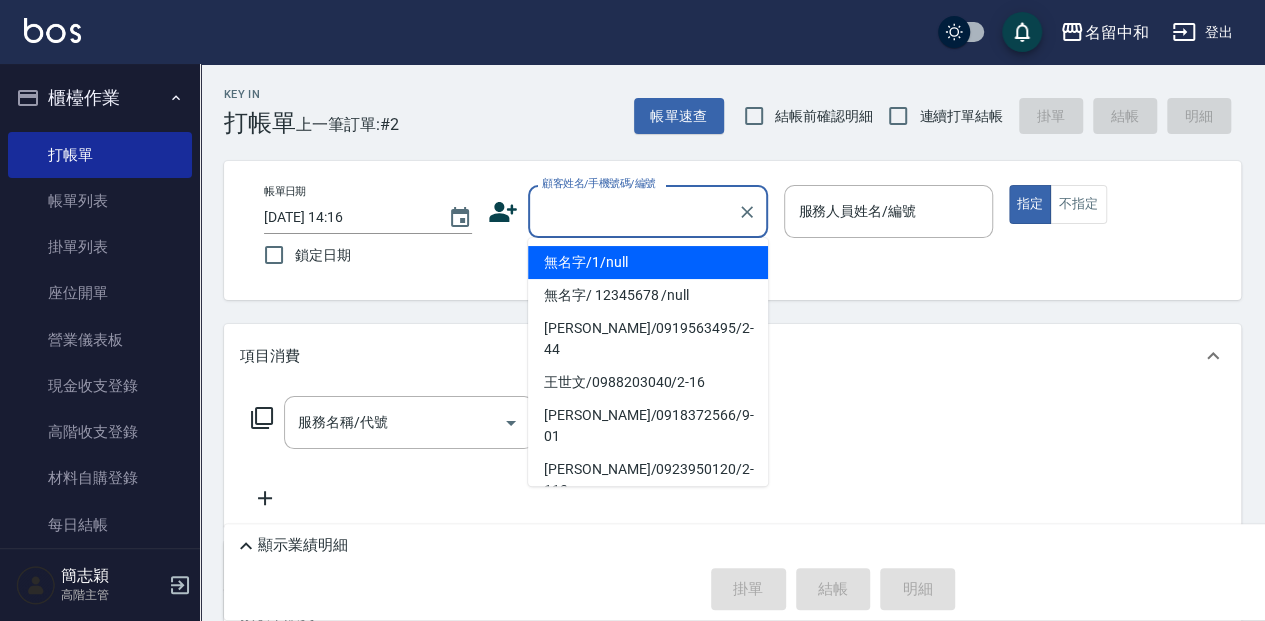 click on "顧客姓名/手機號碼/編號" at bounding box center (633, 211) 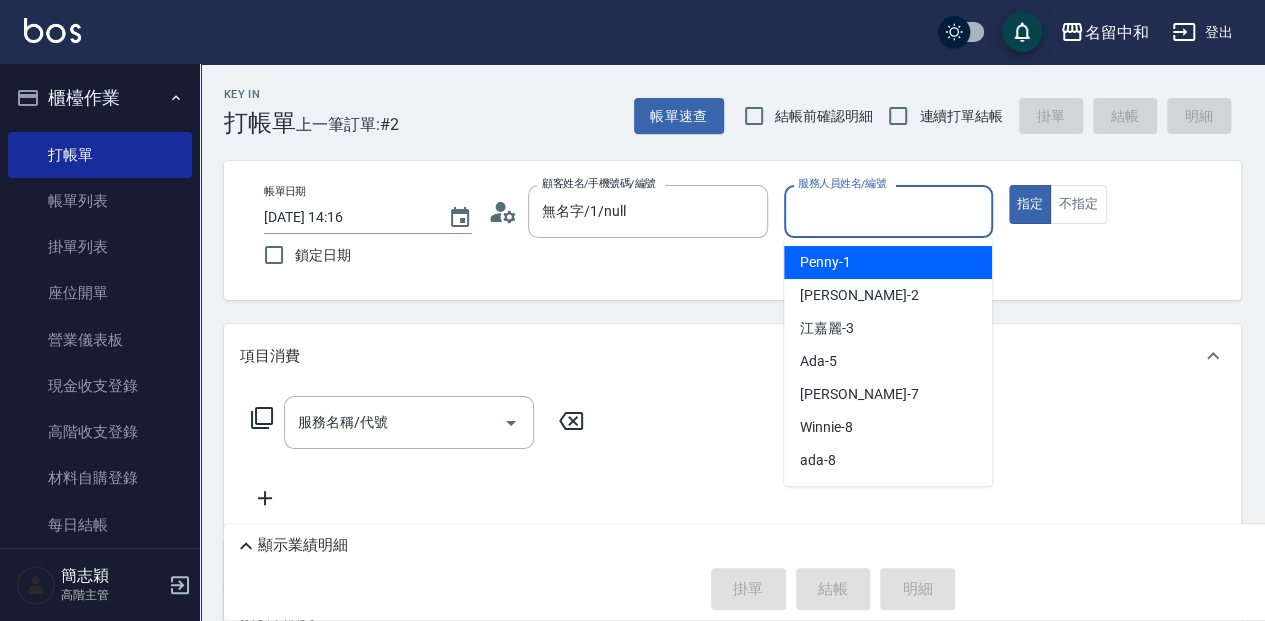 click on "服務人員姓名/編號" at bounding box center (888, 211) 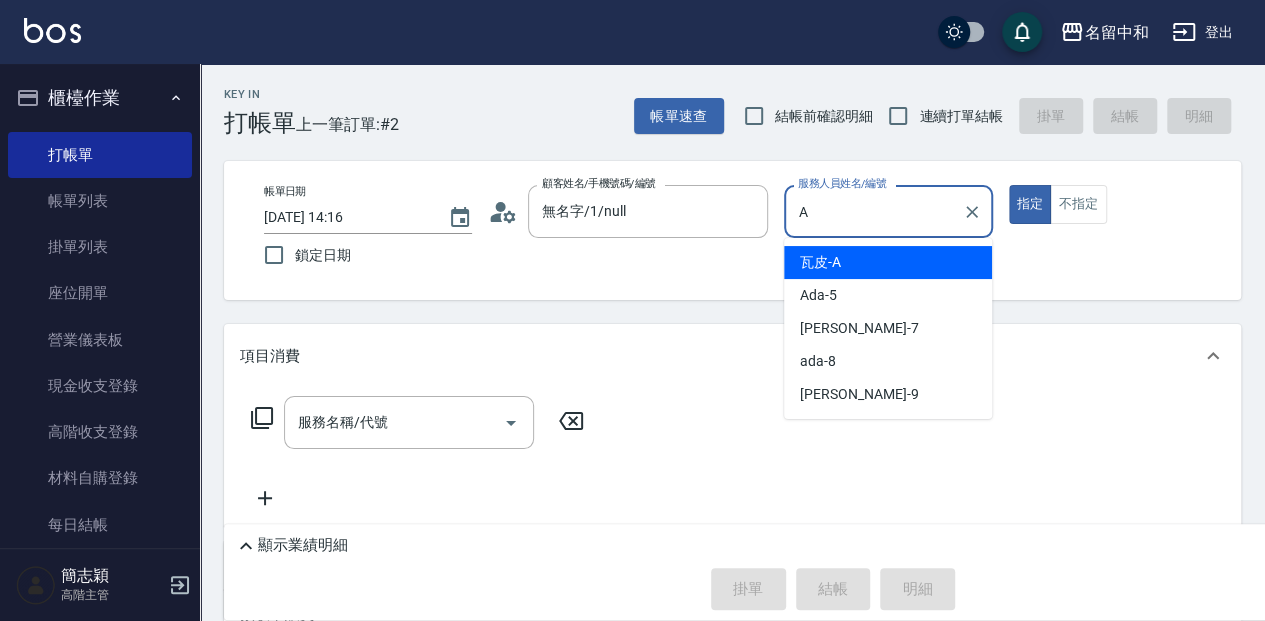 type on "瓦皮-A" 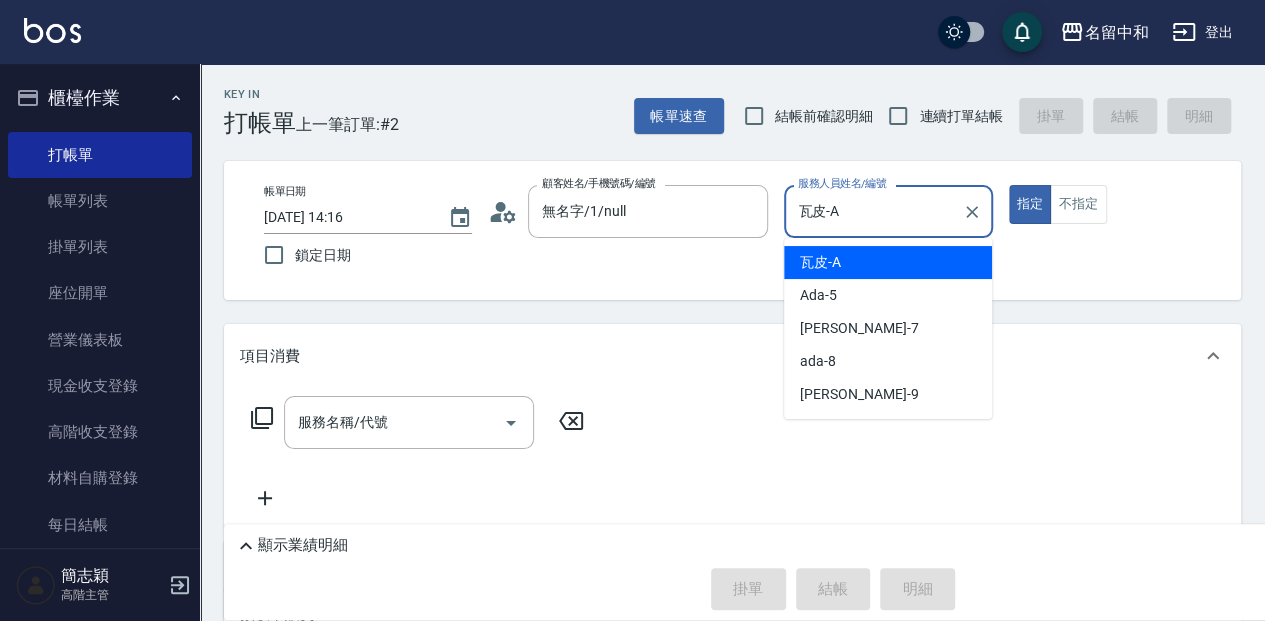 type on "true" 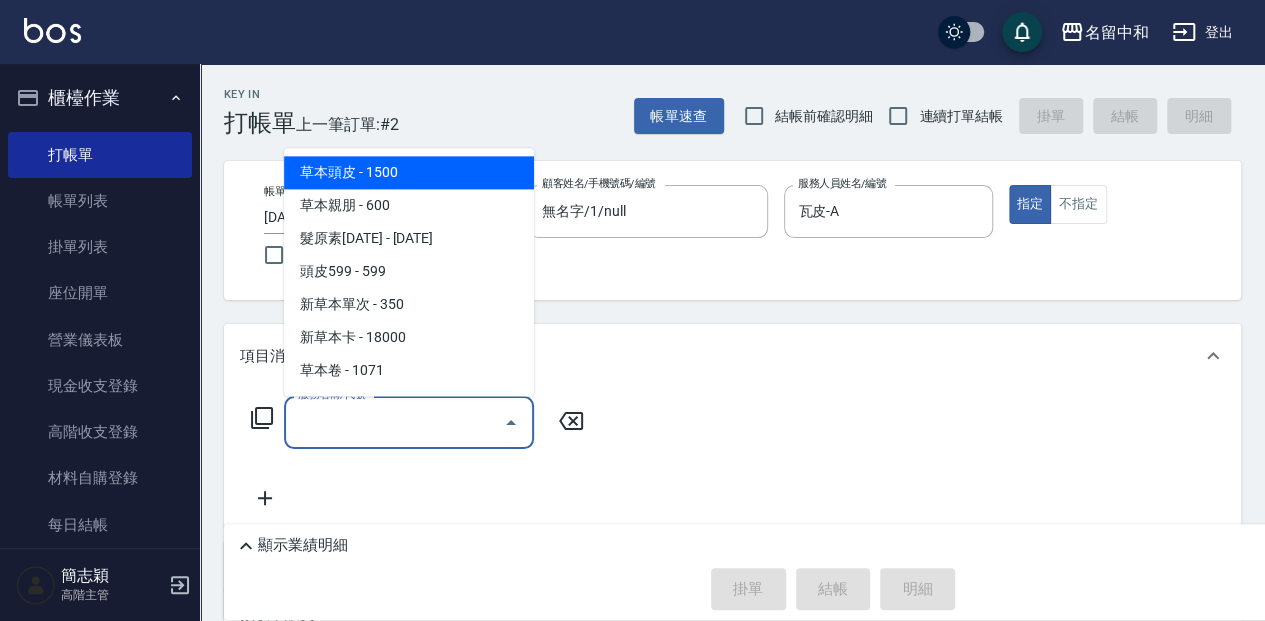 click on "服務名稱/代號" at bounding box center [394, 422] 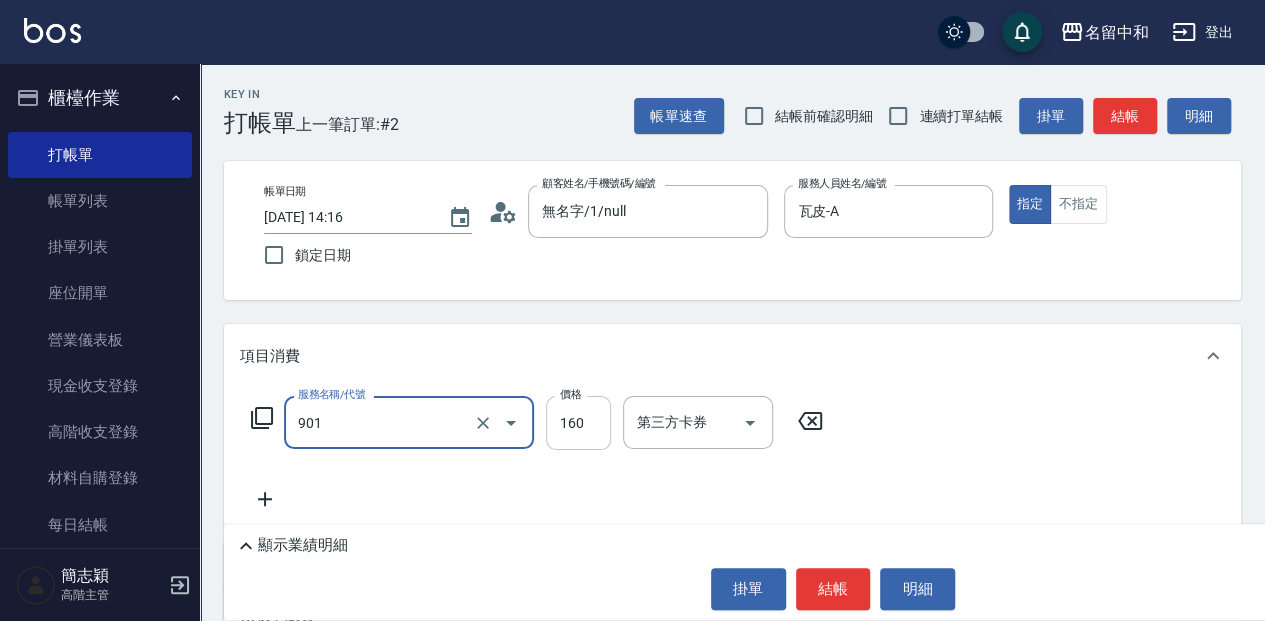type on "修手(901)" 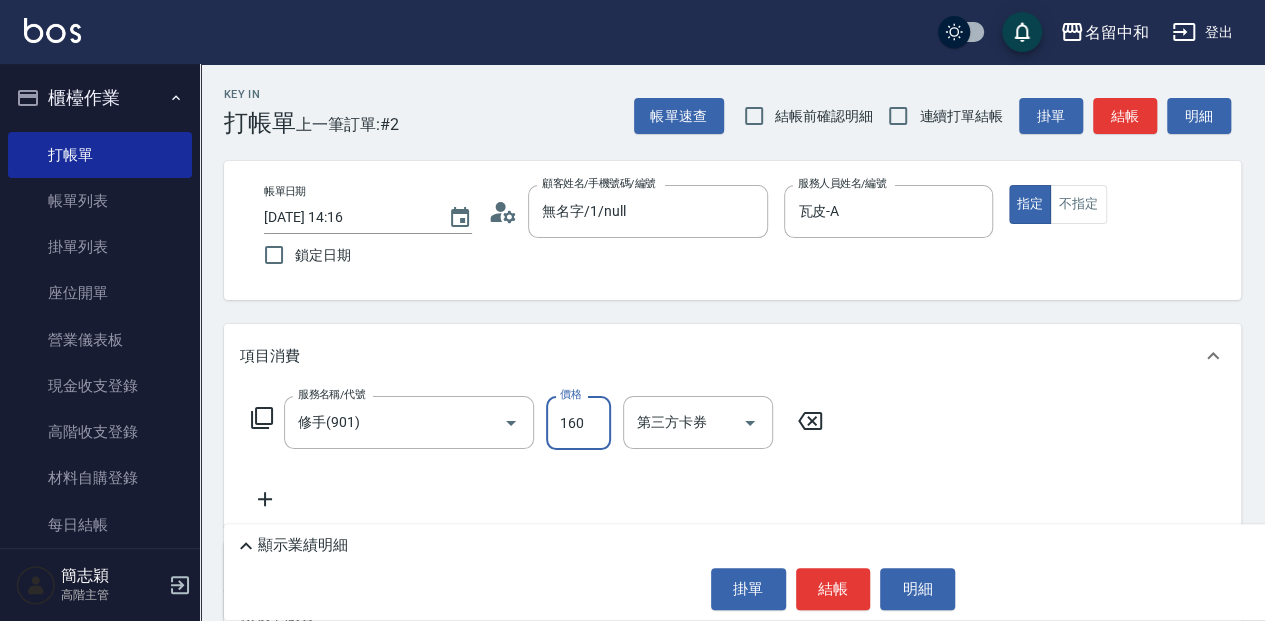 click on "160" at bounding box center (578, 423) 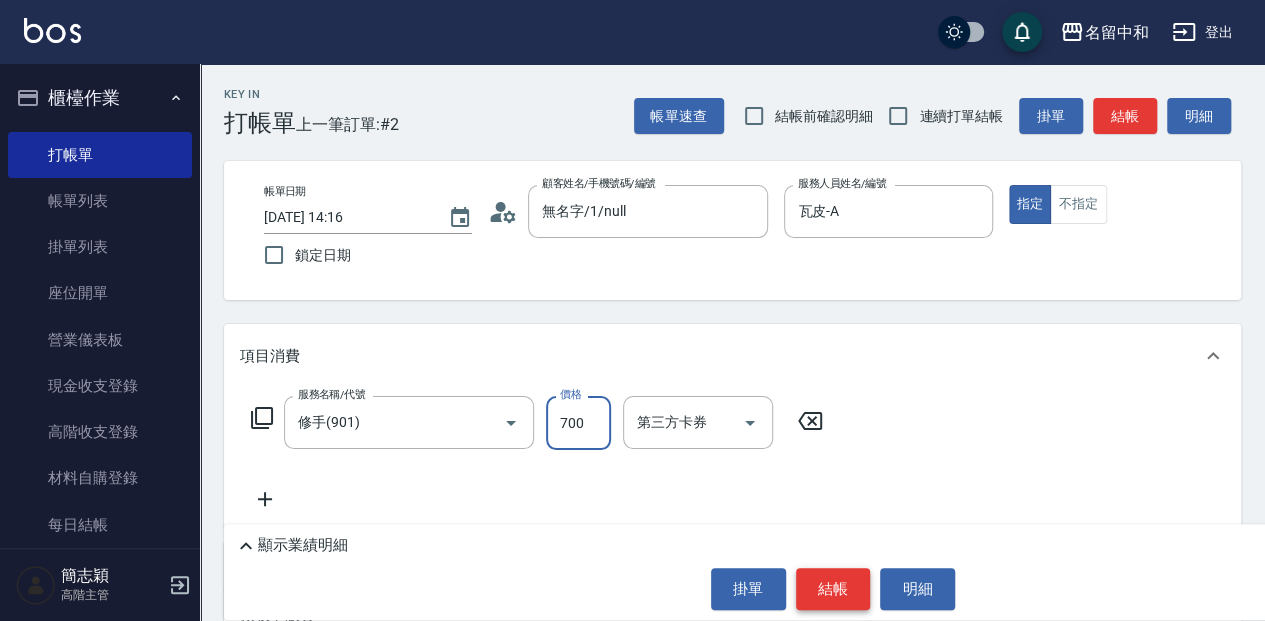 type on "700" 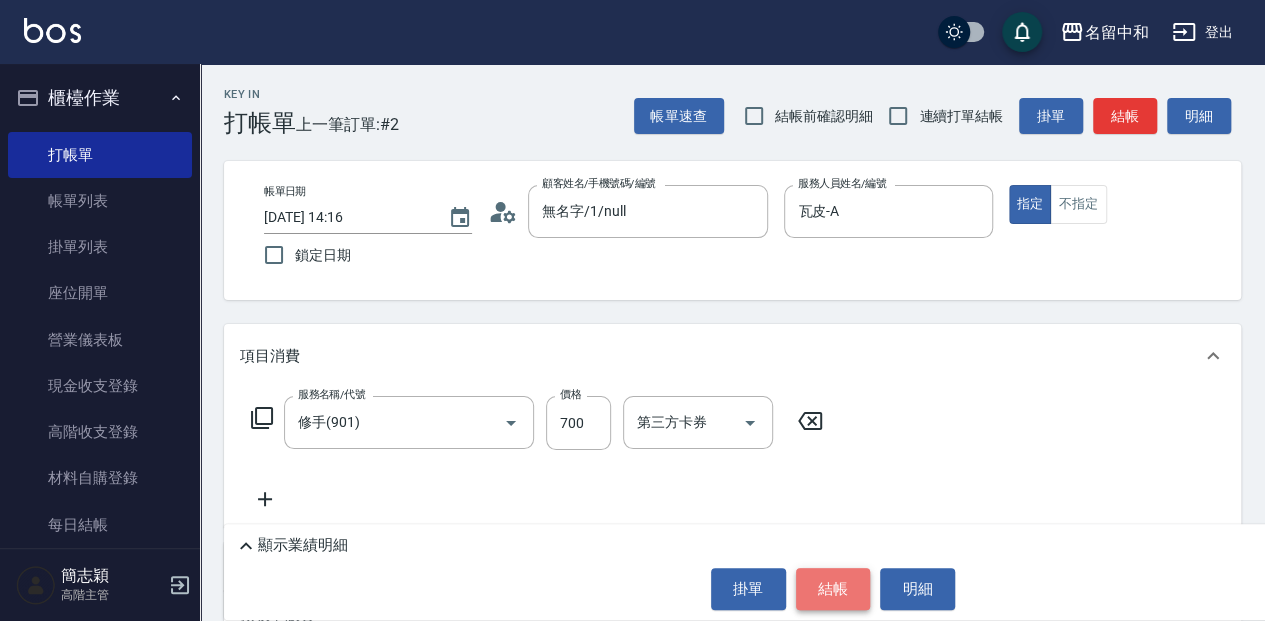 click on "結帳" at bounding box center [833, 589] 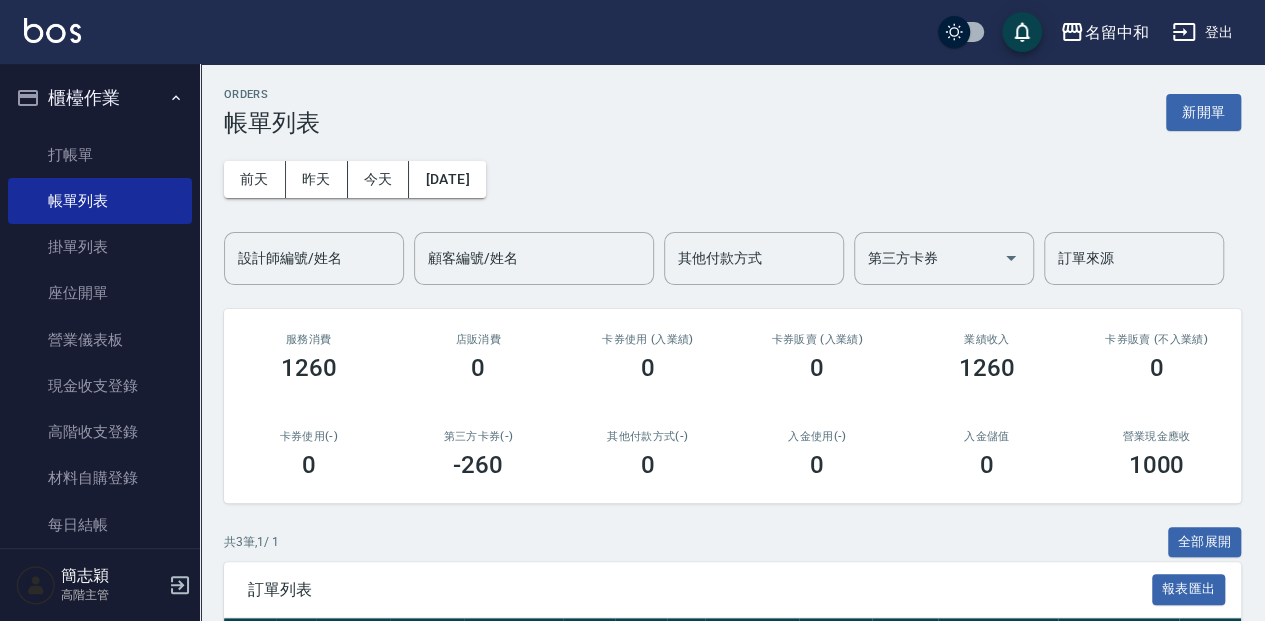 drag, startPoint x: 103, startPoint y: 158, endPoint x: 272, endPoint y: 226, distance: 182.16751 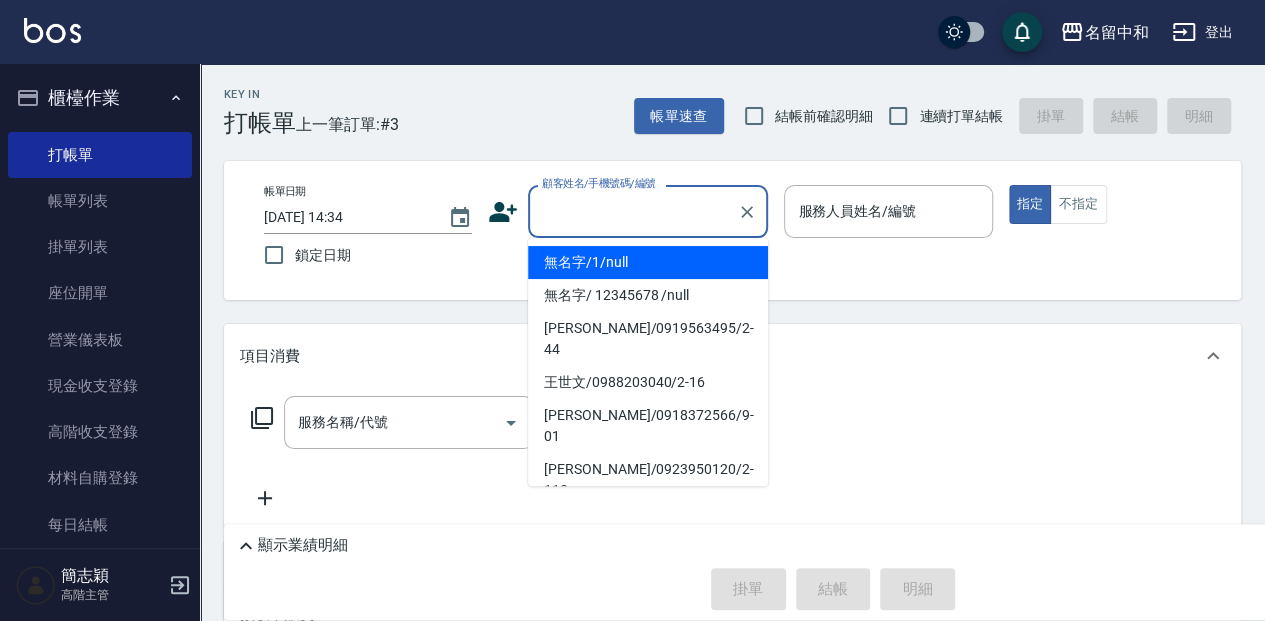 click on "顧客姓名/手機號碼/編號" at bounding box center (633, 211) 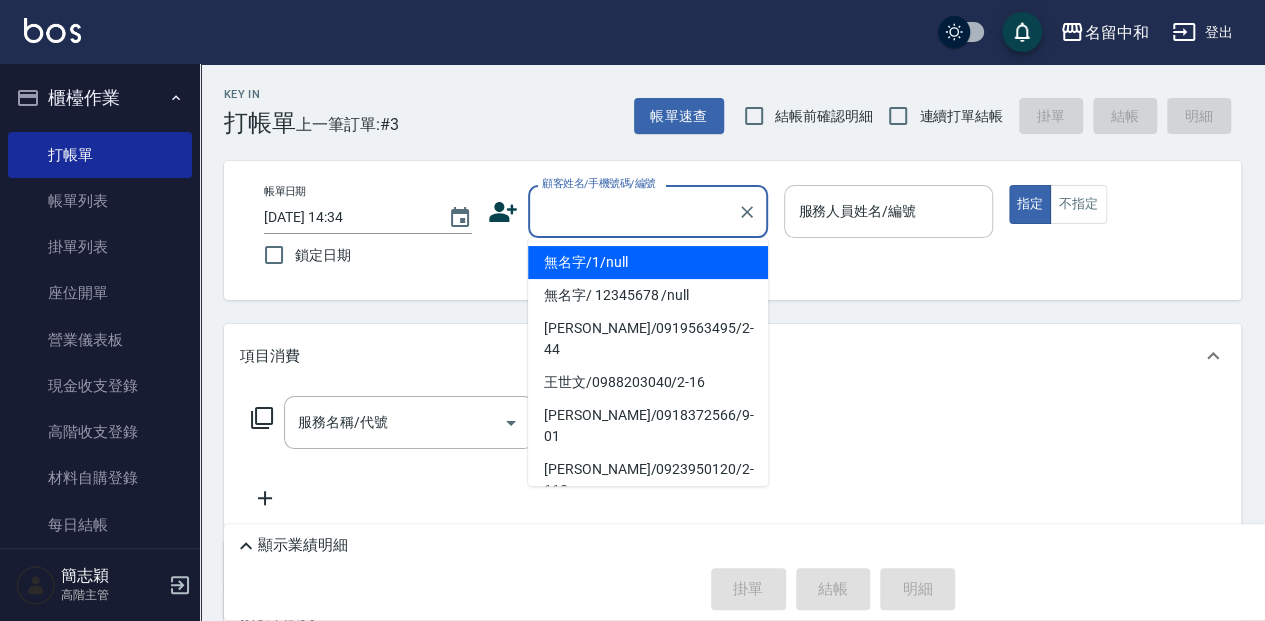 drag, startPoint x: 580, startPoint y: 274, endPoint x: 931, endPoint y: 226, distance: 354.26685 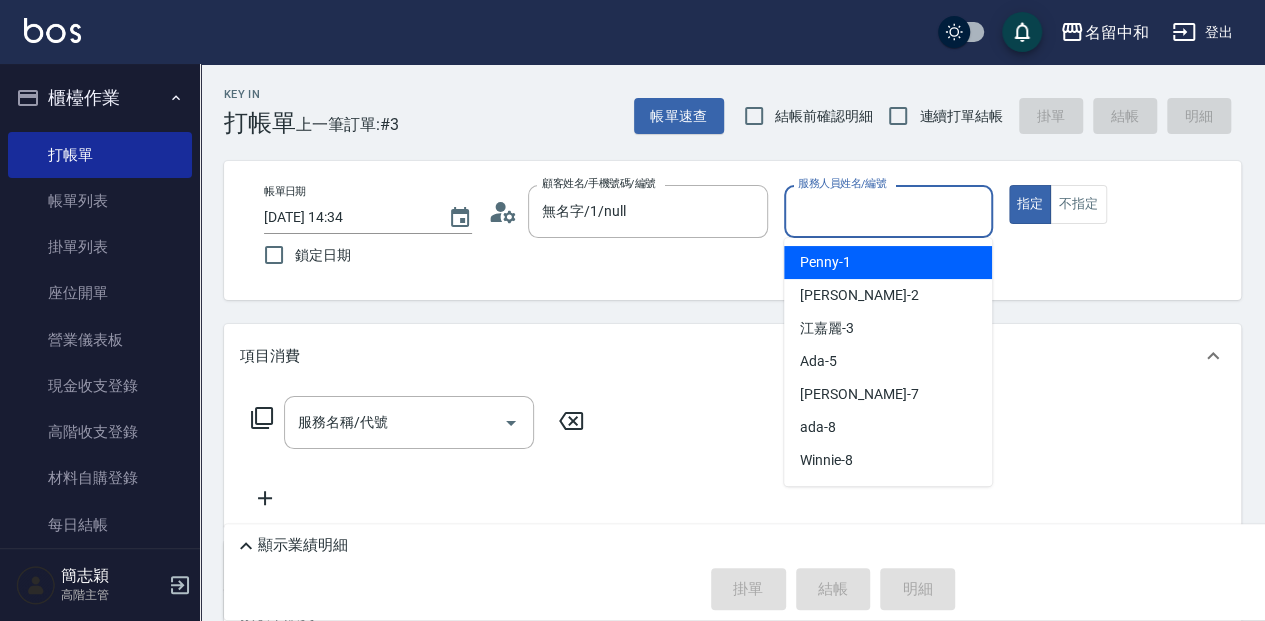 drag, startPoint x: 931, startPoint y: 214, endPoint x: 926, endPoint y: 226, distance: 13 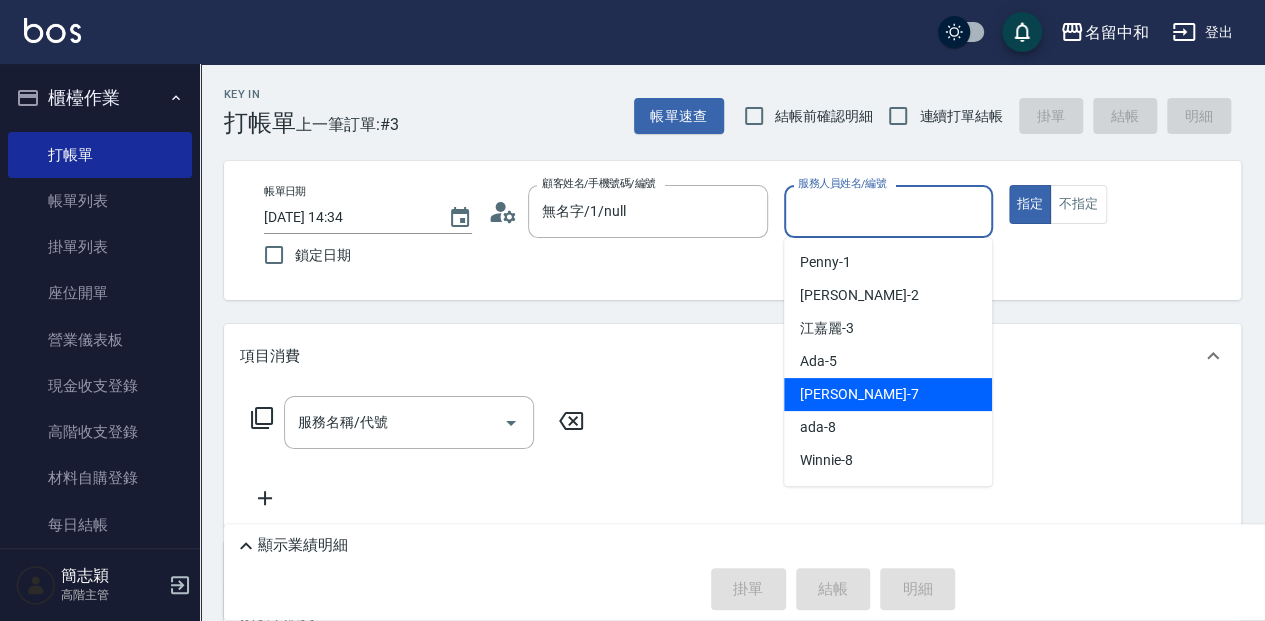 click on "[PERSON_NAME] -7" at bounding box center (888, 394) 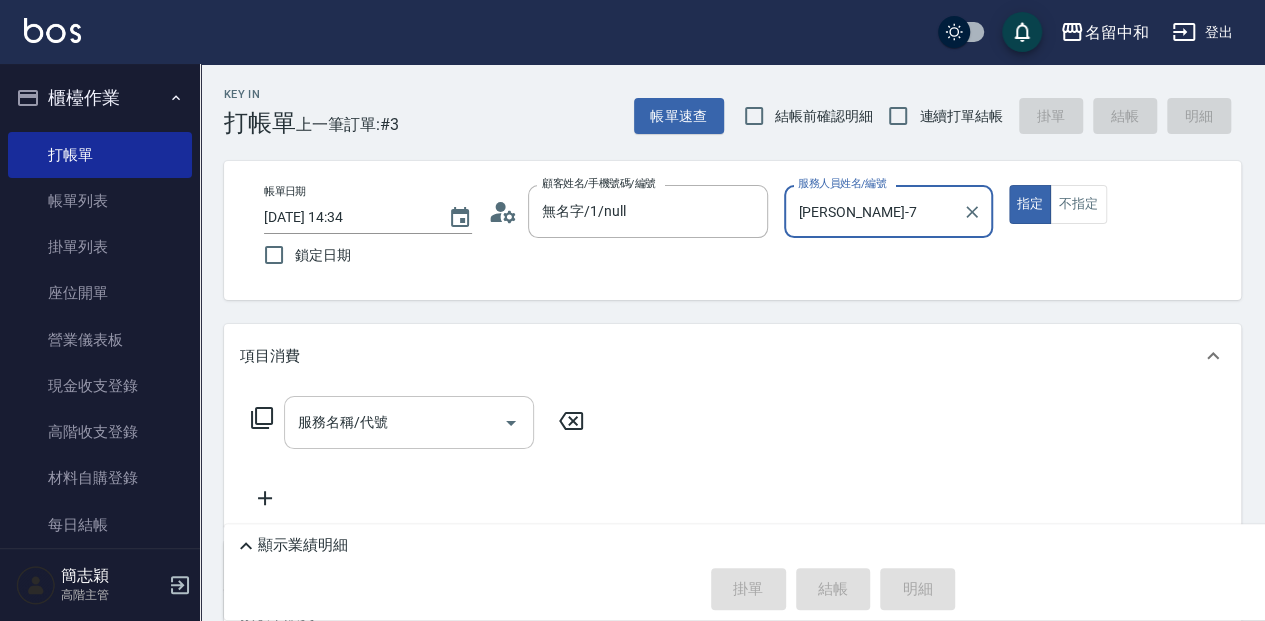 click on "服務名稱/代號" at bounding box center (394, 422) 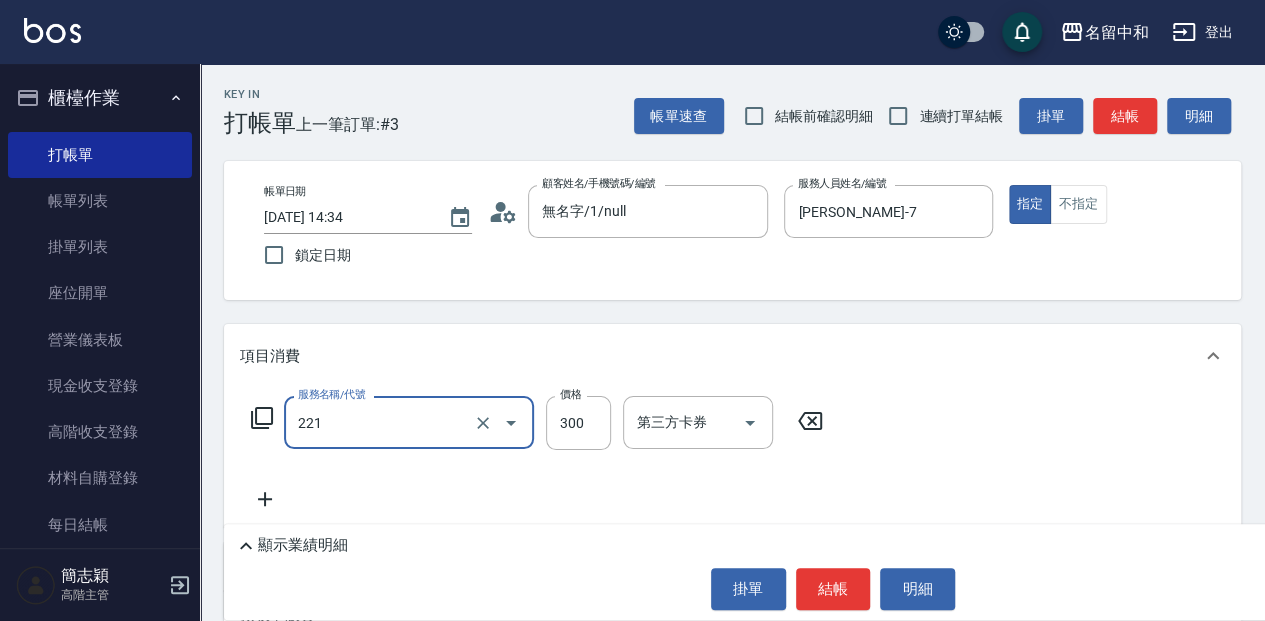 type on "洗髮300(221)" 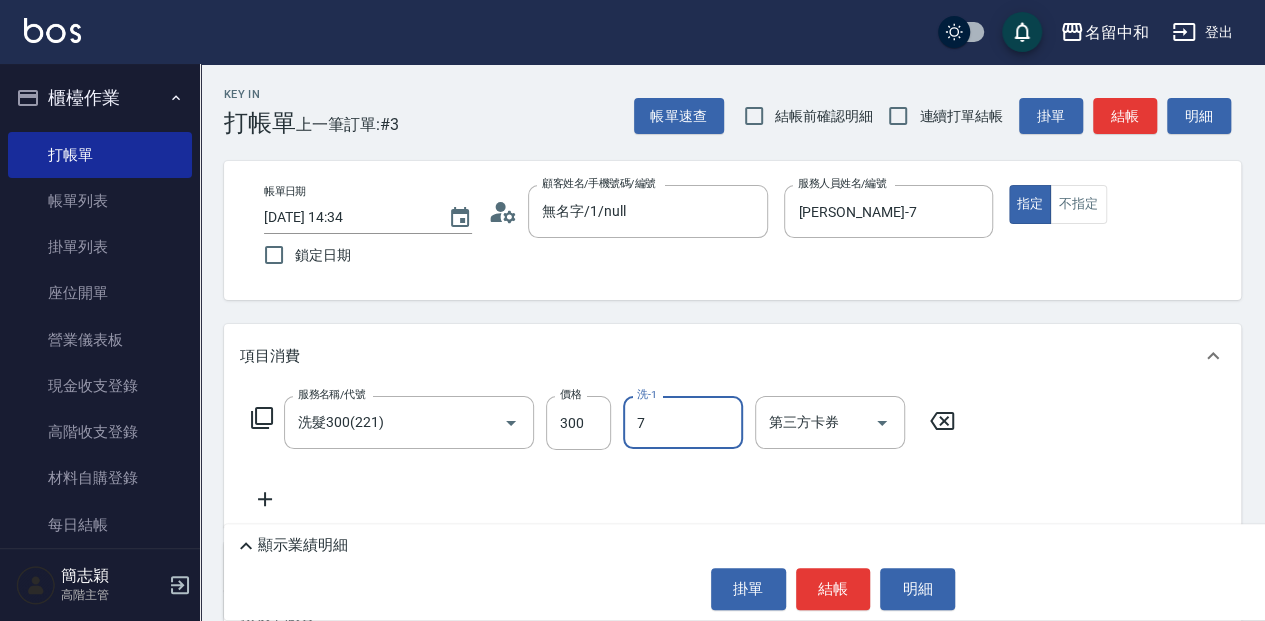 type on "[PERSON_NAME]-7" 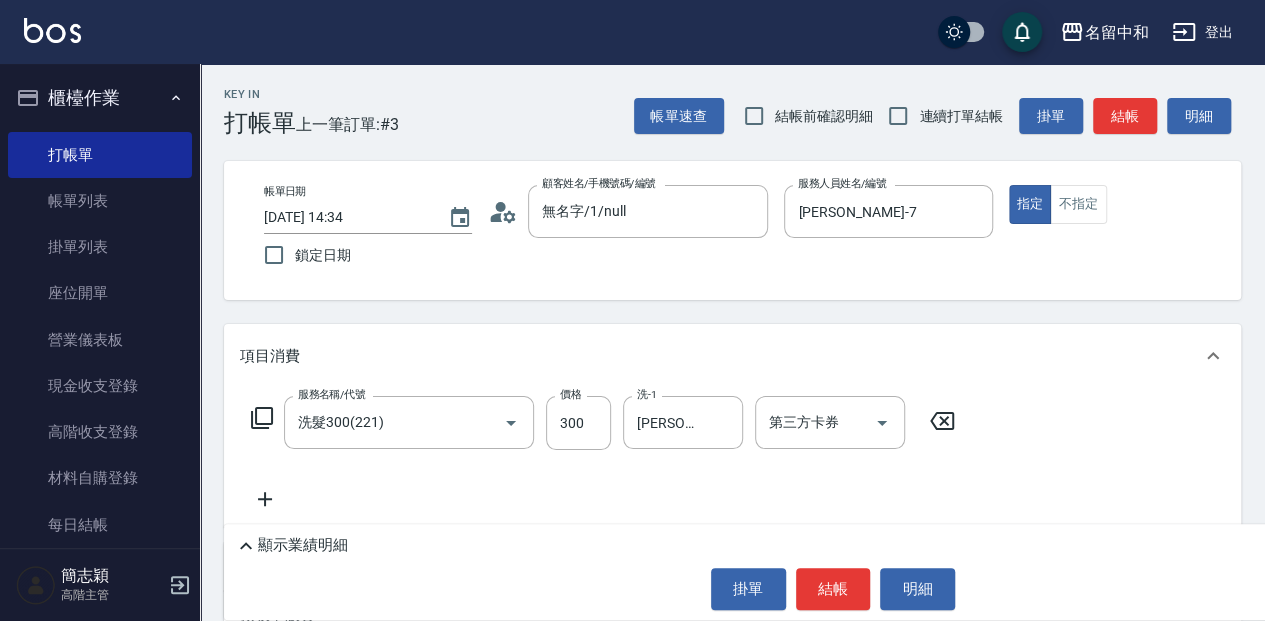 click on "顯示業績明細" at bounding box center [838, 546] 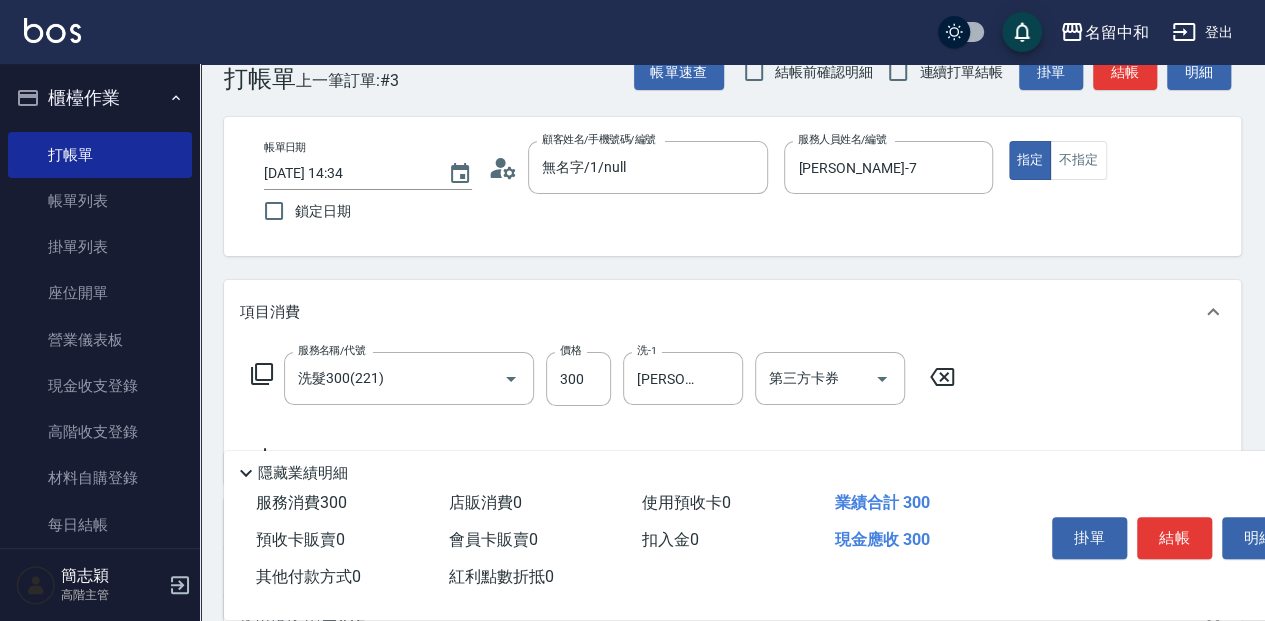 scroll, scrollTop: 66, scrollLeft: 0, axis: vertical 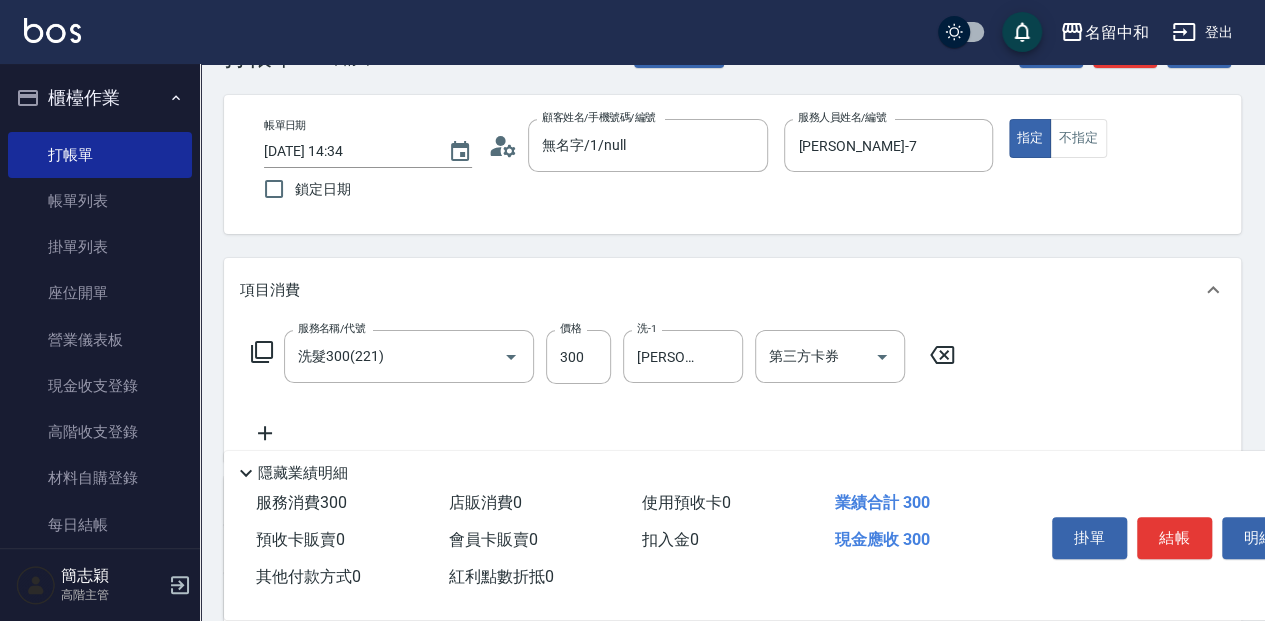 click on "結帳" at bounding box center [1174, 538] 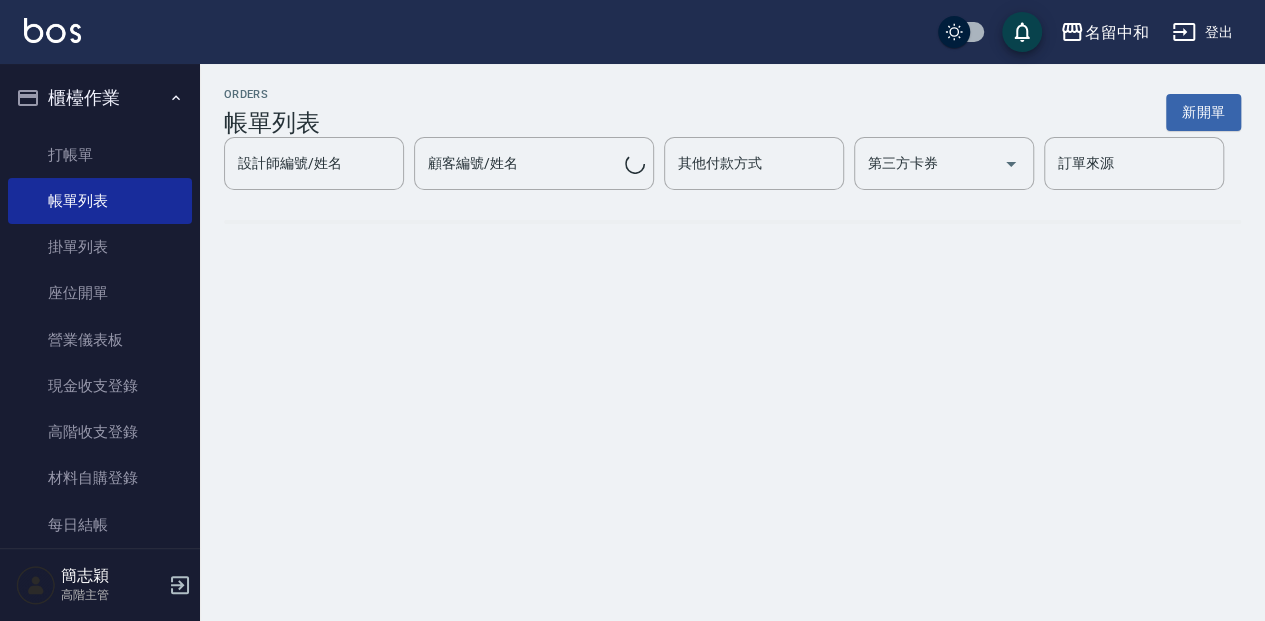 scroll, scrollTop: 0, scrollLeft: 0, axis: both 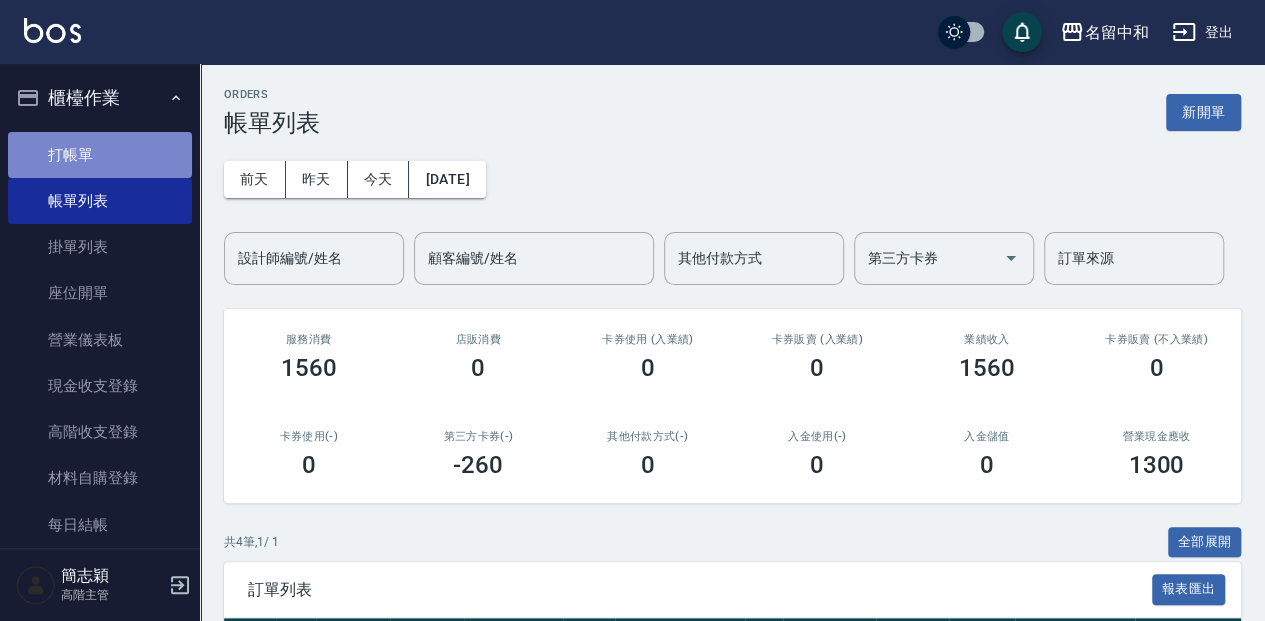 click on "打帳單" at bounding box center [100, 155] 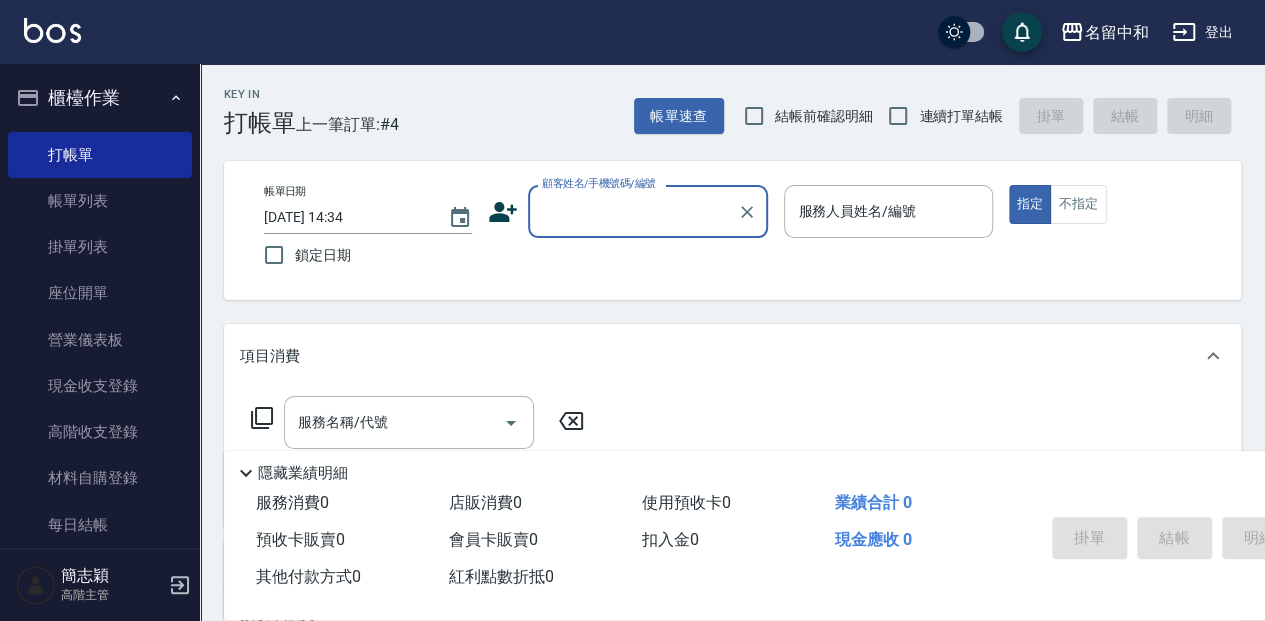click on "顧客姓名/手機號碼/編號" at bounding box center [633, 211] 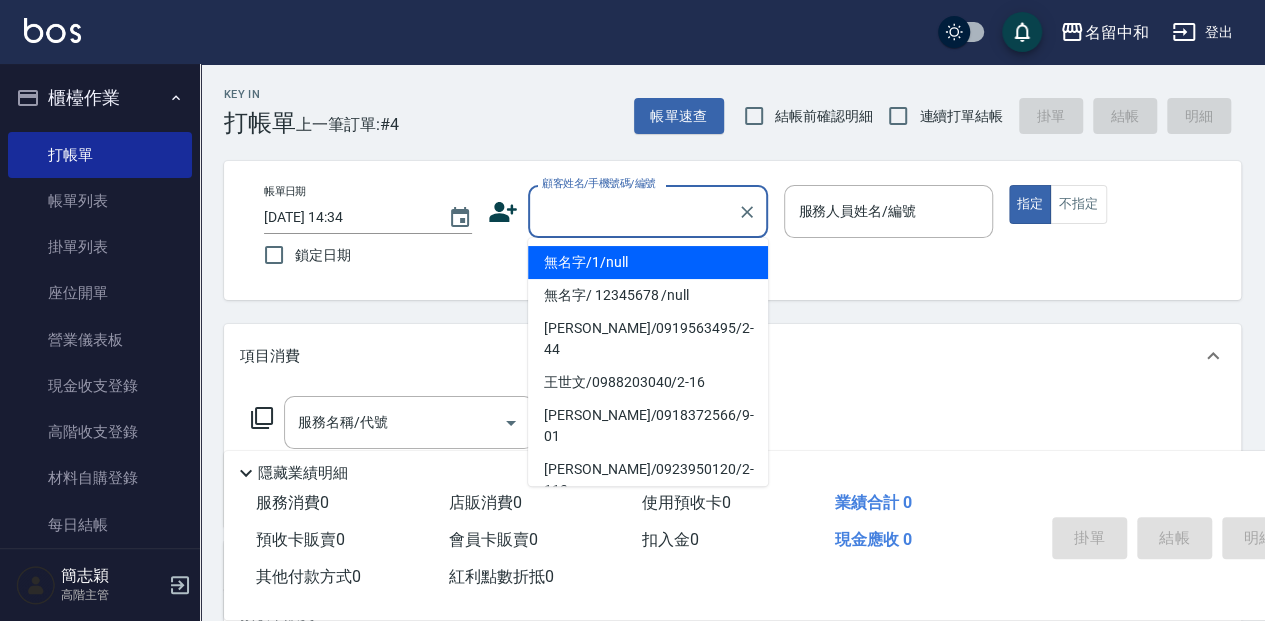 click on "無名字/1/null" at bounding box center [648, 262] 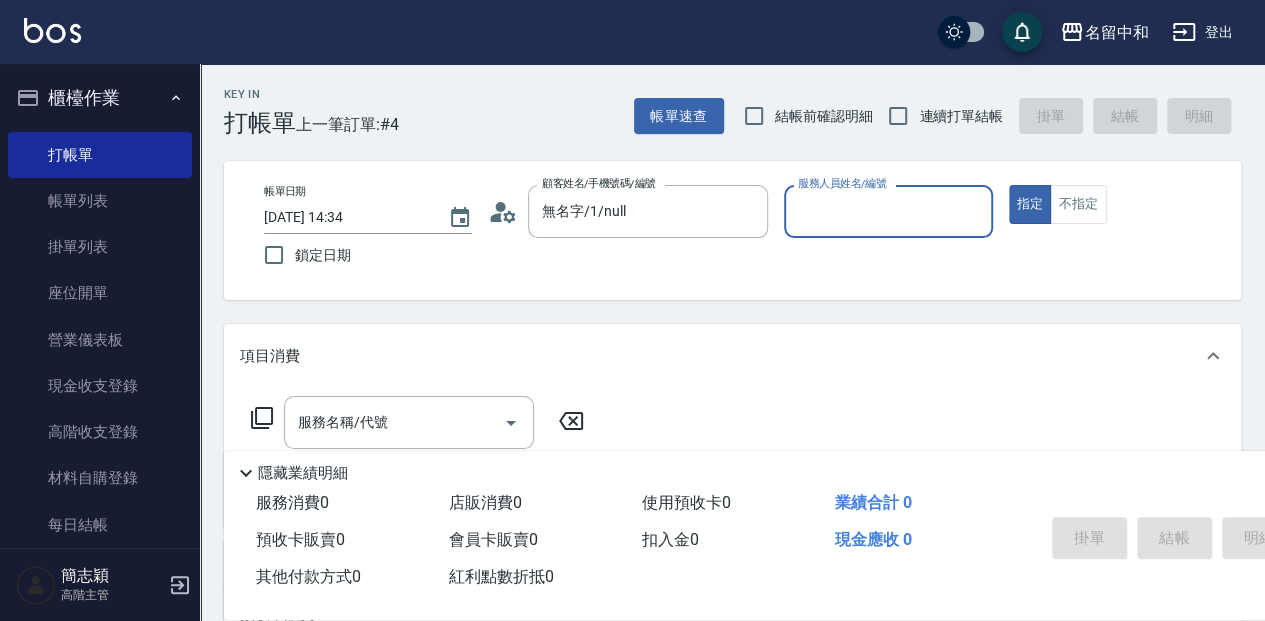 click on "服務人員姓名/編號" at bounding box center (888, 211) 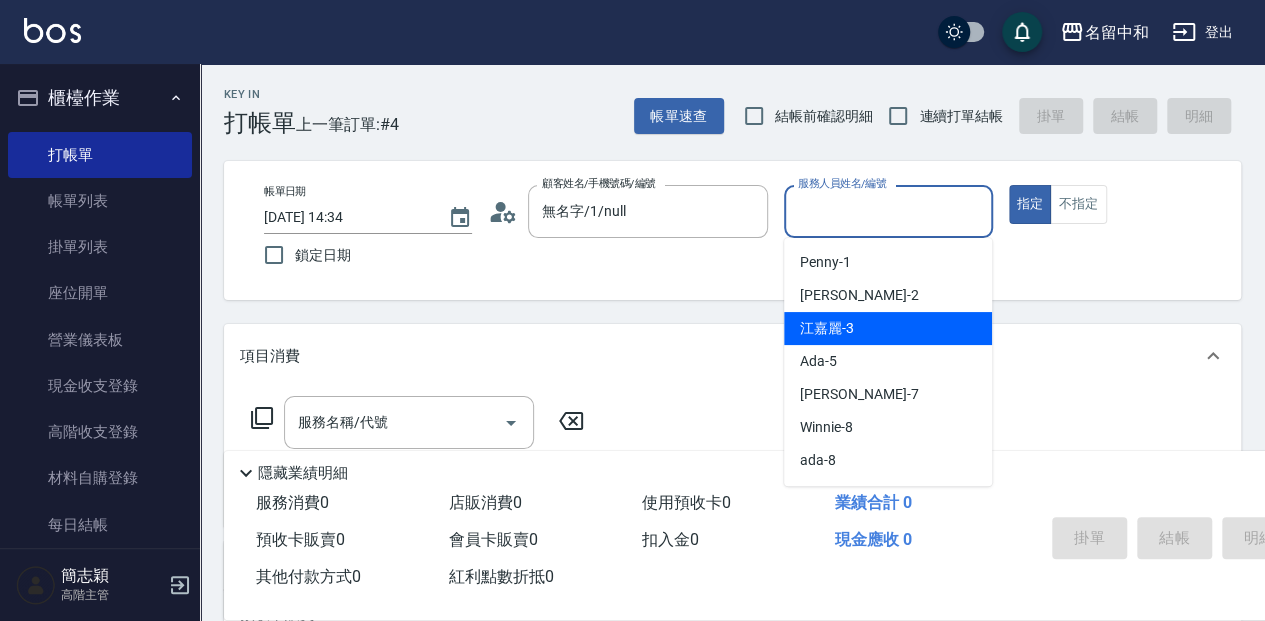 click on "江嘉麗 -3" at bounding box center (888, 328) 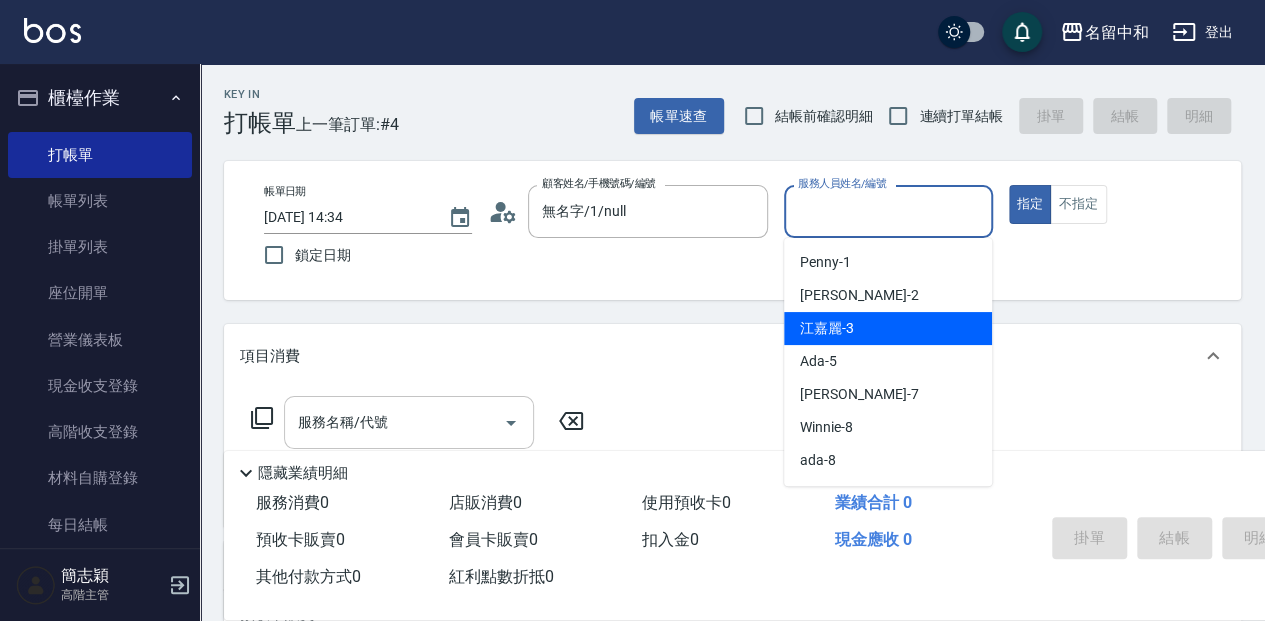 type on "江嘉麗-3" 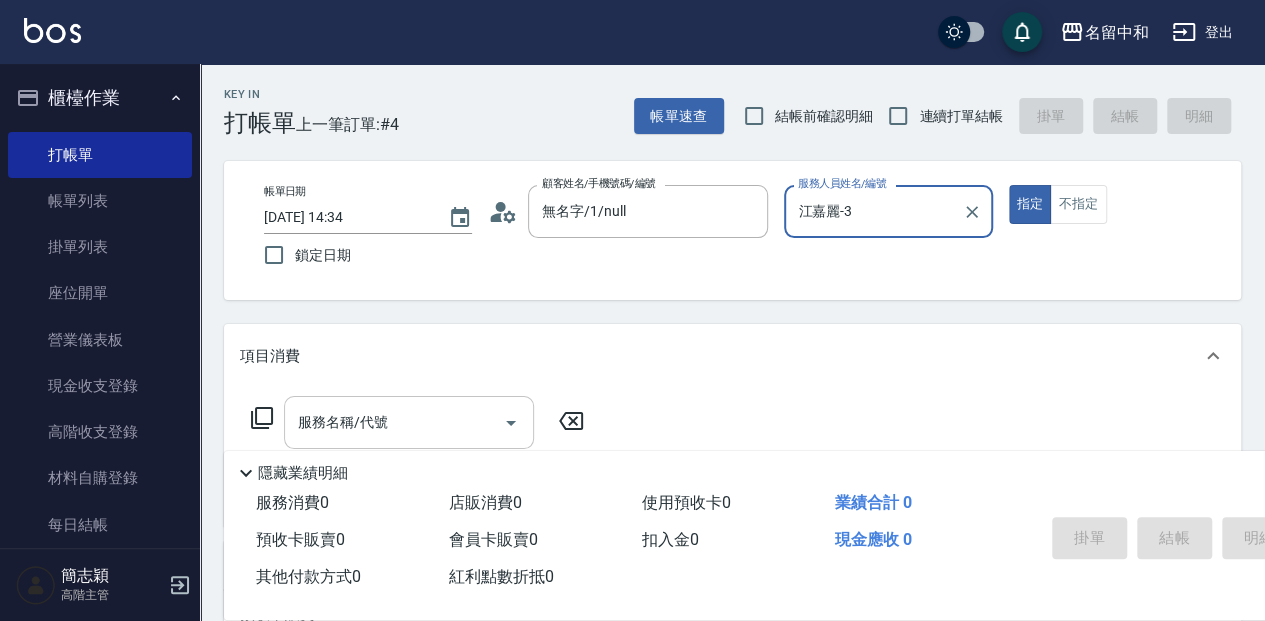 click on "服務名稱/代號" at bounding box center [394, 422] 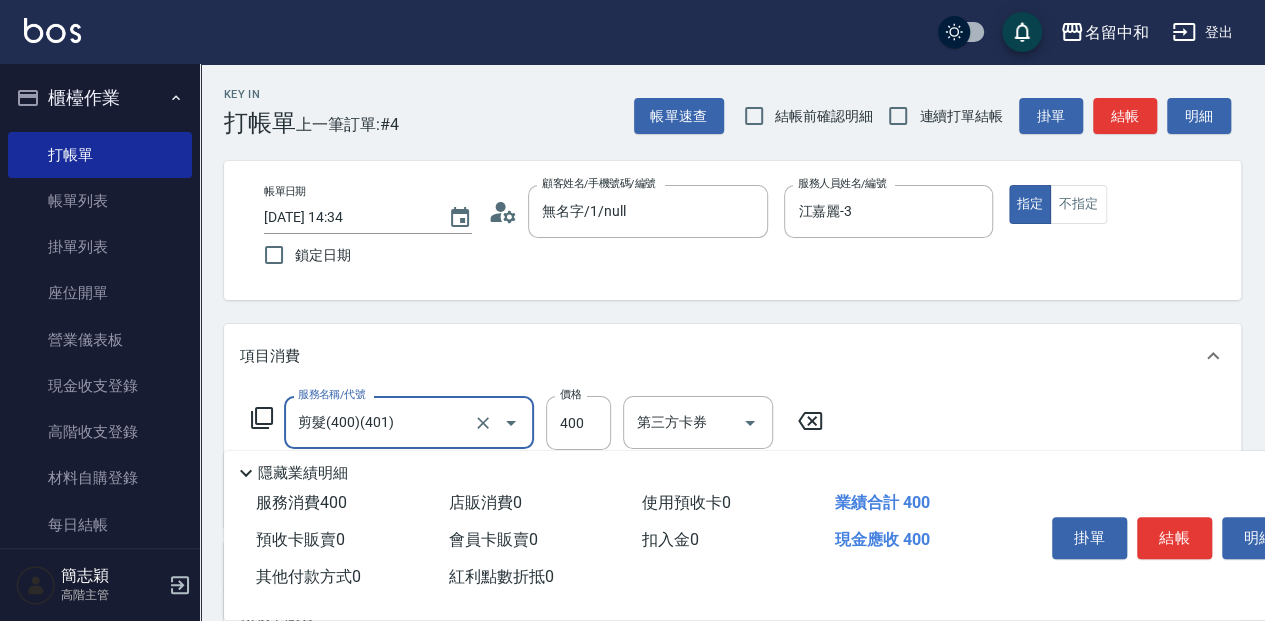 type on "剪髮(400)(401)" 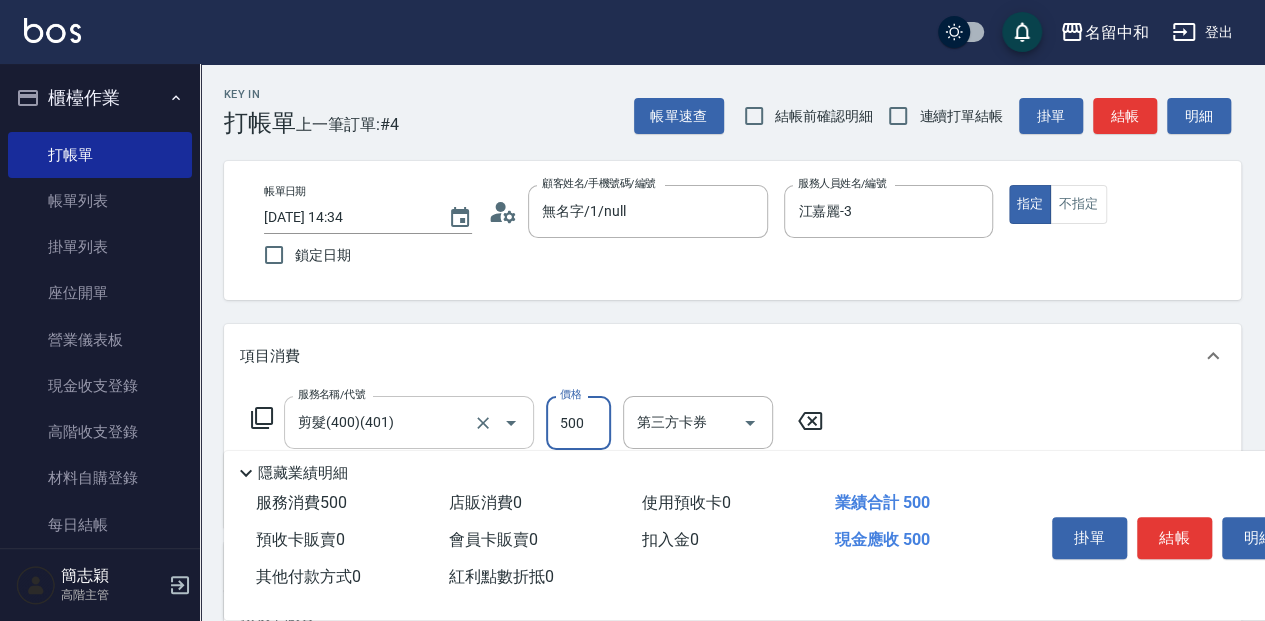type on "500" 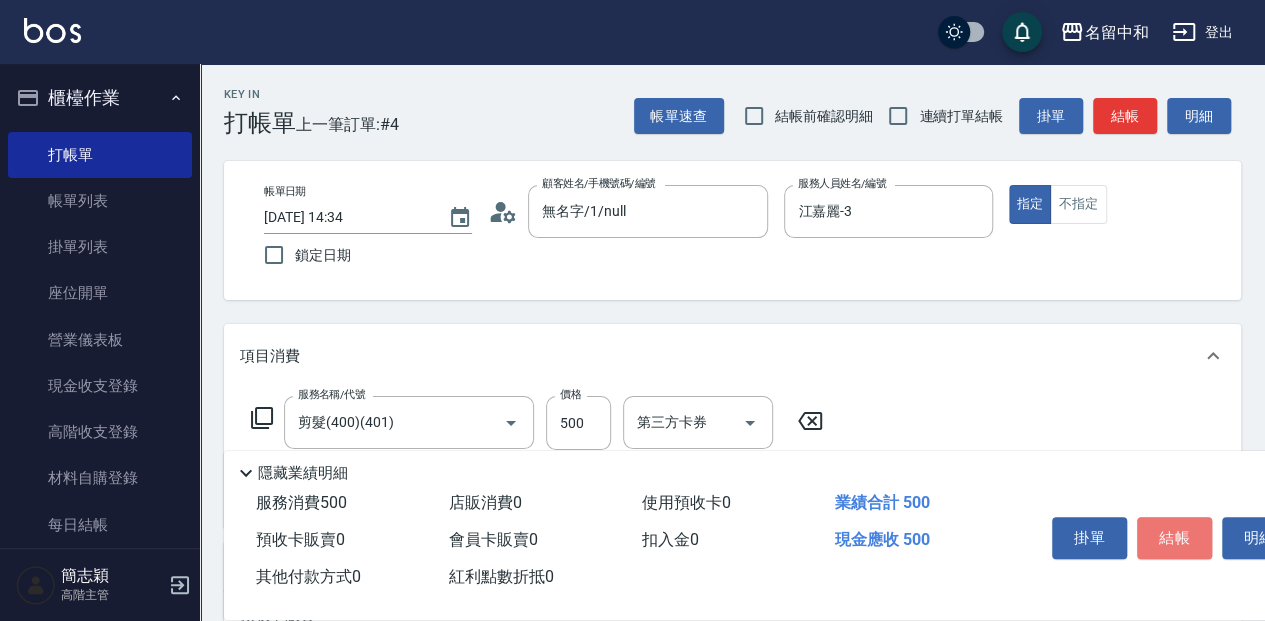 click on "結帳" at bounding box center [1174, 538] 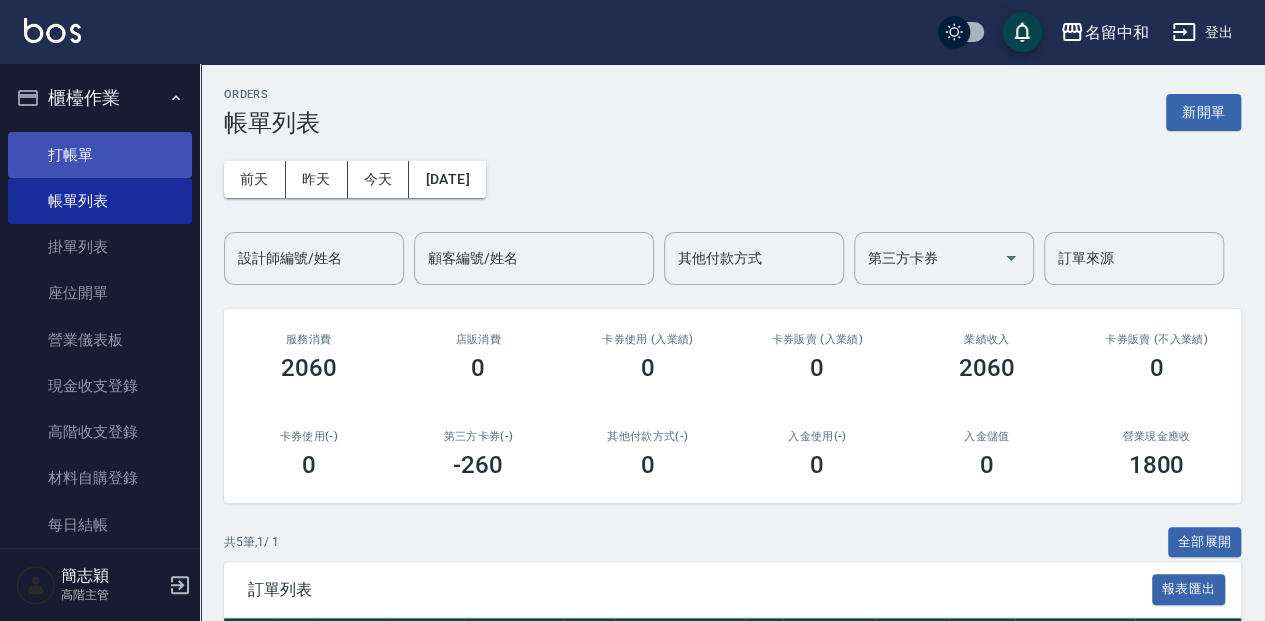 click on "打帳單" at bounding box center [100, 155] 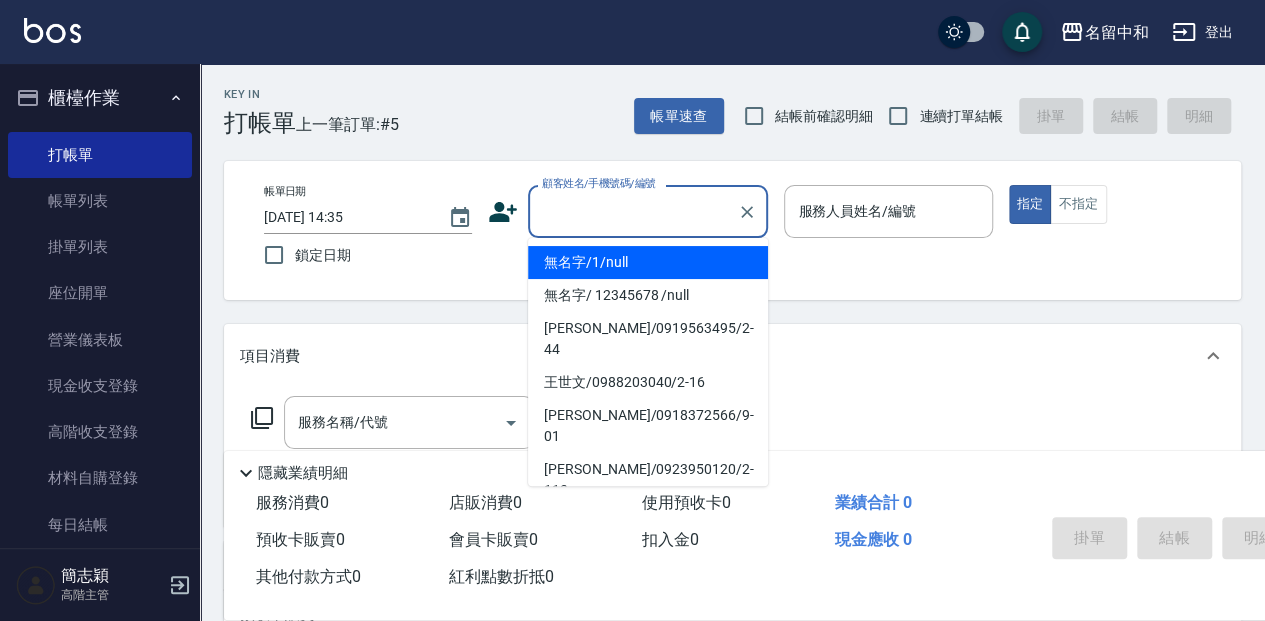 click on "顧客姓名/手機號碼/編號" at bounding box center [633, 211] 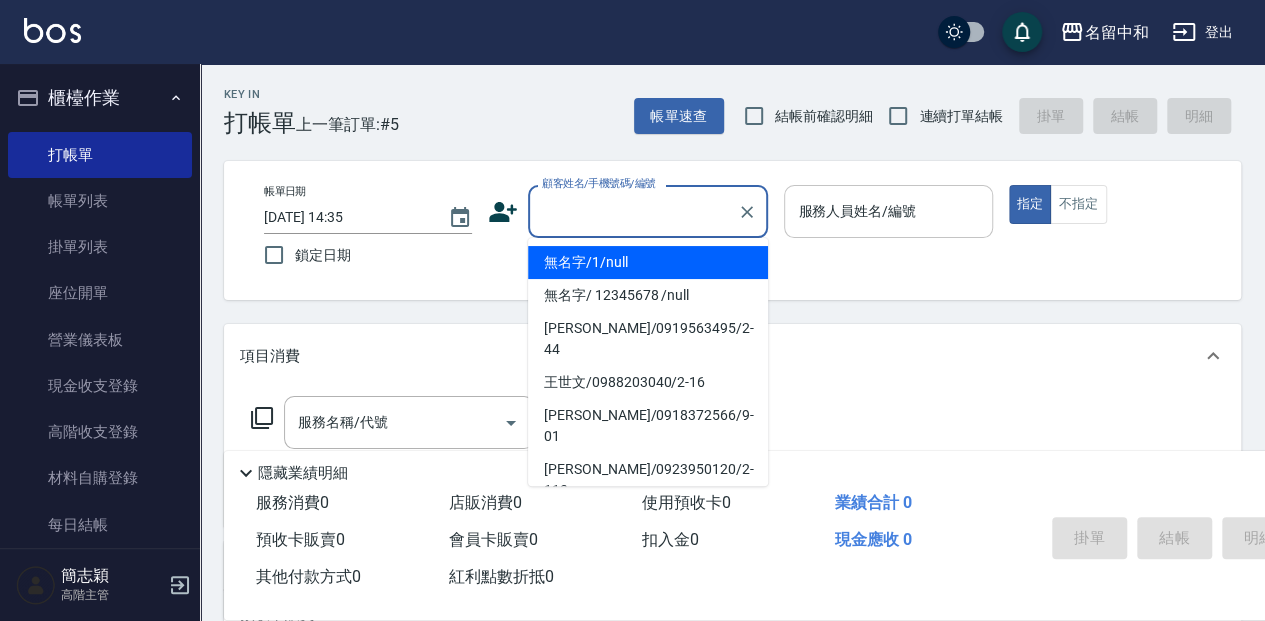 type on "無名字/1/null" 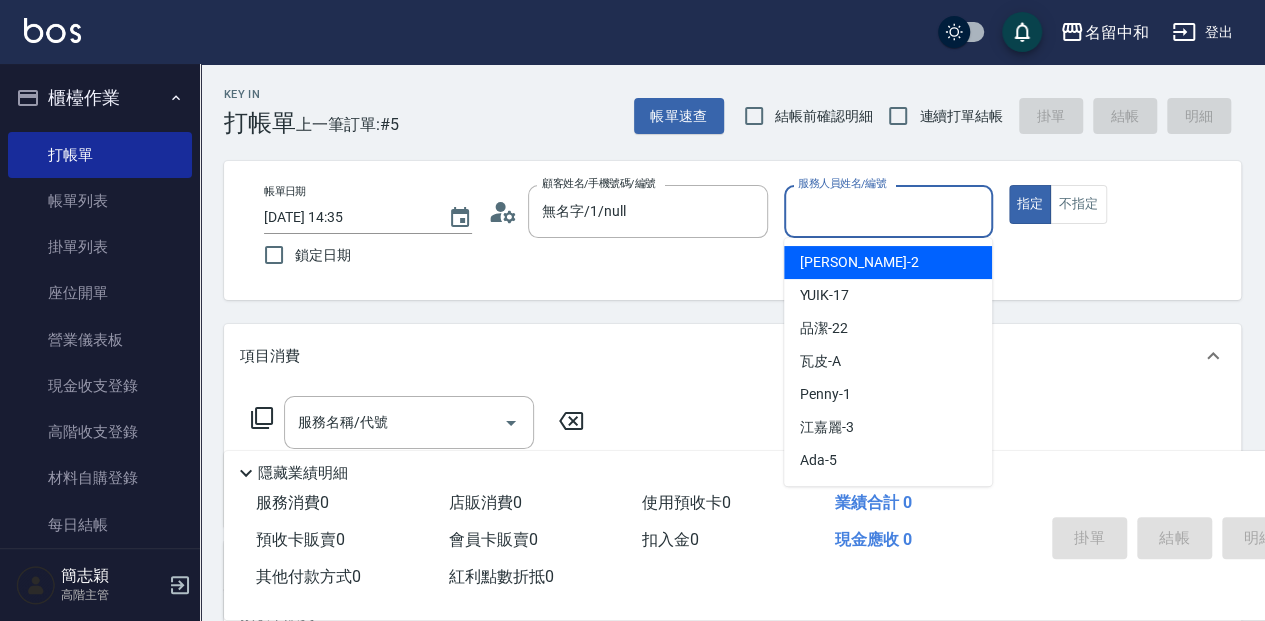 click on "服務人員姓名/編號" at bounding box center [888, 211] 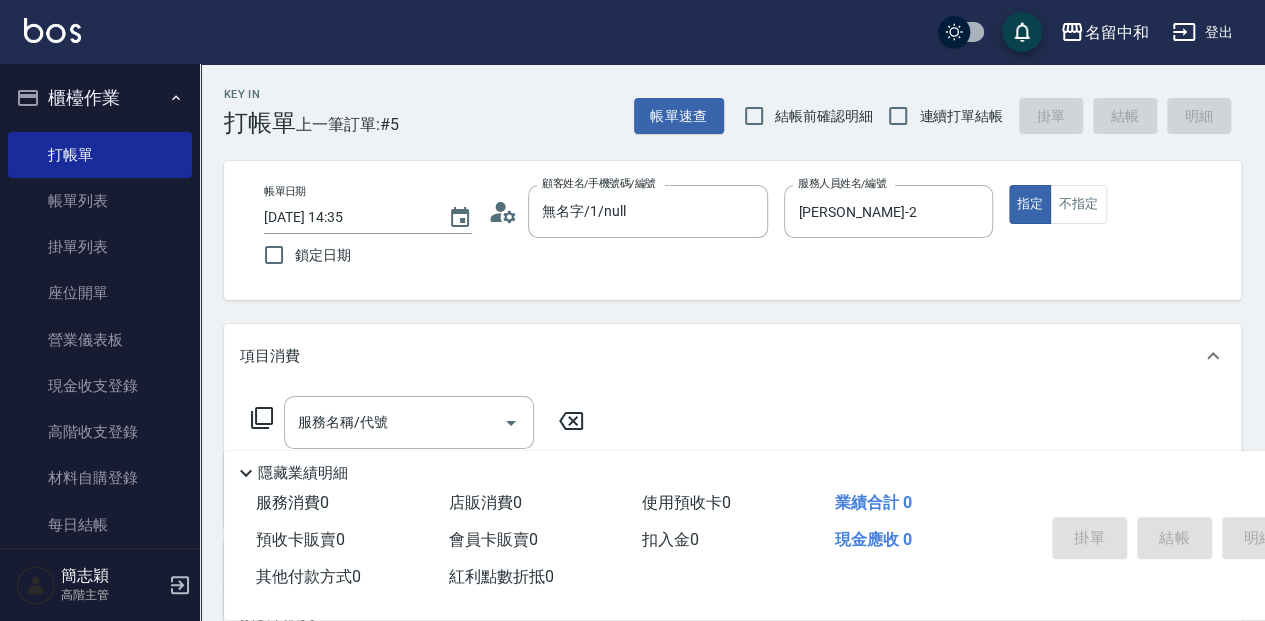 click on "服務名稱/代號 服務名稱/代號" at bounding box center [418, 422] 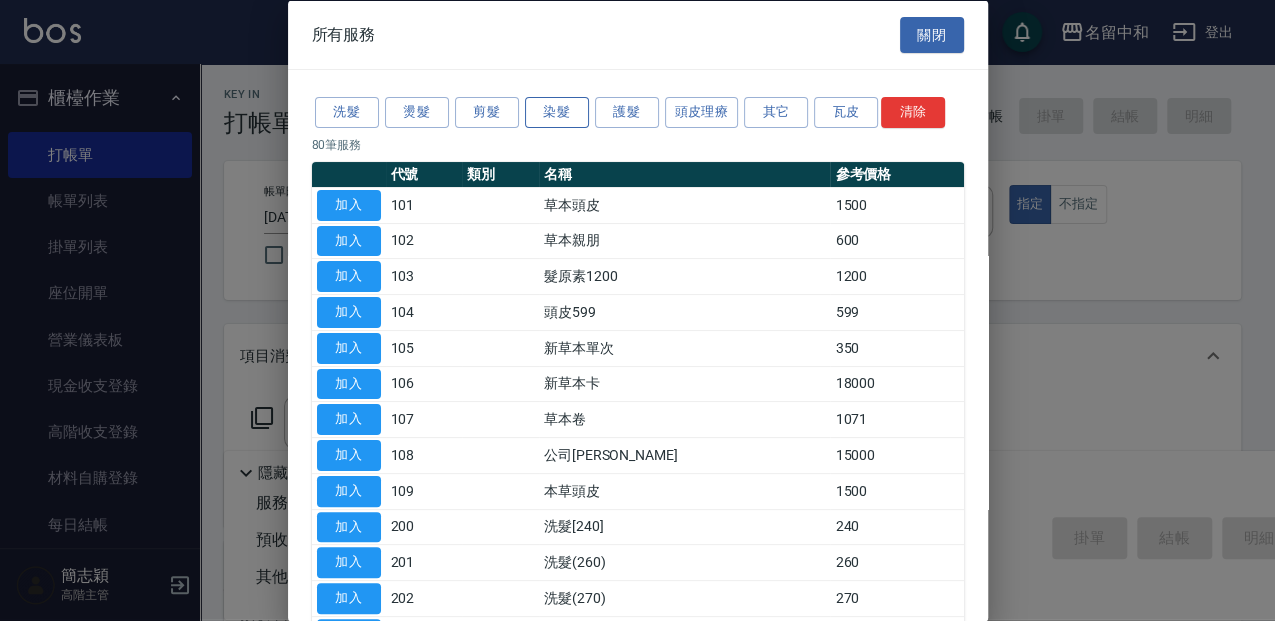 click on "染髮" at bounding box center (557, 112) 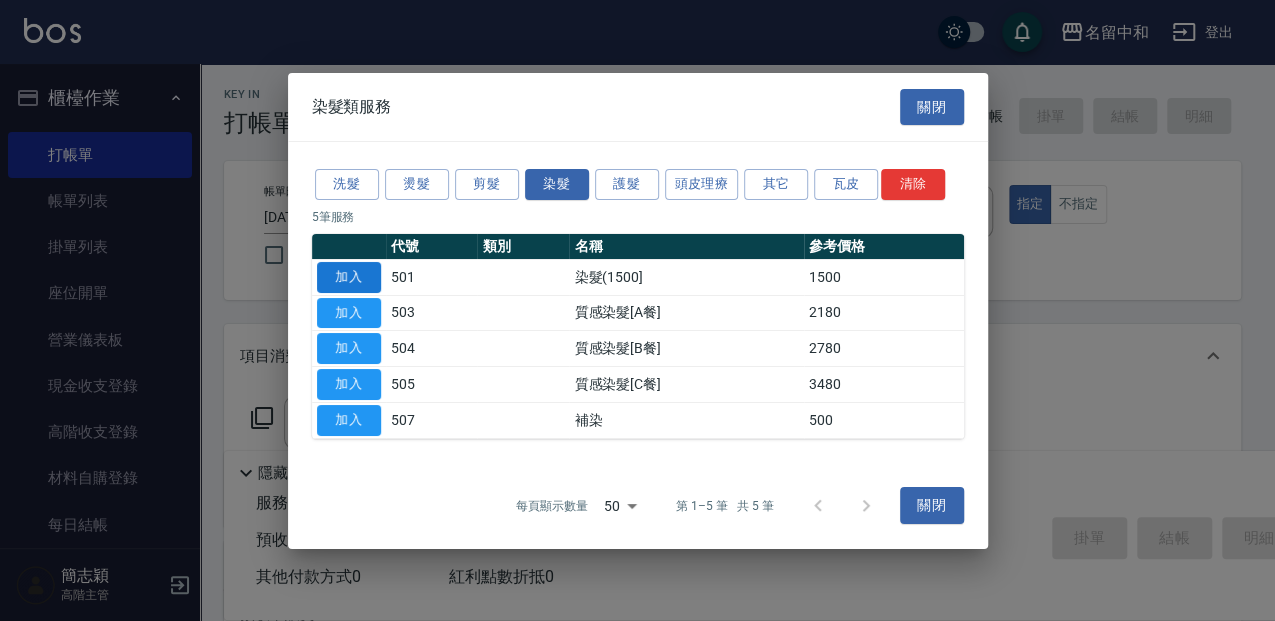 click on "加入" at bounding box center [349, 277] 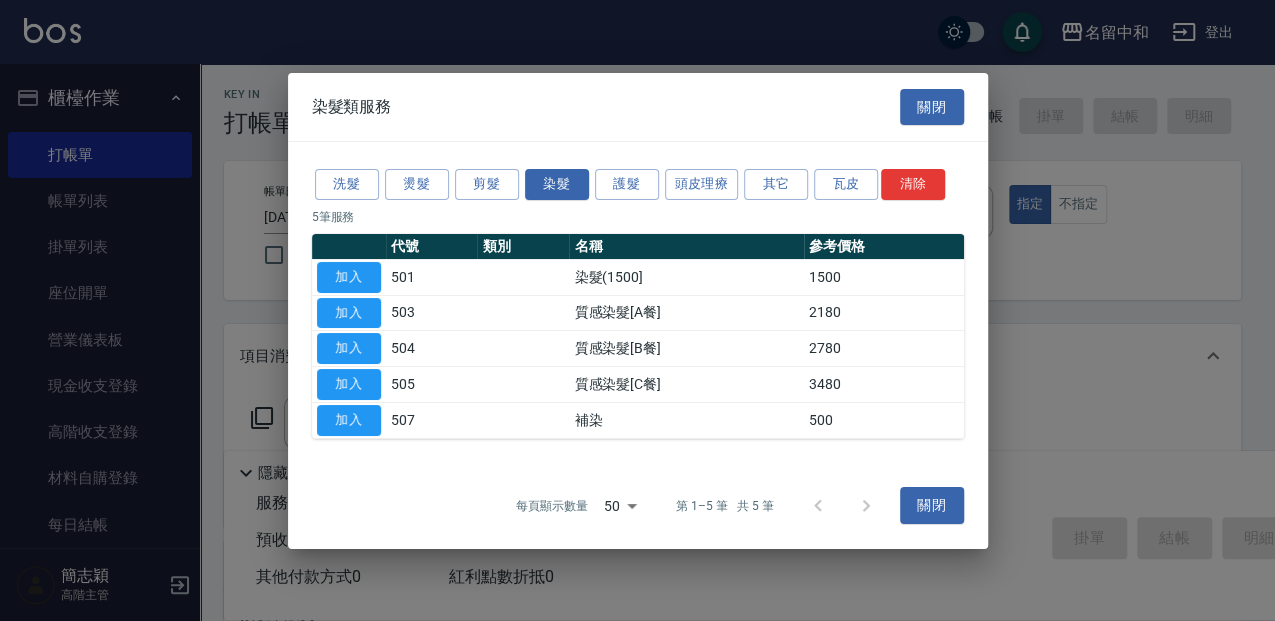 type on "染髮(1500](501)" 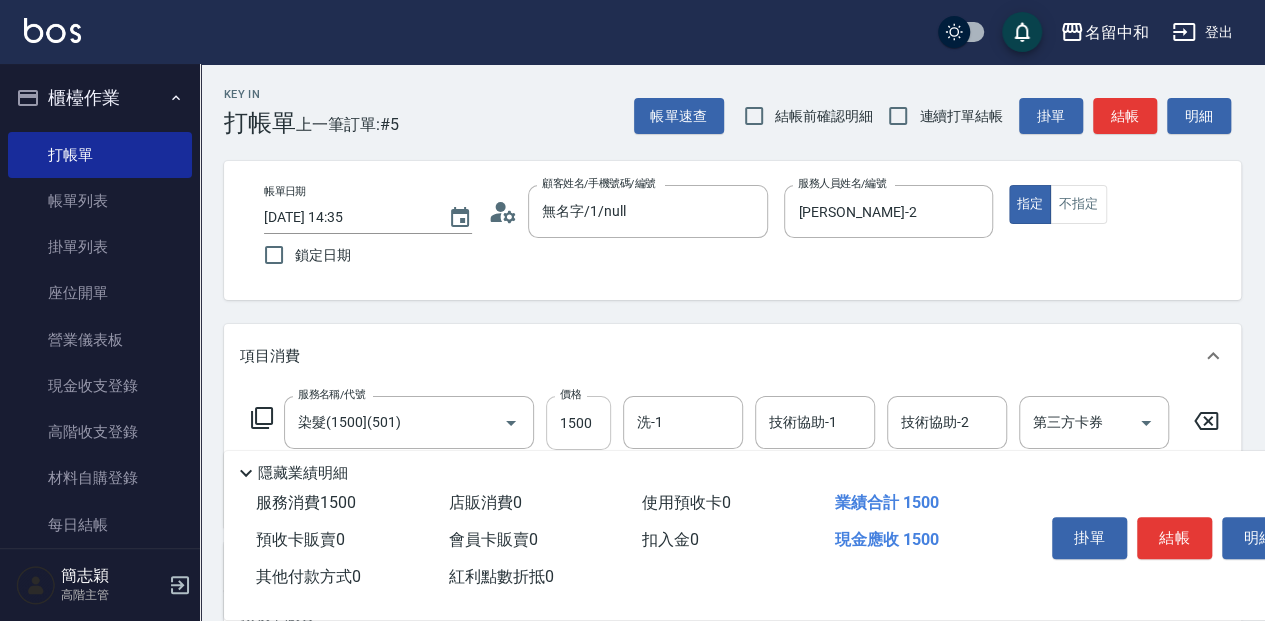 click on "1500" at bounding box center [578, 423] 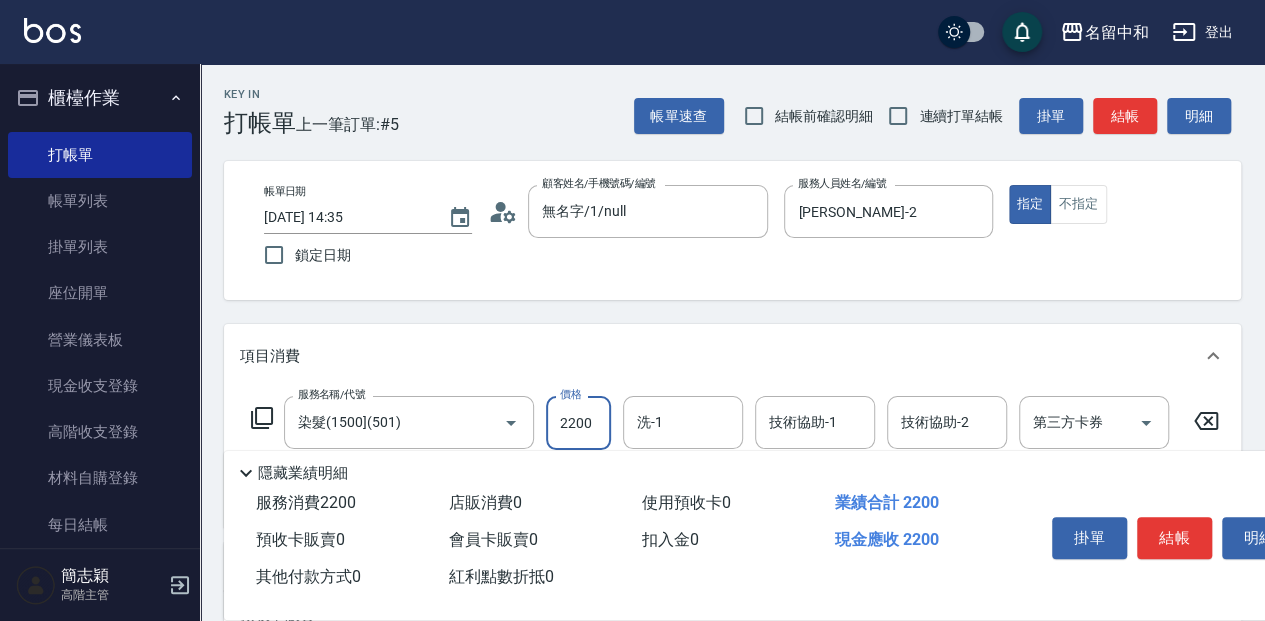 type on "2200" 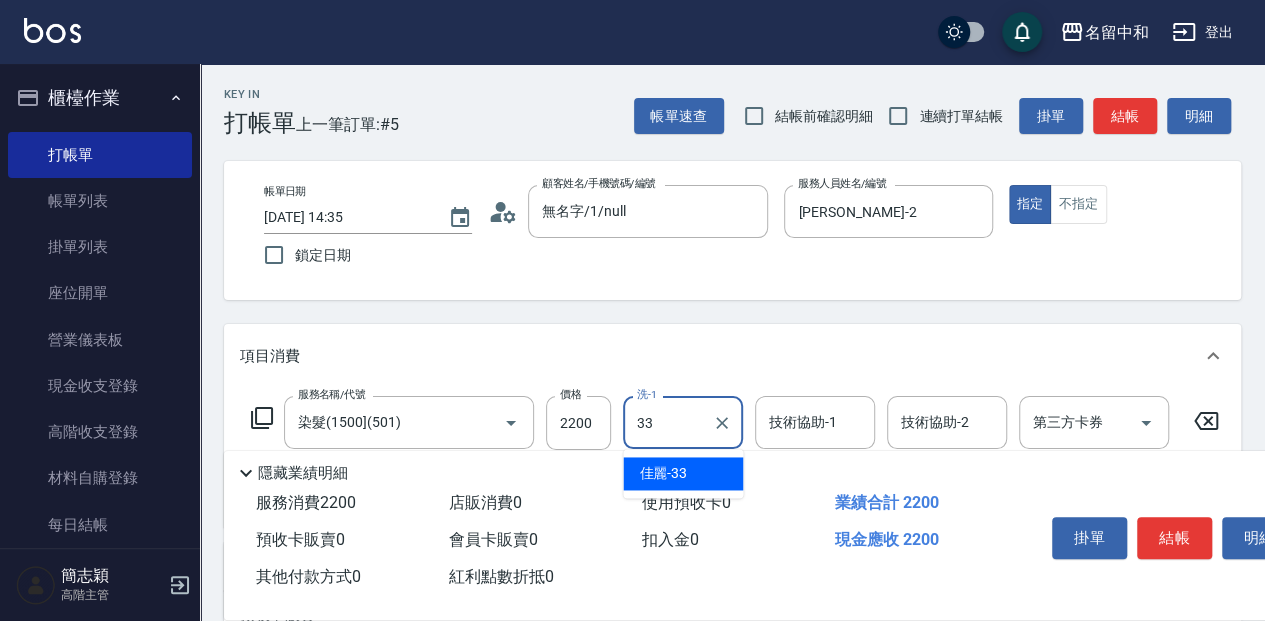 type on "佳麗-33" 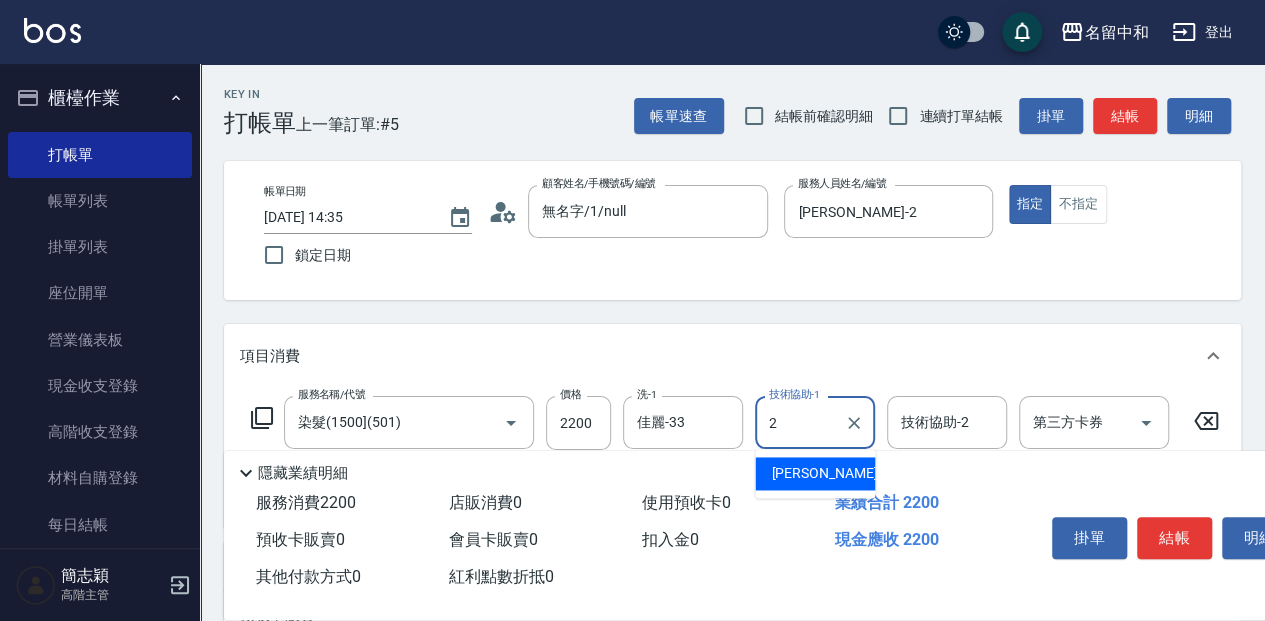 type on "[PERSON_NAME]-2" 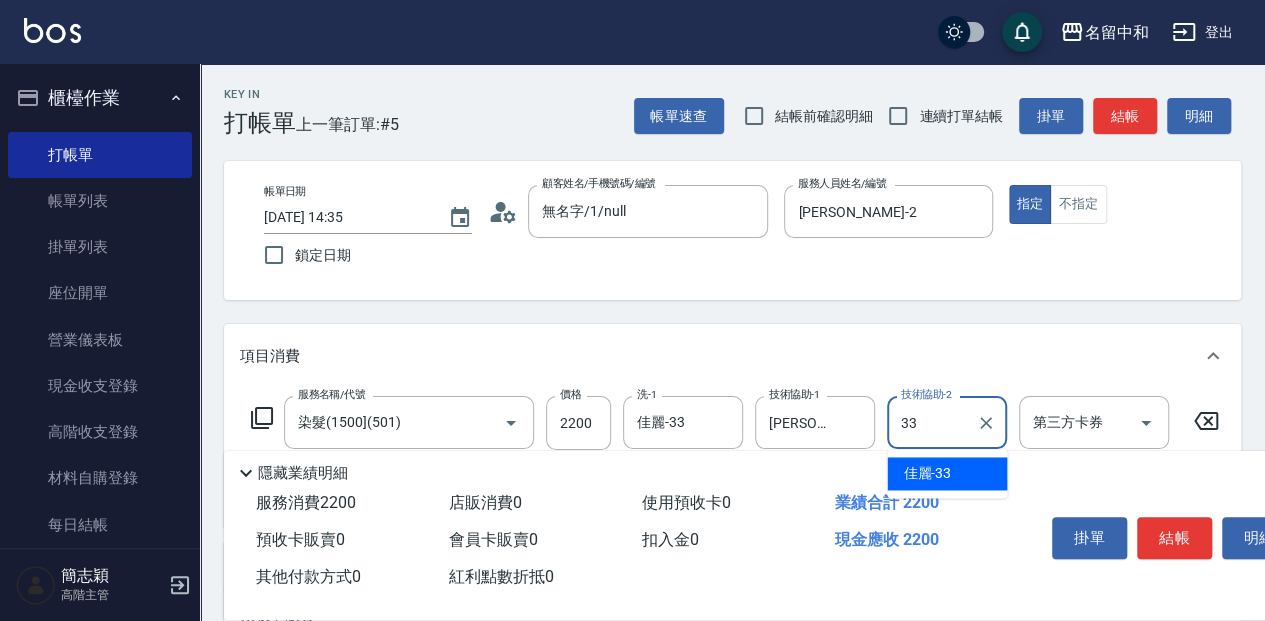 type on "佳麗-33" 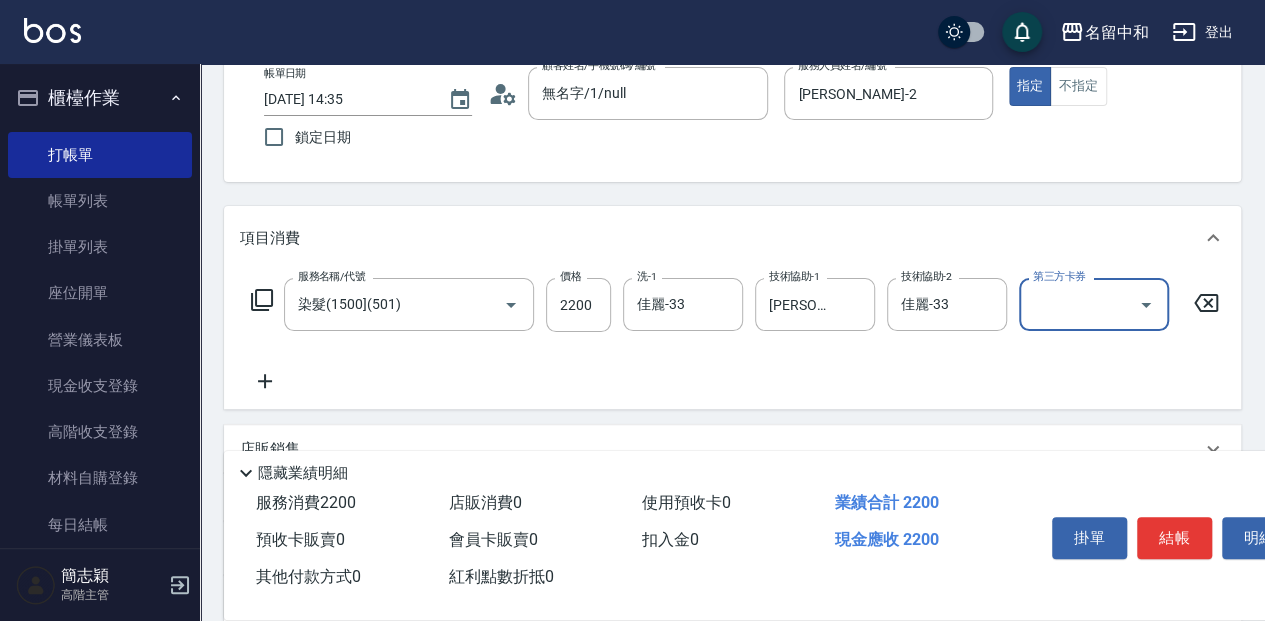 scroll, scrollTop: 133, scrollLeft: 0, axis: vertical 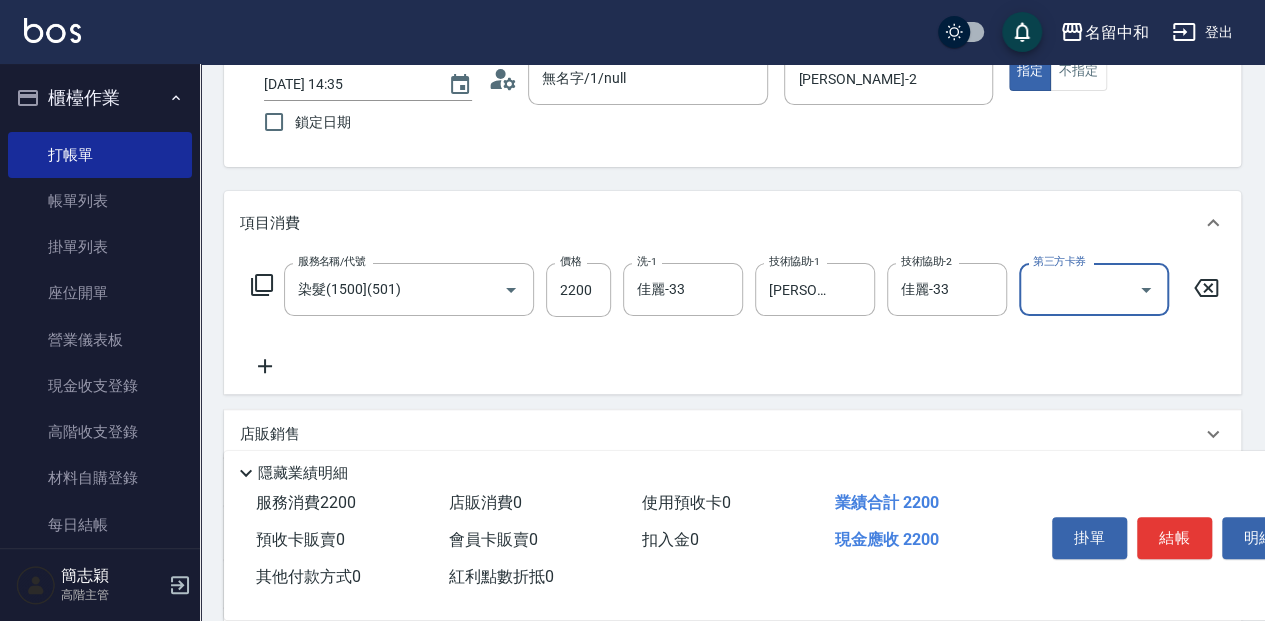 click 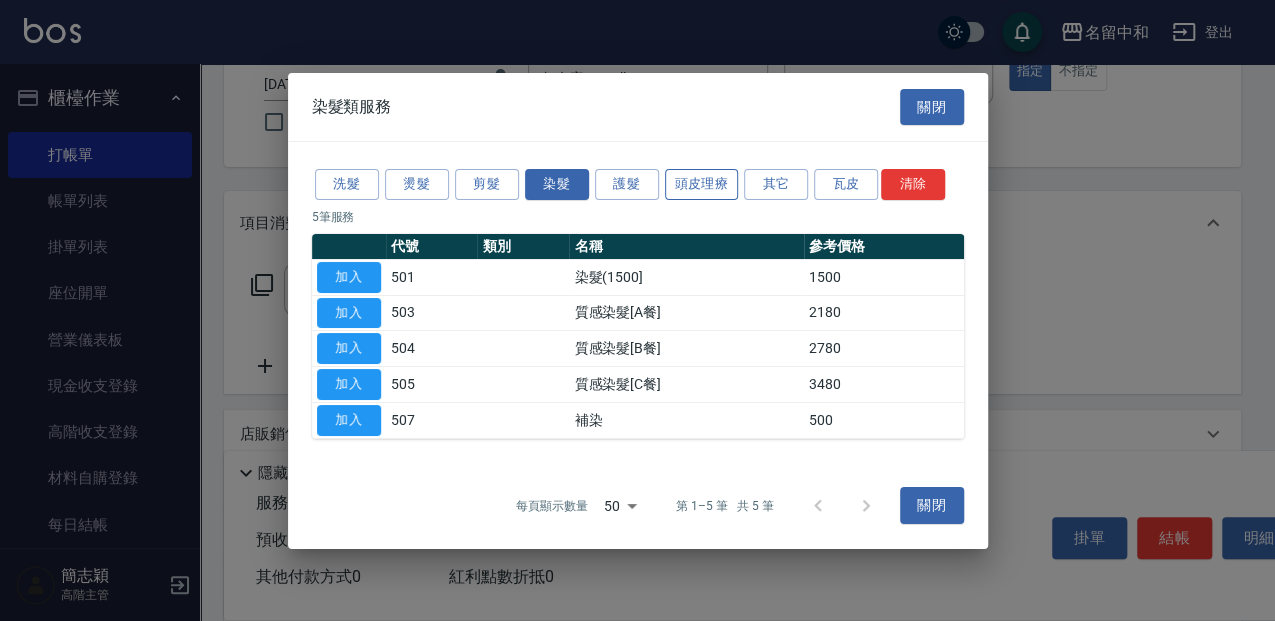 click on "頭皮理療" at bounding box center [702, 184] 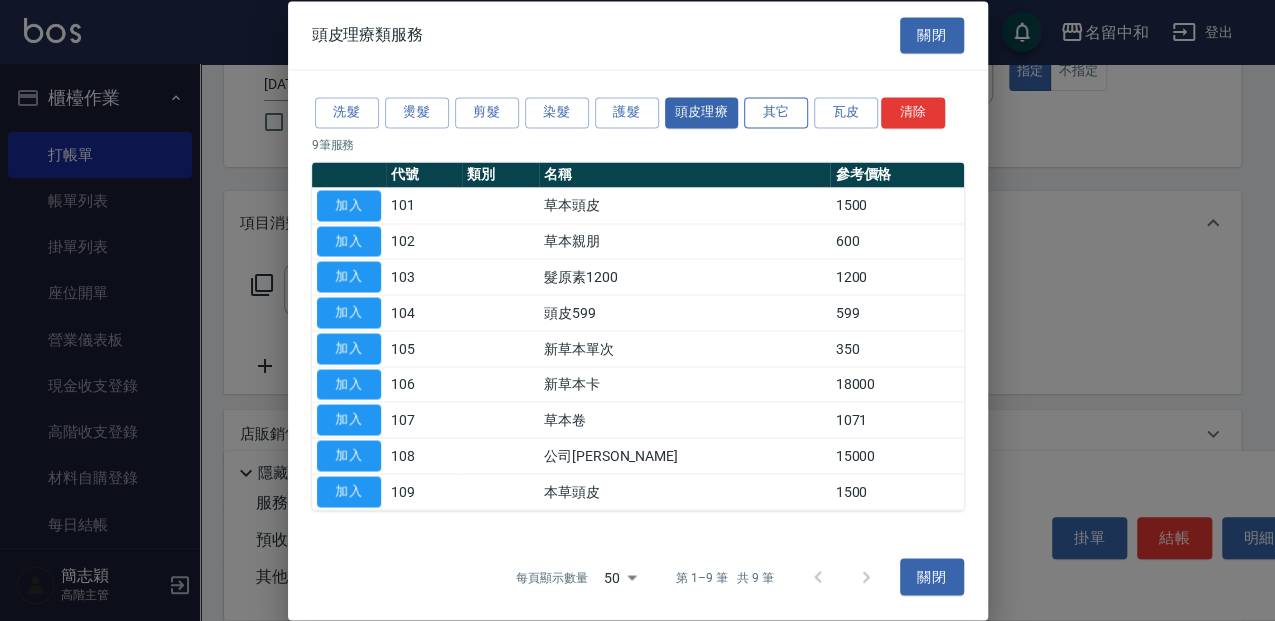 click on "洗髮 燙髮 剪髮 染髮 護髮 頭皮理療 其它 瓦皮 清除" at bounding box center (638, 112) 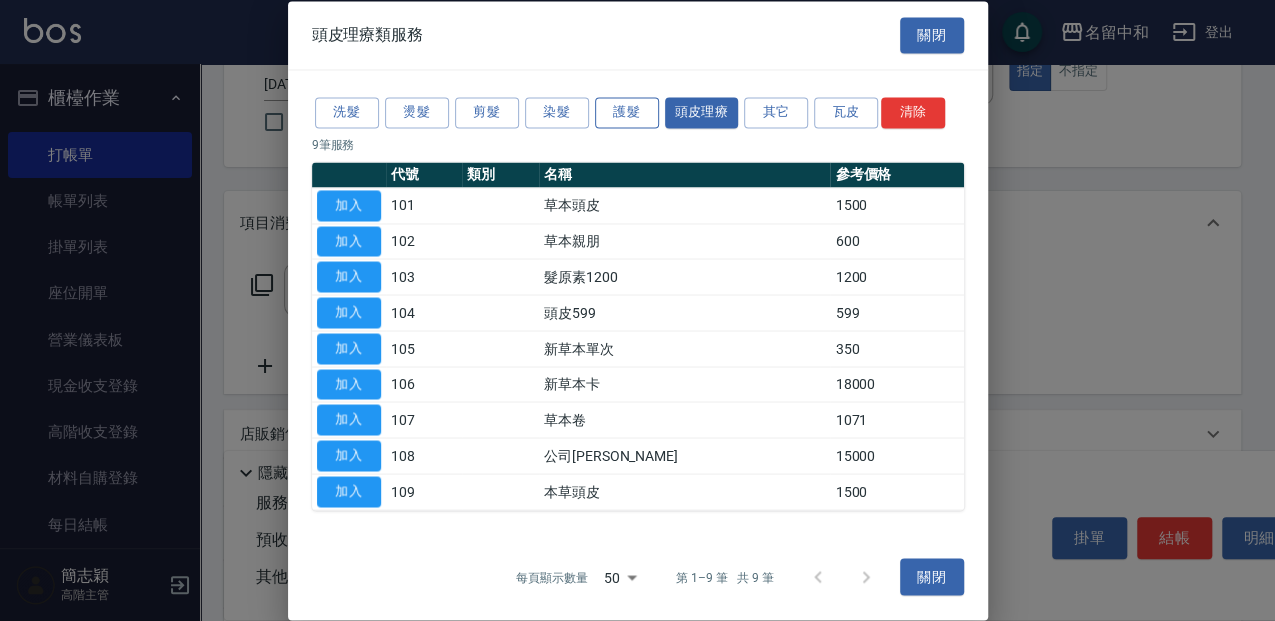 click on "護髮" at bounding box center (627, 112) 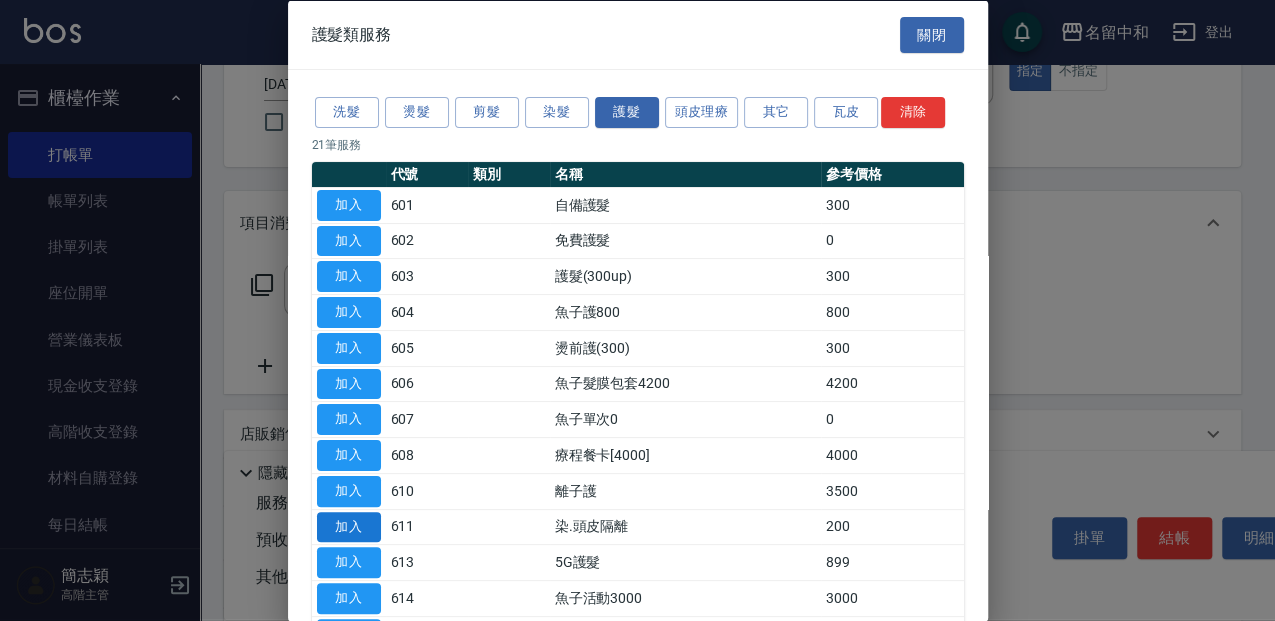 click on "加入" at bounding box center (349, 526) 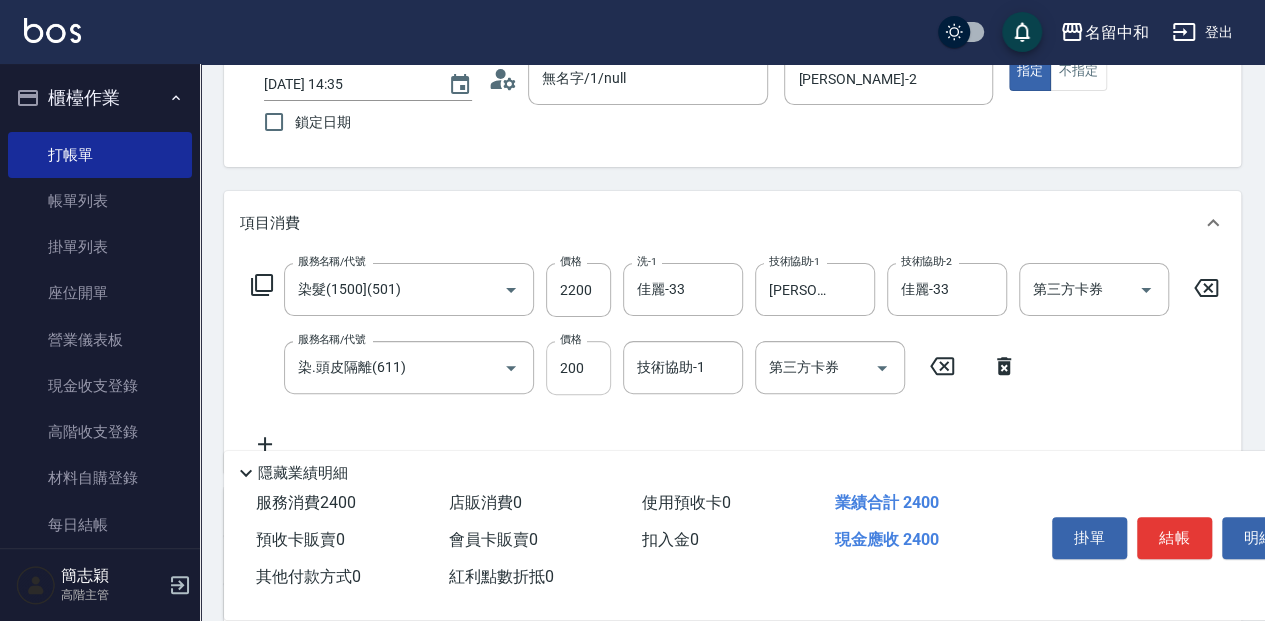 click on "200" at bounding box center (578, 368) 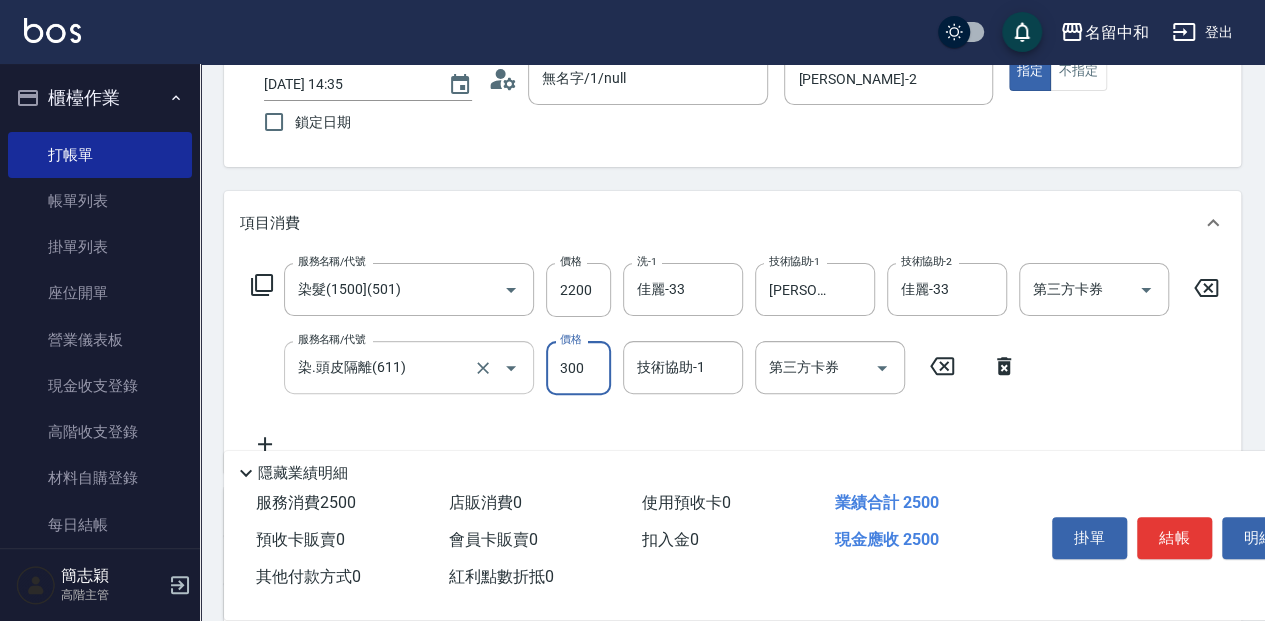 type on "300" 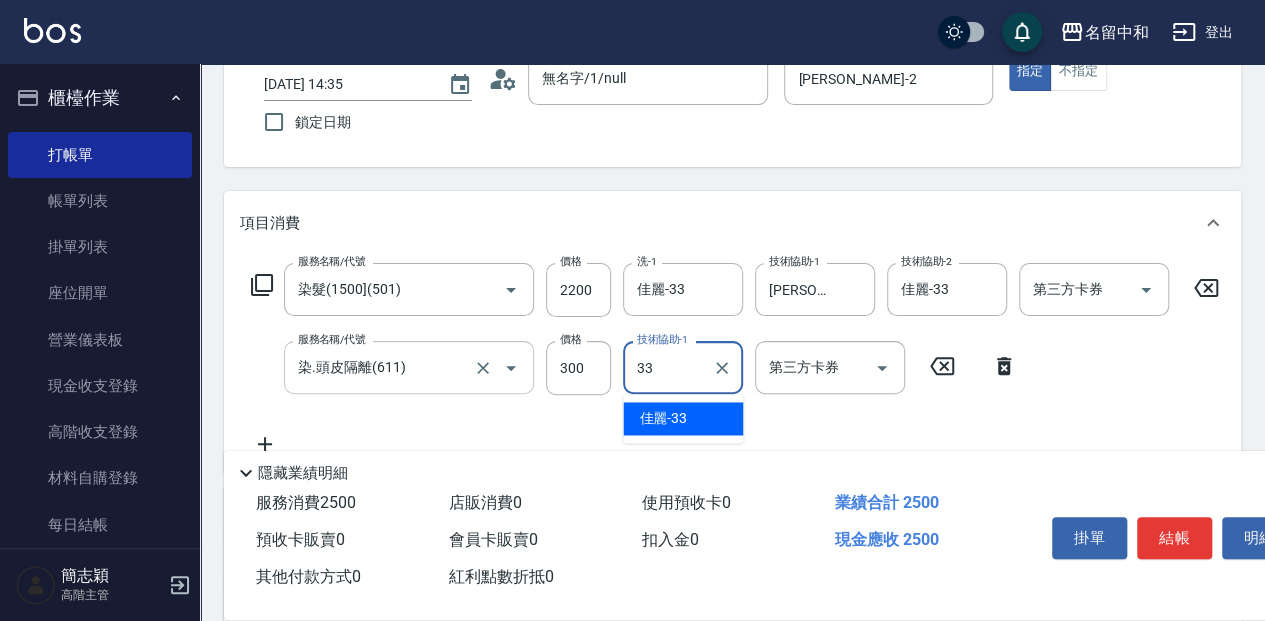 type on "佳麗-33" 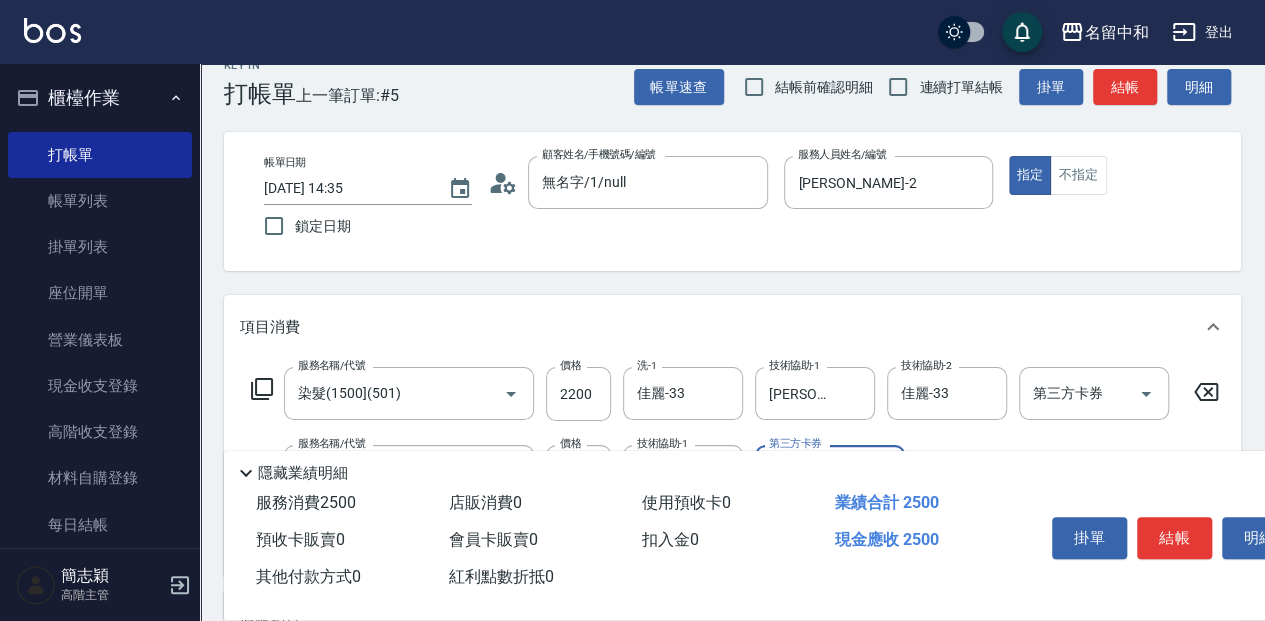 scroll, scrollTop: 0, scrollLeft: 0, axis: both 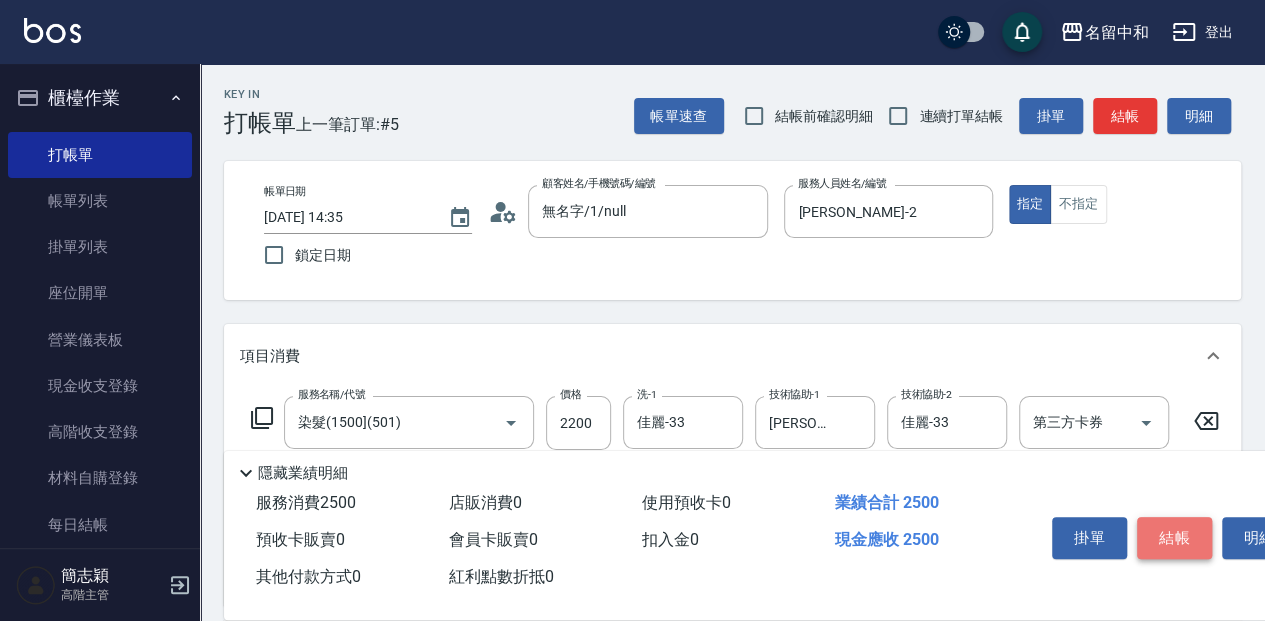 click on "結帳" at bounding box center [1174, 538] 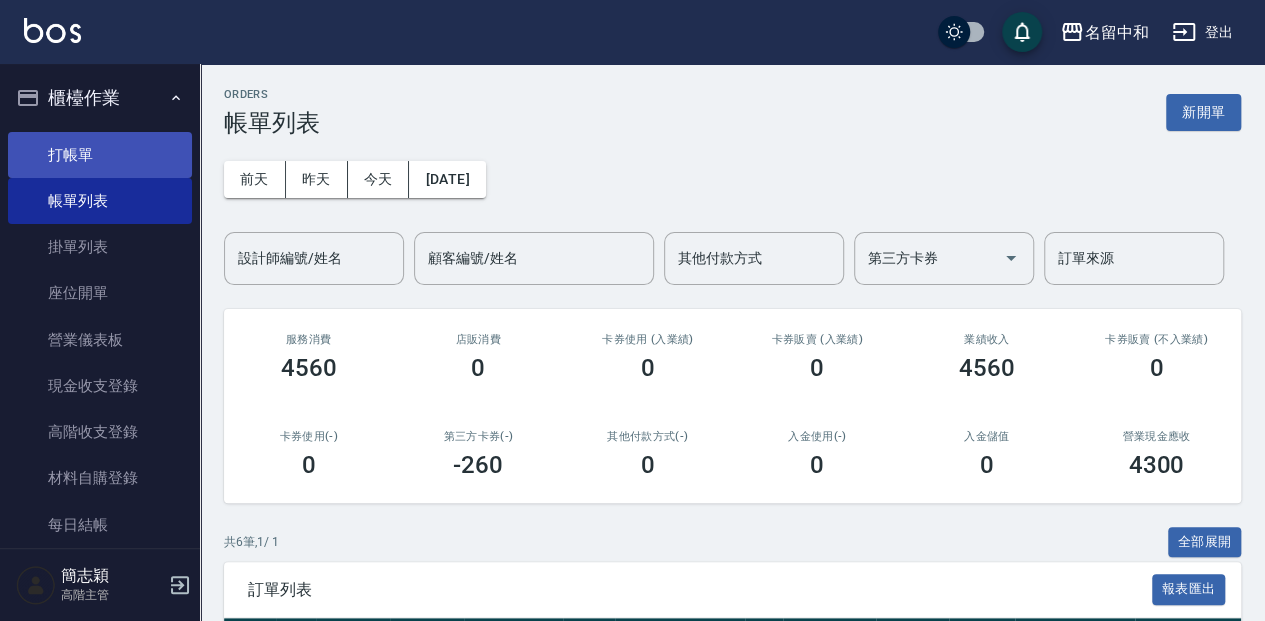drag, startPoint x: 128, startPoint y: 158, endPoint x: 170, endPoint y: 164, distance: 42.426407 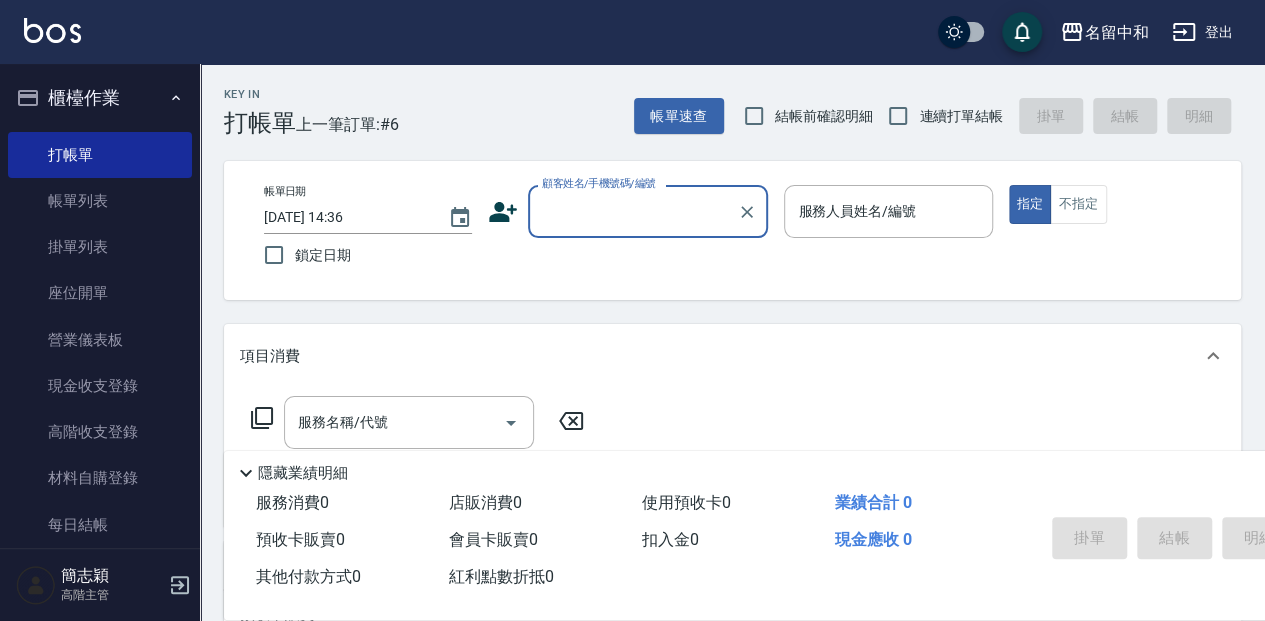 click on "顧客姓名/手機號碼/編號" at bounding box center (633, 211) 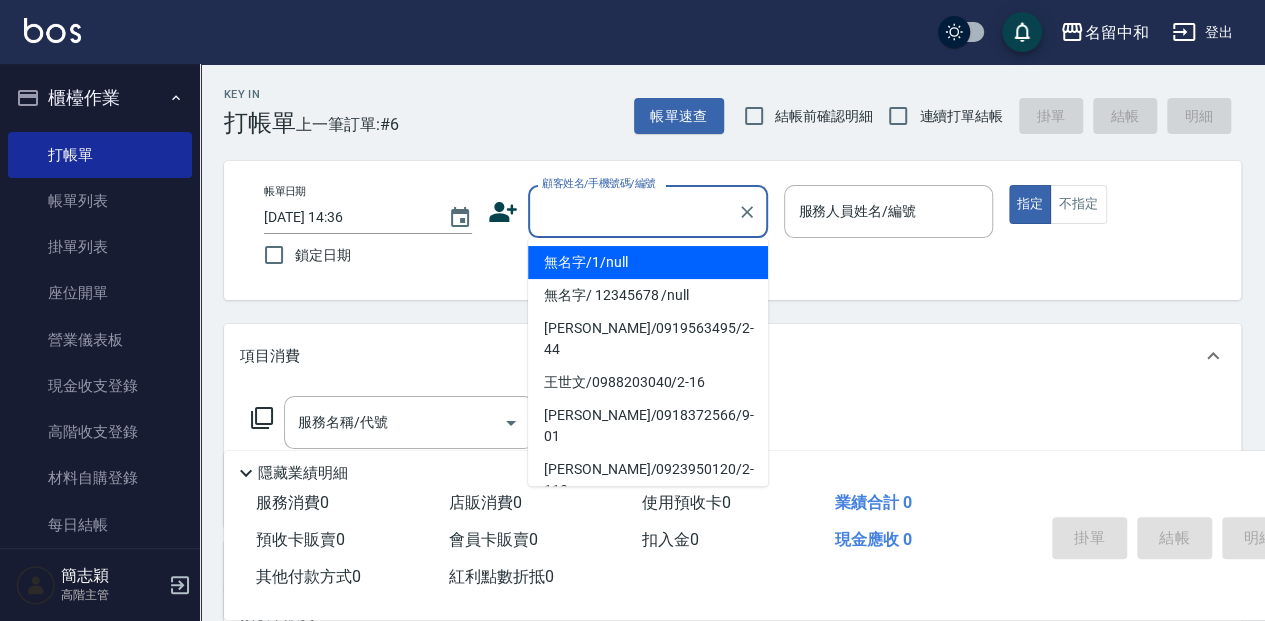 click on "無名字/1/null" at bounding box center [648, 262] 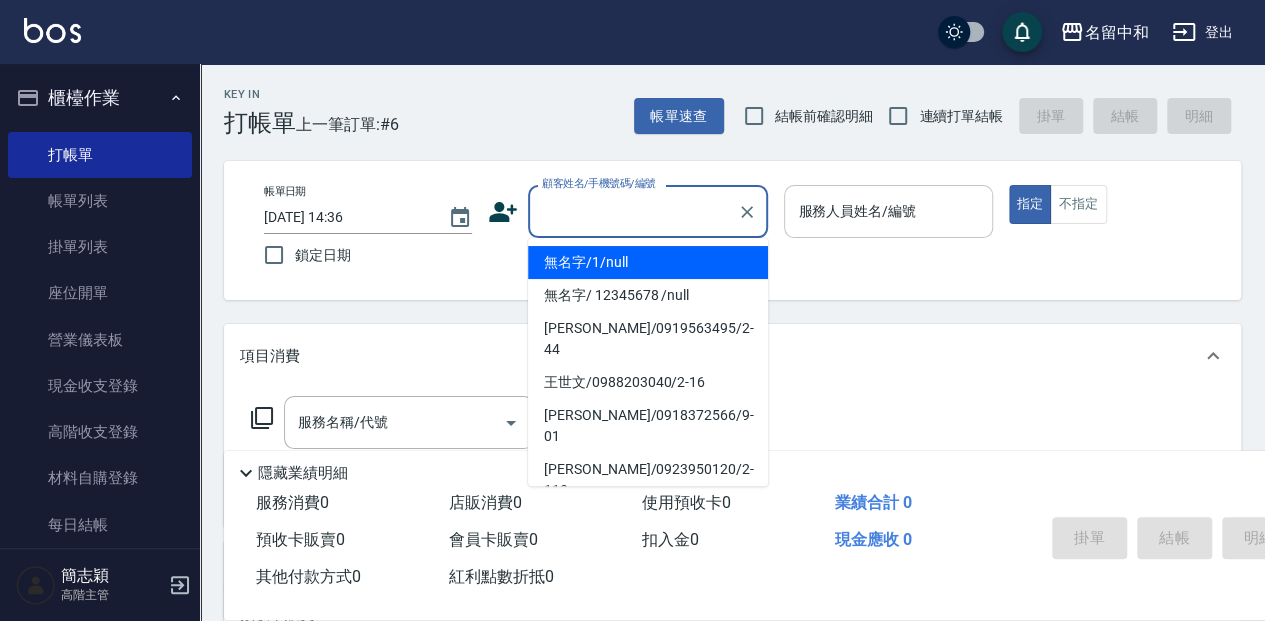 type on "無名字/1/null" 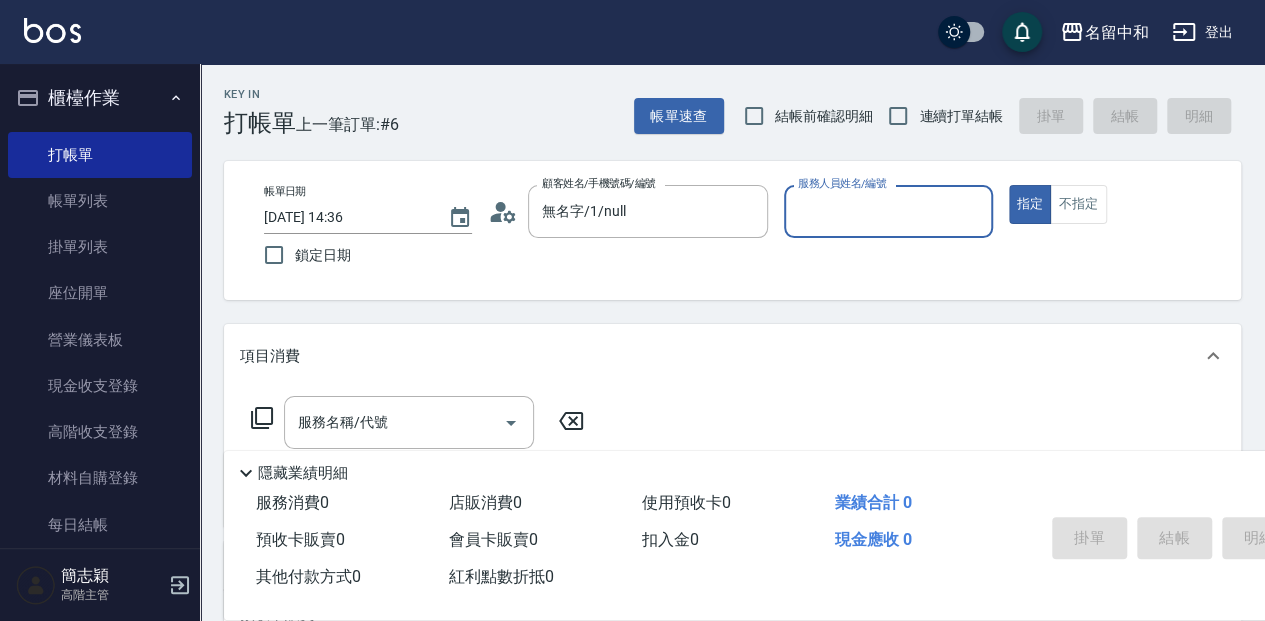 click on "服務人員姓名/編號" at bounding box center [888, 211] 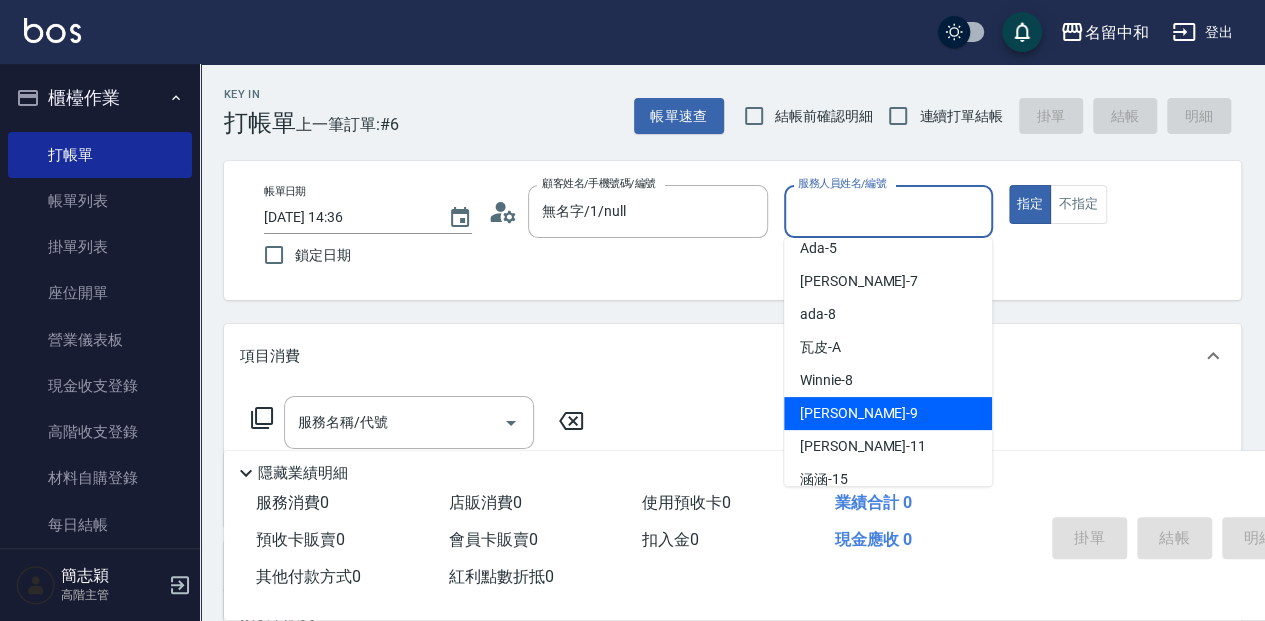 scroll, scrollTop: 133, scrollLeft: 0, axis: vertical 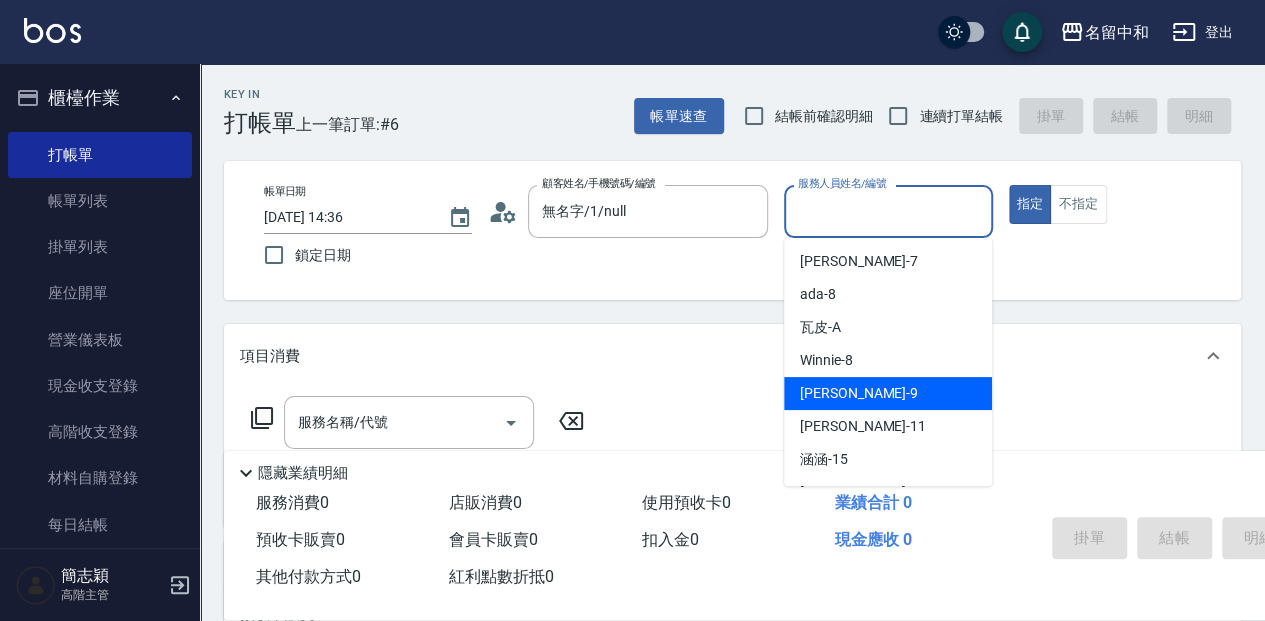 click on "[PERSON_NAME] -9" at bounding box center (888, 393) 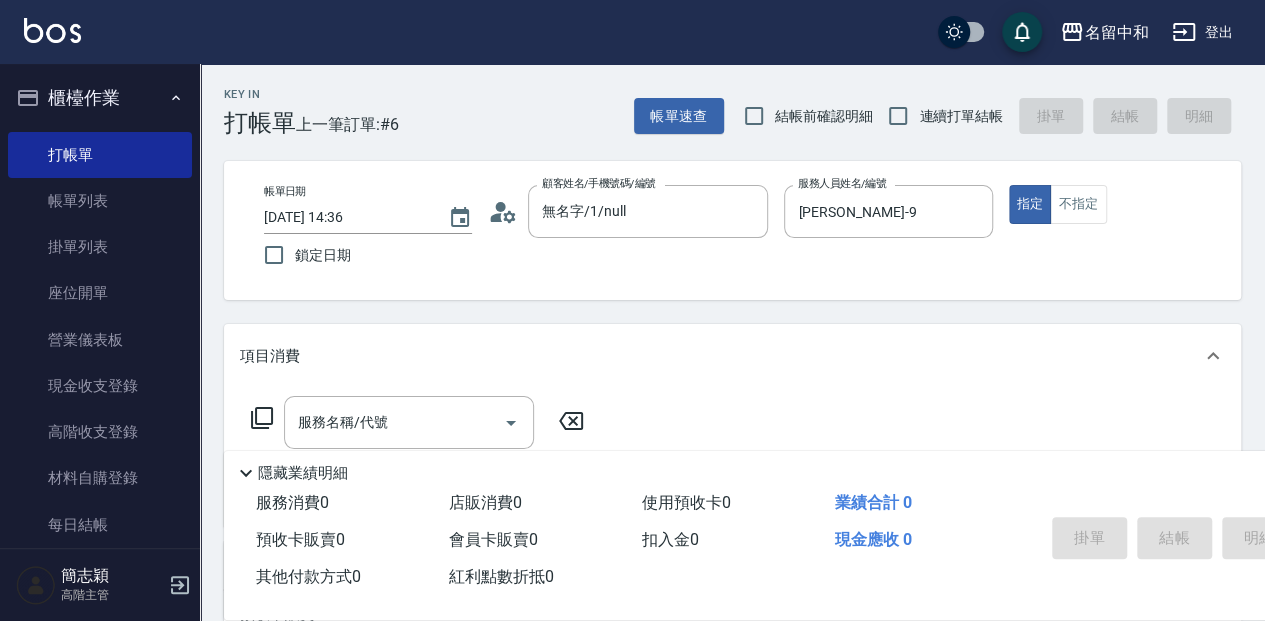 click on "項目消費" at bounding box center (732, 356) 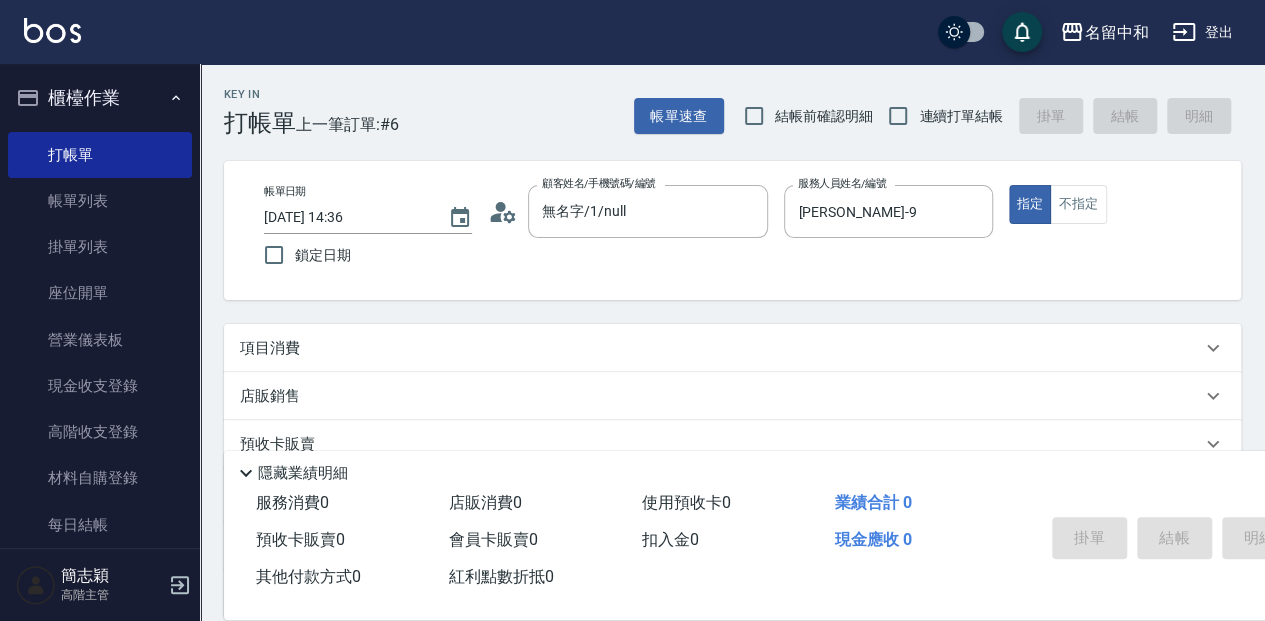 click on "項目消費" at bounding box center [720, 348] 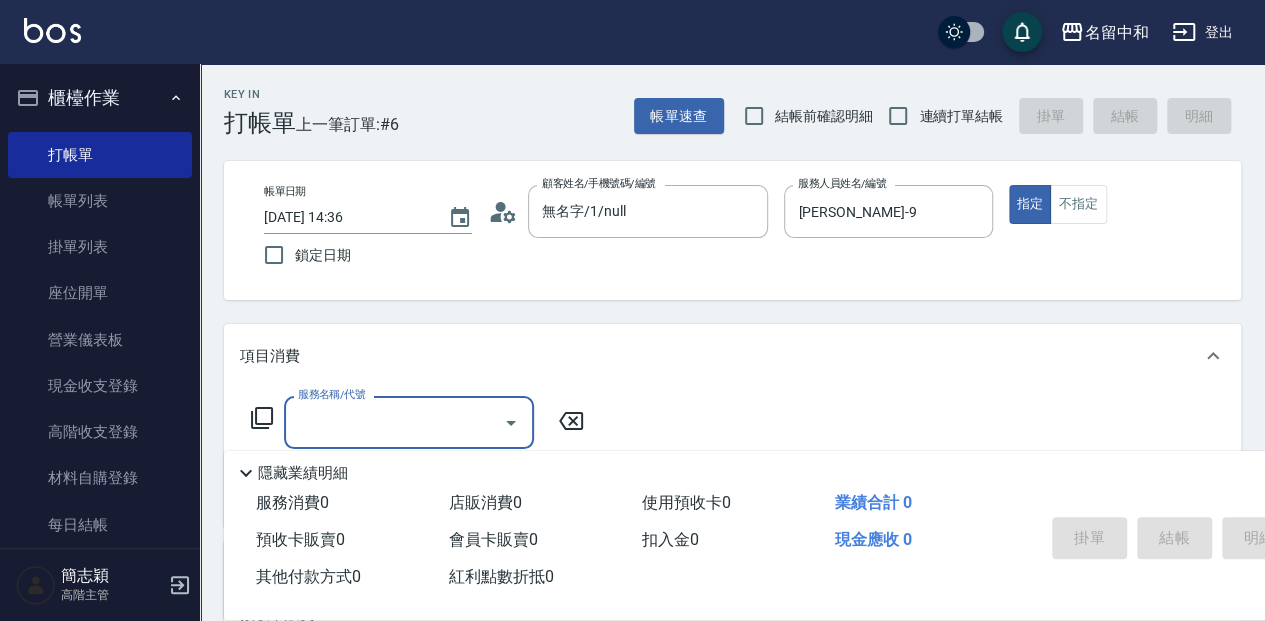 scroll, scrollTop: 0, scrollLeft: 0, axis: both 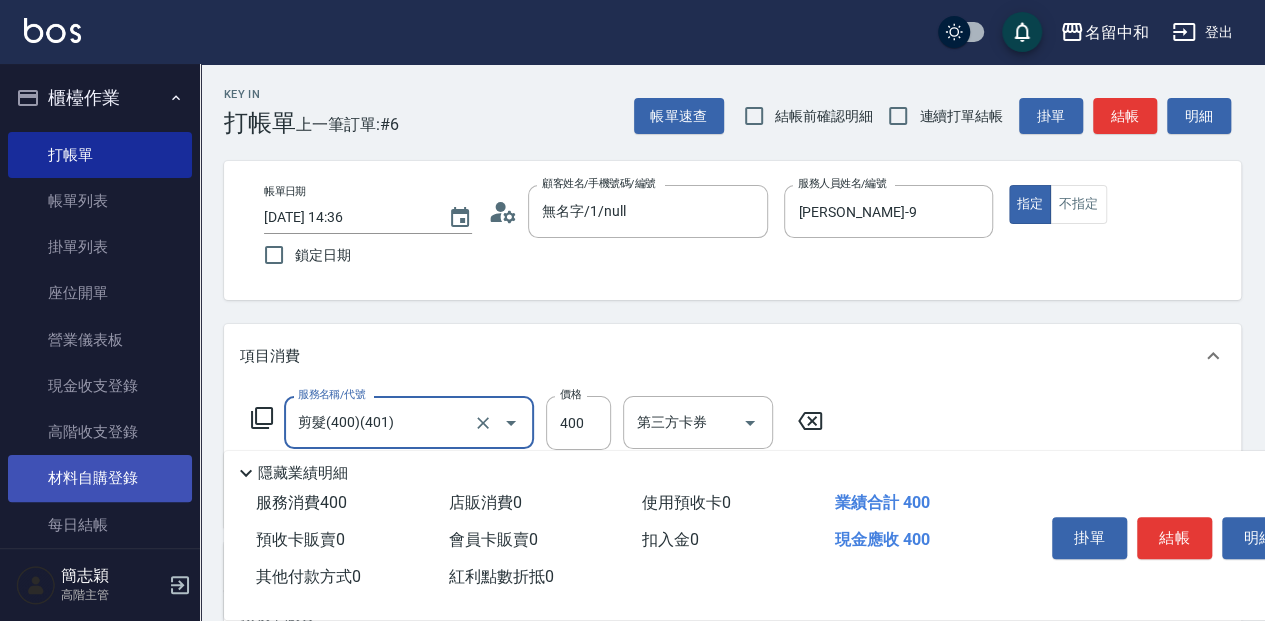 type on "剪髮(400)(401)" 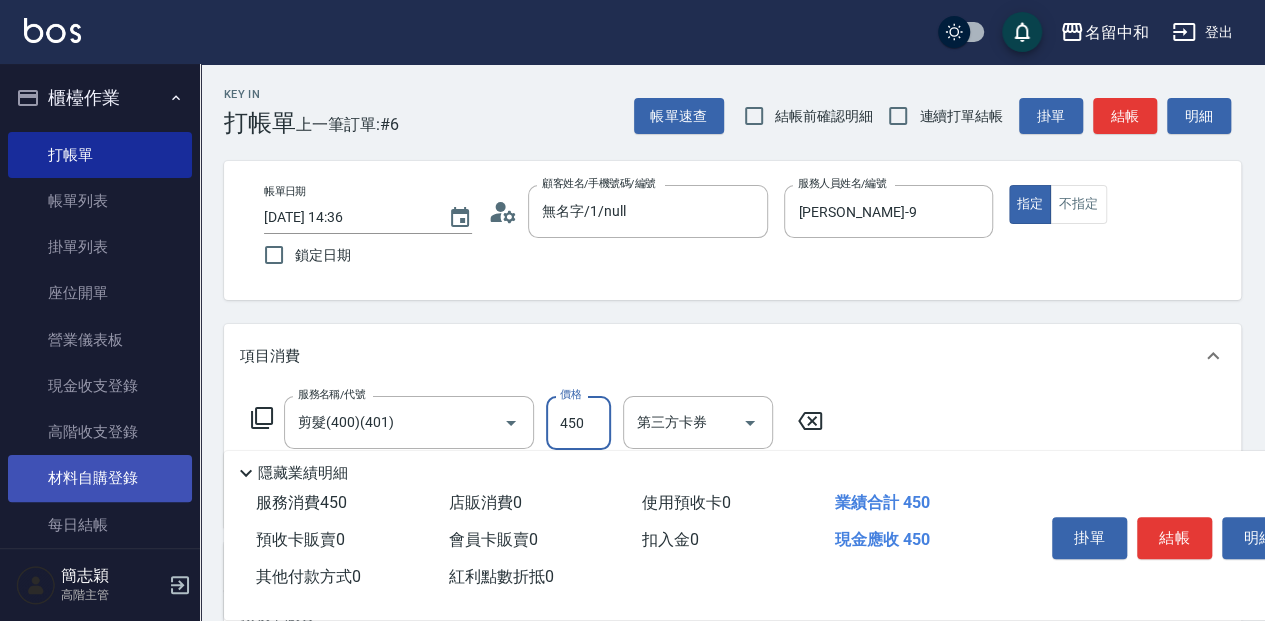 type on "450" 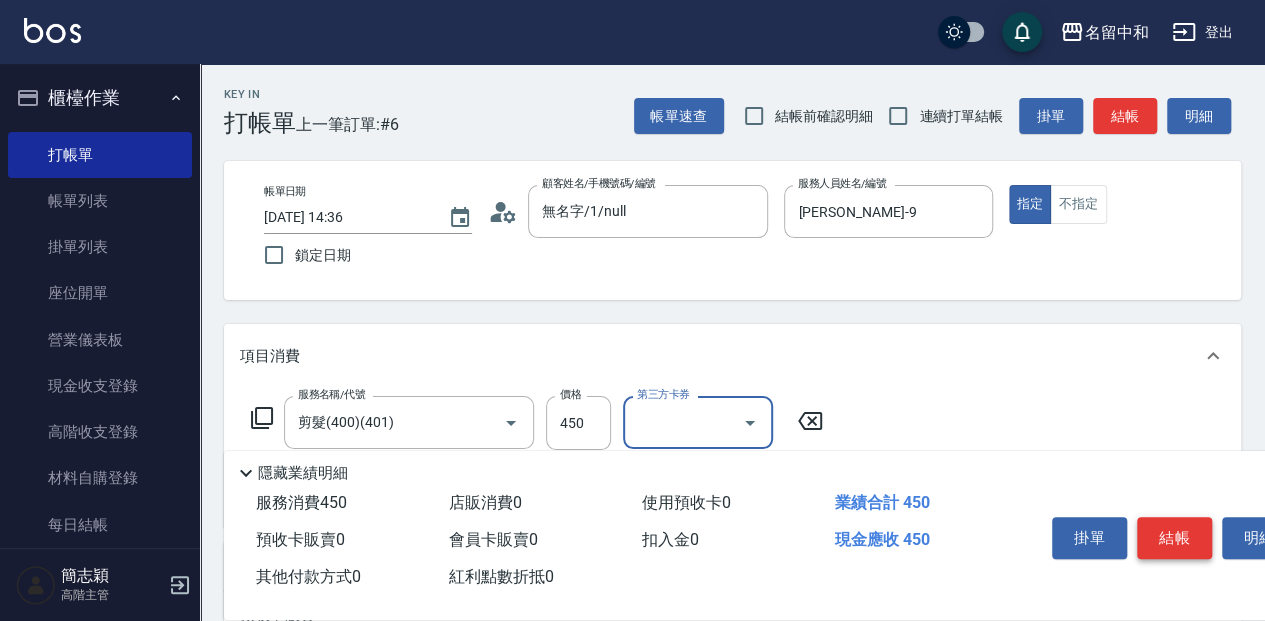 click on "結帳" at bounding box center [1174, 538] 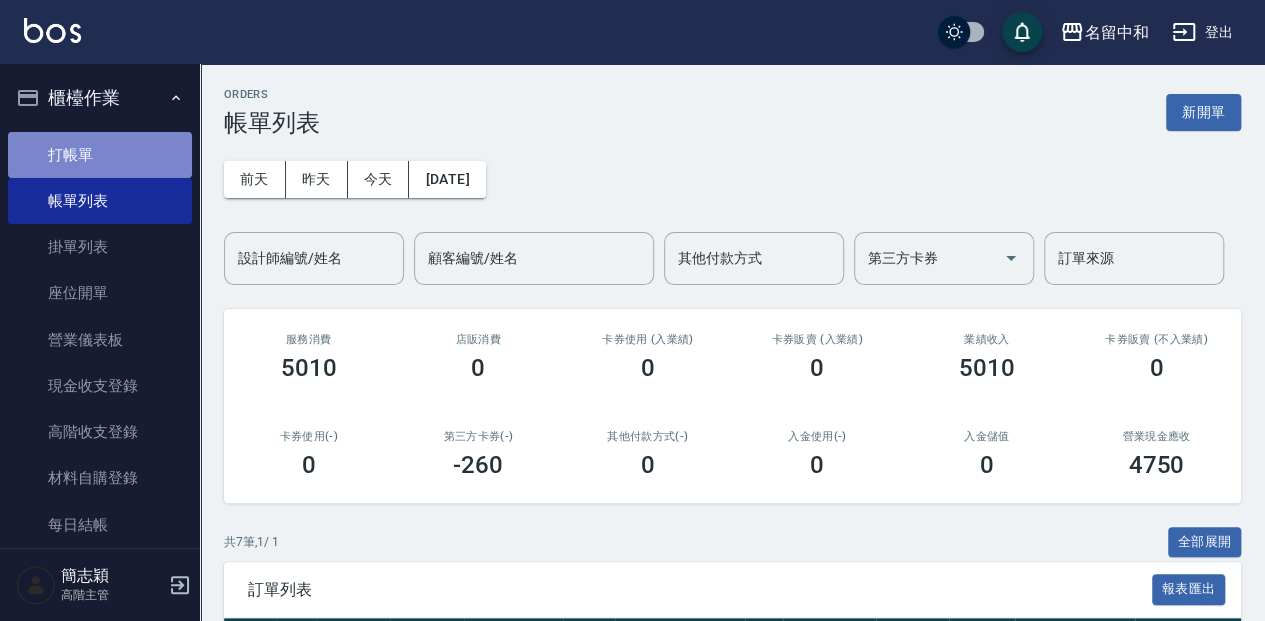 click on "打帳單" at bounding box center (100, 155) 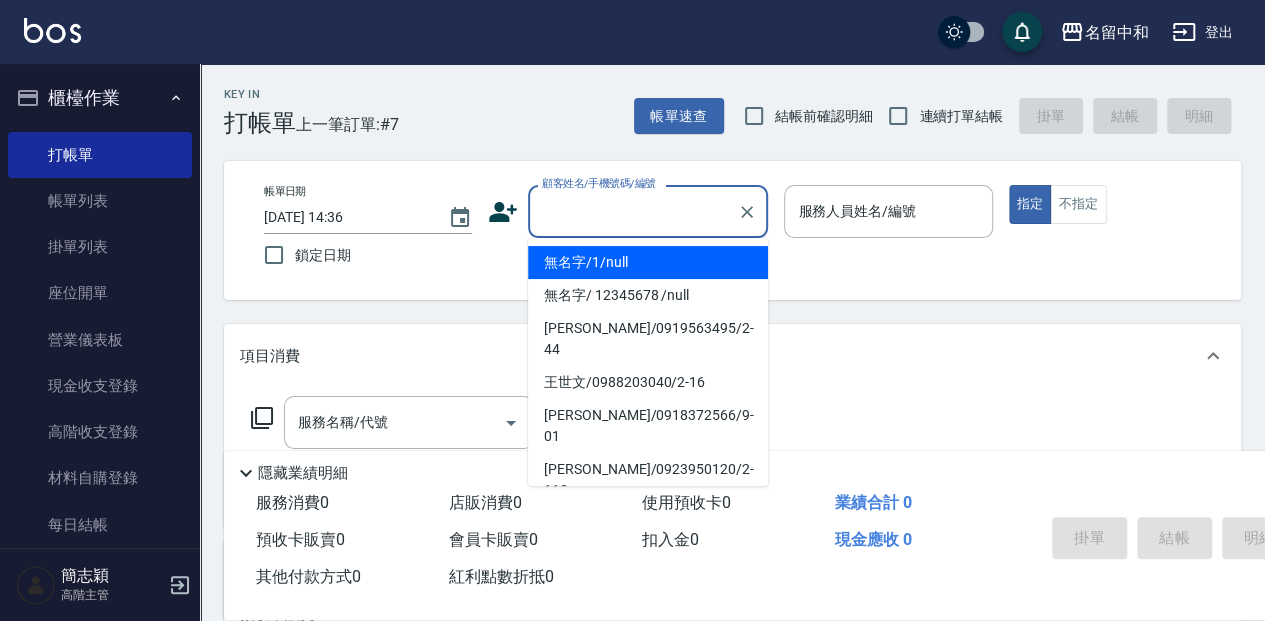 click on "顧客姓名/手機號碼/編號" at bounding box center (633, 211) 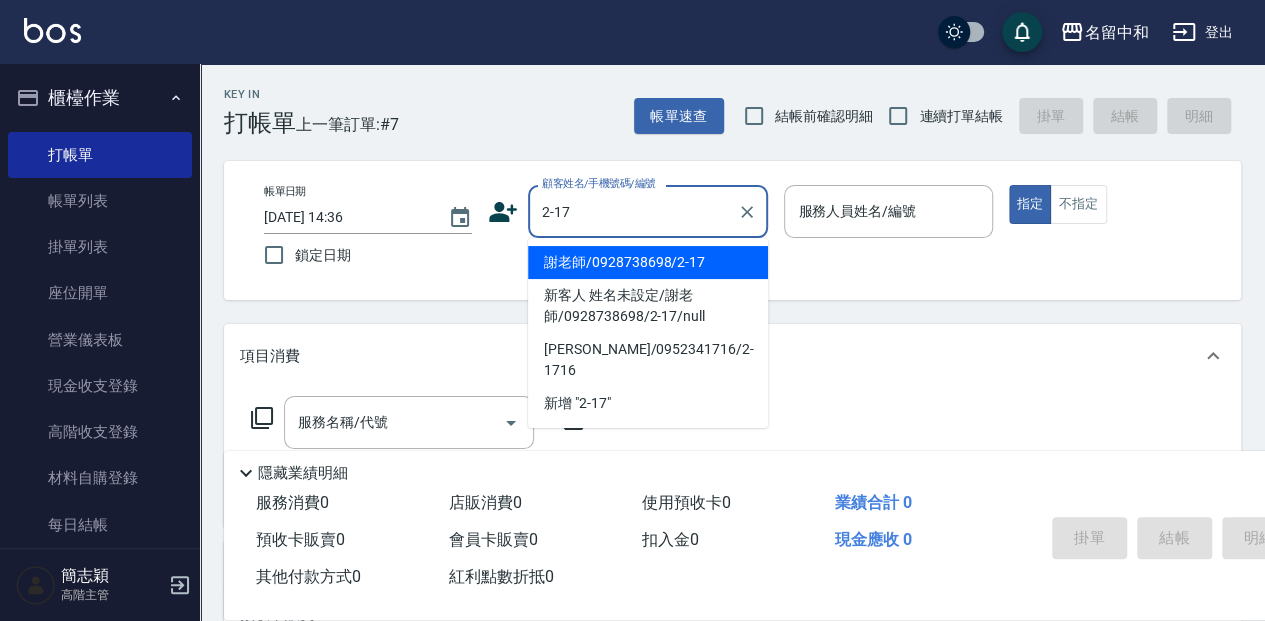 drag, startPoint x: 694, startPoint y: 265, endPoint x: 724, endPoint y: 254, distance: 31.95309 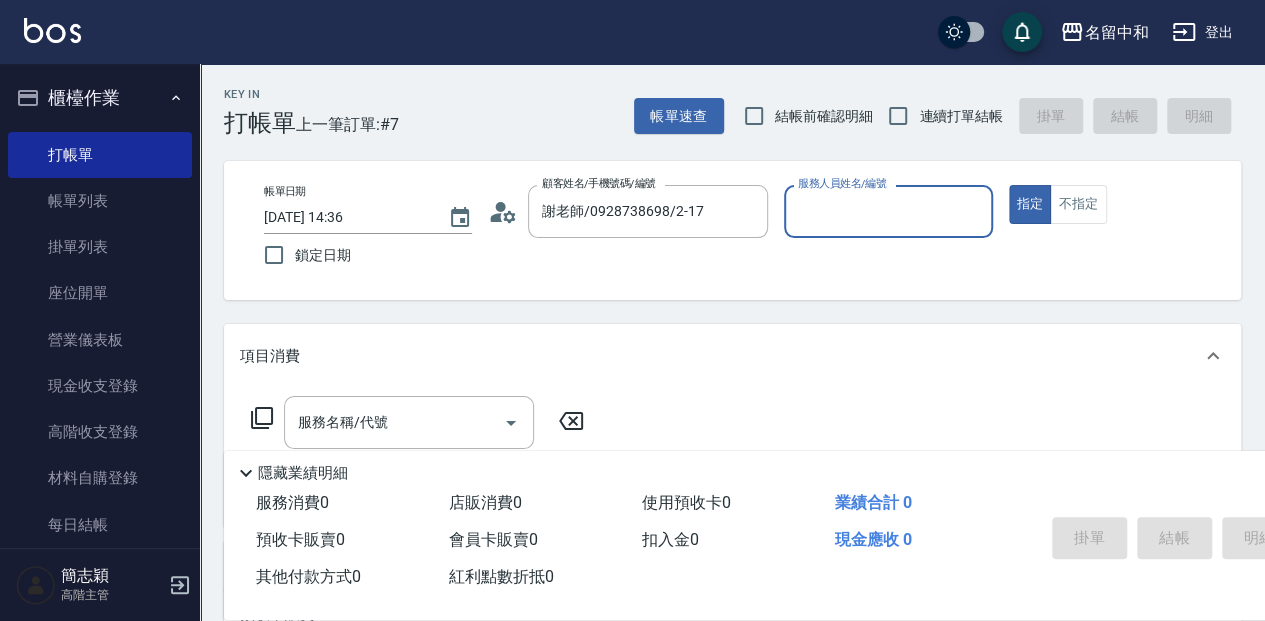 type on "[PERSON_NAME]-2" 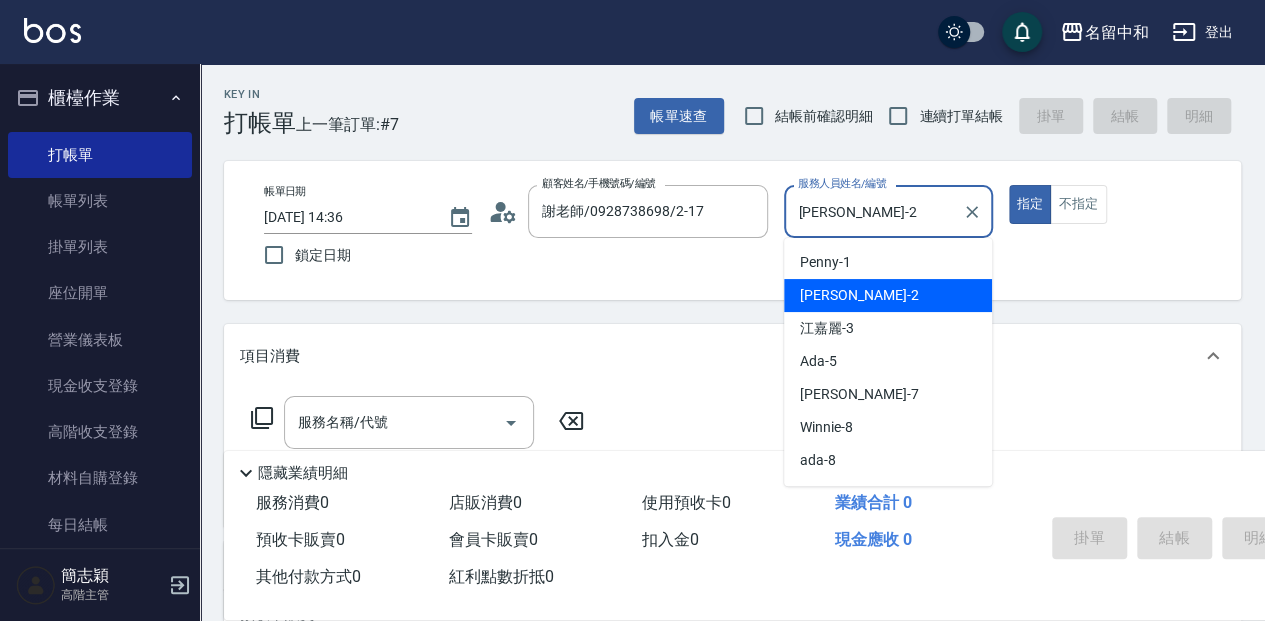 click on "[PERSON_NAME]-2" at bounding box center [873, 211] 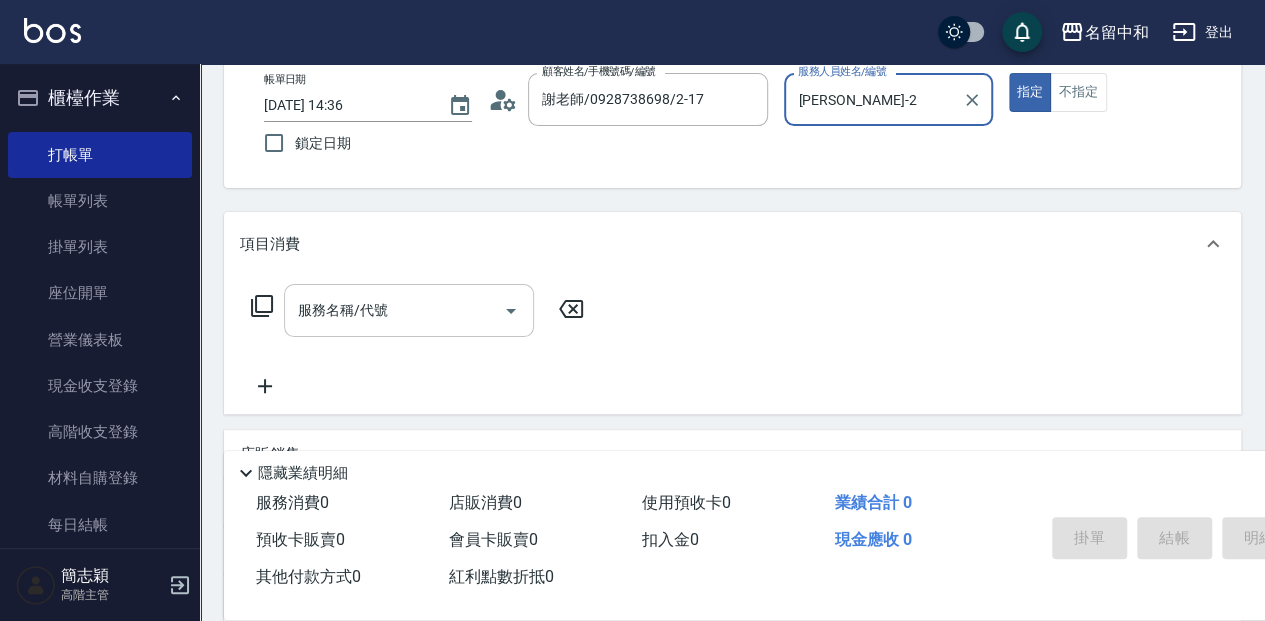 scroll, scrollTop: 200, scrollLeft: 0, axis: vertical 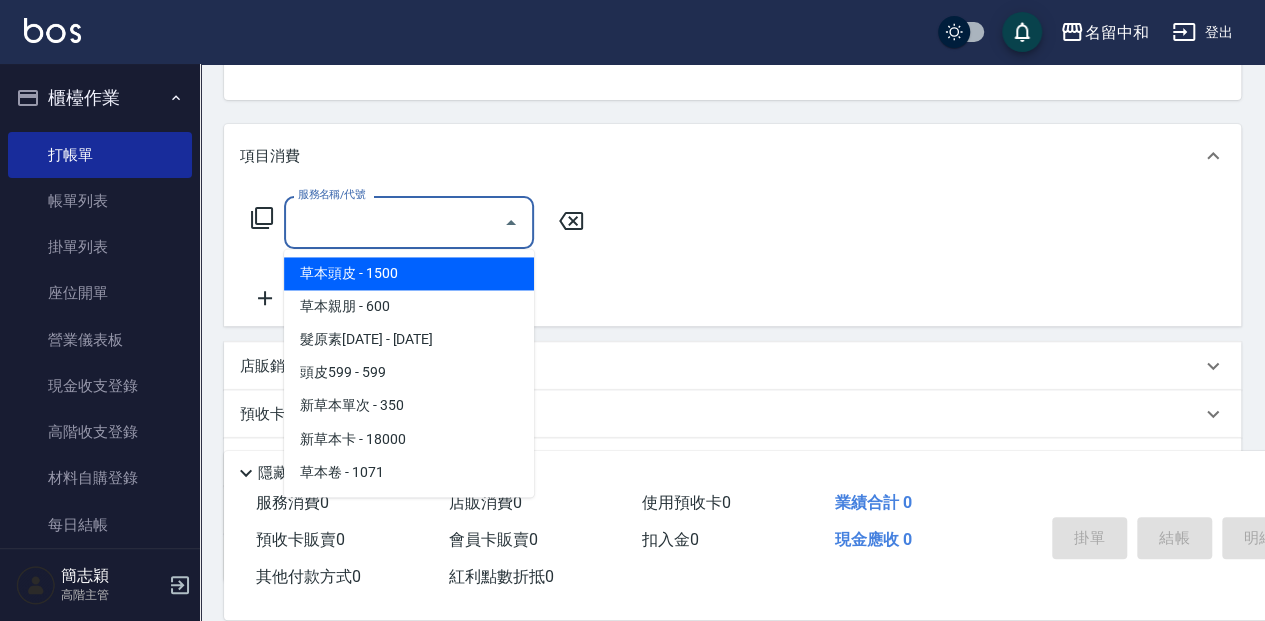 click on "服務名稱/代號" at bounding box center [394, 222] 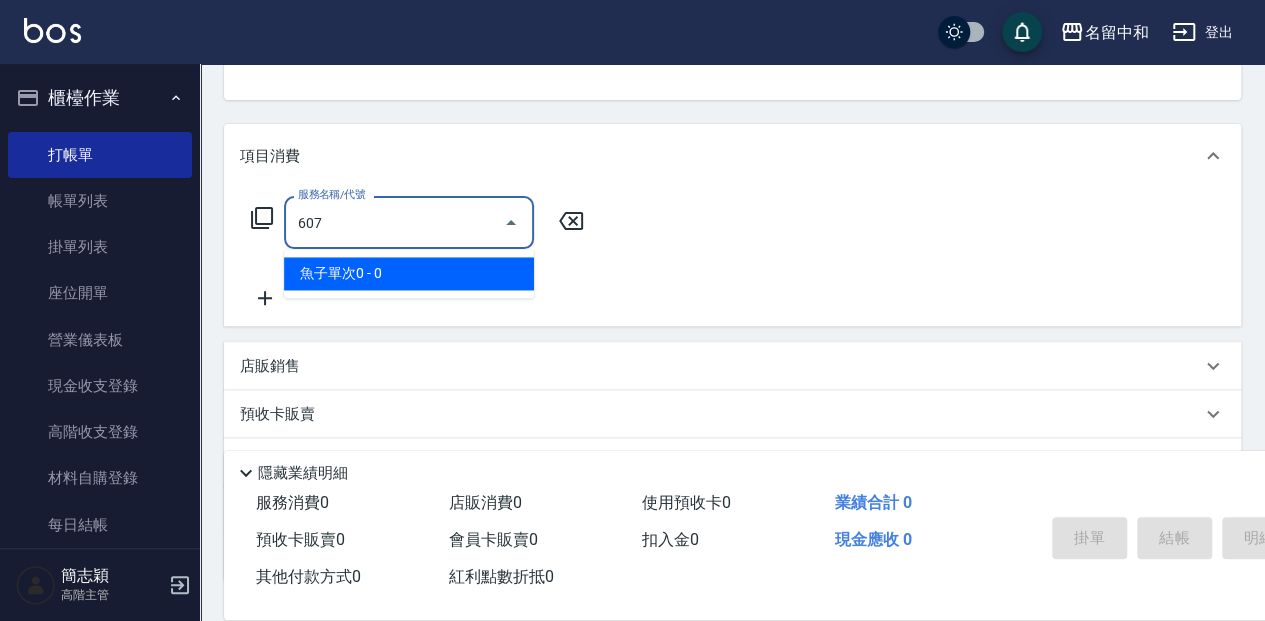 click on "魚子單次0 - 0" at bounding box center [409, 273] 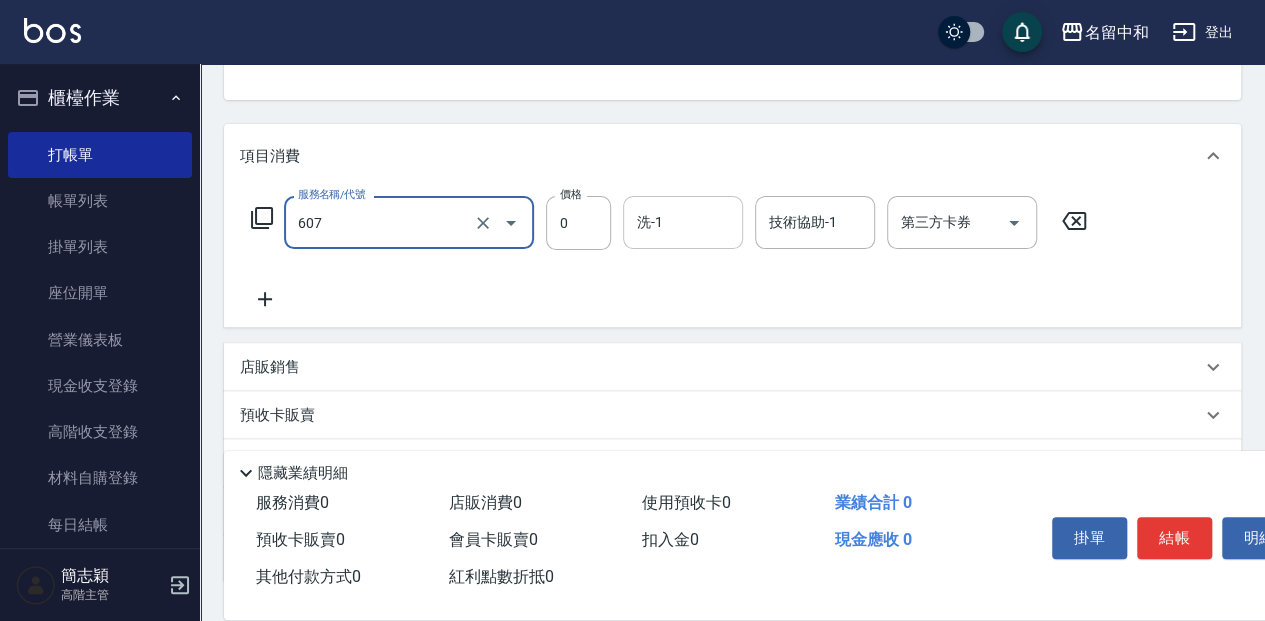 type on "魚子單次0(607)" 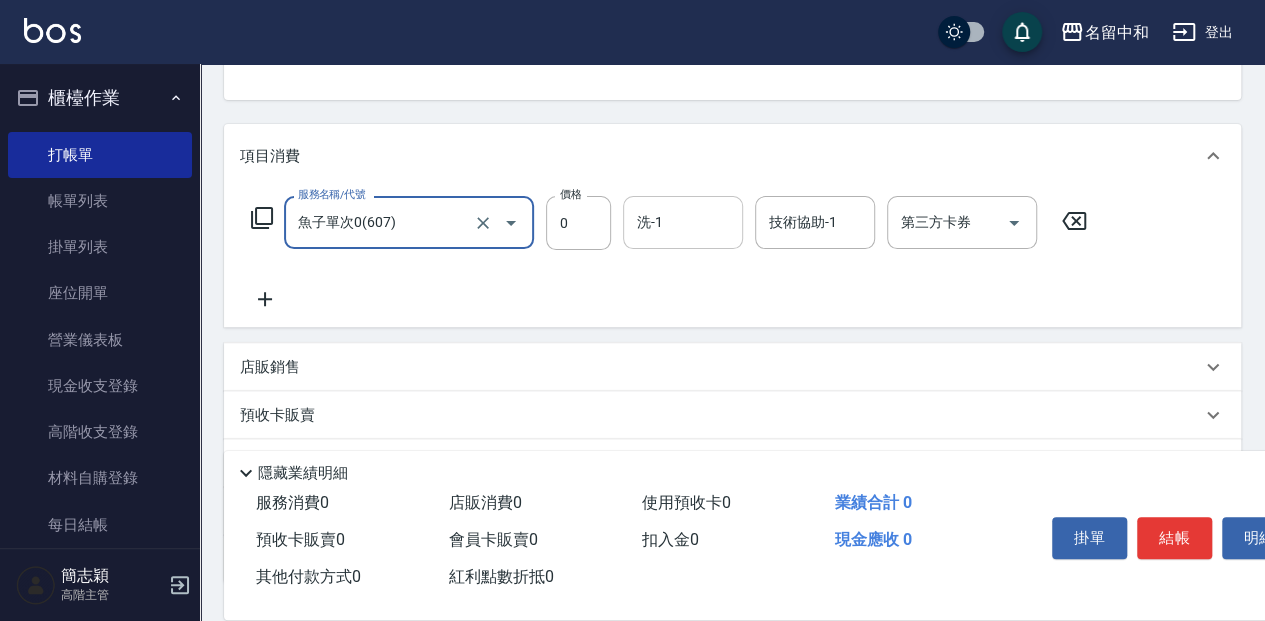 click on "洗-1" at bounding box center (683, 222) 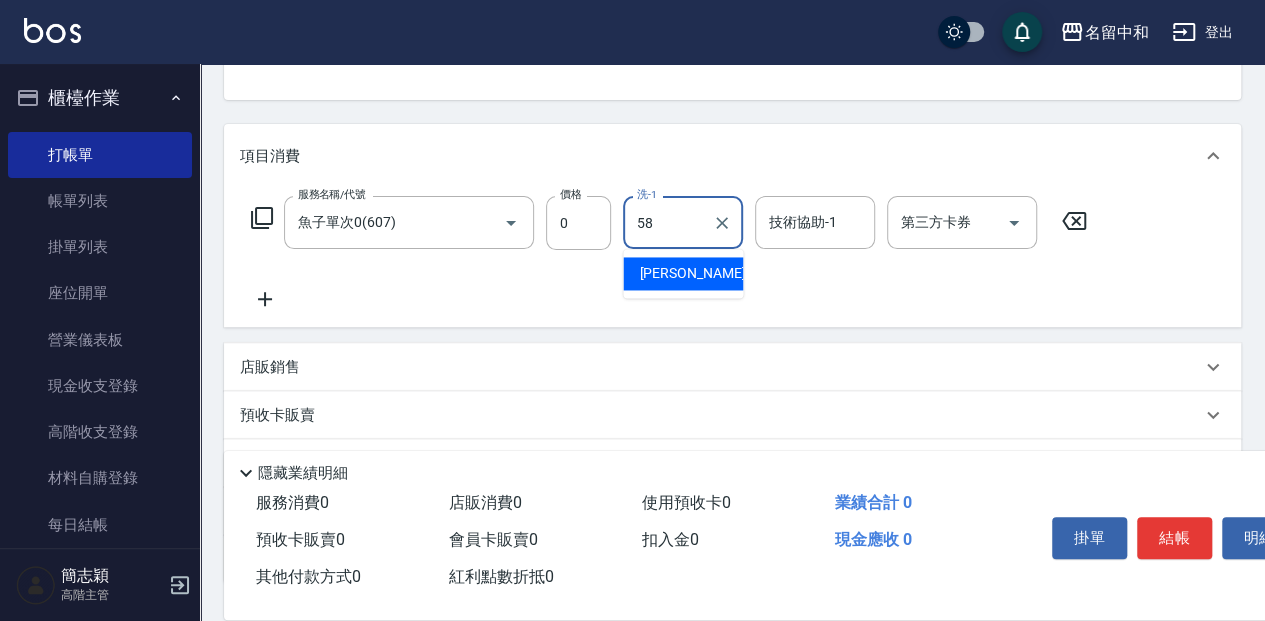 drag, startPoint x: 716, startPoint y: 280, endPoint x: 810, endPoint y: 255, distance: 97.26767 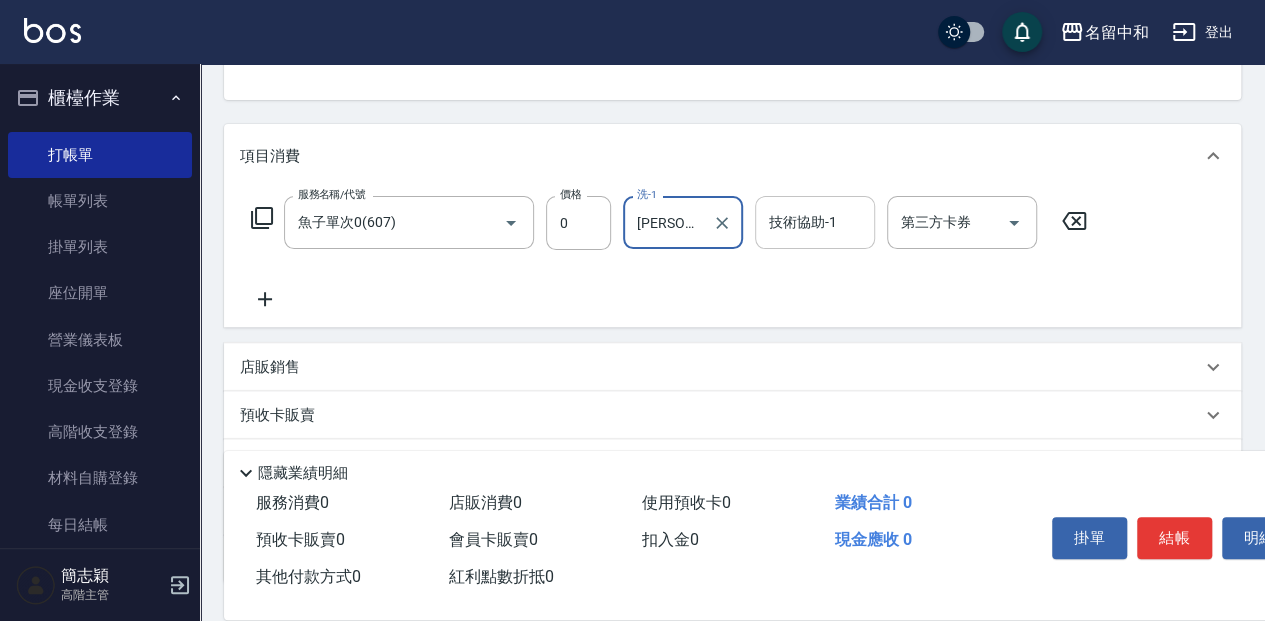 type on "[PERSON_NAME]-58" 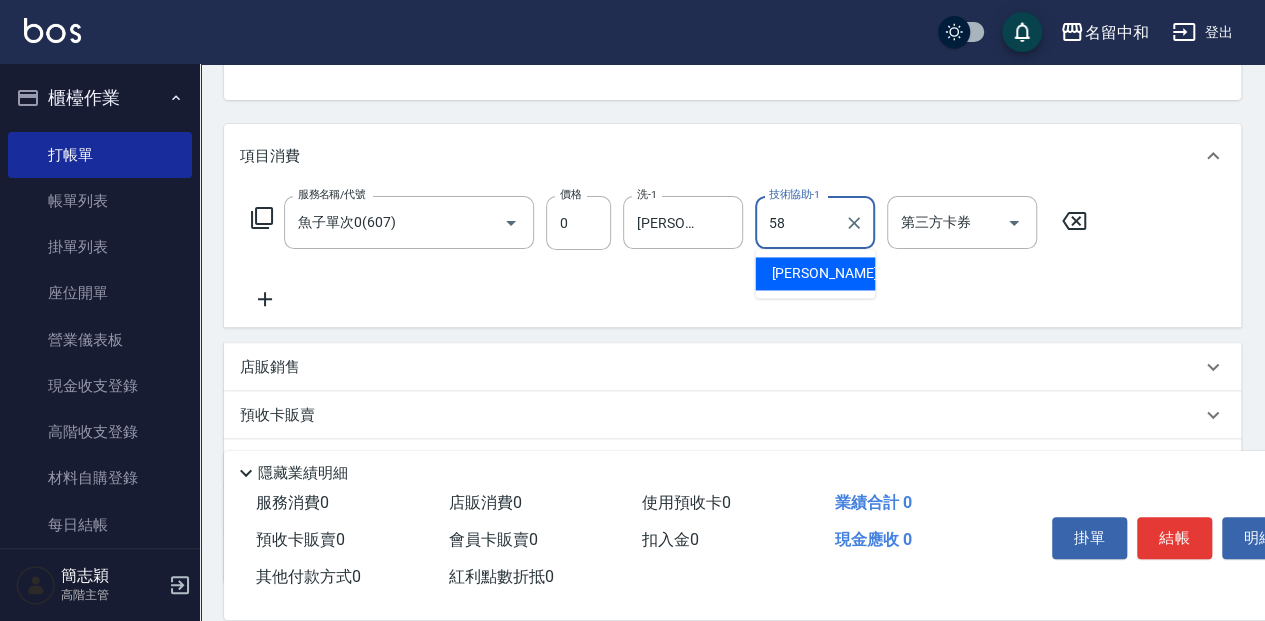 click on "[PERSON_NAME] -58" at bounding box center [815, 273] 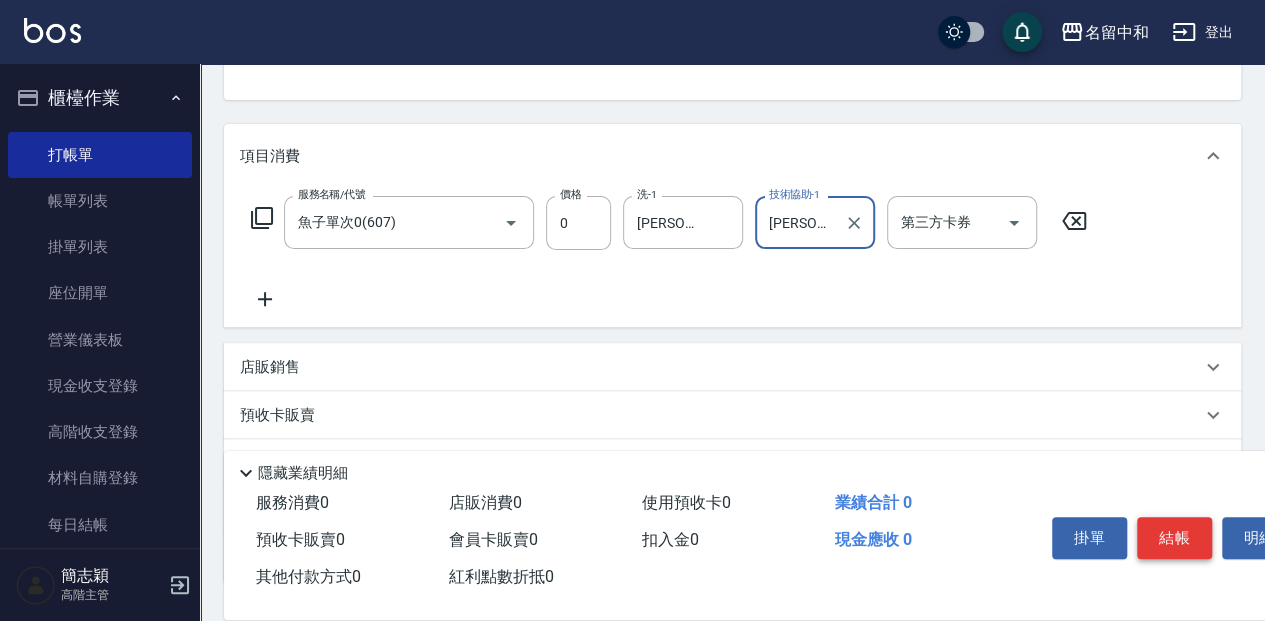 type on "[PERSON_NAME]-58" 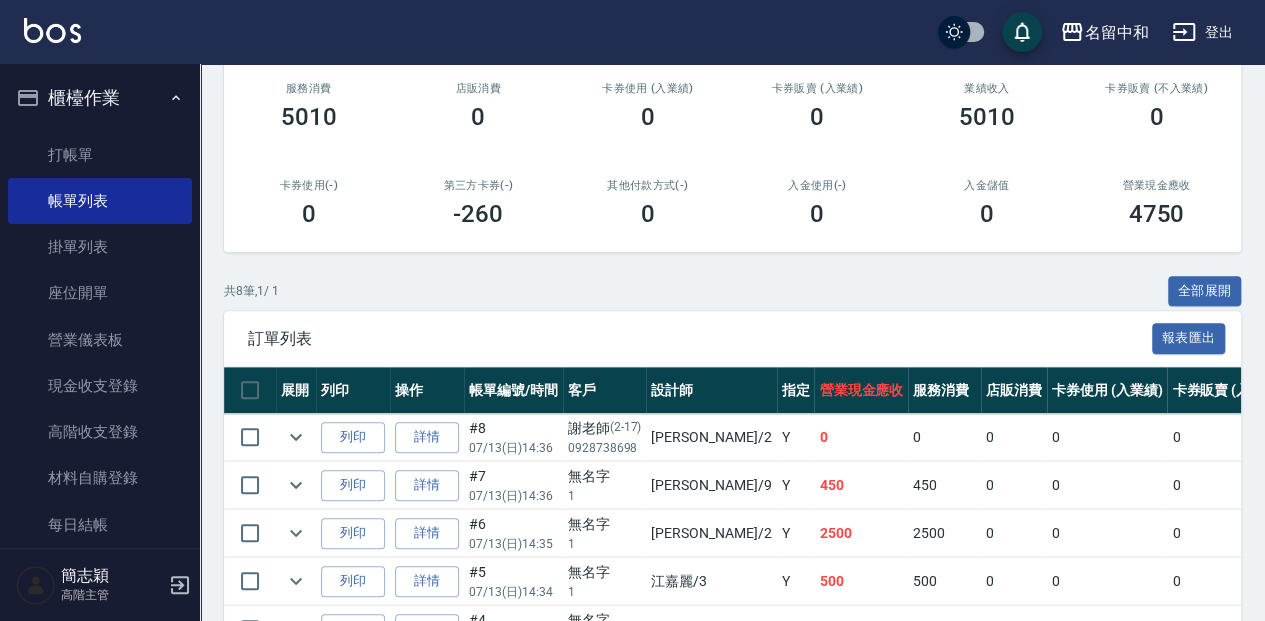 scroll, scrollTop: 266, scrollLeft: 0, axis: vertical 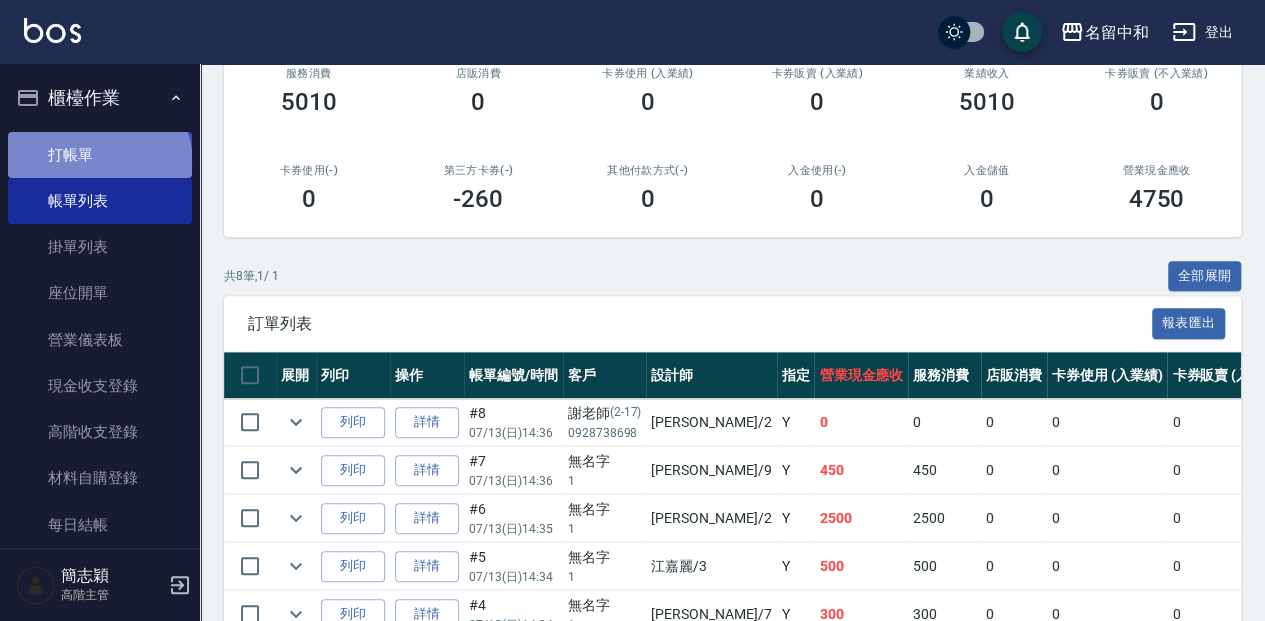 click on "打帳單" at bounding box center [100, 155] 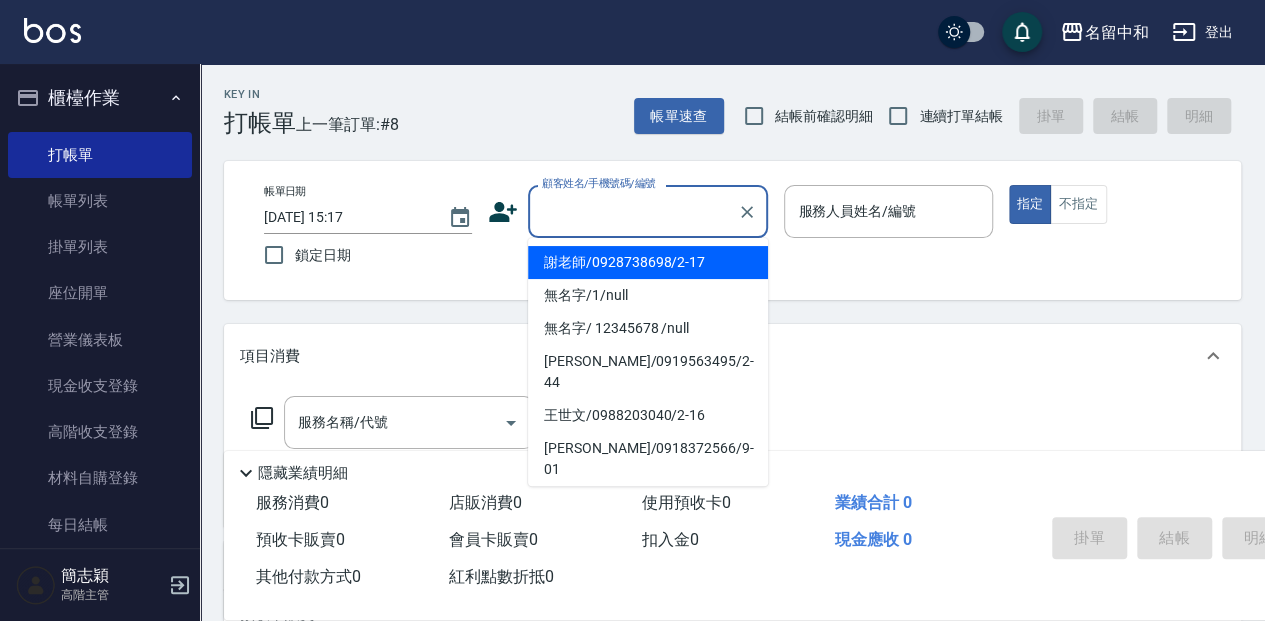 click on "顧客姓名/手機號碼/編號" at bounding box center (633, 211) 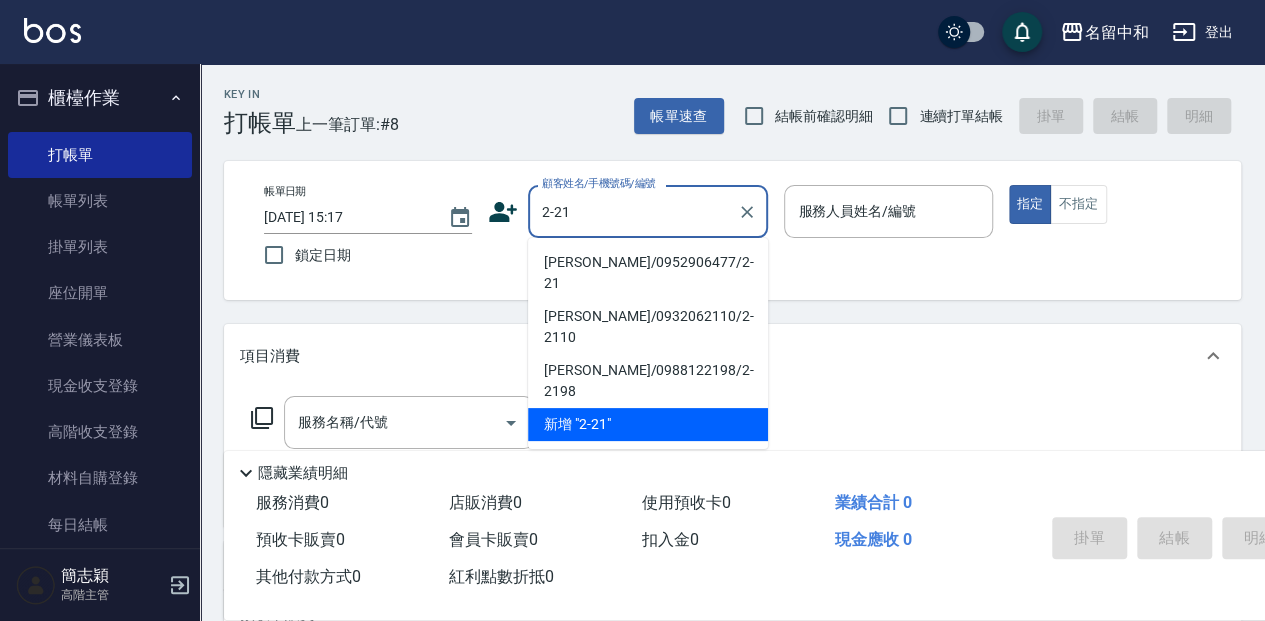 click on "[PERSON_NAME]/0952906477/2-21" at bounding box center (648, 273) 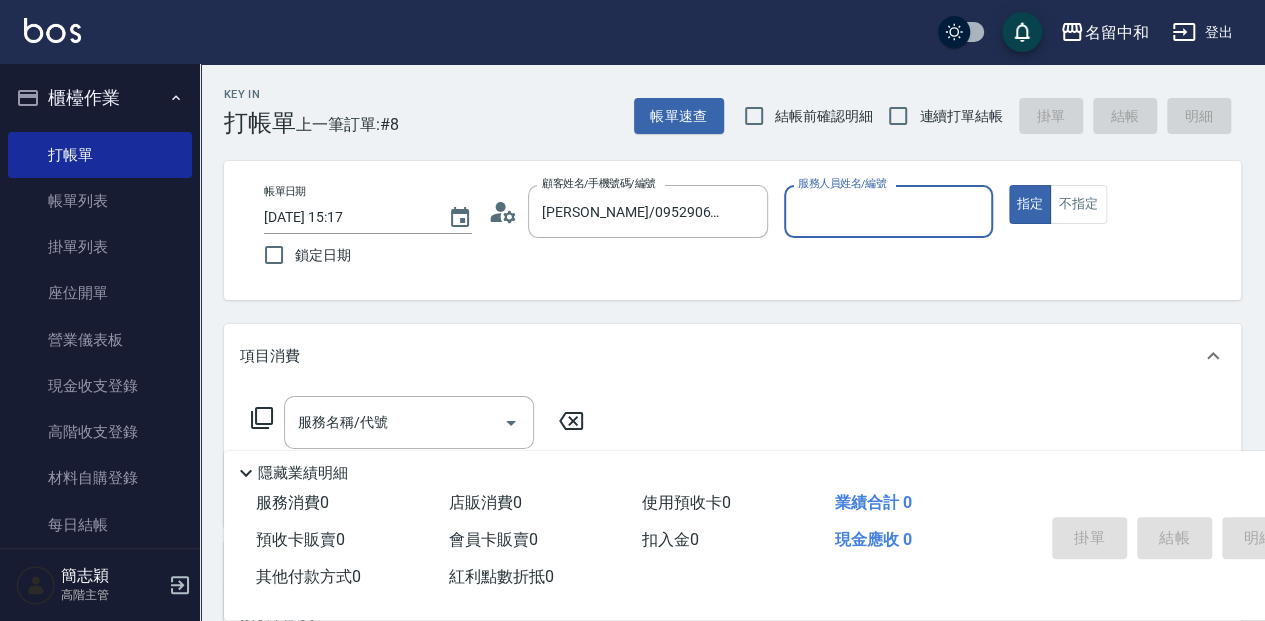 type on "[PERSON_NAME]-2" 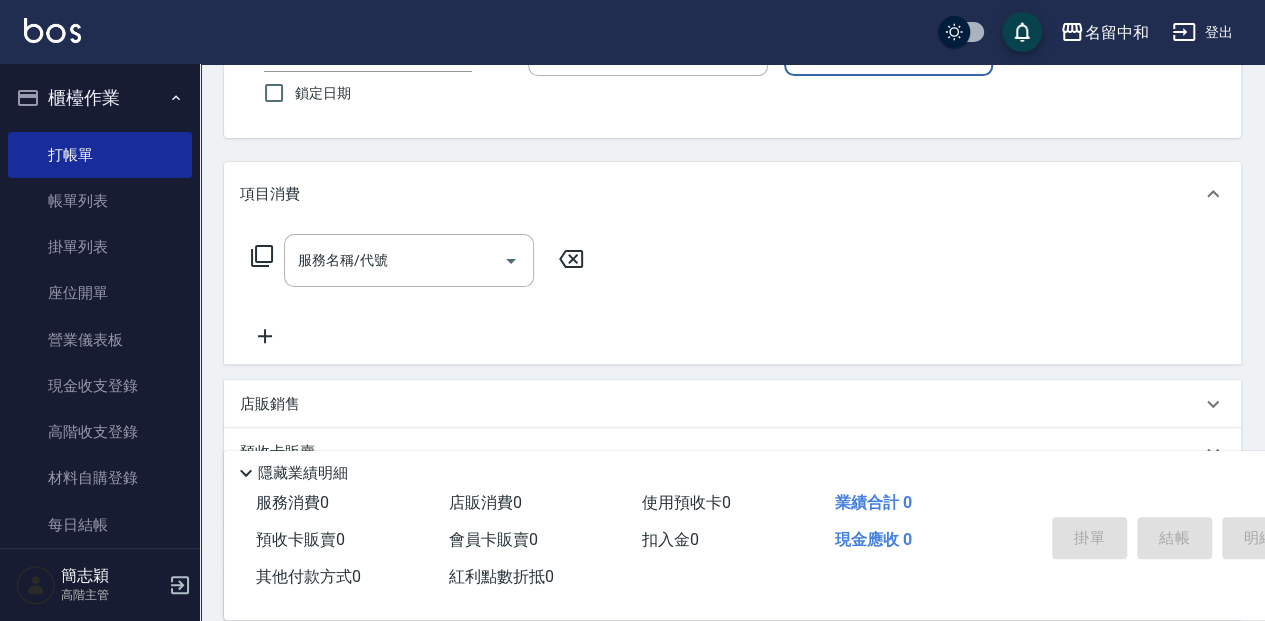 scroll, scrollTop: 266, scrollLeft: 0, axis: vertical 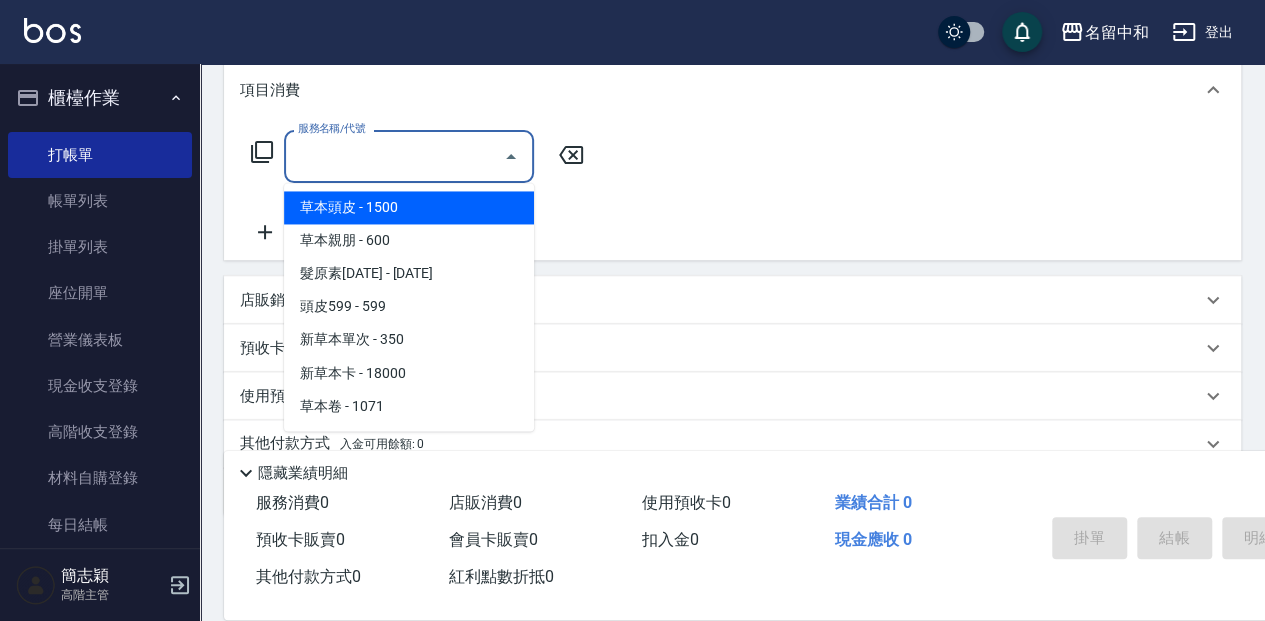 click on "服務名稱/代號" at bounding box center [394, 156] 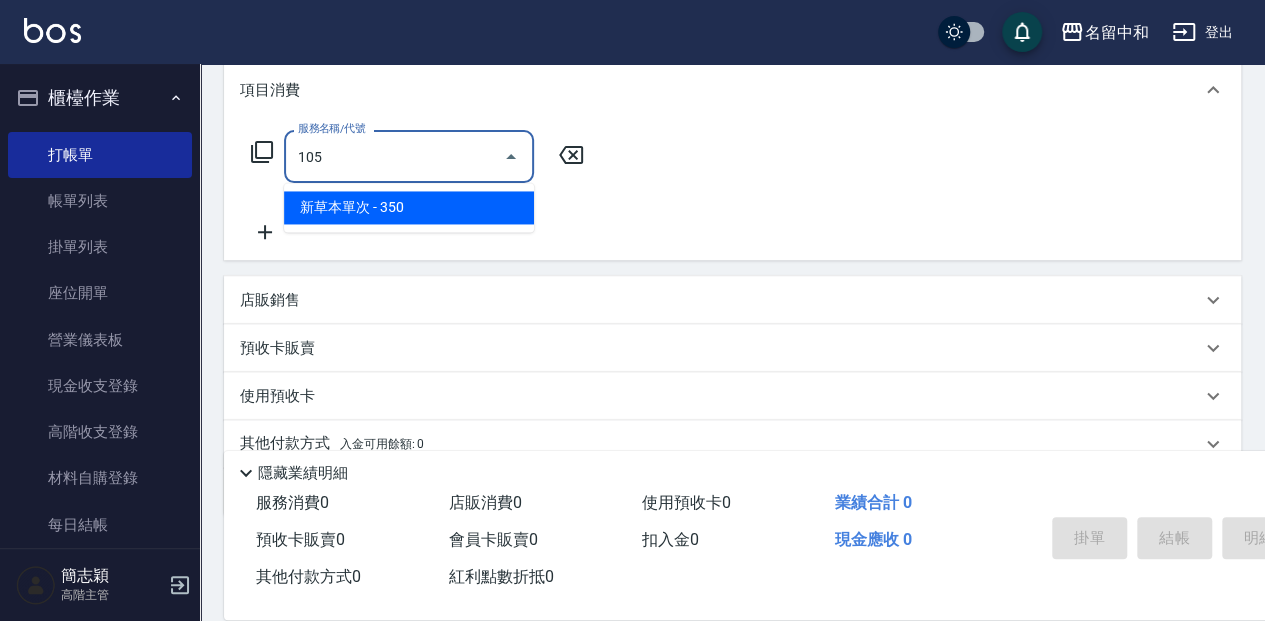click on "新草本單次 - 350" at bounding box center (409, 207) 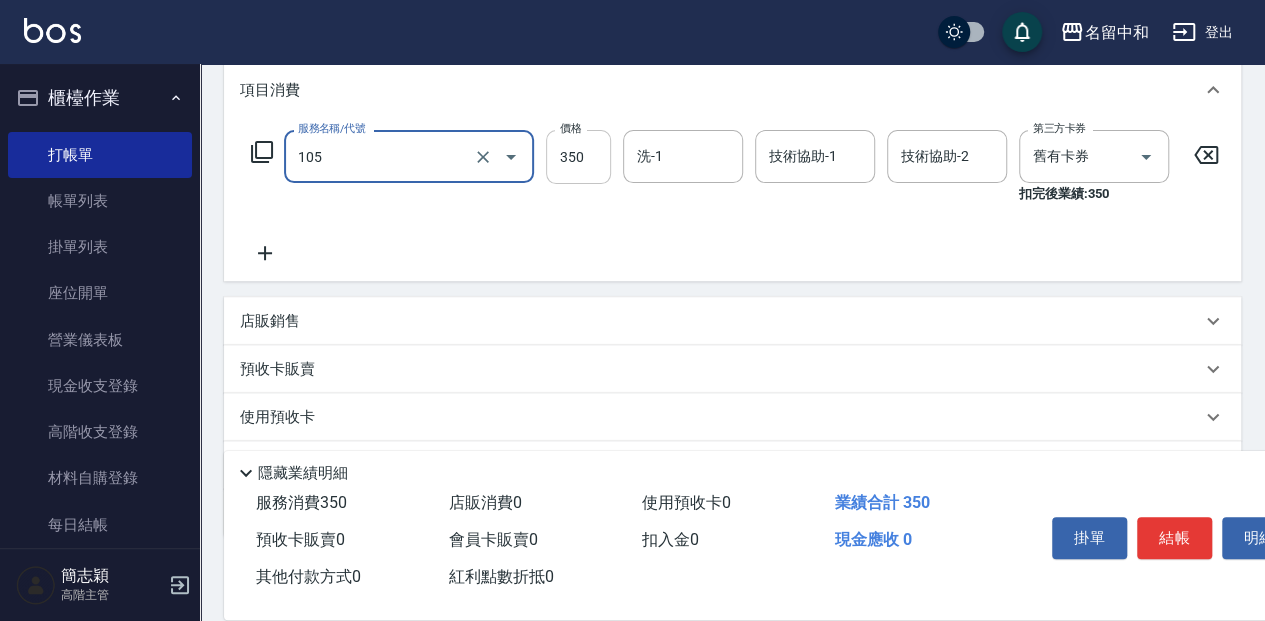 type on "新草本單次(105)" 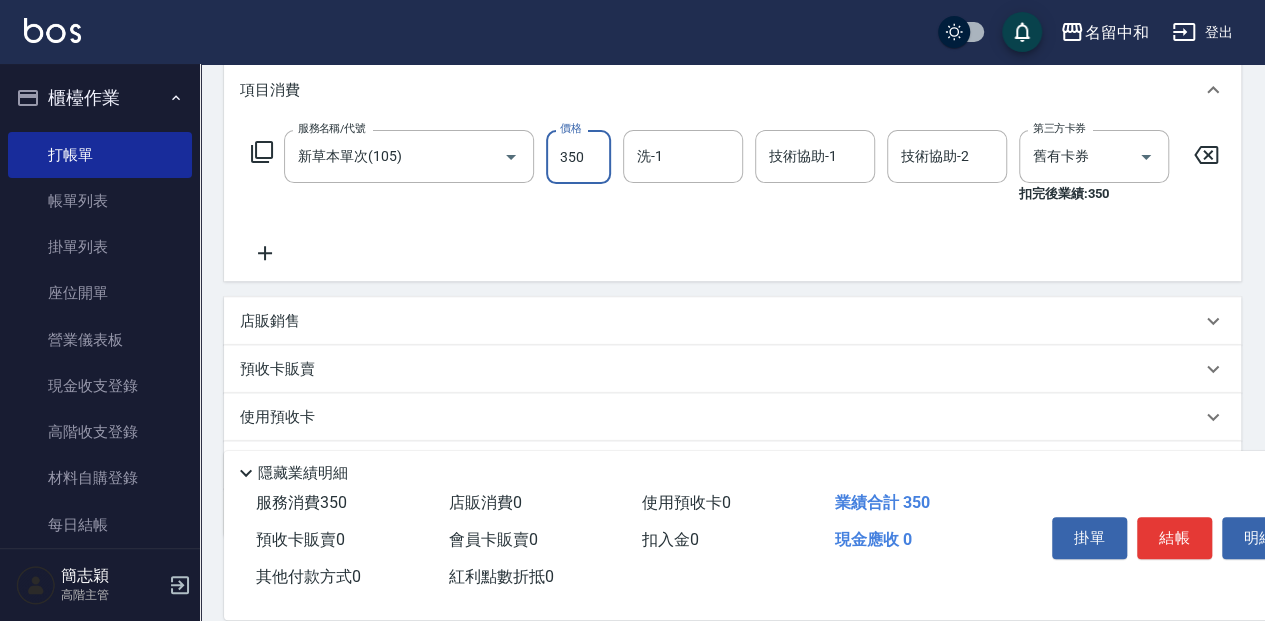 click on "350" at bounding box center (578, 157) 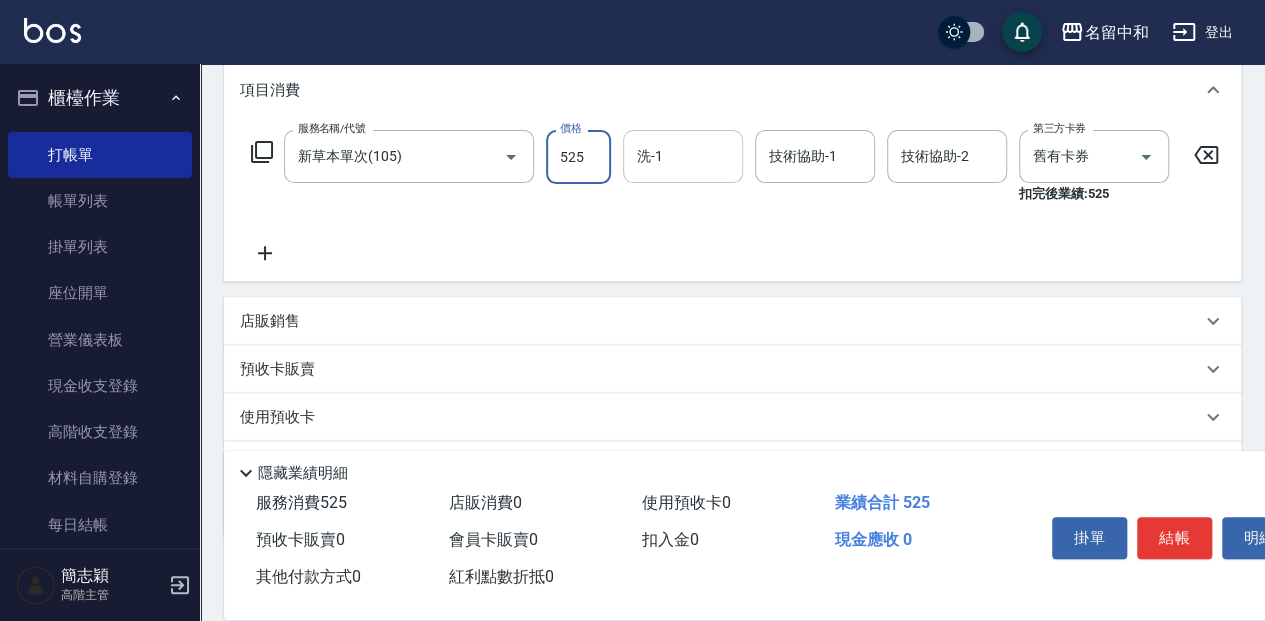 type on "525" 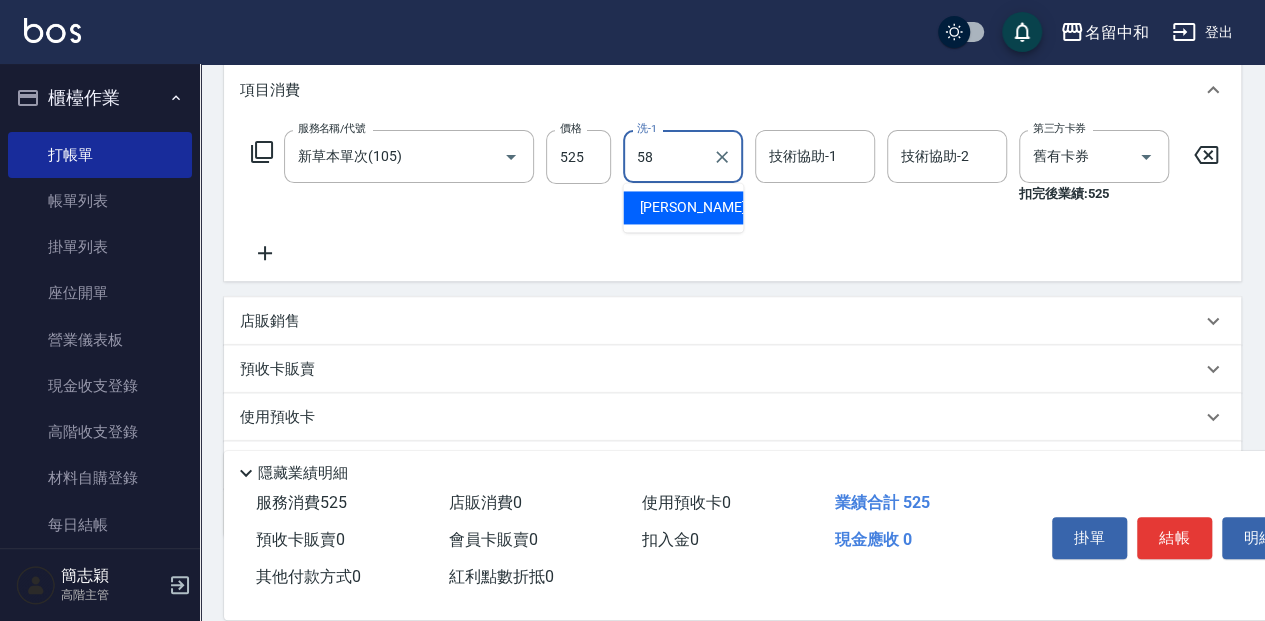 click on "[PERSON_NAME] -58" at bounding box center (683, 207) 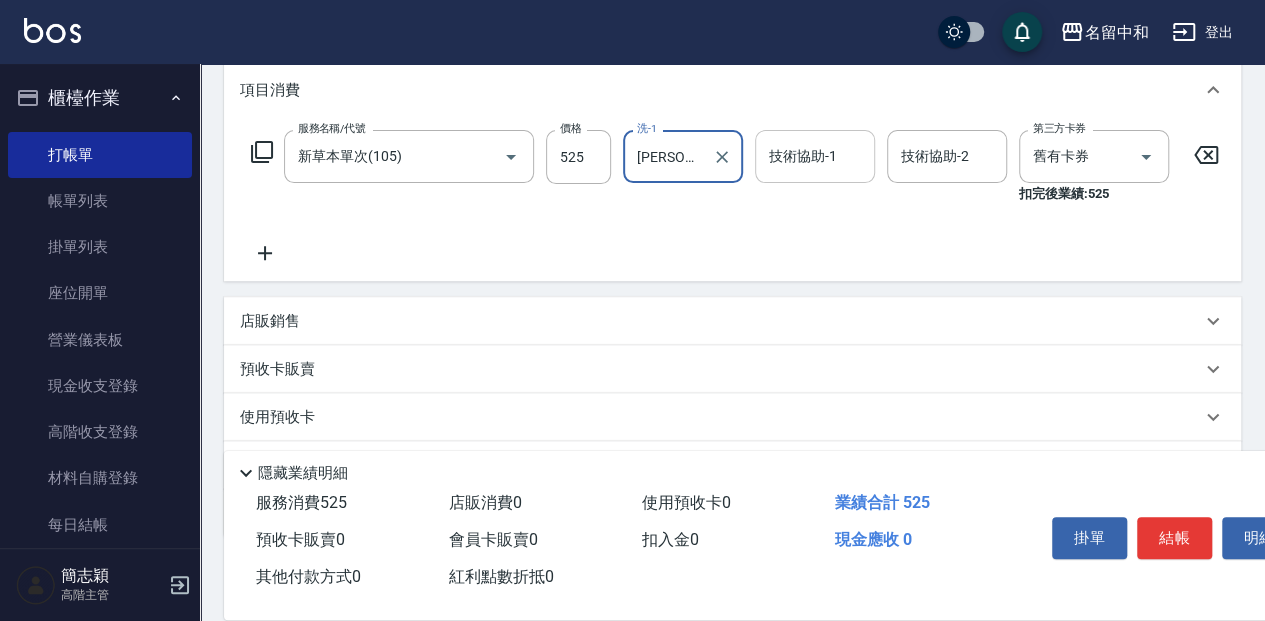 type on "[PERSON_NAME]-58" 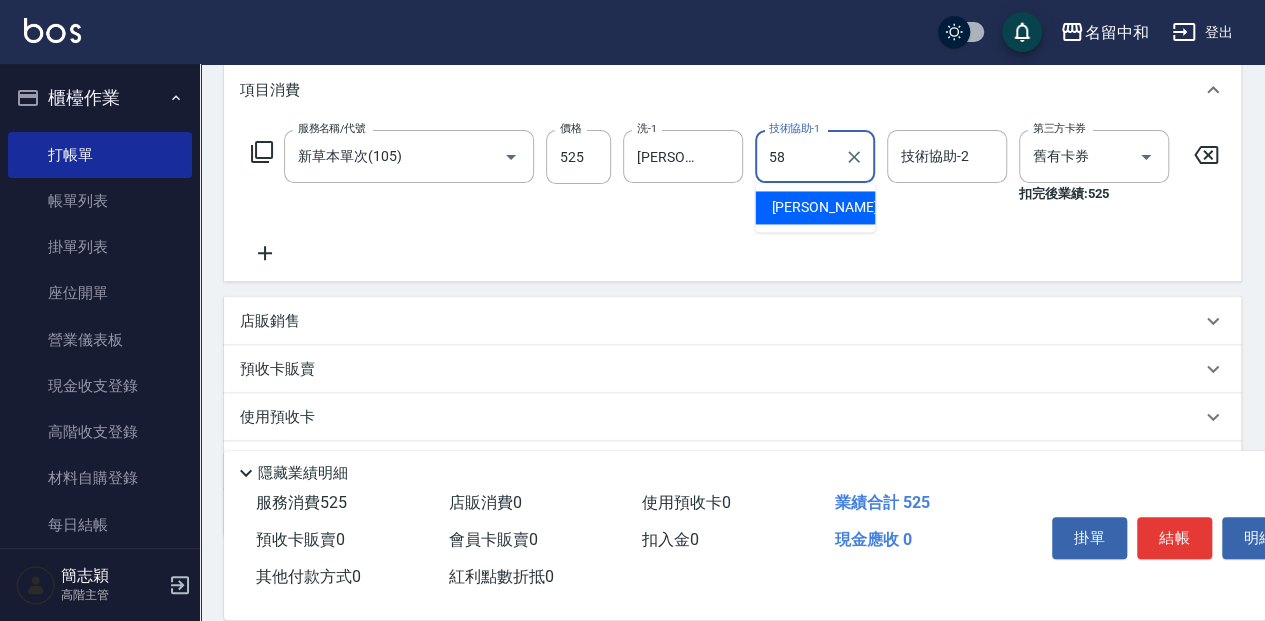 drag, startPoint x: 834, startPoint y: 204, endPoint x: 883, endPoint y: 166, distance: 62.008064 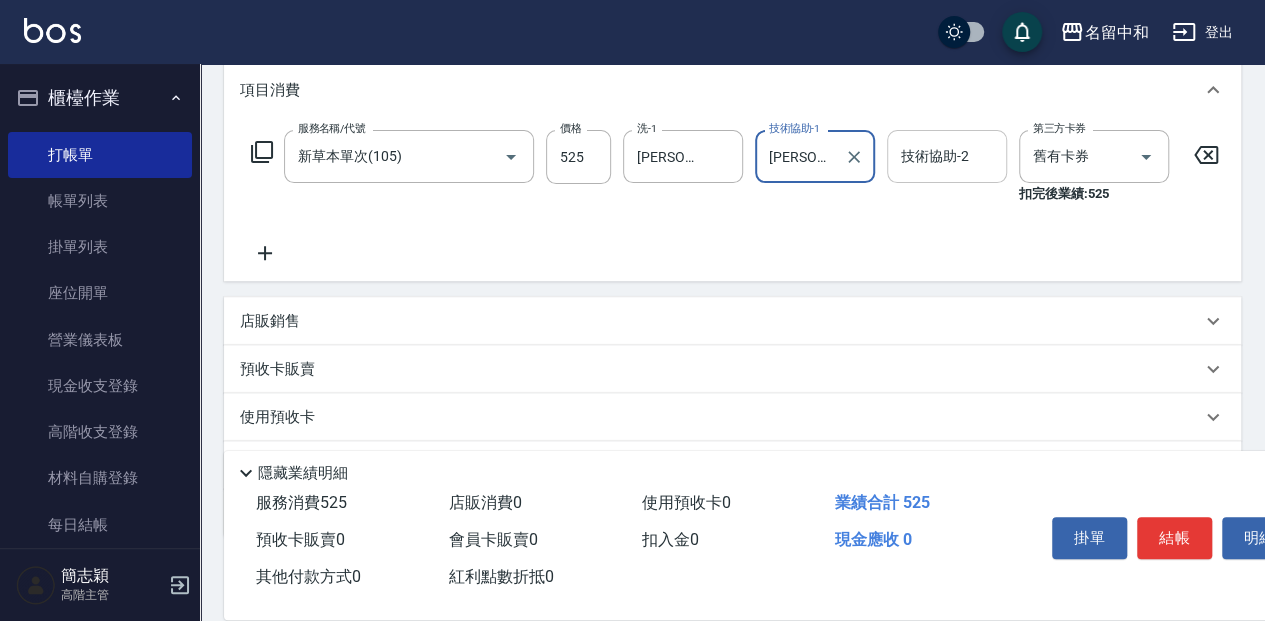 type on "[PERSON_NAME]-58" 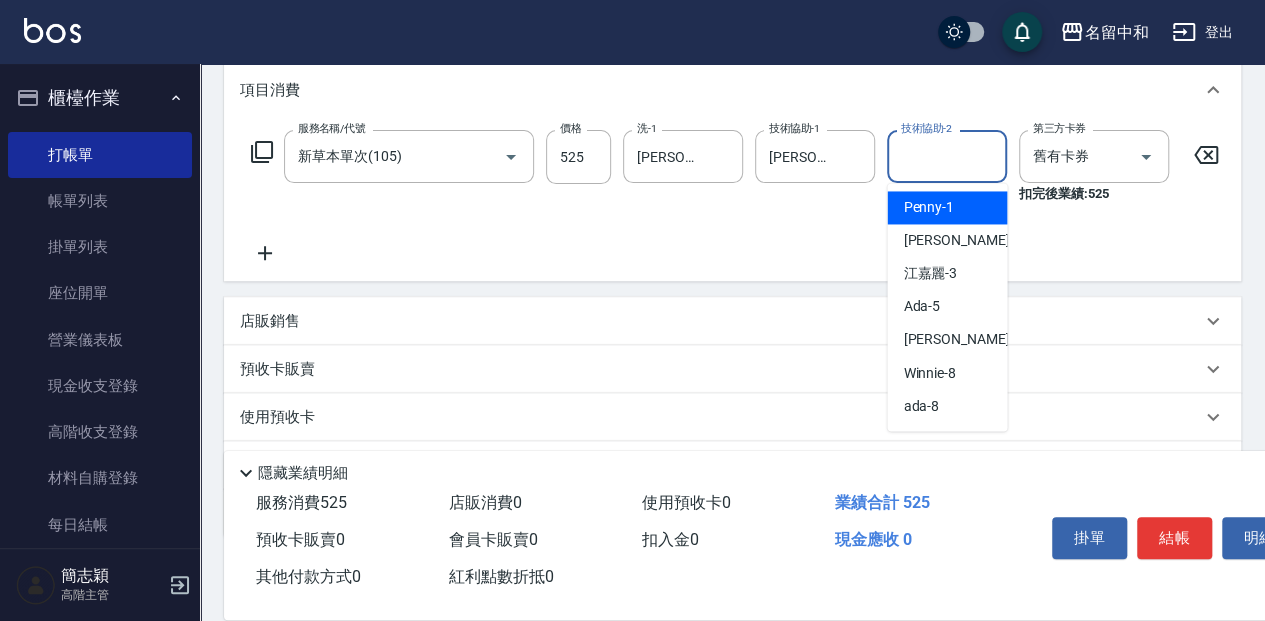 click on "技術協助-2" at bounding box center (947, 156) 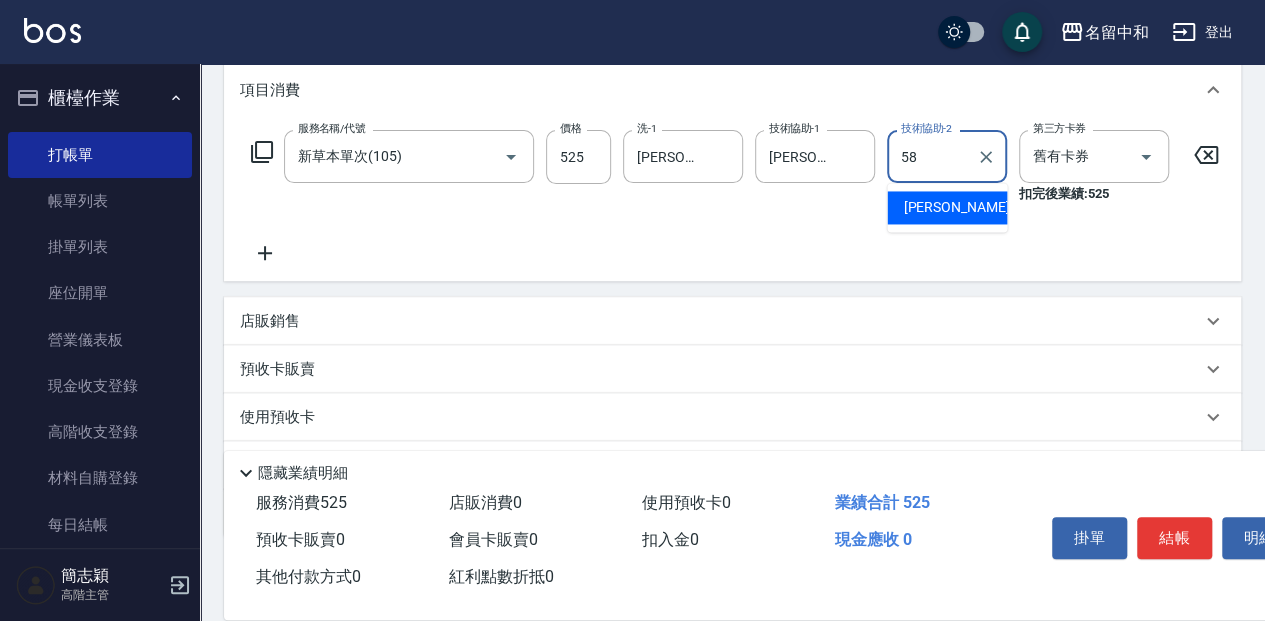 click on "[PERSON_NAME] -58" at bounding box center (947, 207) 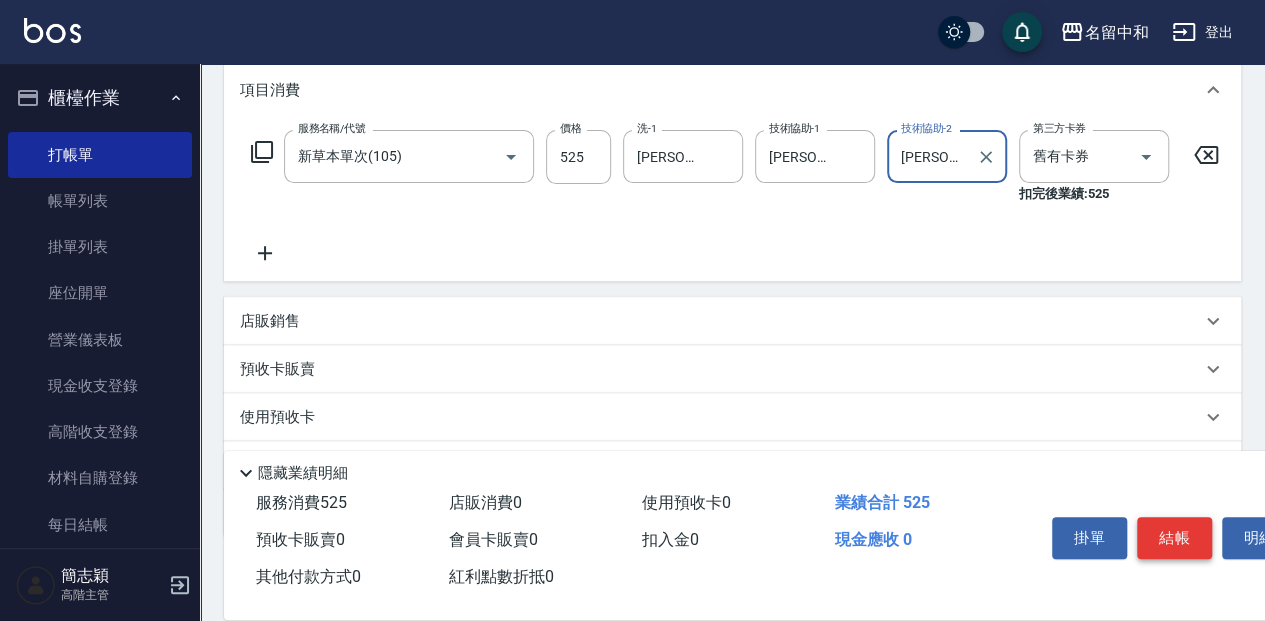 type on "[PERSON_NAME]-58" 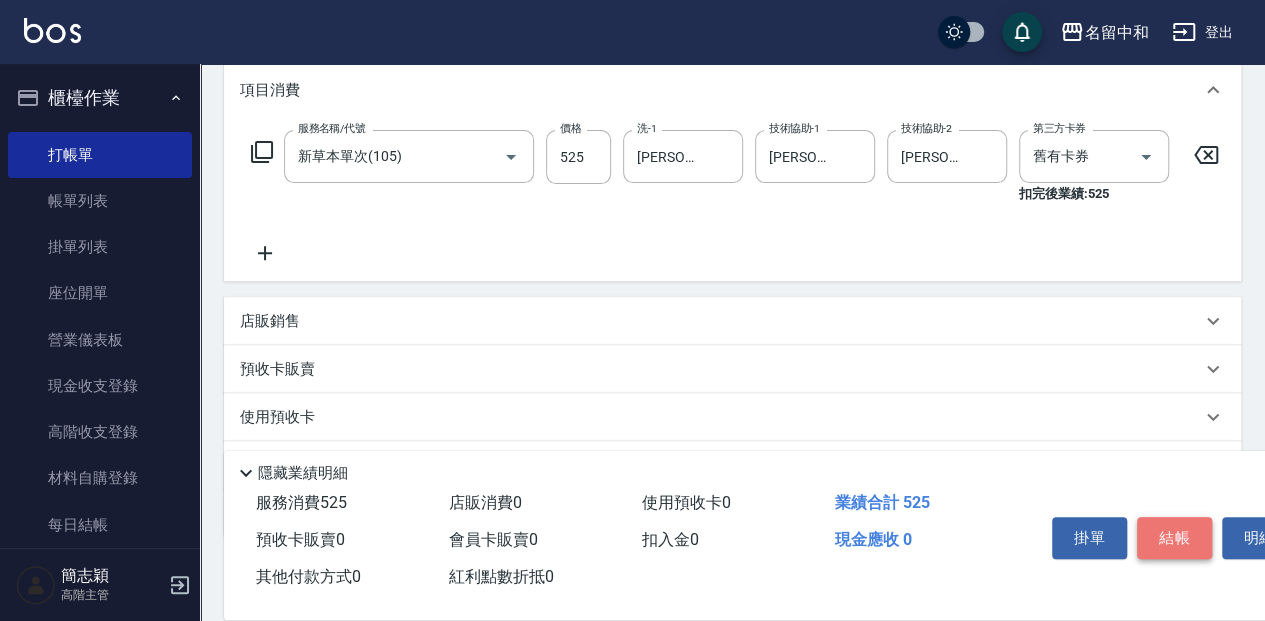 click on "結帳" at bounding box center (1174, 538) 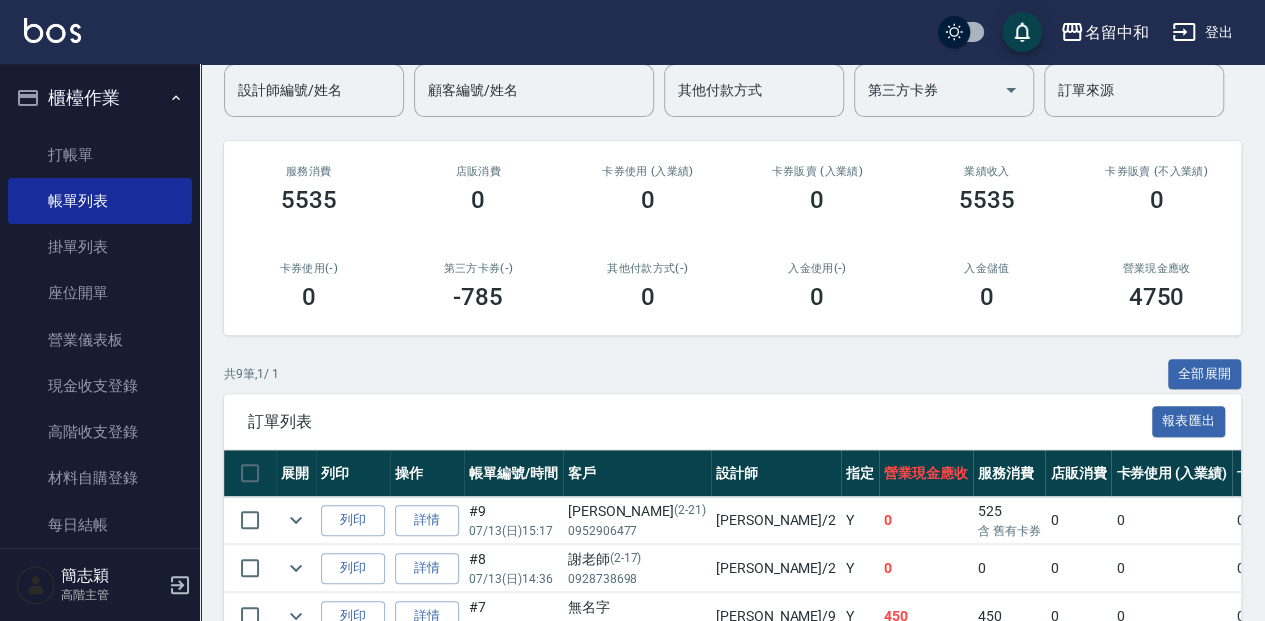 scroll, scrollTop: 200, scrollLeft: 0, axis: vertical 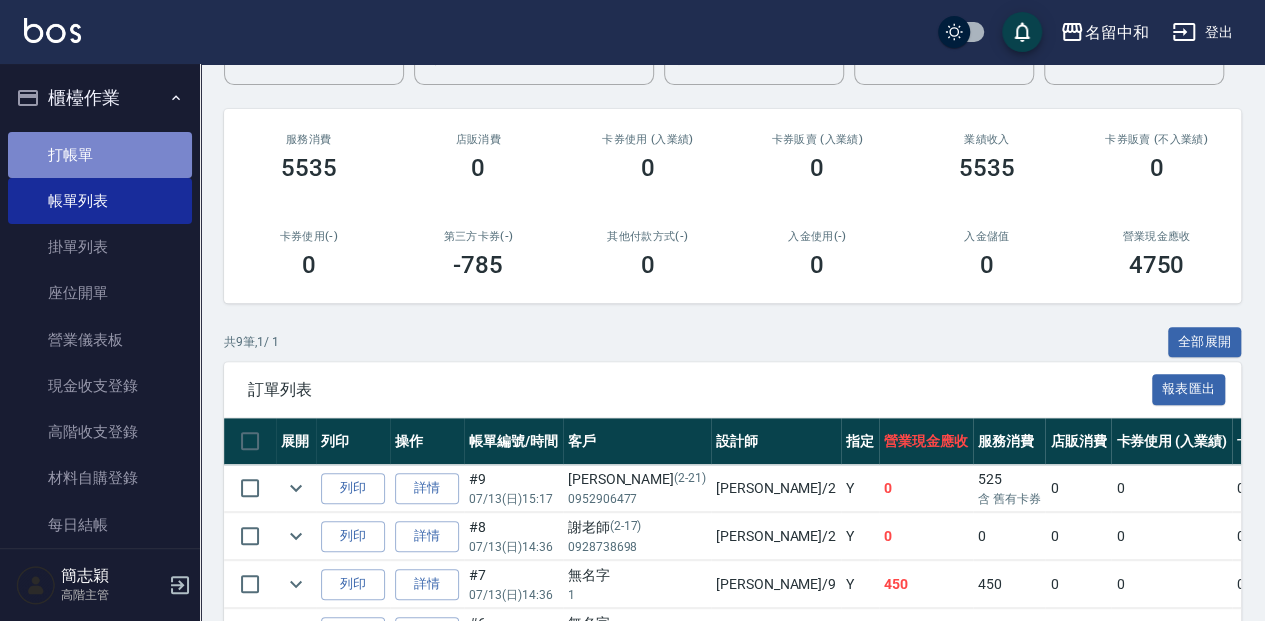 click on "打帳單" at bounding box center (100, 155) 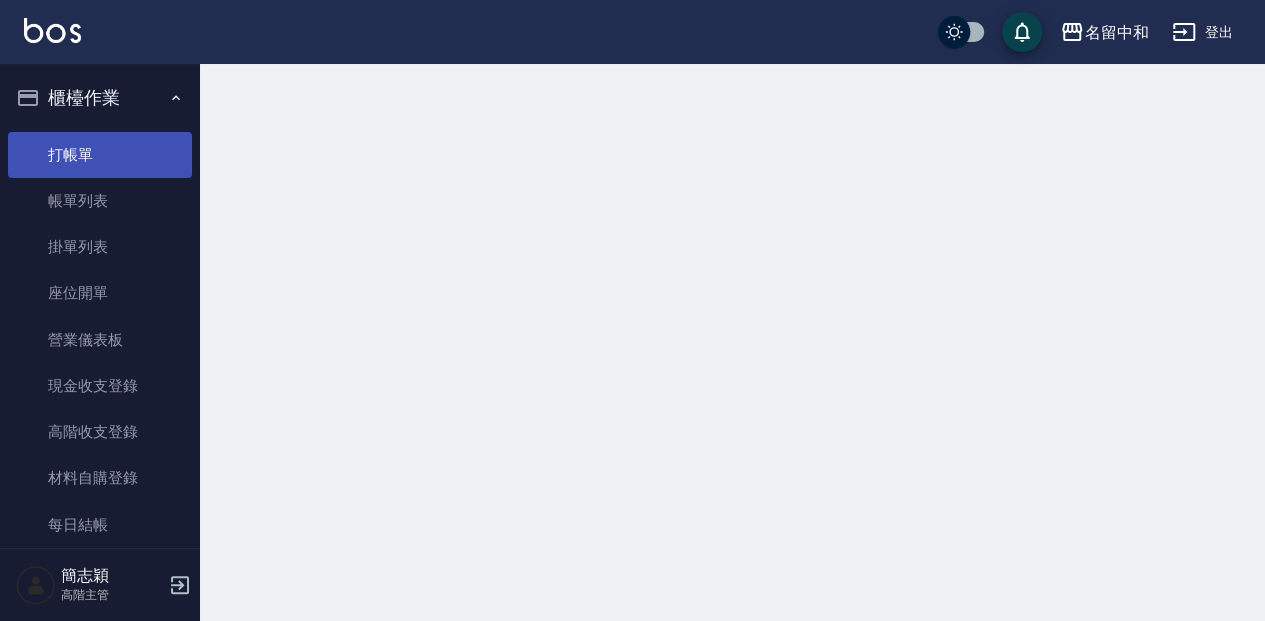 scroll, scrollTop: 0, scrollLeft: 0, axis: both 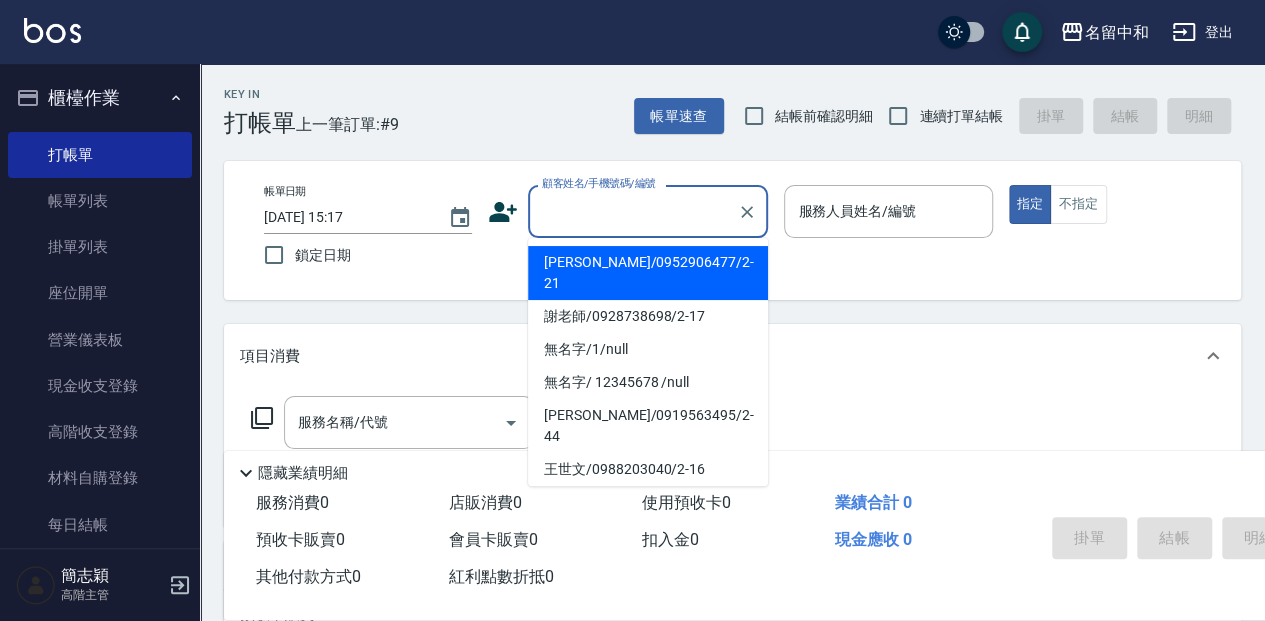 click on "顧客姓名/手機號碼/編號" at bounding box center [633, 211] 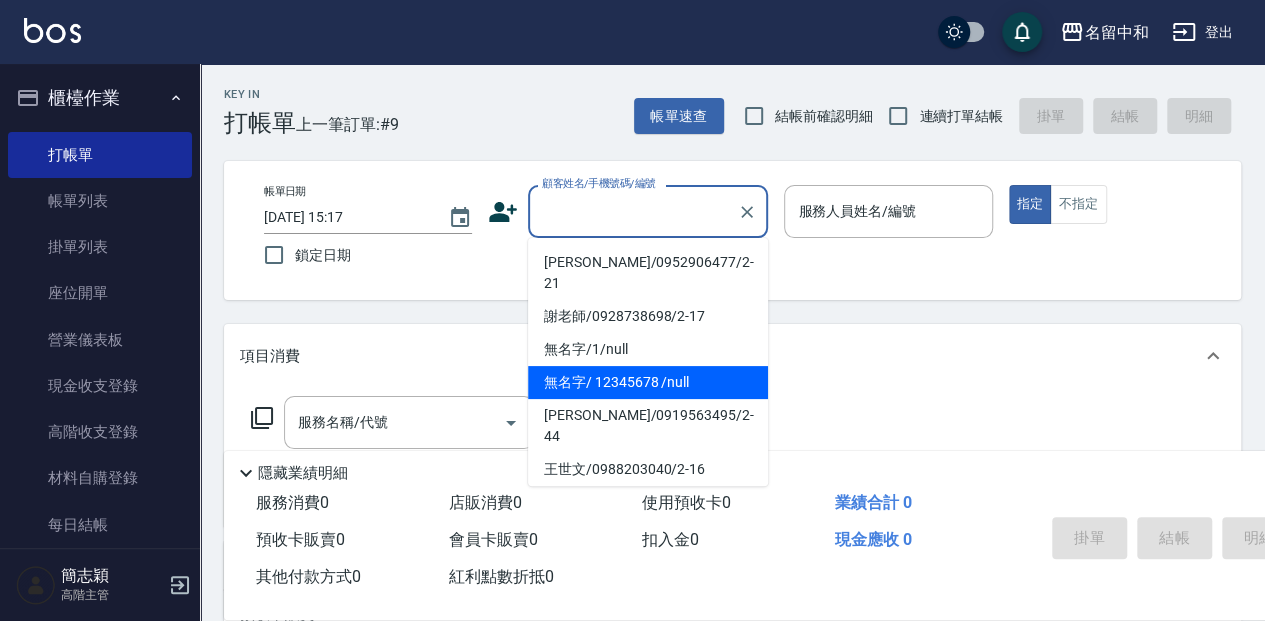 click on "無名字/                                                 12345678                              /null" at bounding box center [648, 382] 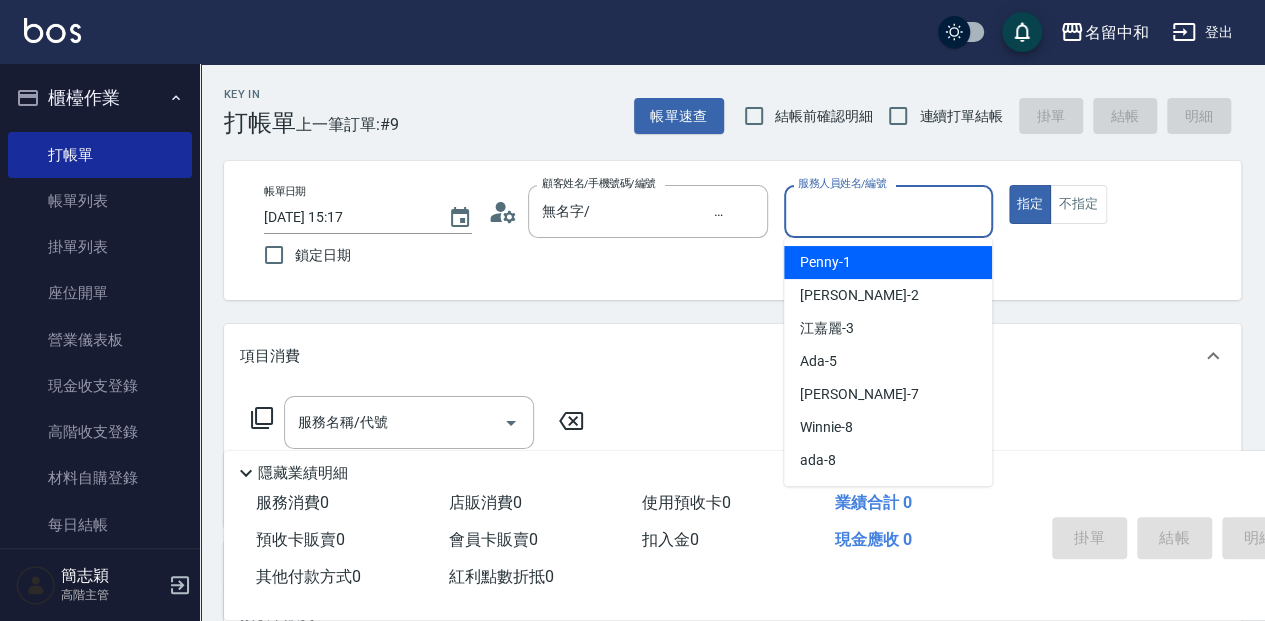 click on "服務人員姓名/編號" at bounding box center [888, 211] 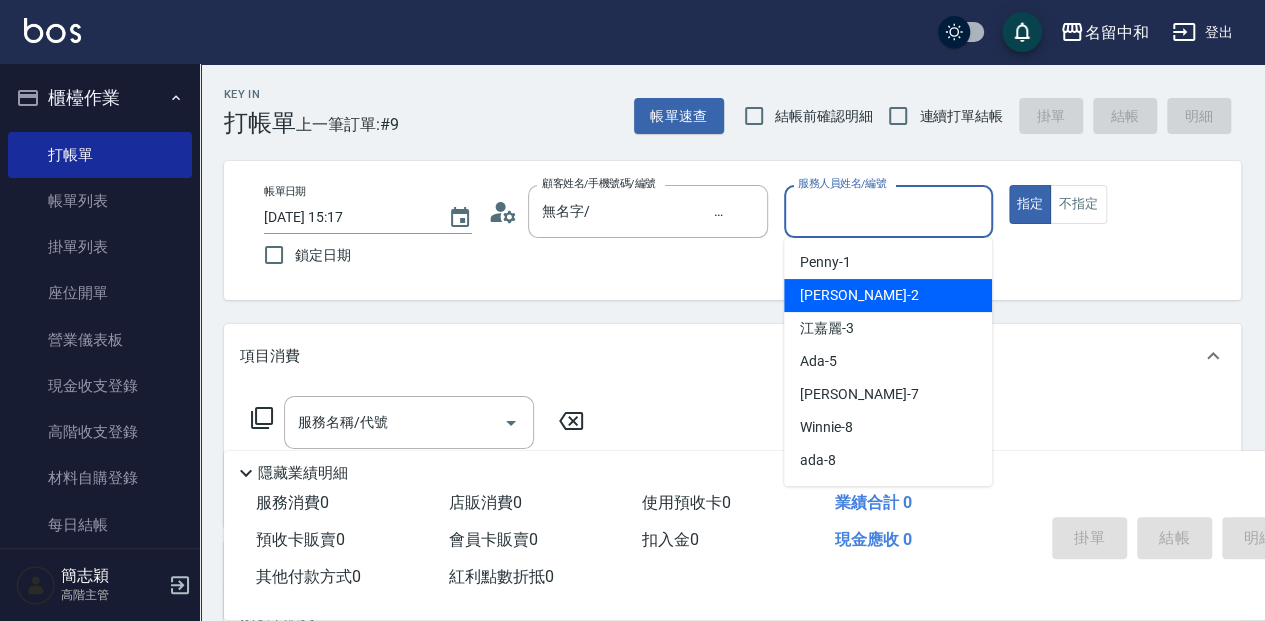 drag, startPoint x: 886, startPoint y: 297, endPoint x: 870, endPoint y: 296, distance: 16.03122 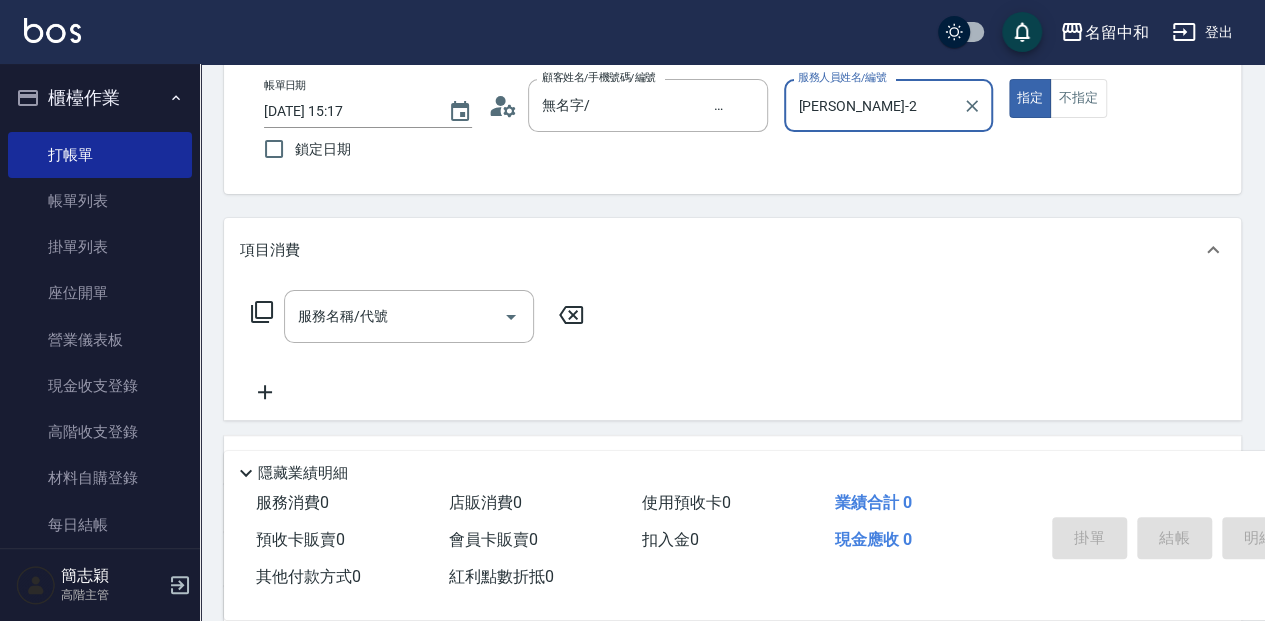 scroll, scrollTop: 133, scrollLeft: 0, axis: vertical 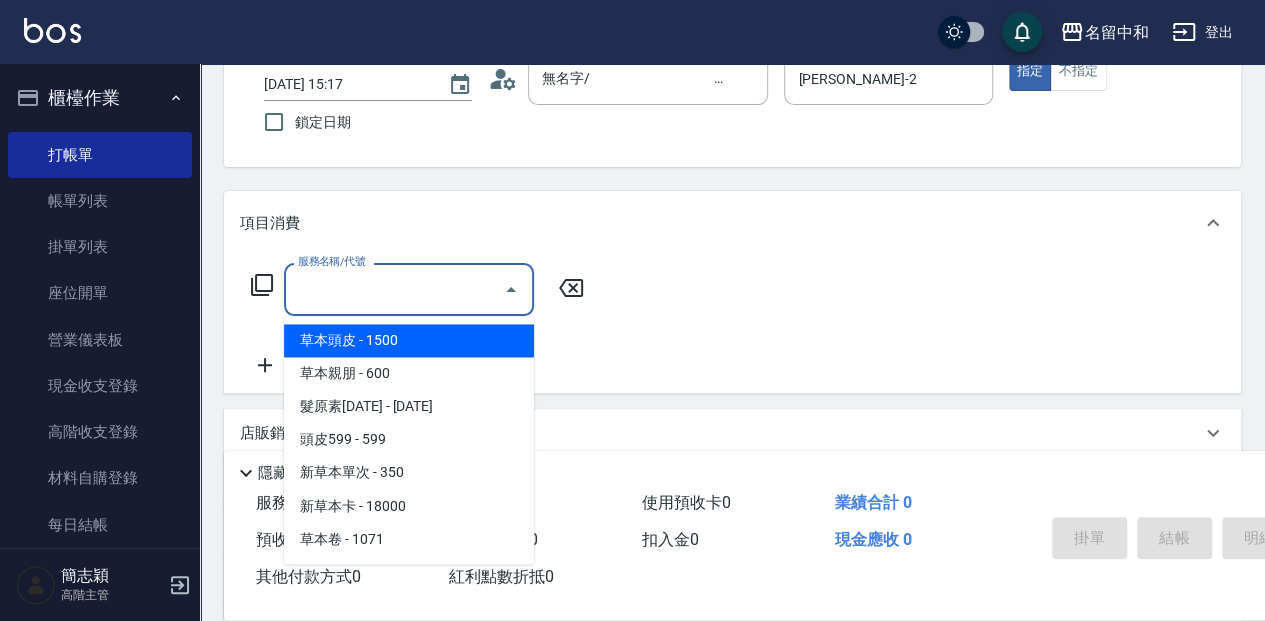 click on "服務名稱/代號" at bounding box center (394, 289) 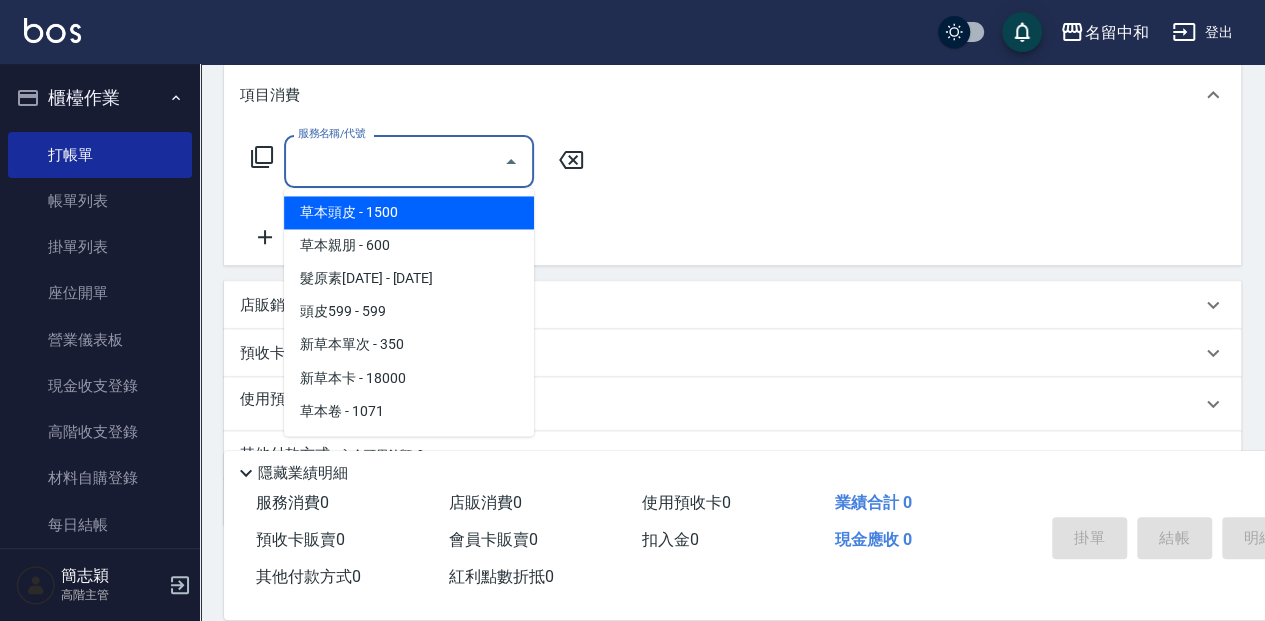 scroll, scrollTop: 266, scrollLeft: 0, axis: vertical 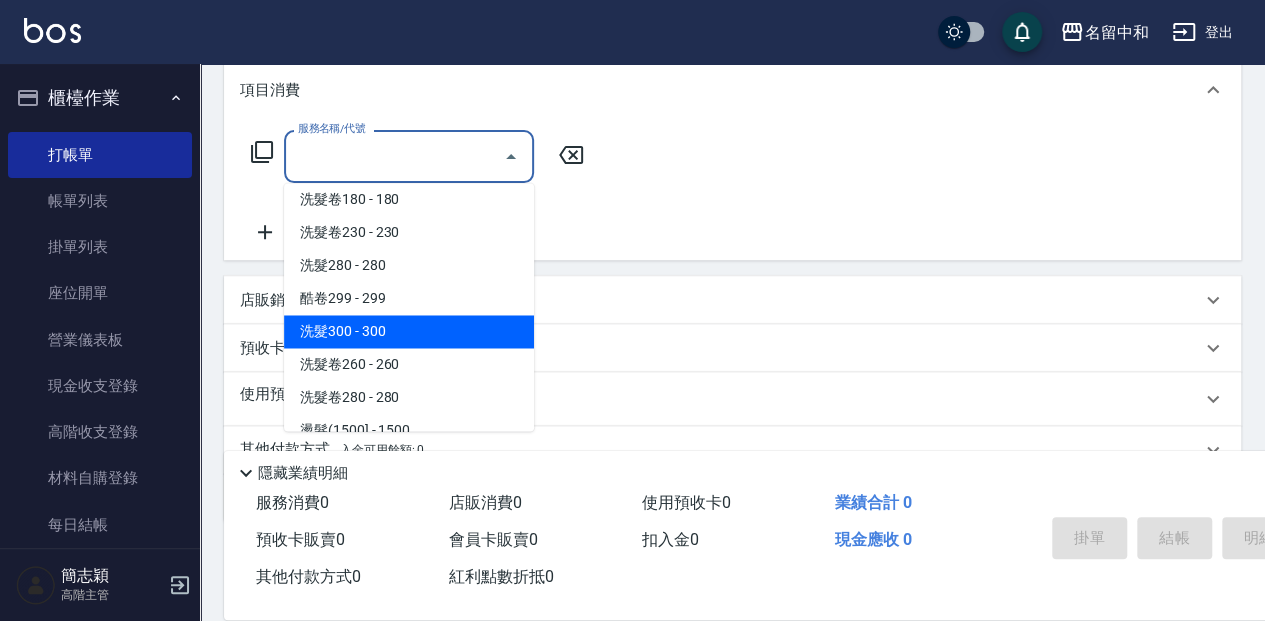 click on "洗髮300 - 300" at bounding box center [409, 331] 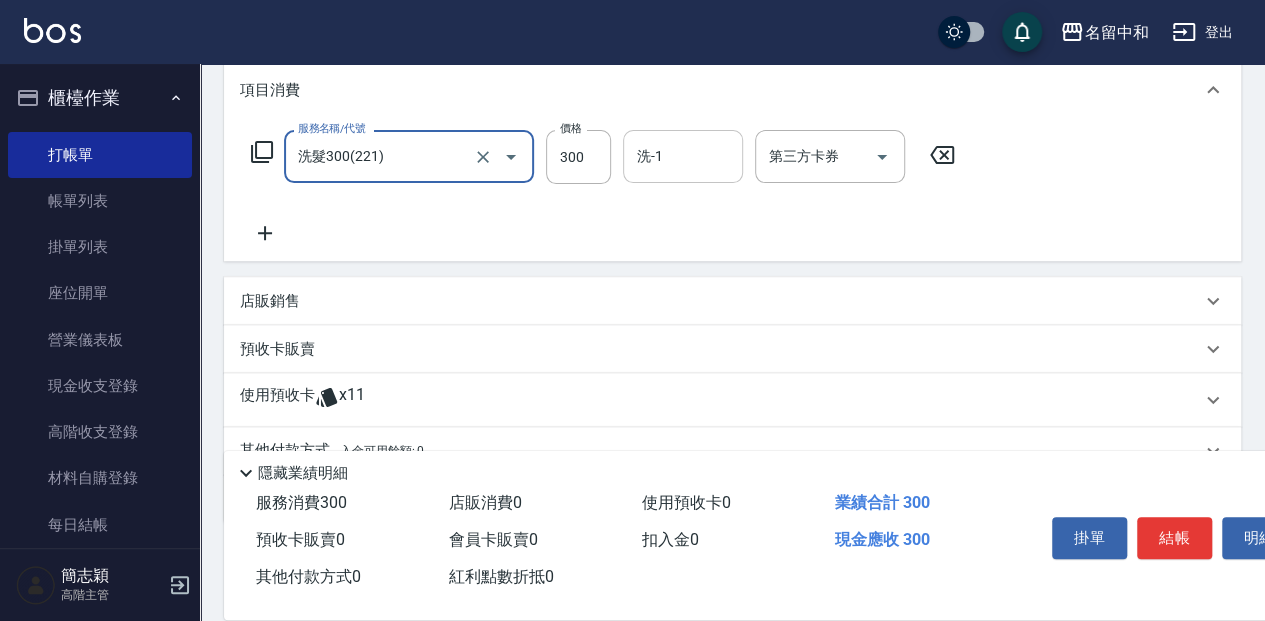 click on "洗-1" at bounding box center (683, 156) 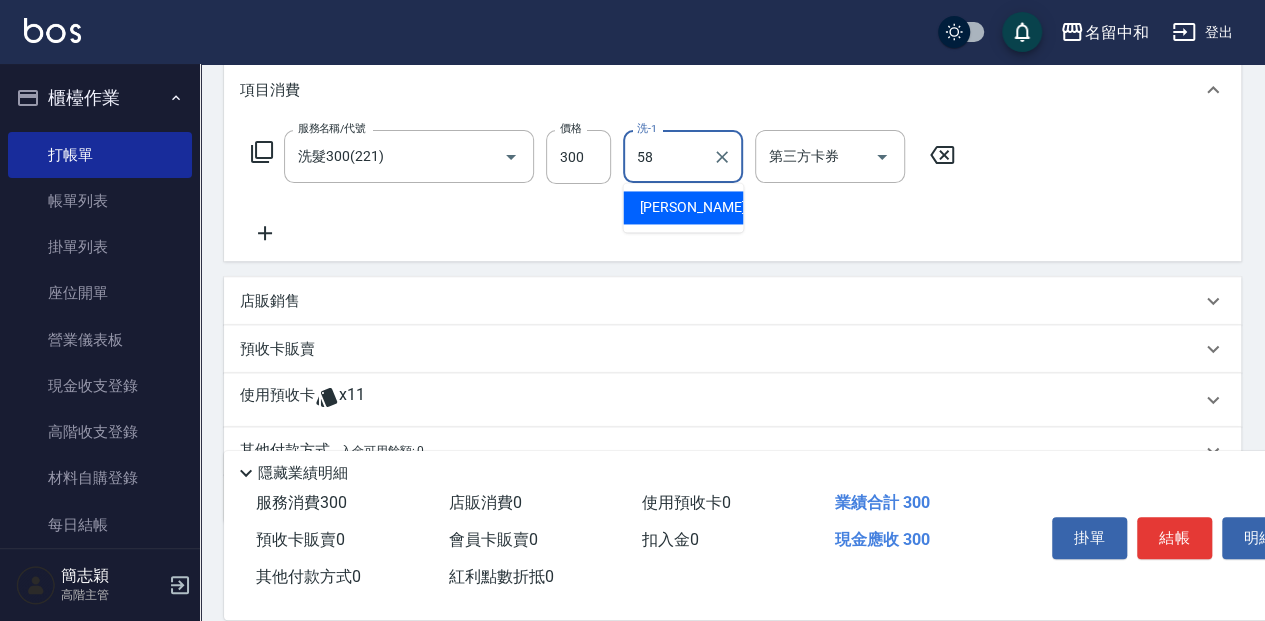 click on "[PERSON_NAME] -58" at bounding box center (683, 207) 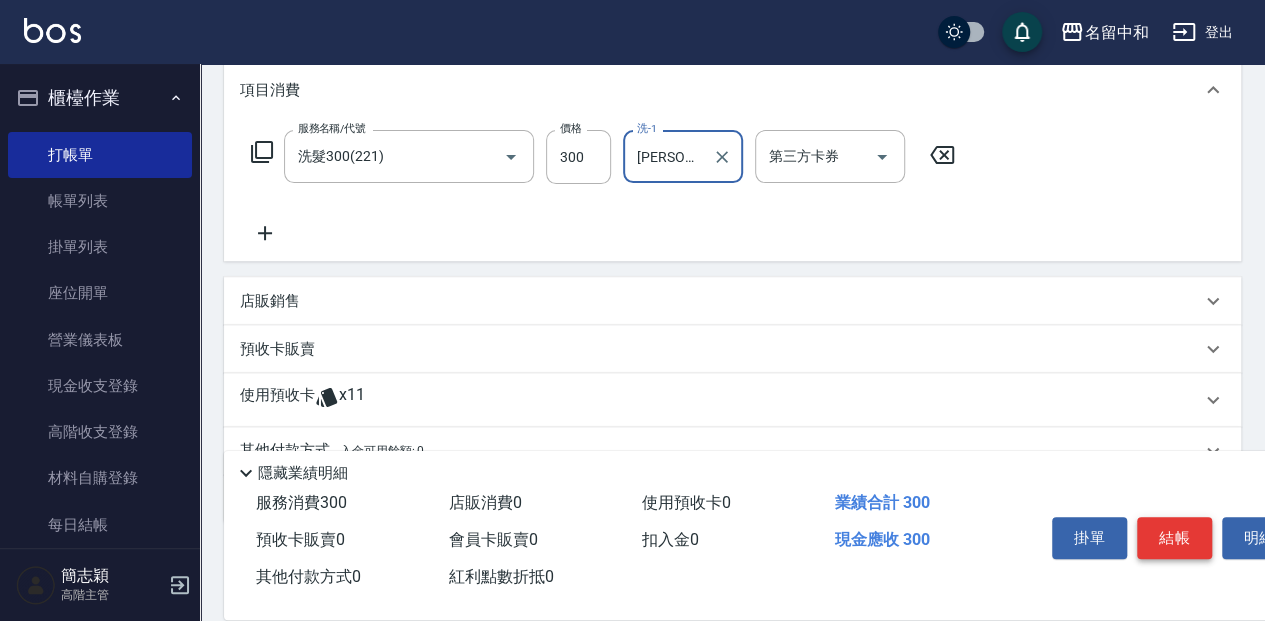 type on "[PERSON_NAME]-58" 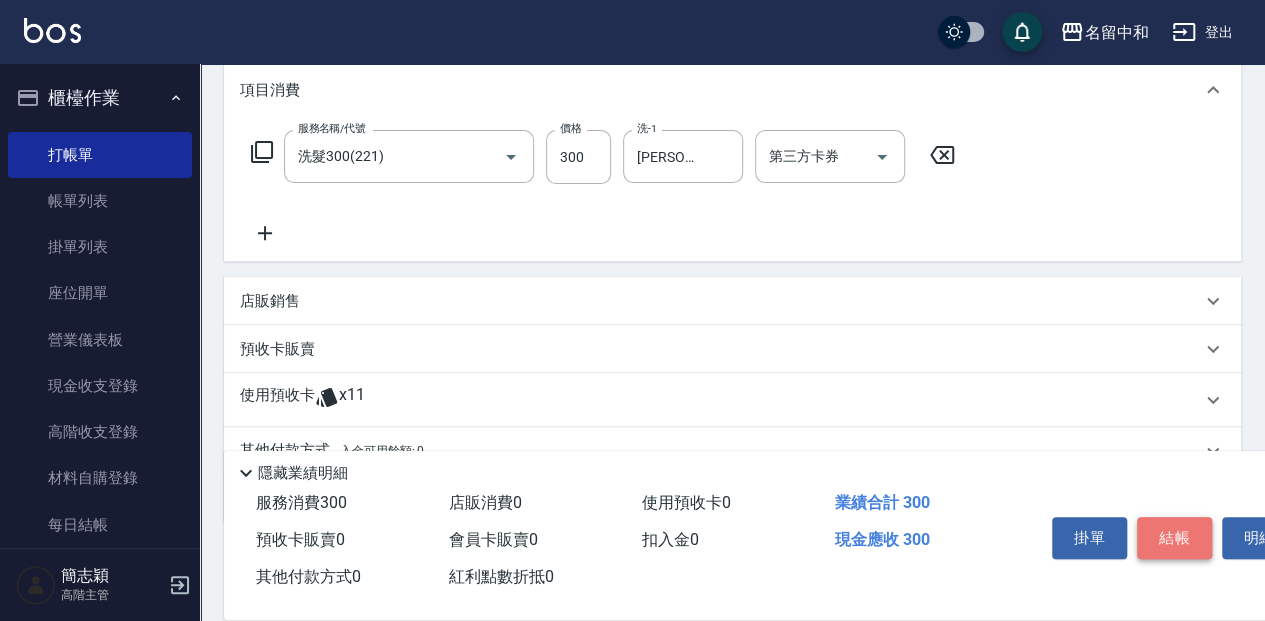 click on "結帳" at bounding box center [1174, 538] 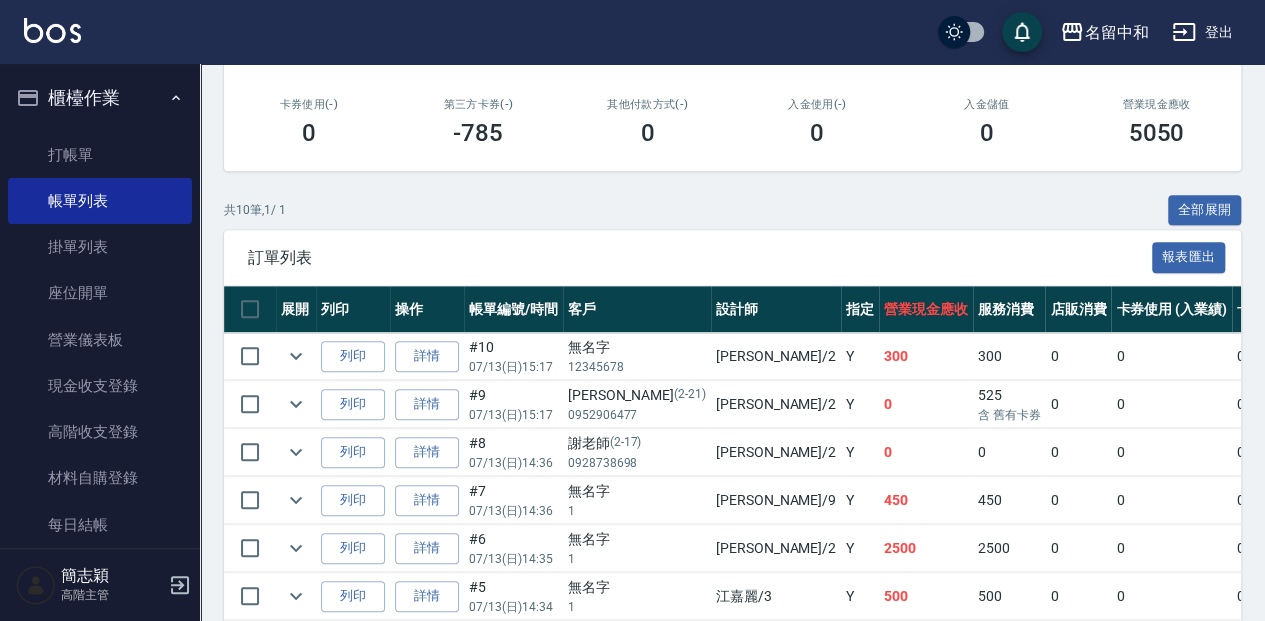 scroll, scrollTop: 333, scrollLeft: 0, axis: vertical 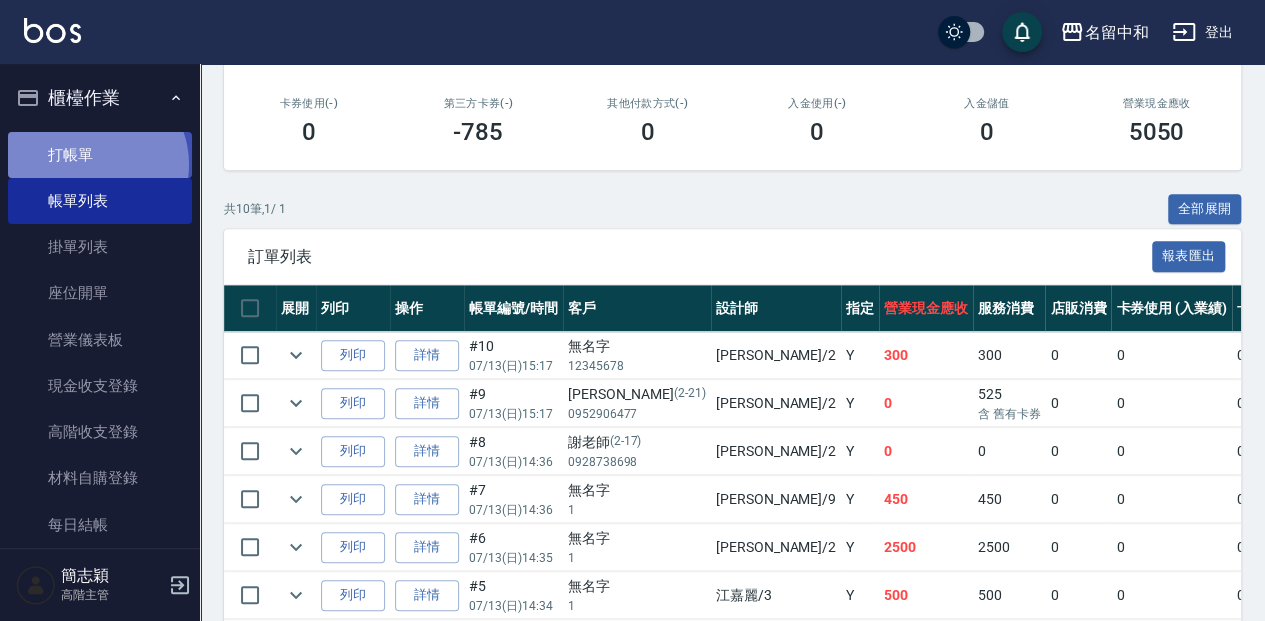 click on "打帳單" at bounding box center (100, 155) 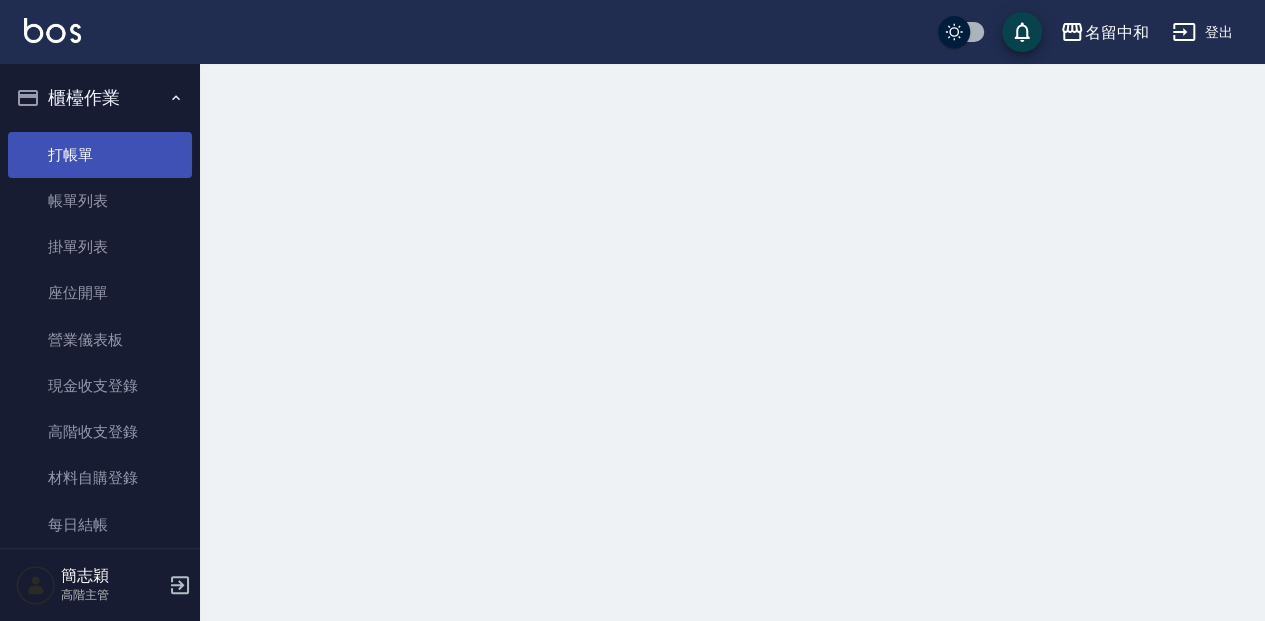 scroll, scrollTop: 0, scrollLeft: 0, axis: both 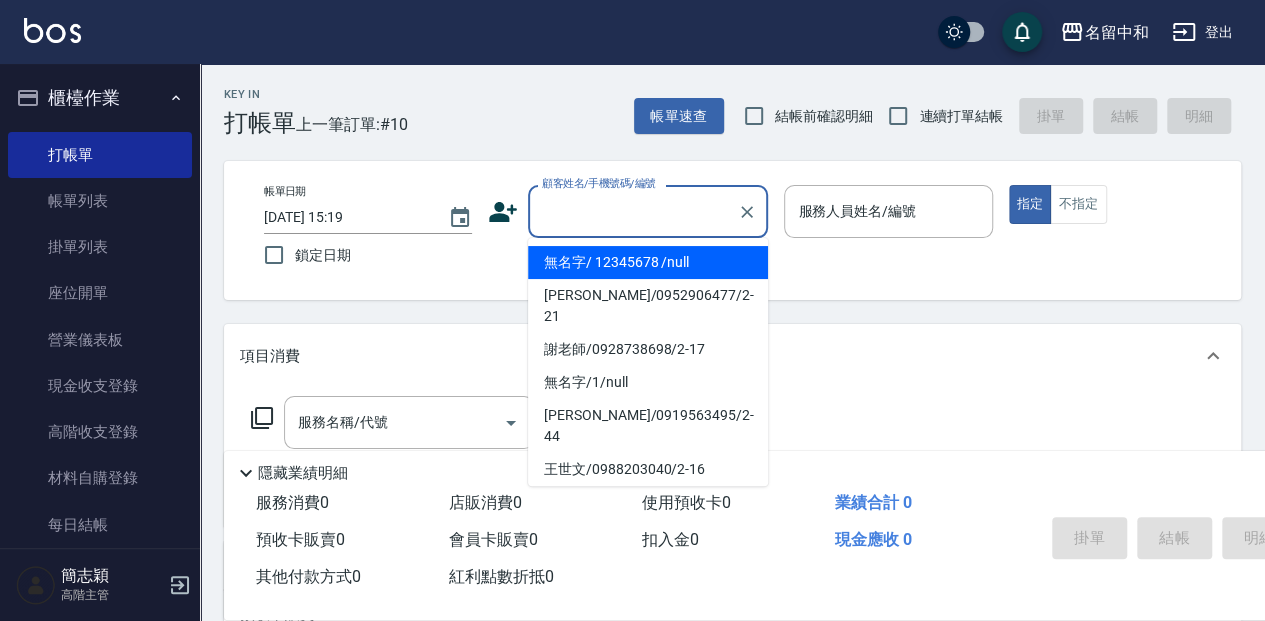 click on "顧客姓名/手機號碼/編號" at bounding box center (633, 211) 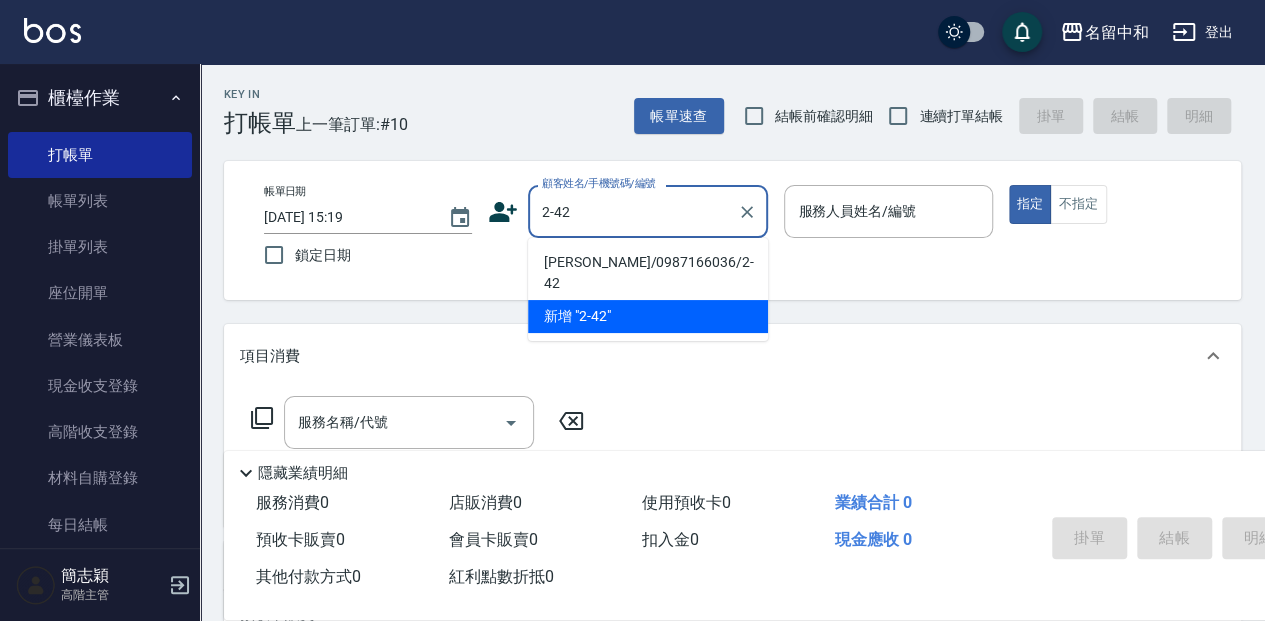 click on "[PERSON_NAME]/0987166036/2-42" at bounding box center (648, 273) 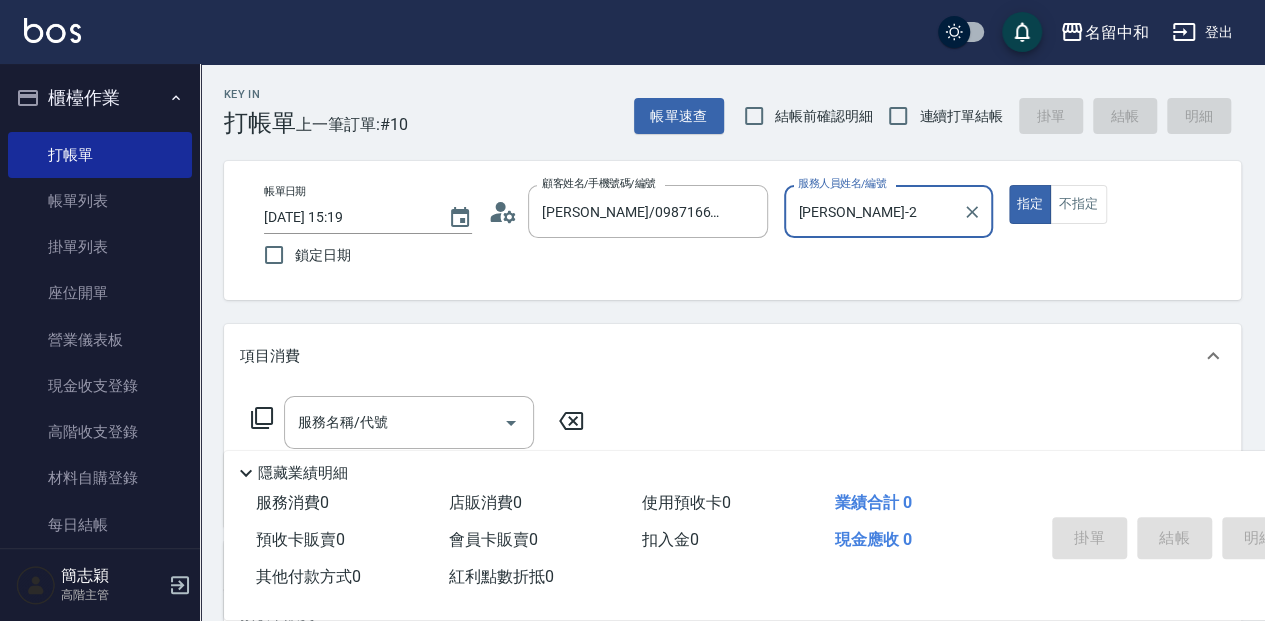 type on "[PERSON_NAME]-2" 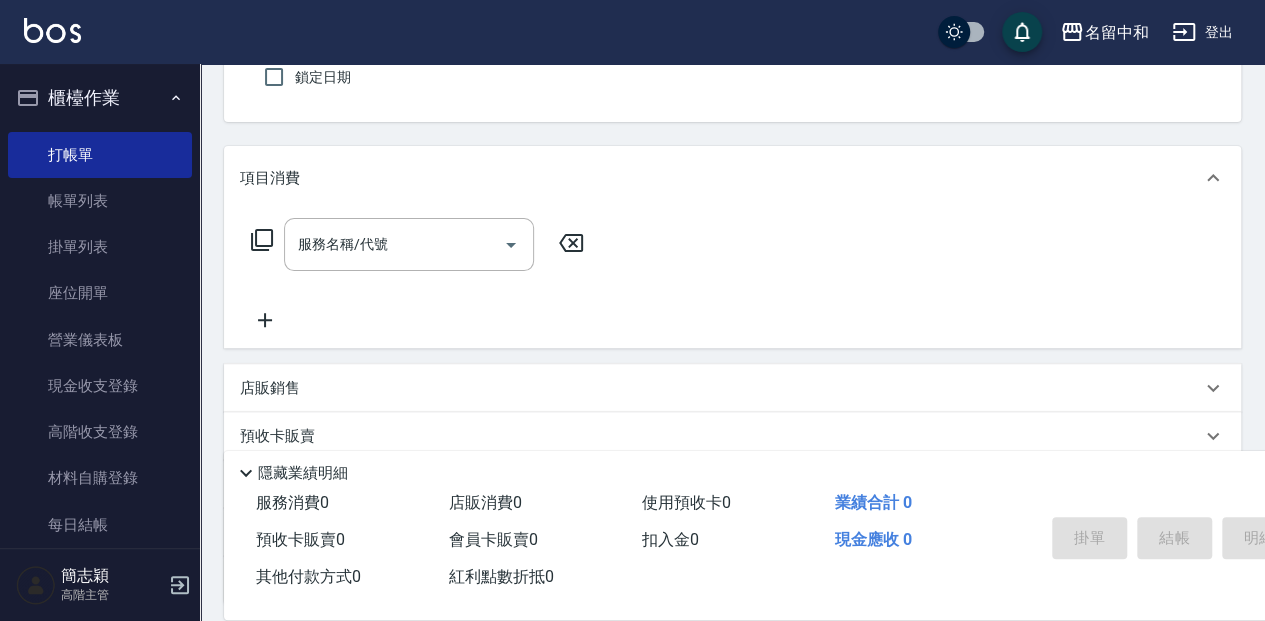scroll, scrollTop: 200, scrollLeft: 0, axis: vertical 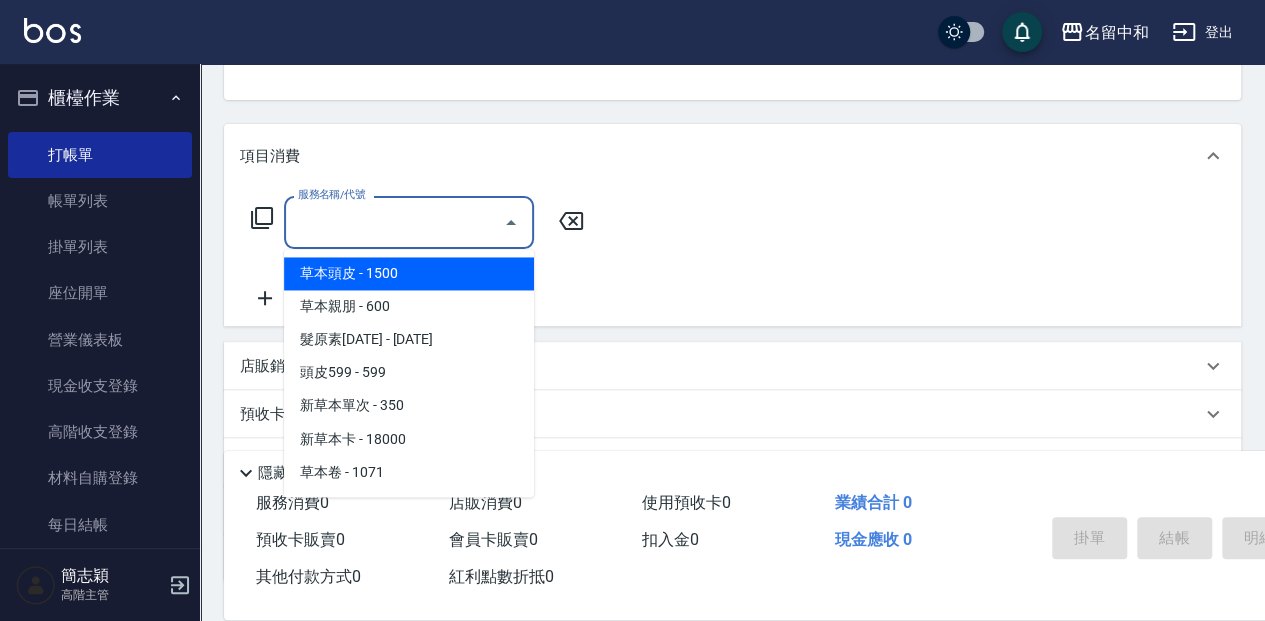 click on "服務名稱/代號" at bounding box center [394, 222] 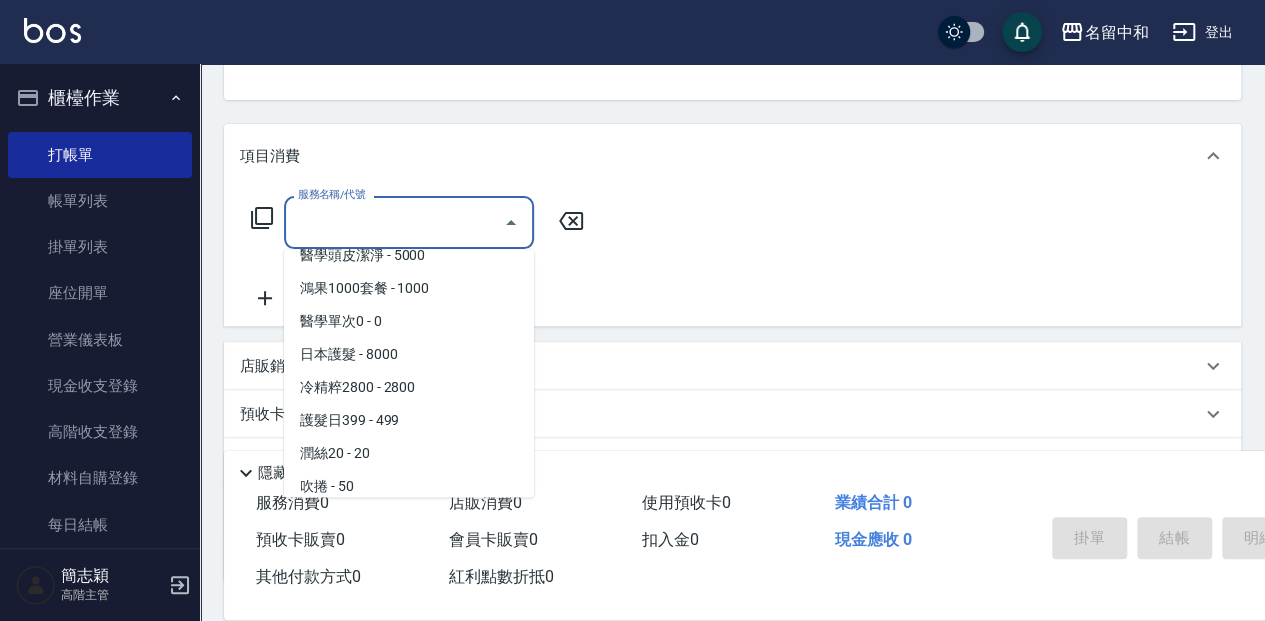 scroll, scrollTop: 2133, scrollLeft: 0, axis: vertical 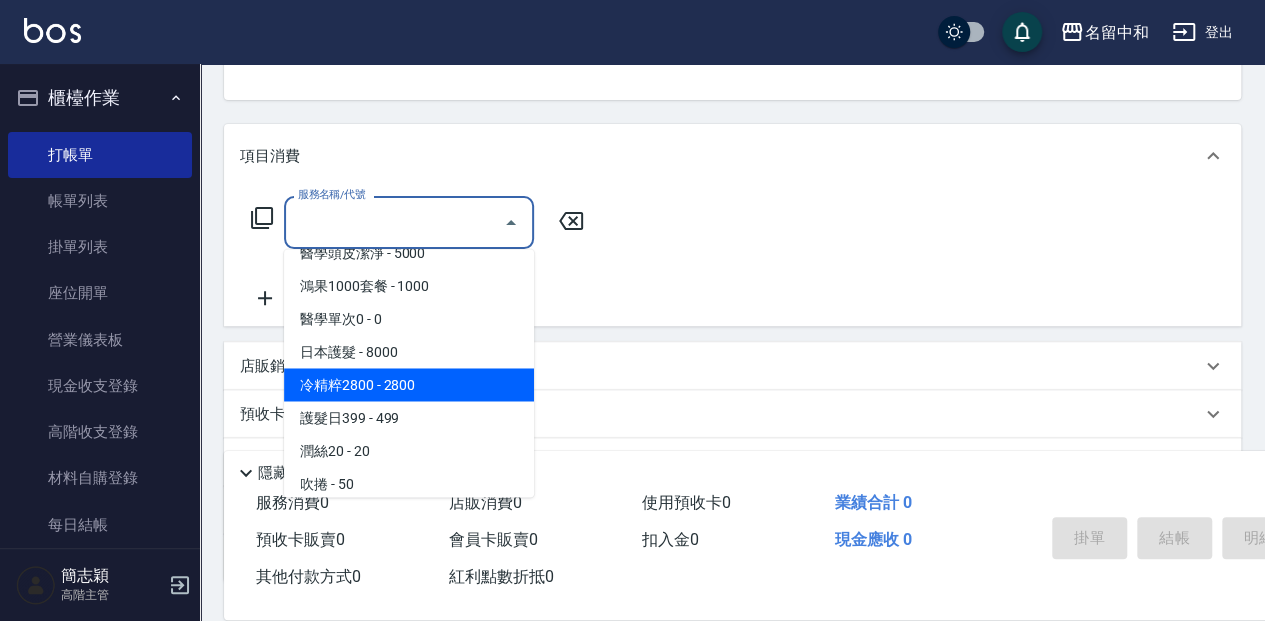 click on "冷精粹2800 - 2800" at bounding box center [409, 384] 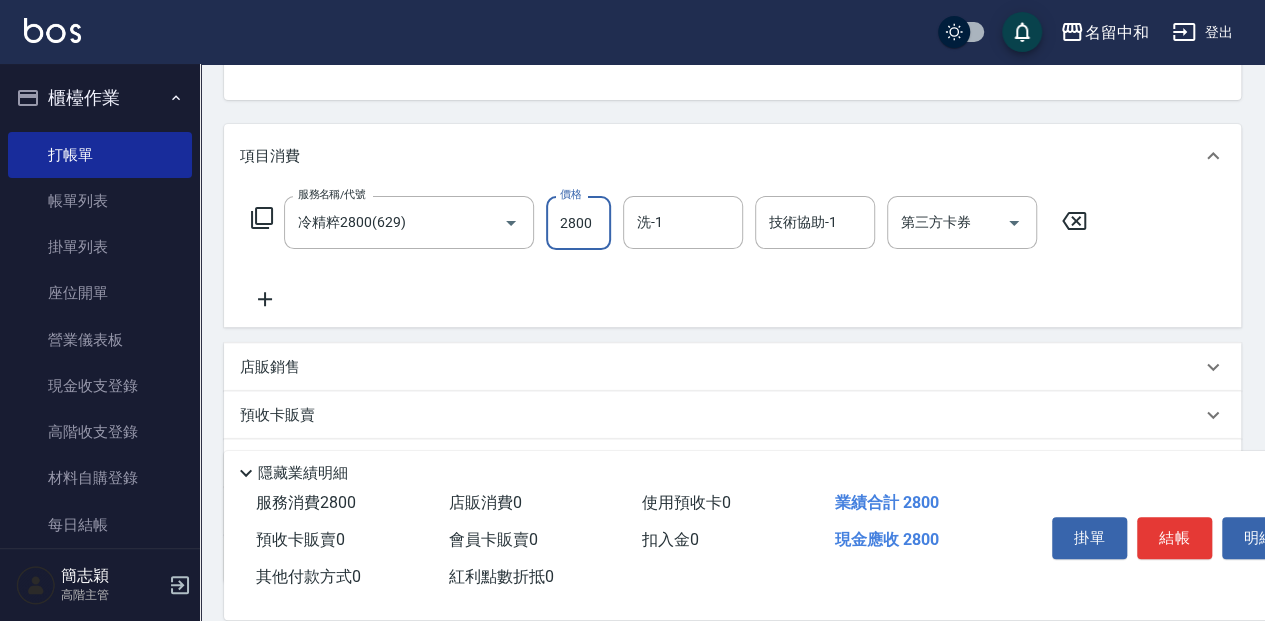 click on "2800" at bounding box center (578, 223) 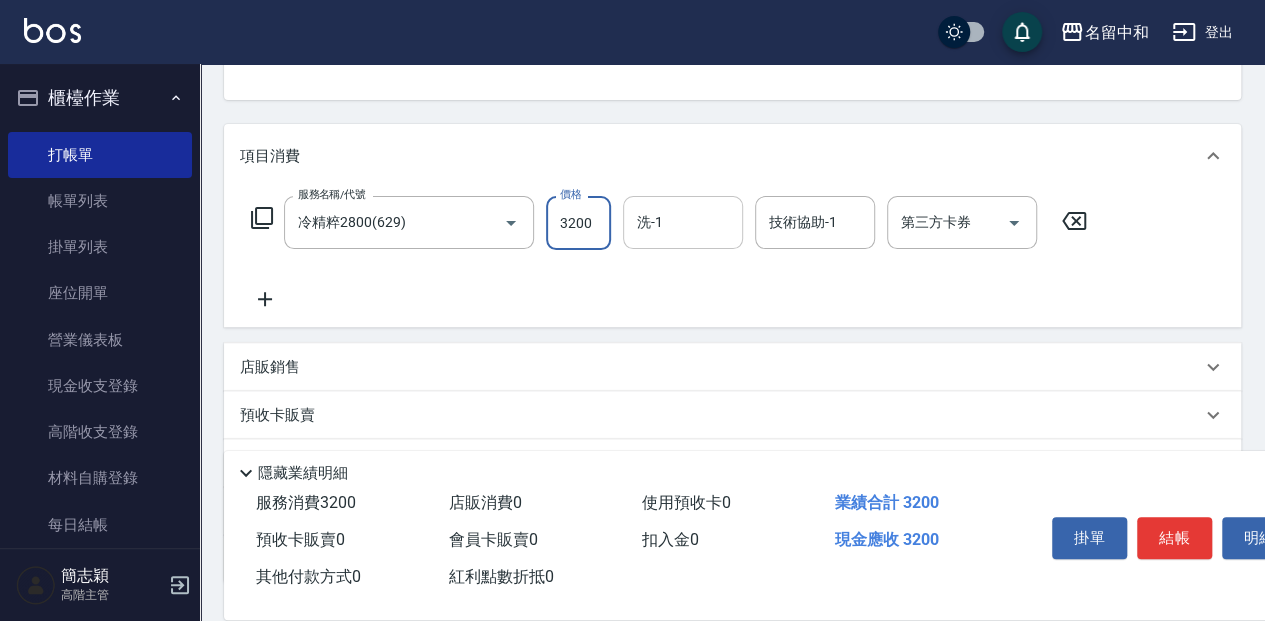type on "3200" 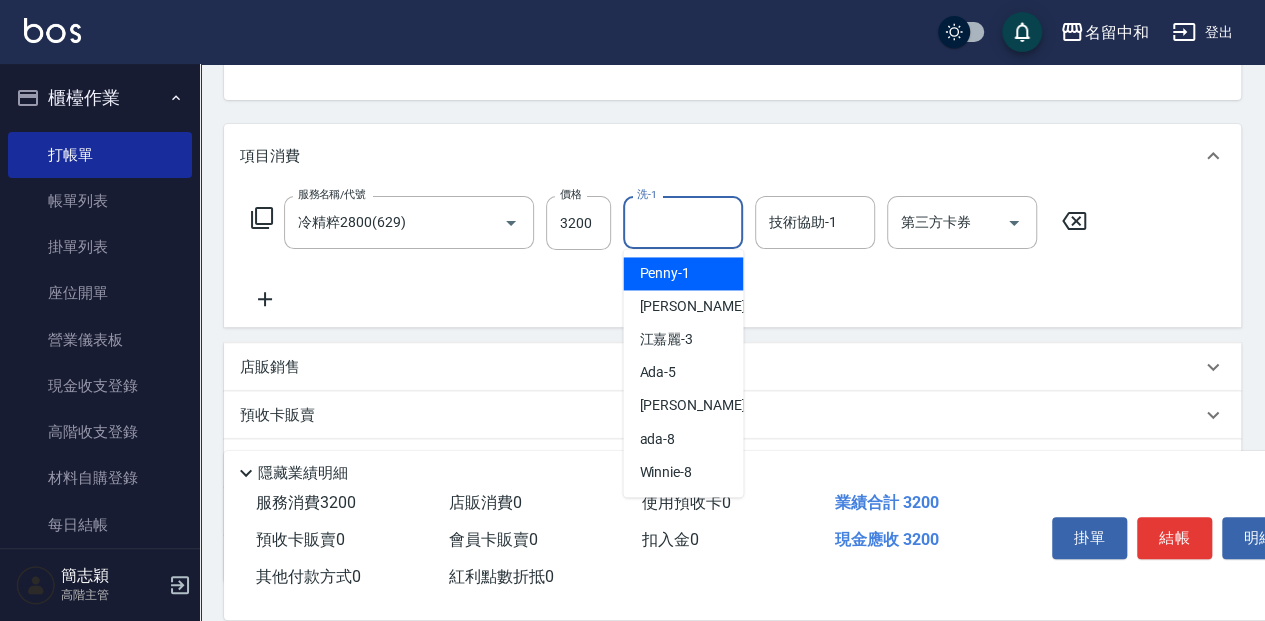 click on "洗-1" at bounding box center (683, 222) 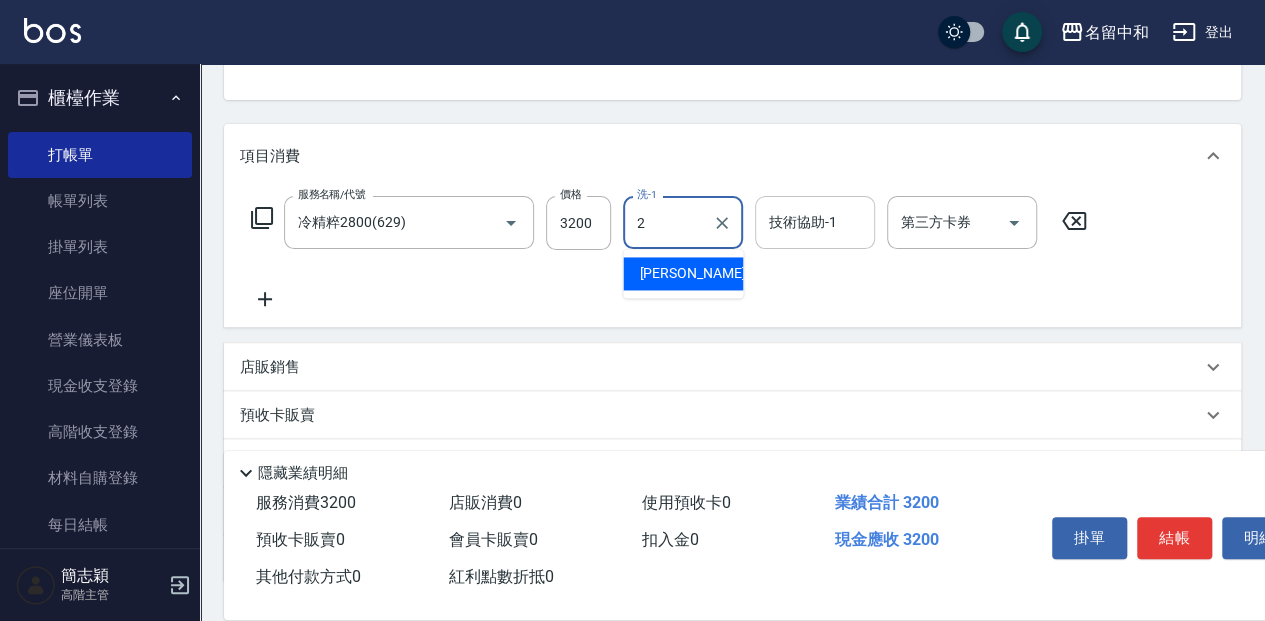 drag, startPoint x: 721, startPoint y: 276, endPoint x: 854, endPoint y: 201, distance: 152.68922 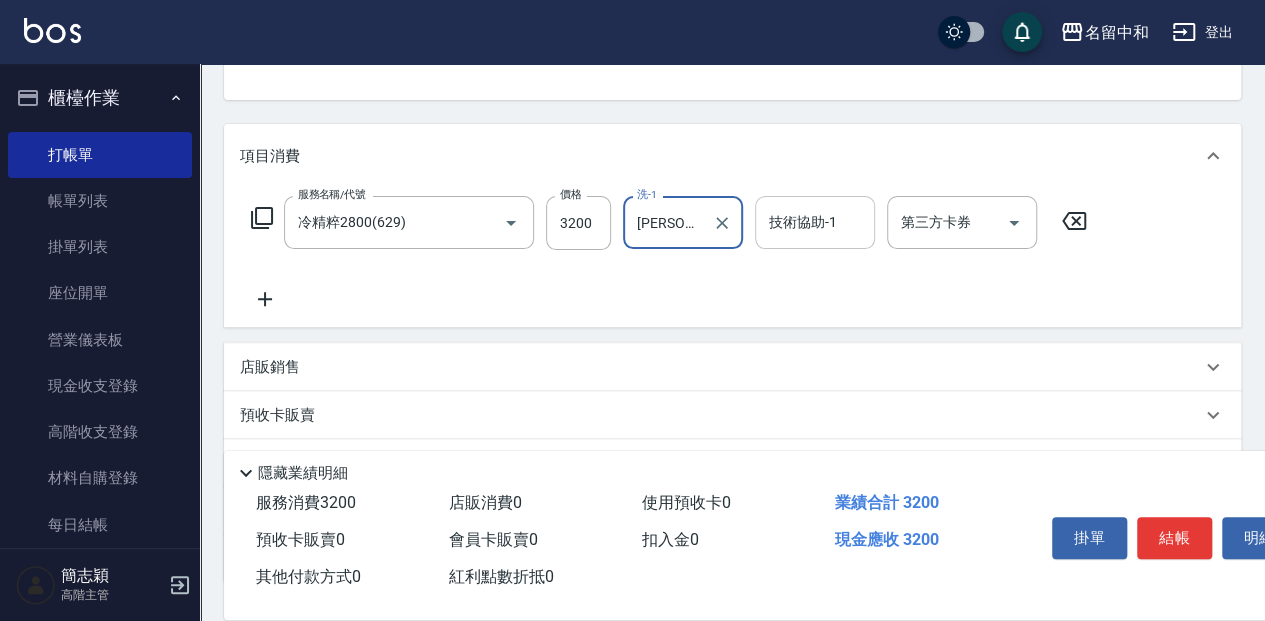 type on "[PERSON_NAME]-2" 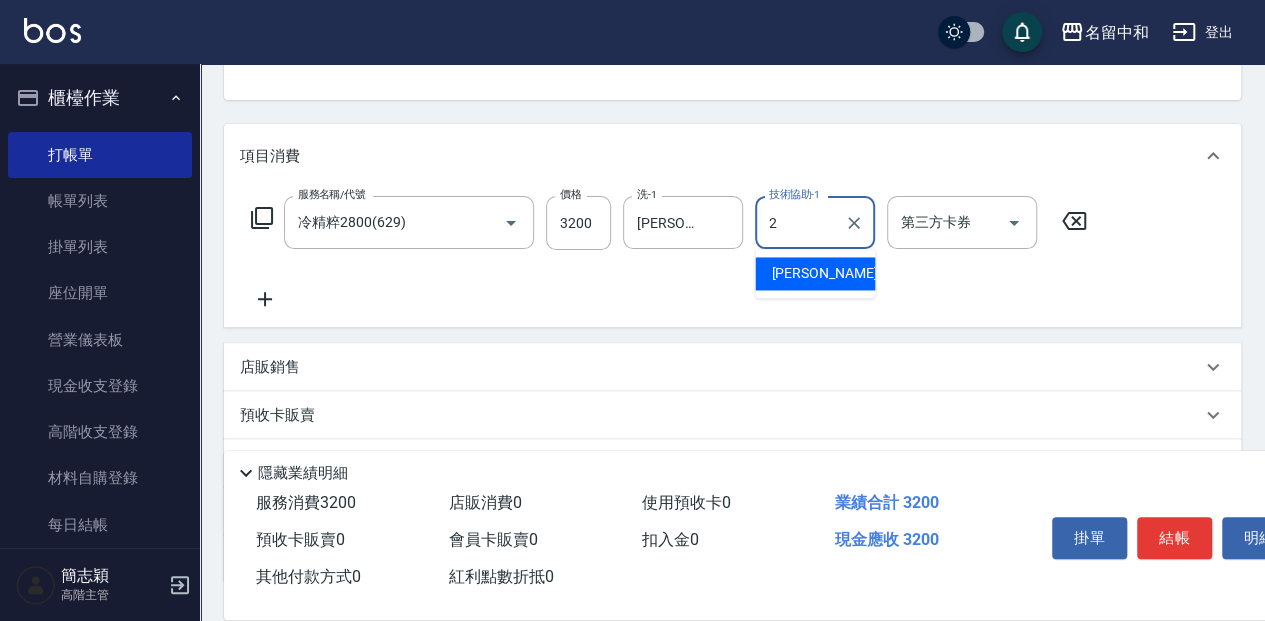 click on "[PERSON_NAME] -2" at bounding box center [815, 273] 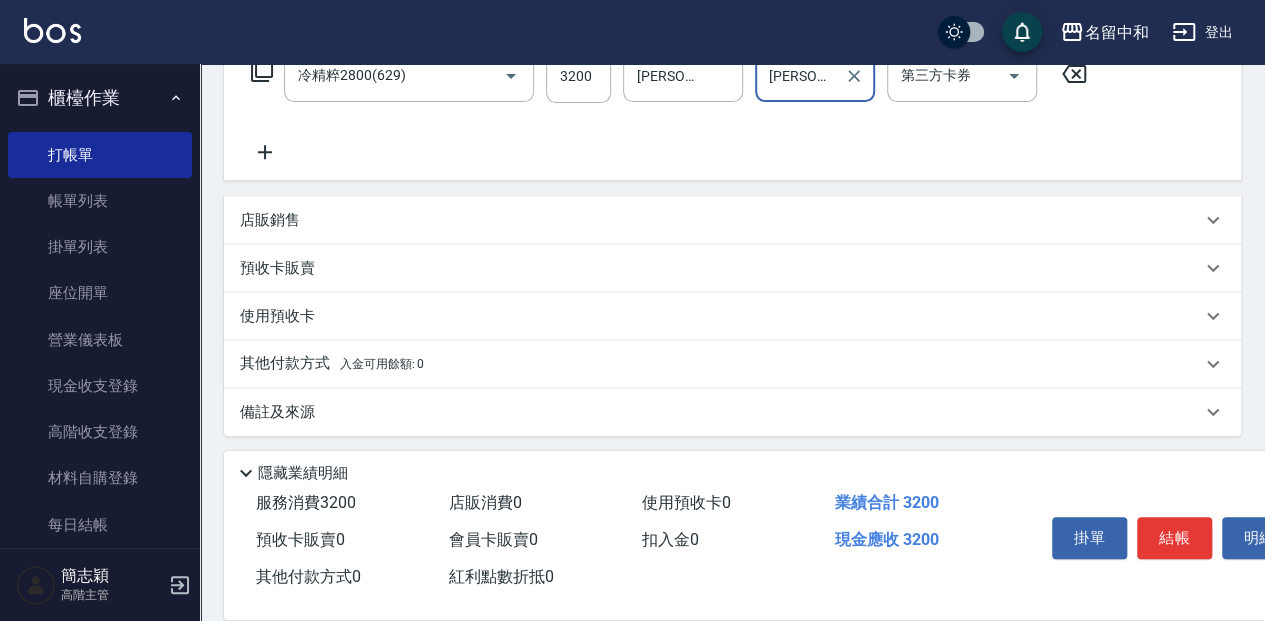 scroll, scrollTop: 352, scrollLeft: 0, axis: vertical 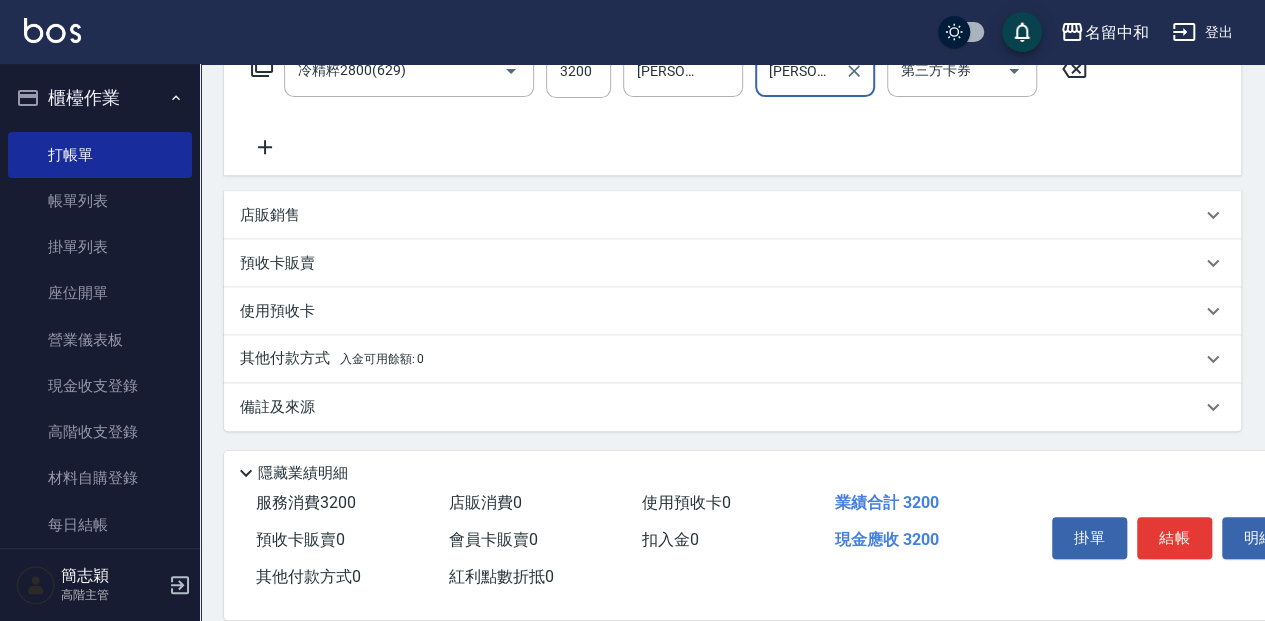 type on "[PERSON_NAME]-2" 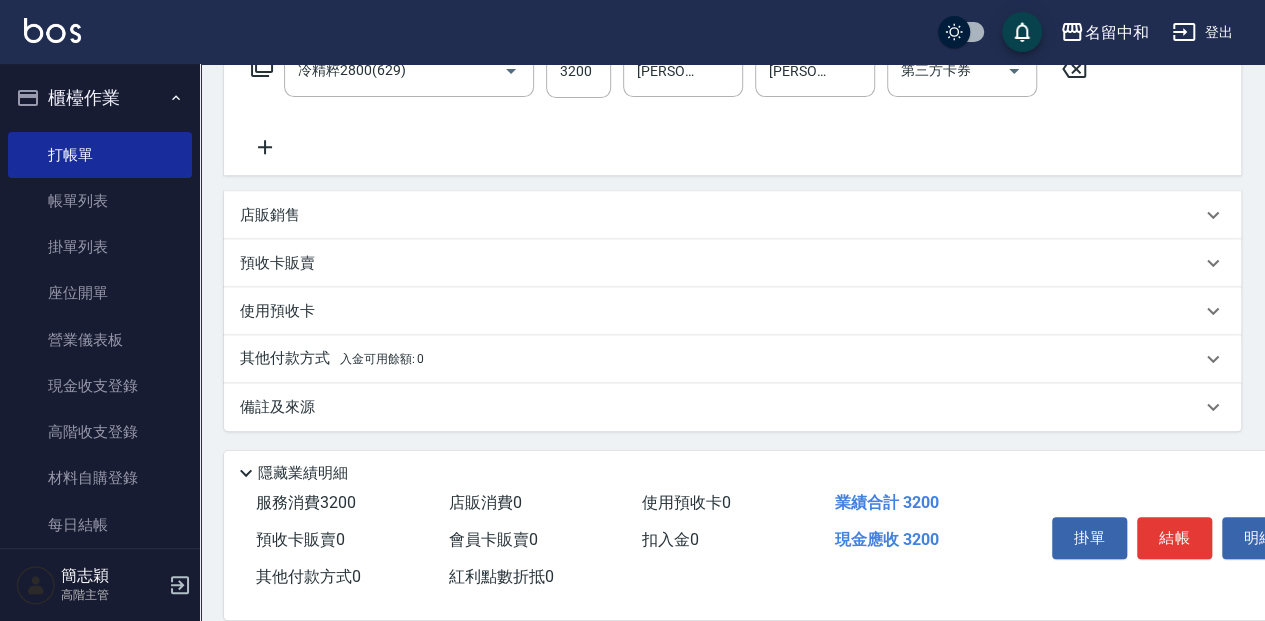 click on "其他付款方式 入金可用餘額: 0" at bounding box center [332, 359] 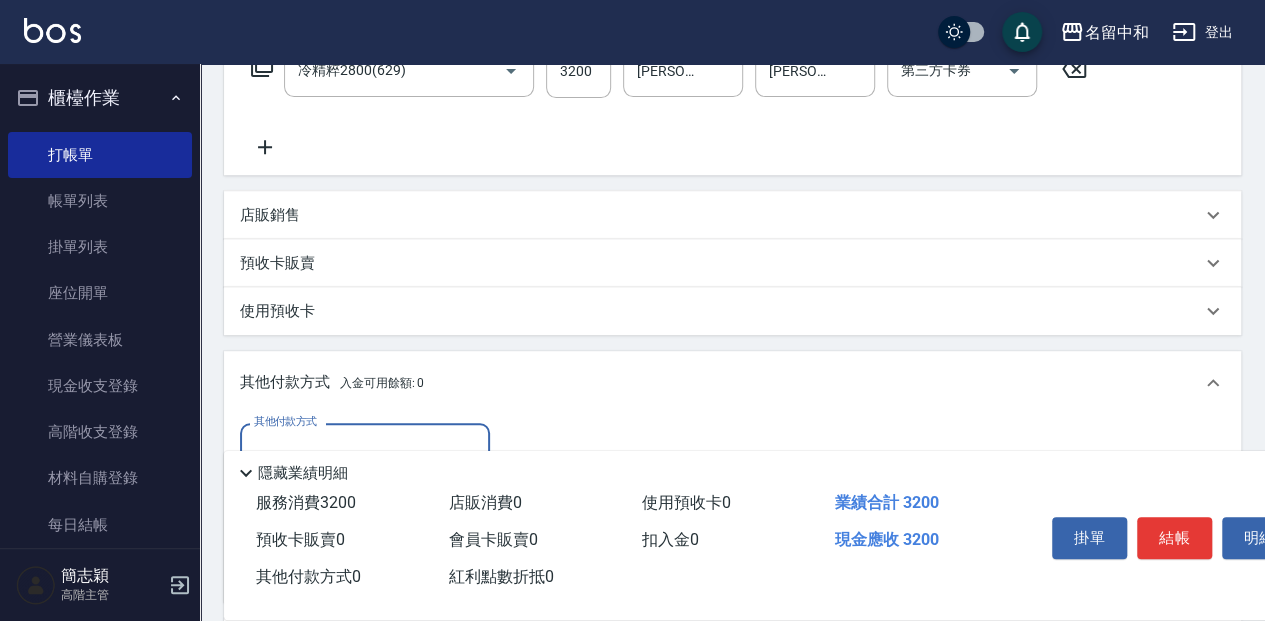 scroll, scrollTop: 1, scrollLeft: 0, axis: vertical 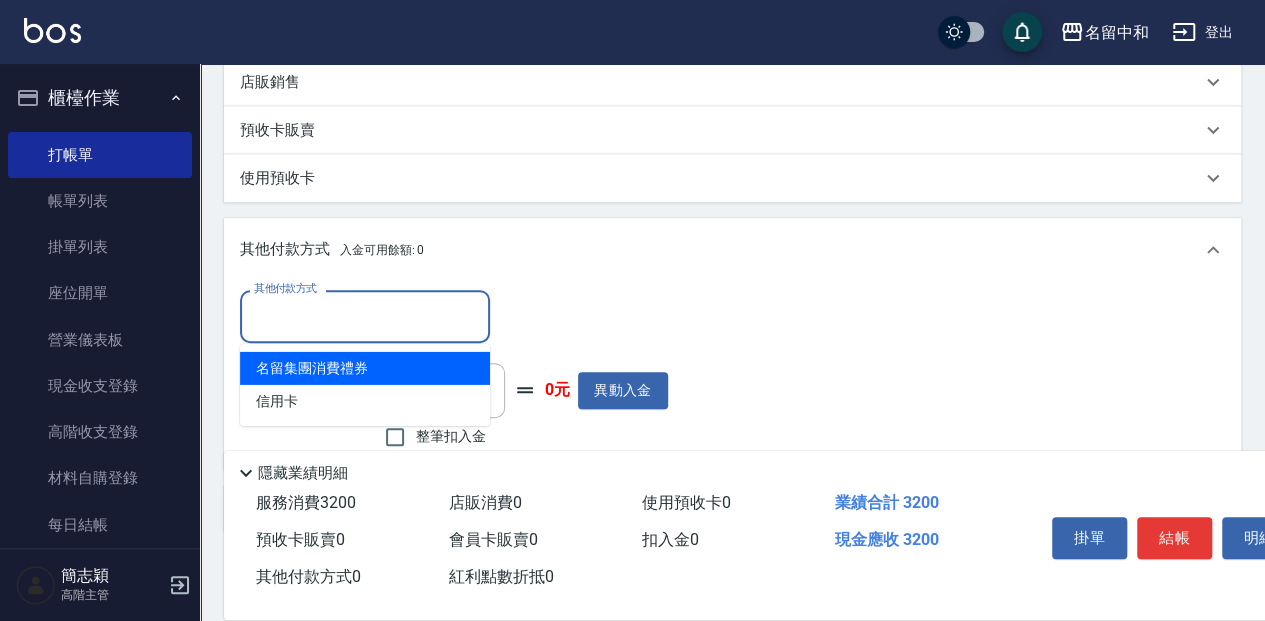 click on "其他付款方式" at bounding box center (365, 316) 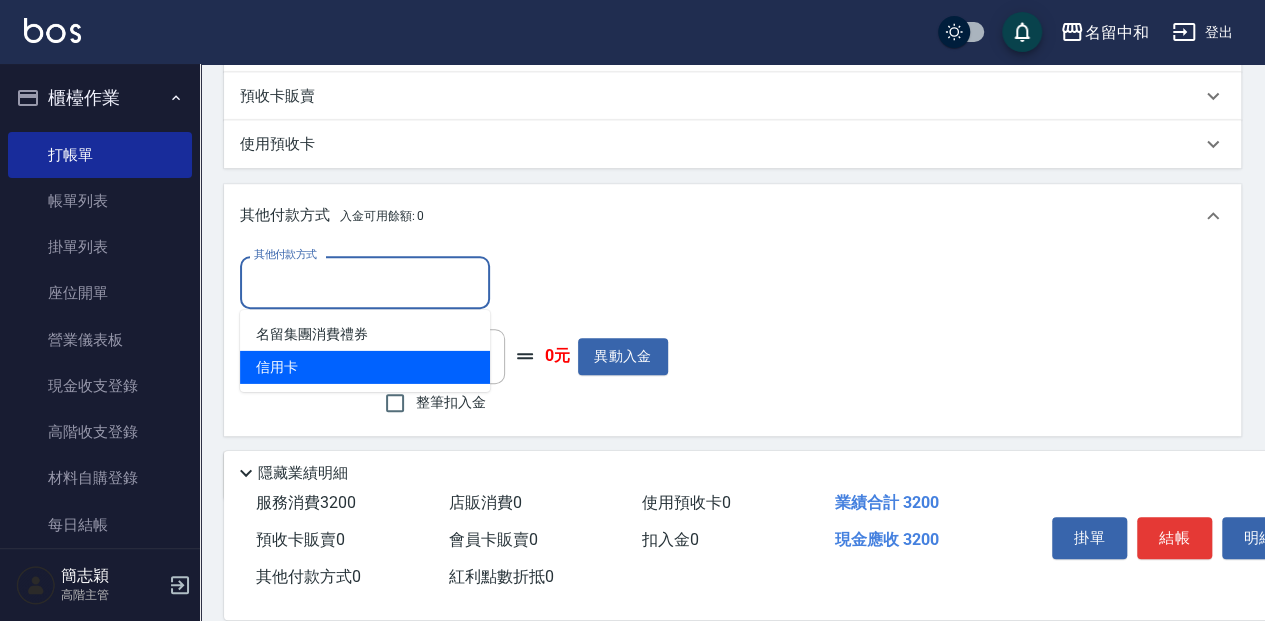 scroll, scrollTop: 552, scrollLeft: 0, axis: vertical 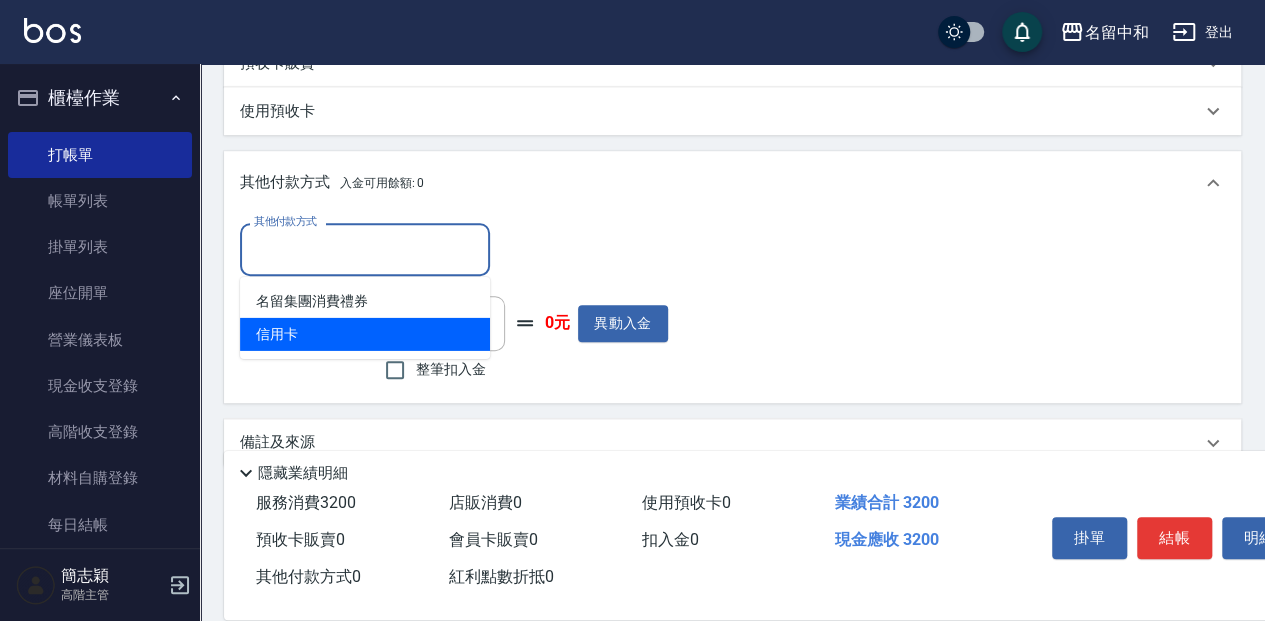 click on "信用卡" at bounding box center (365, 334) 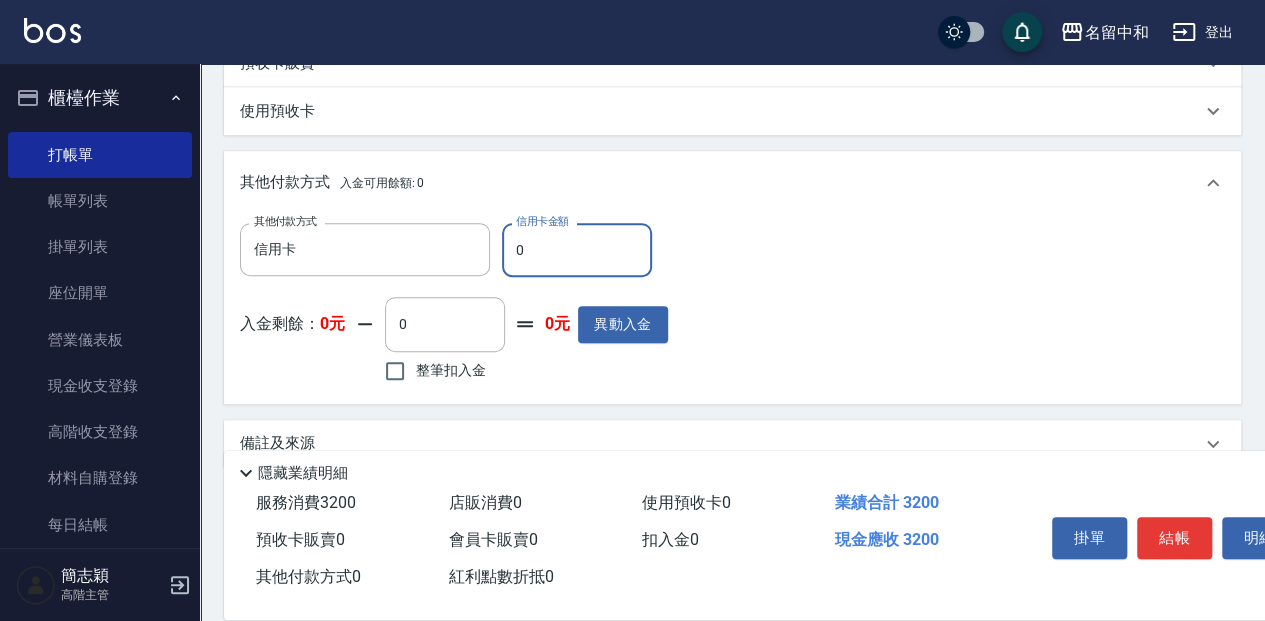 click on "0" at bounding box center [577, 250] 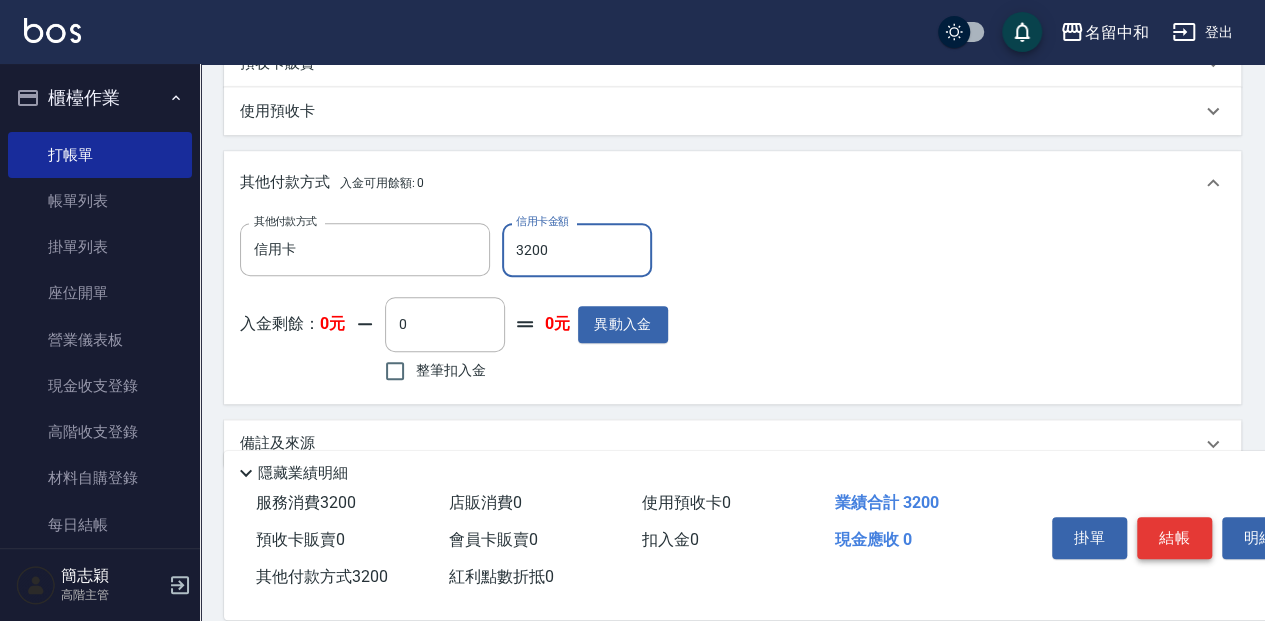 type on "3200" 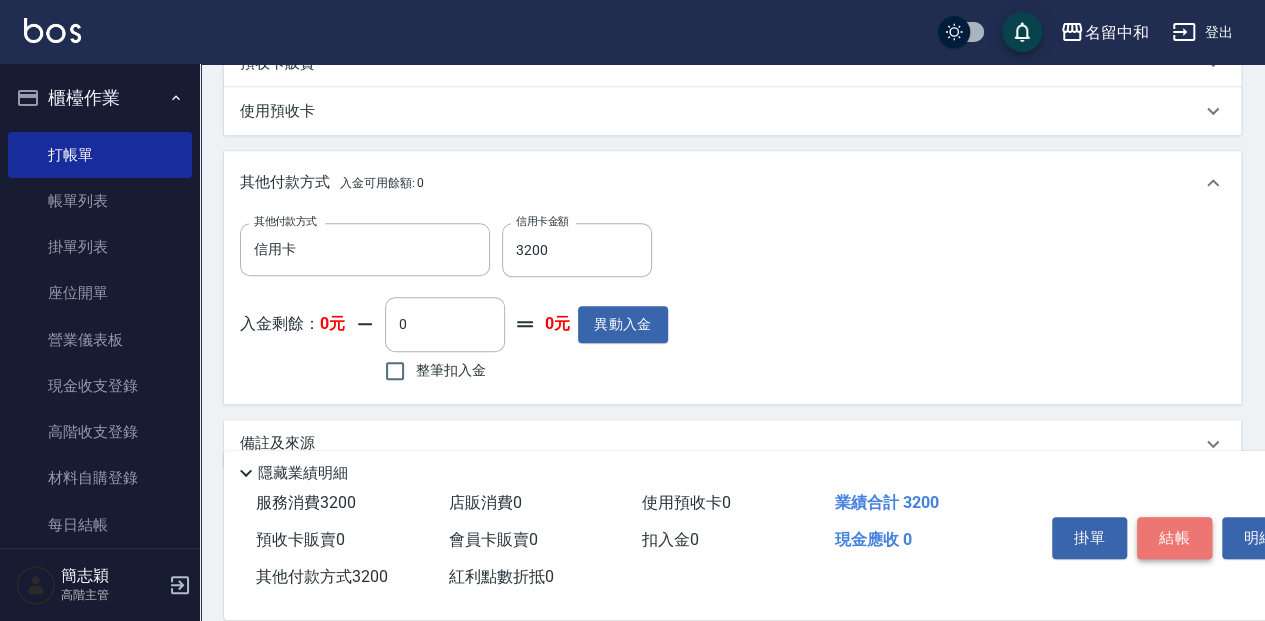 click on "結帳" at bounding box center [1174, 538] 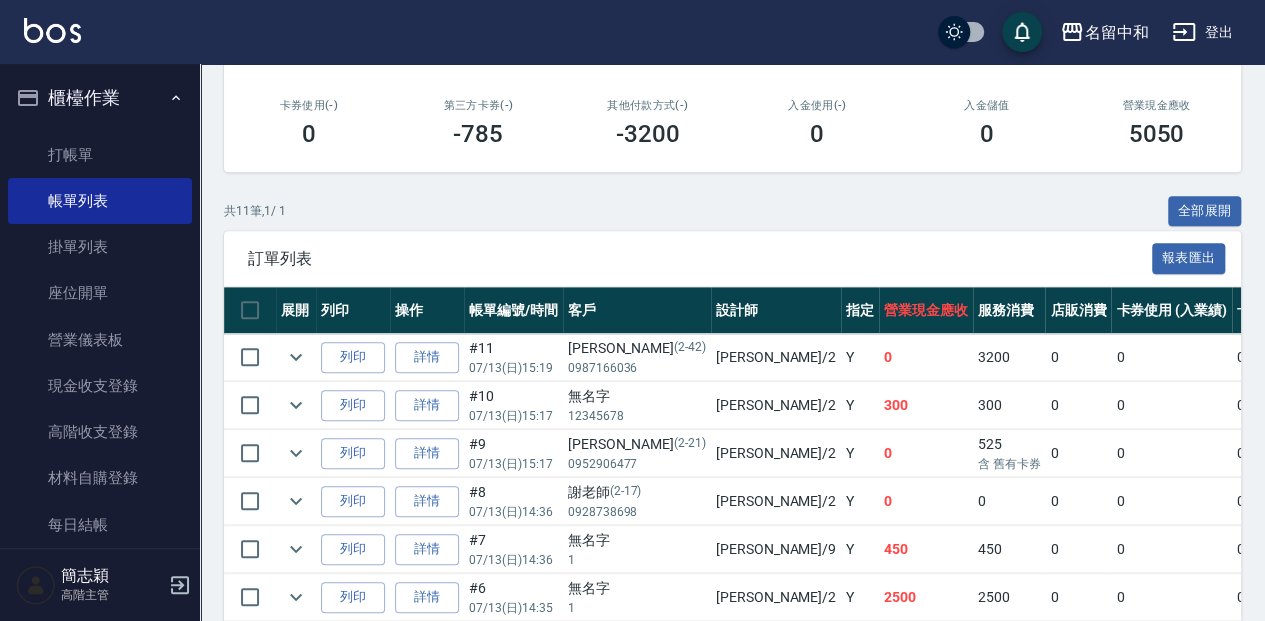 scroll, scrollTop: 333, scrollLeft: 0, axis: vertical 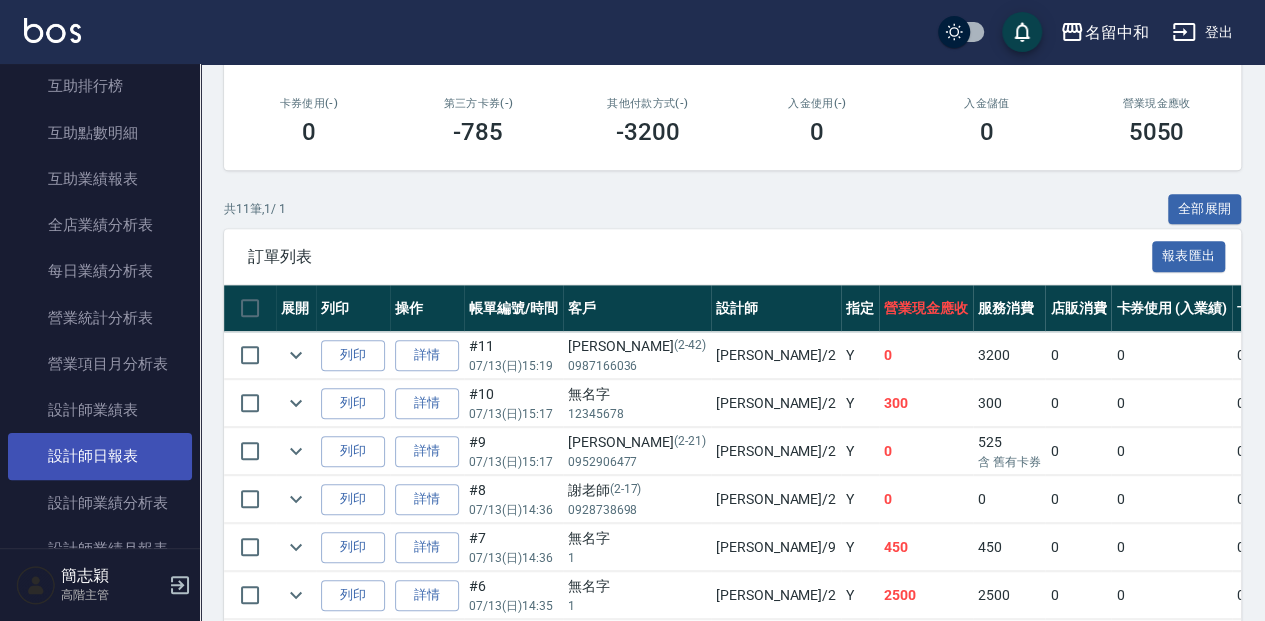 click on "設計師日報表" at bounding box center (100, 456) 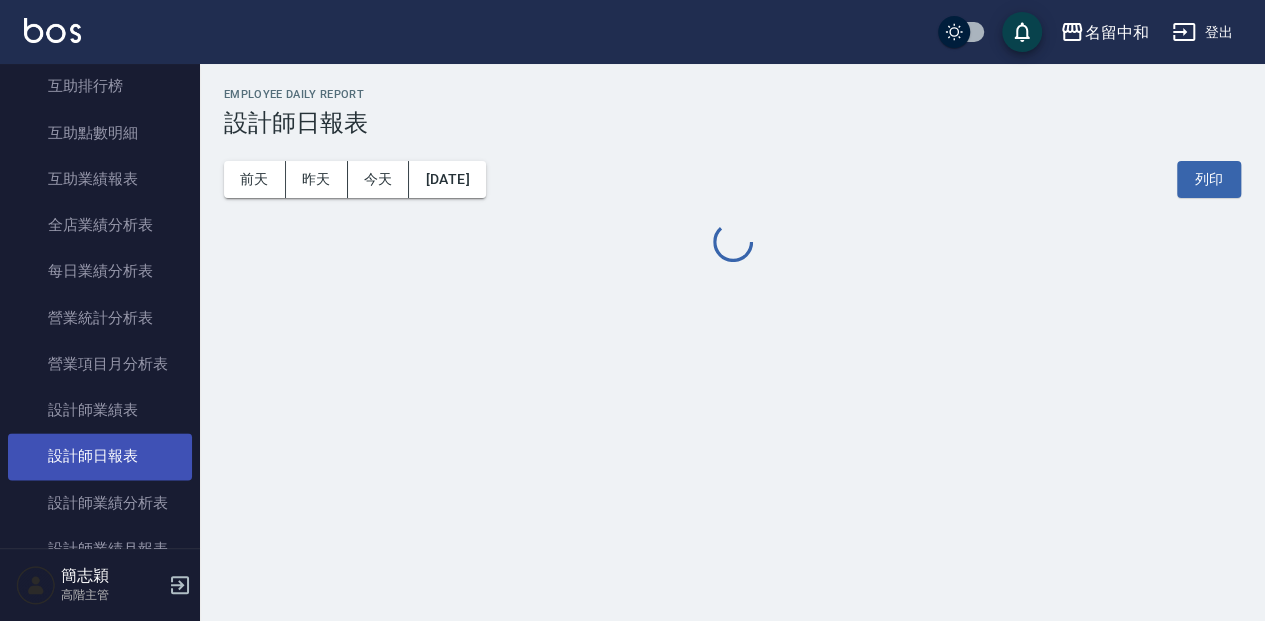 scroll, scrollTop: 0, scrollLeft: 0, axis: both 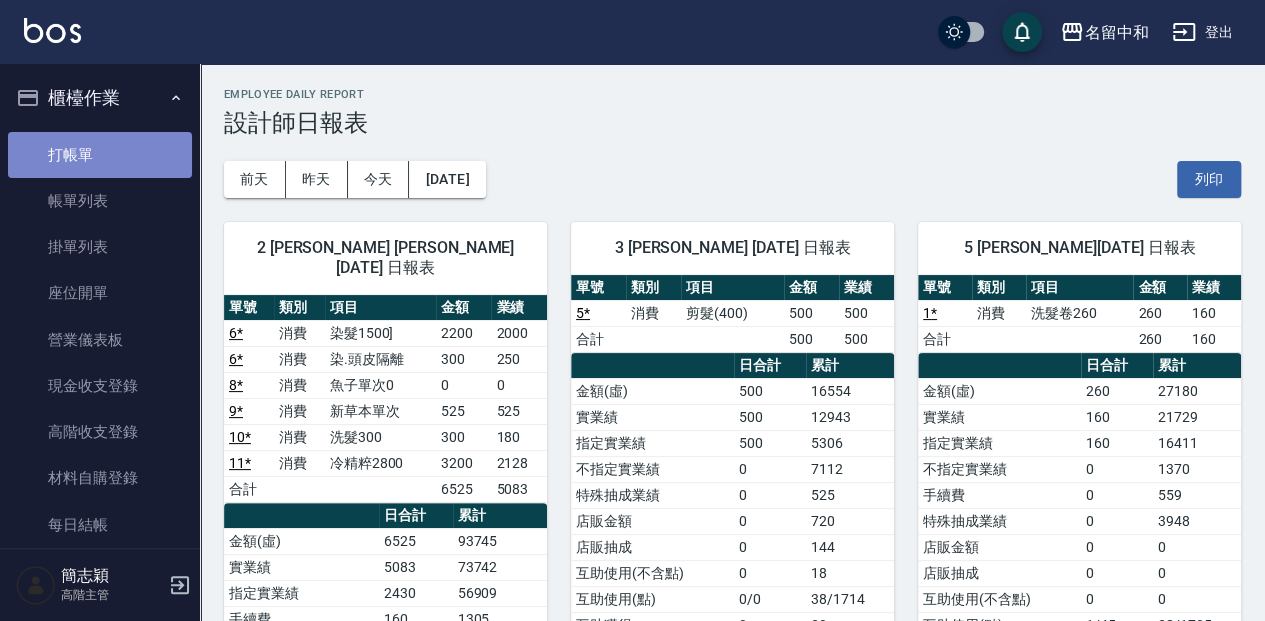 click on "打帳單" at bounding box center (100, 155) 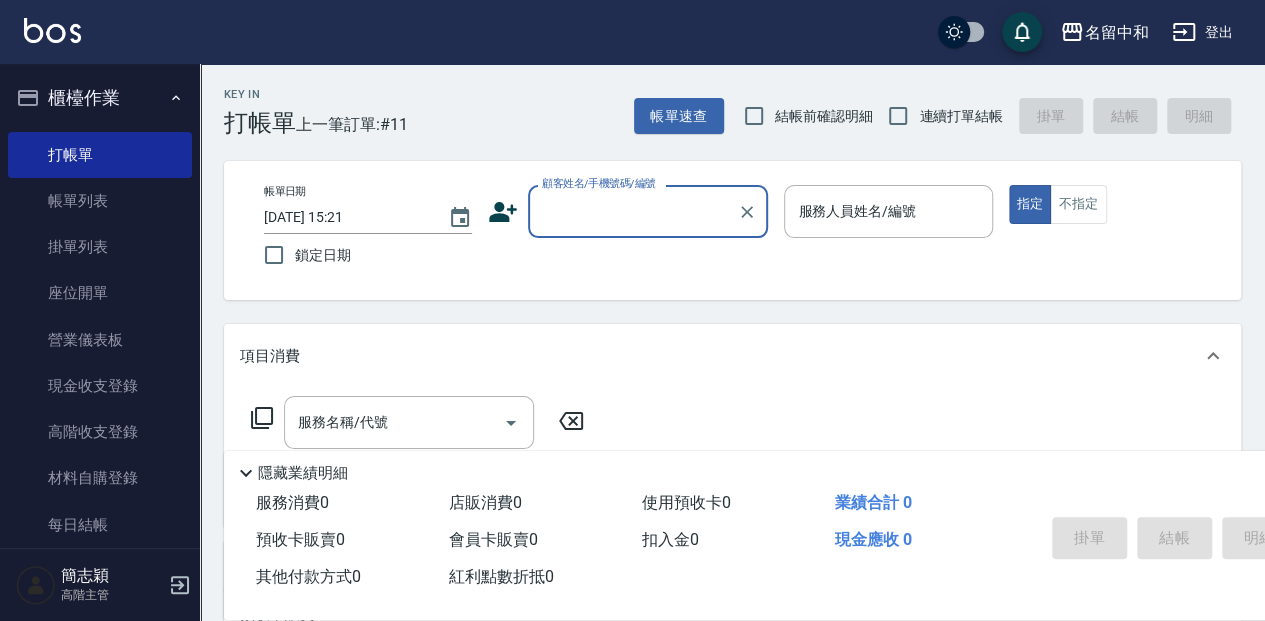 click on "顧客姓名/手機號碼/編號" at bounding box center (633, 211) 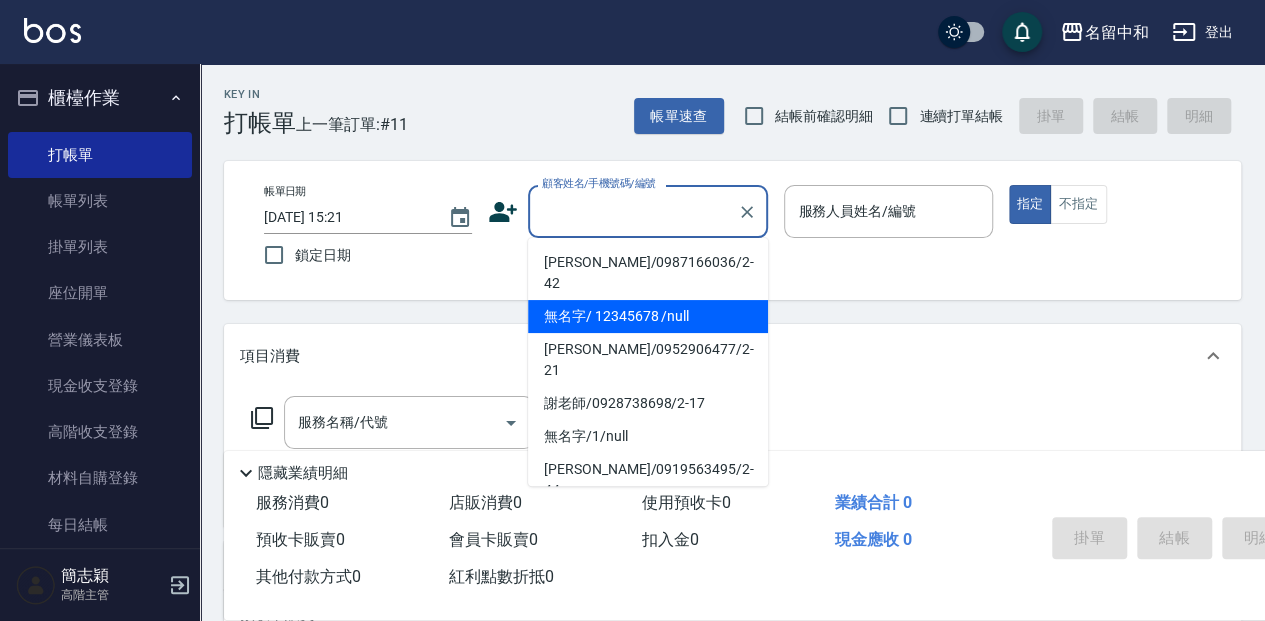 click on "無名字/                                                 12345678                              /null" at bounding box center [648, 316] 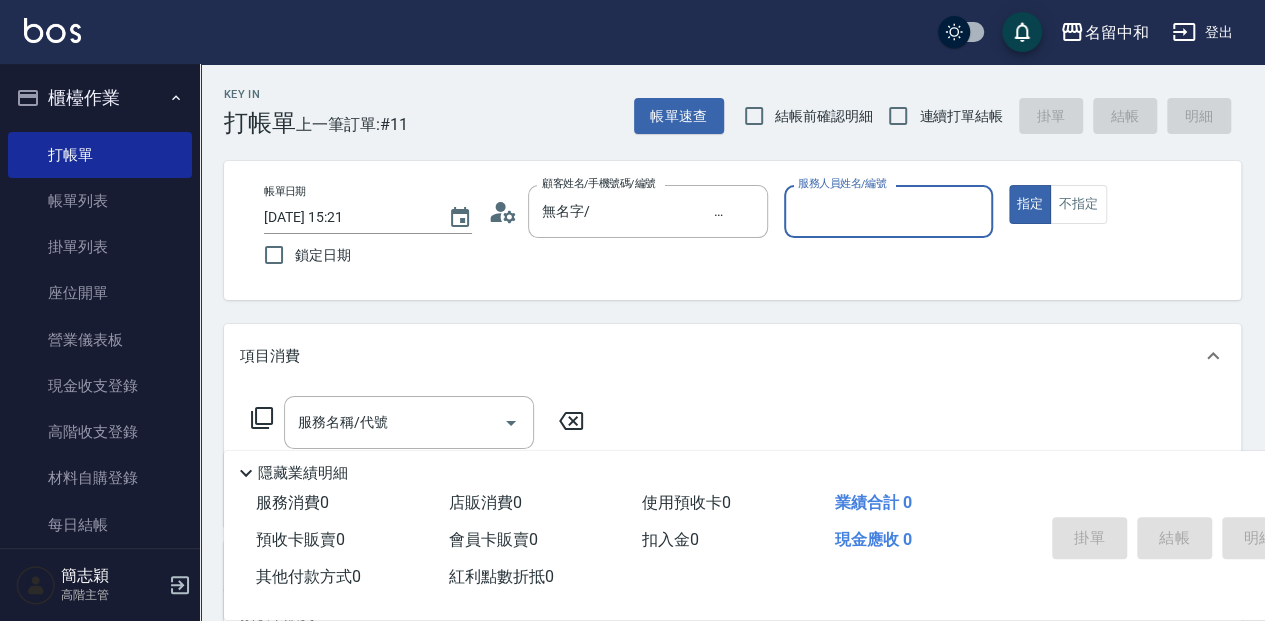 click on "服務人員姓名/編號" at bounding box center (888, 211) 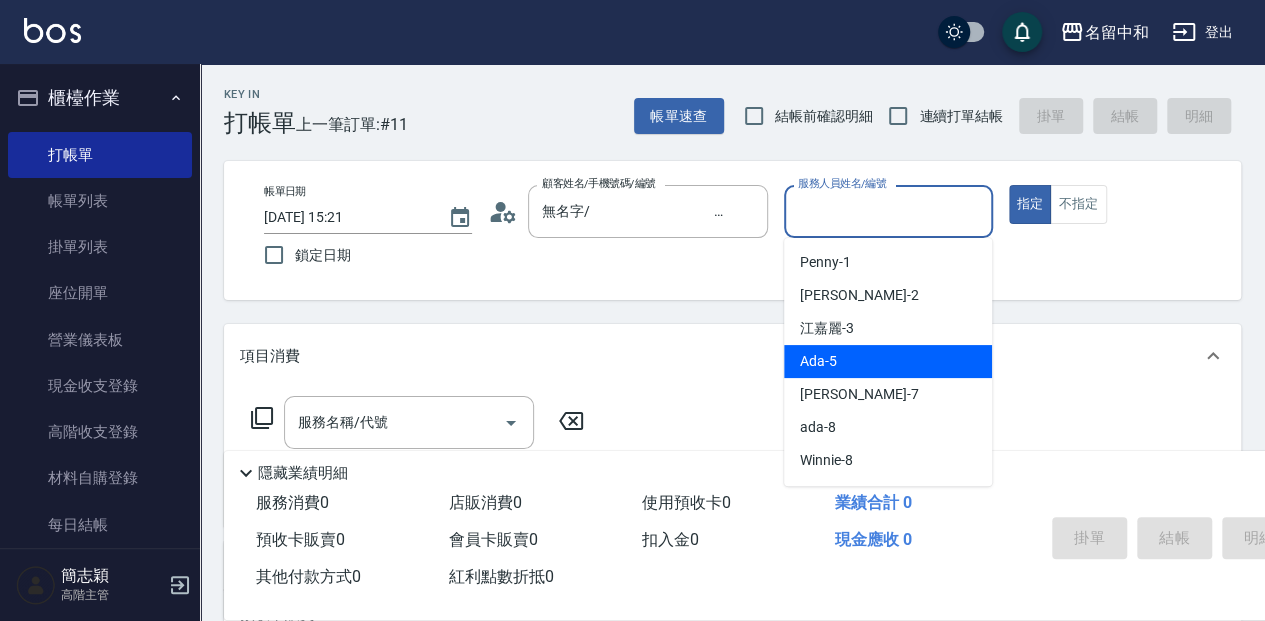 click on "Ada -5" at bounding box center [888, 361] 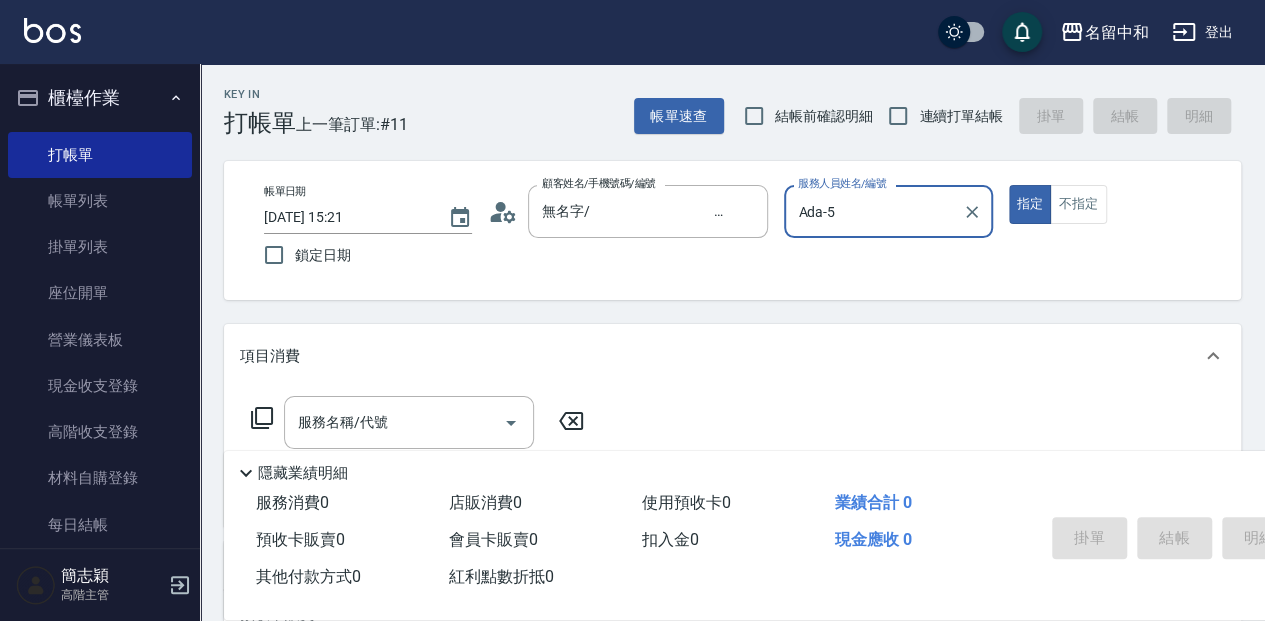 click 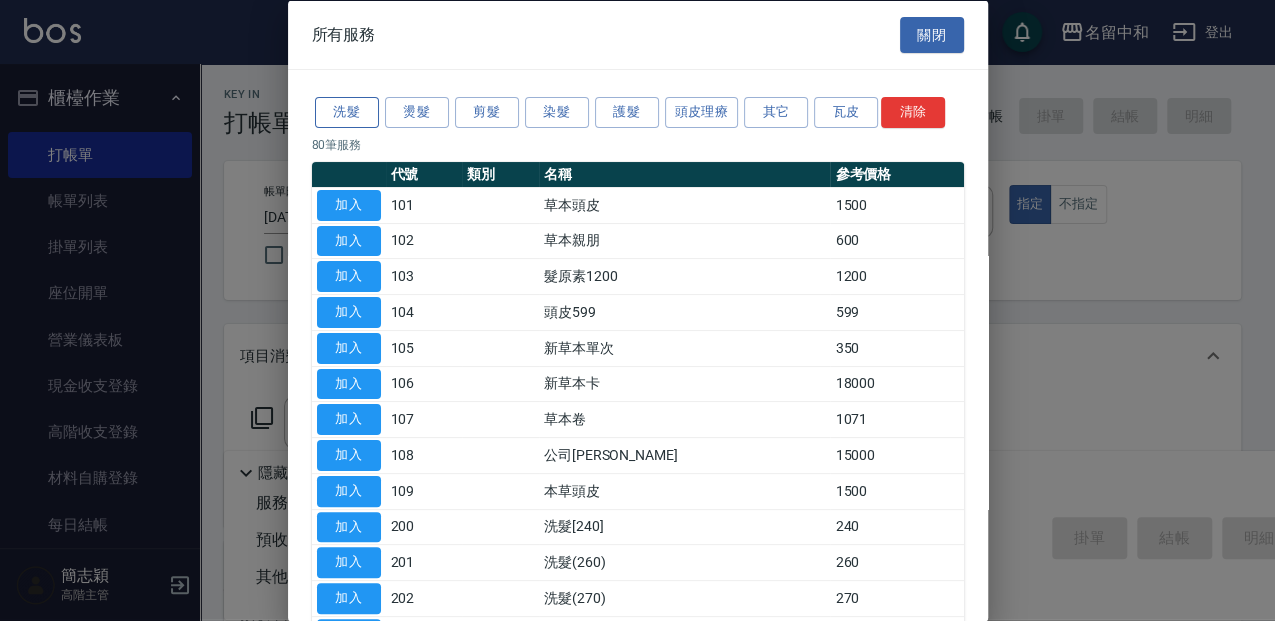 click on "洗髮" at bounding box center (347, 112) 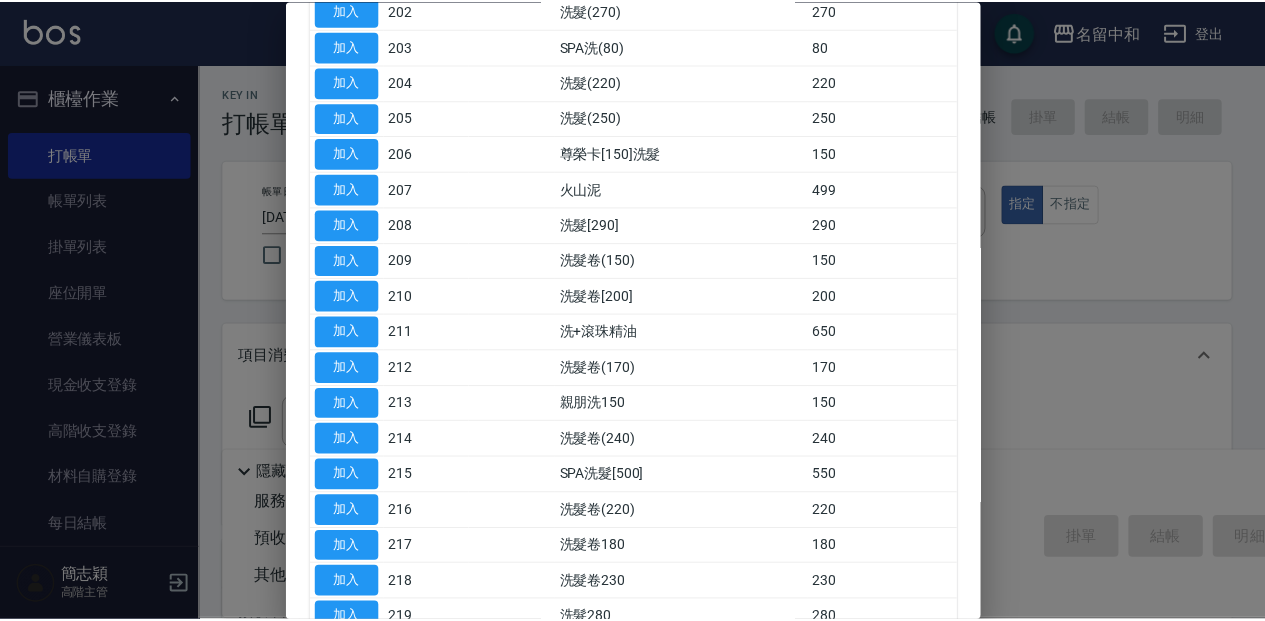 scroll, scrollTop: 333, scrollLeft: 0, axis: vertical 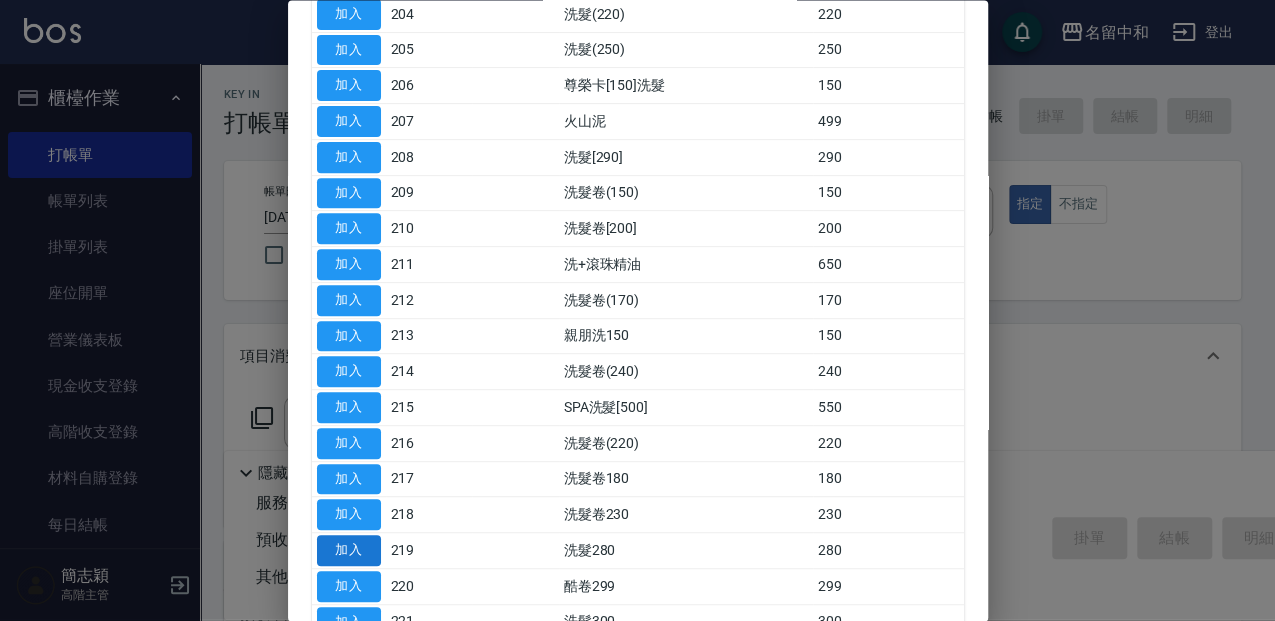 click on "加入" at bounding box center [349, 551] 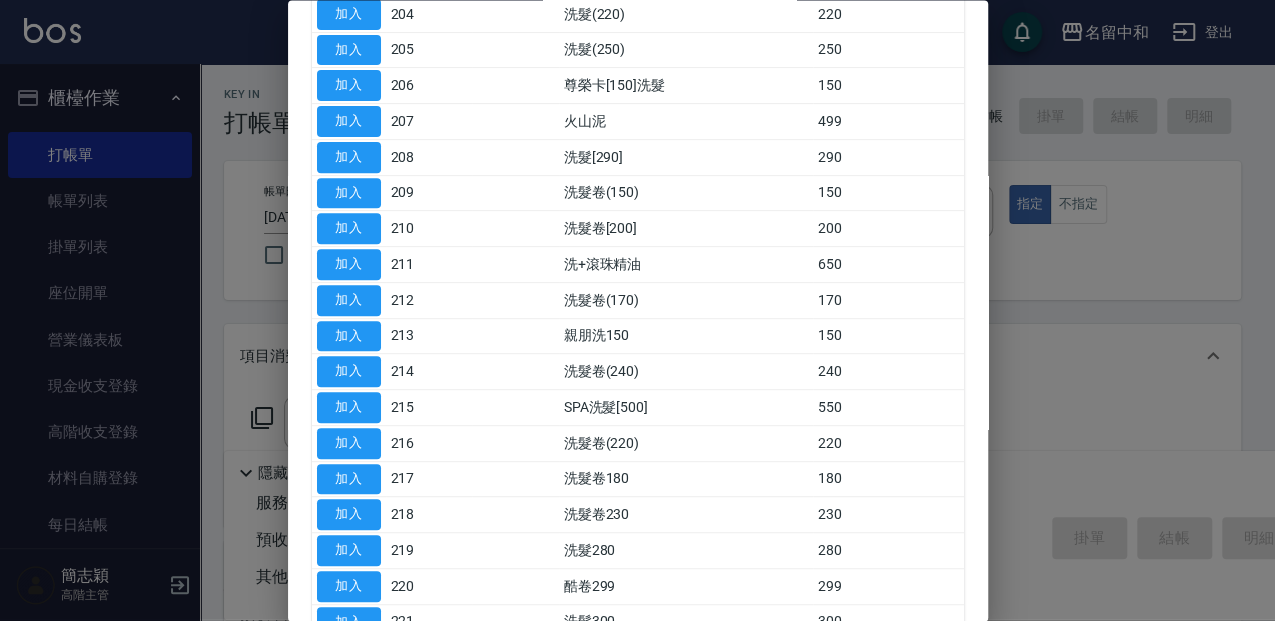 type on "洗髮280(219)" 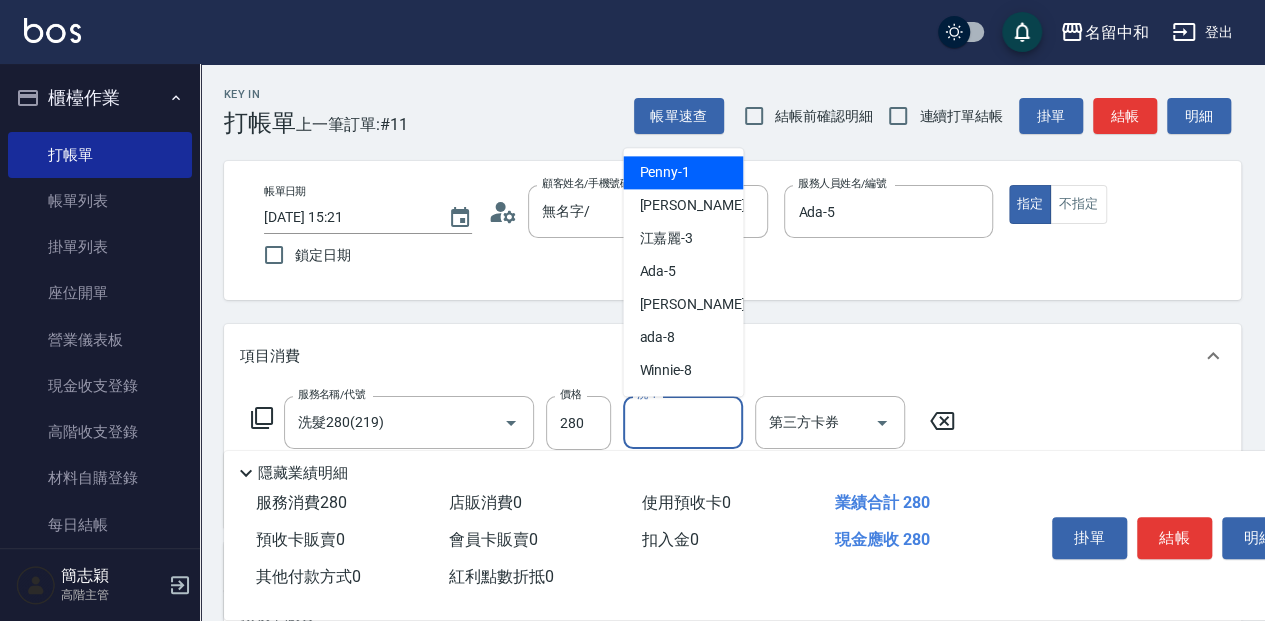 click on "洗-1 洗-1" at bounding box center [683, 422] 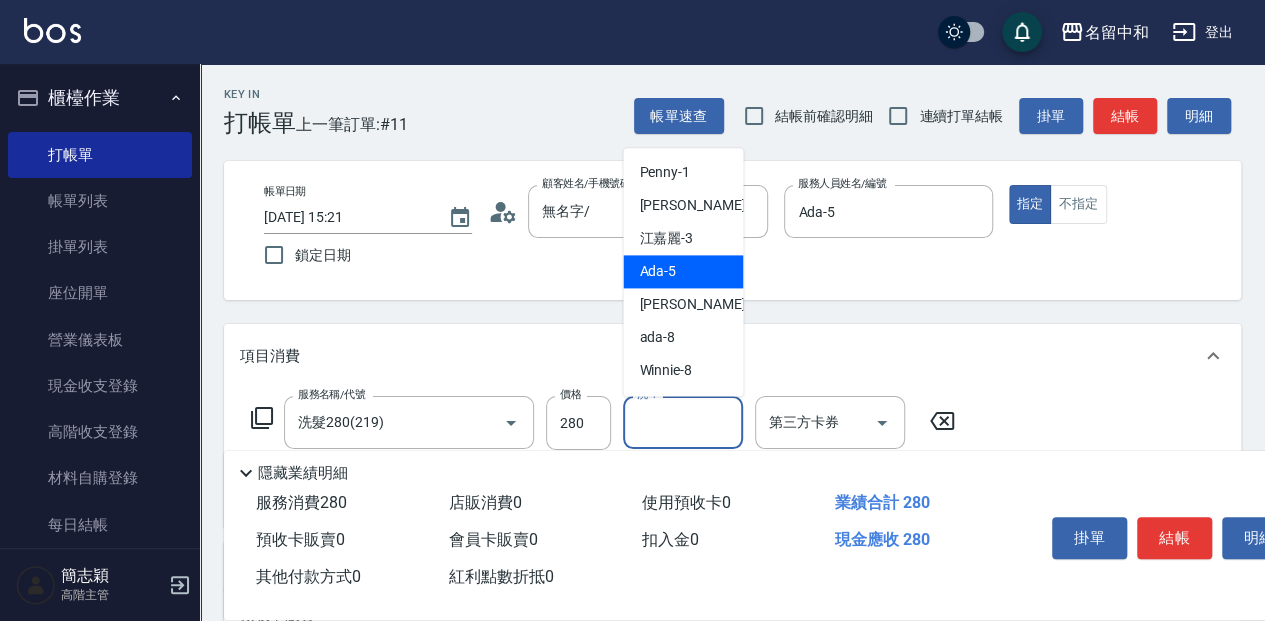 click on "Ada -5" at bounding box center (683, 271) 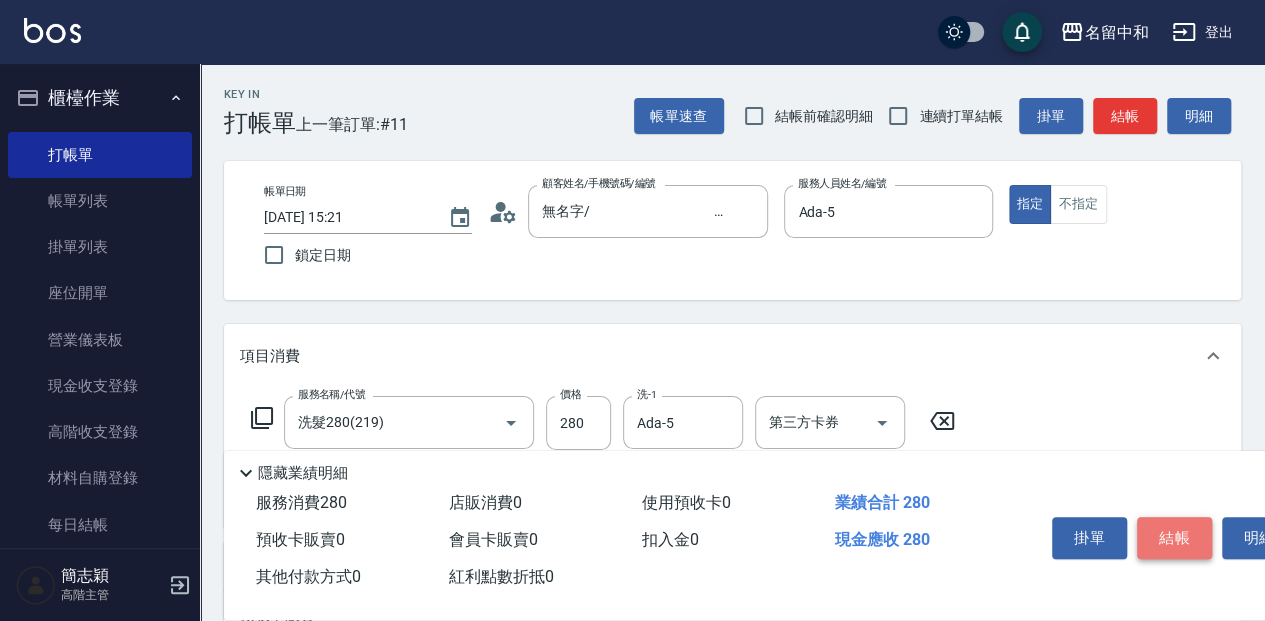 click on "結帳" at bounding box center (1174, 538) 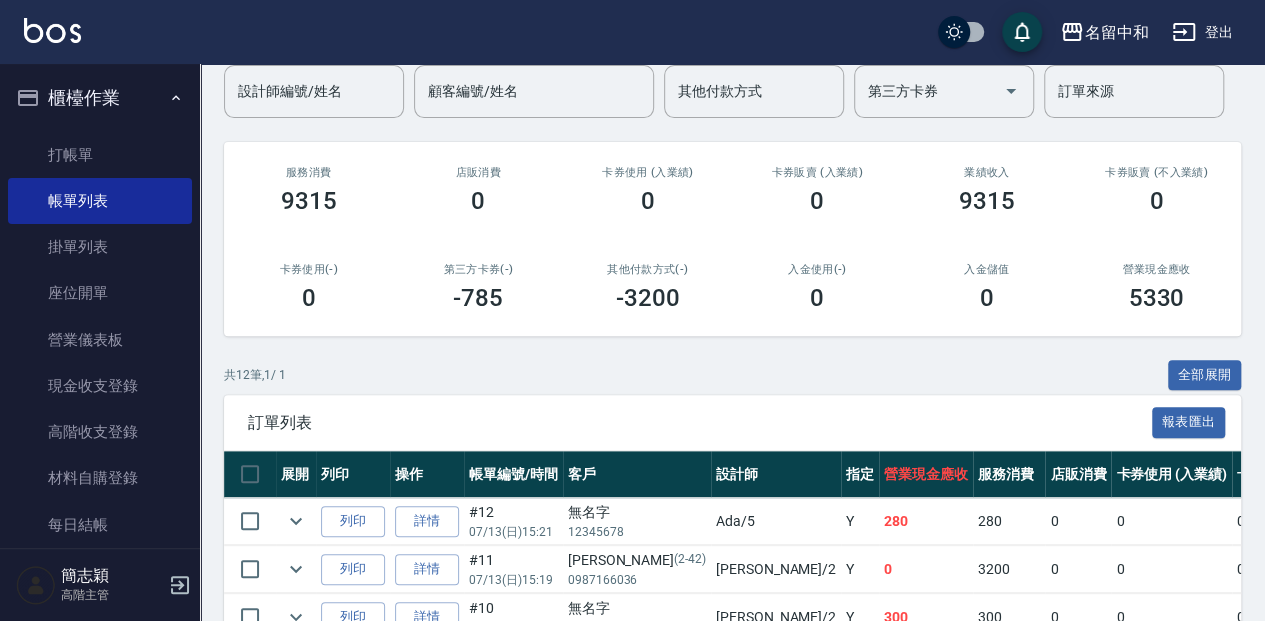 scroll, scrollTop: 200, scrollLeft: 0, axis: vertical 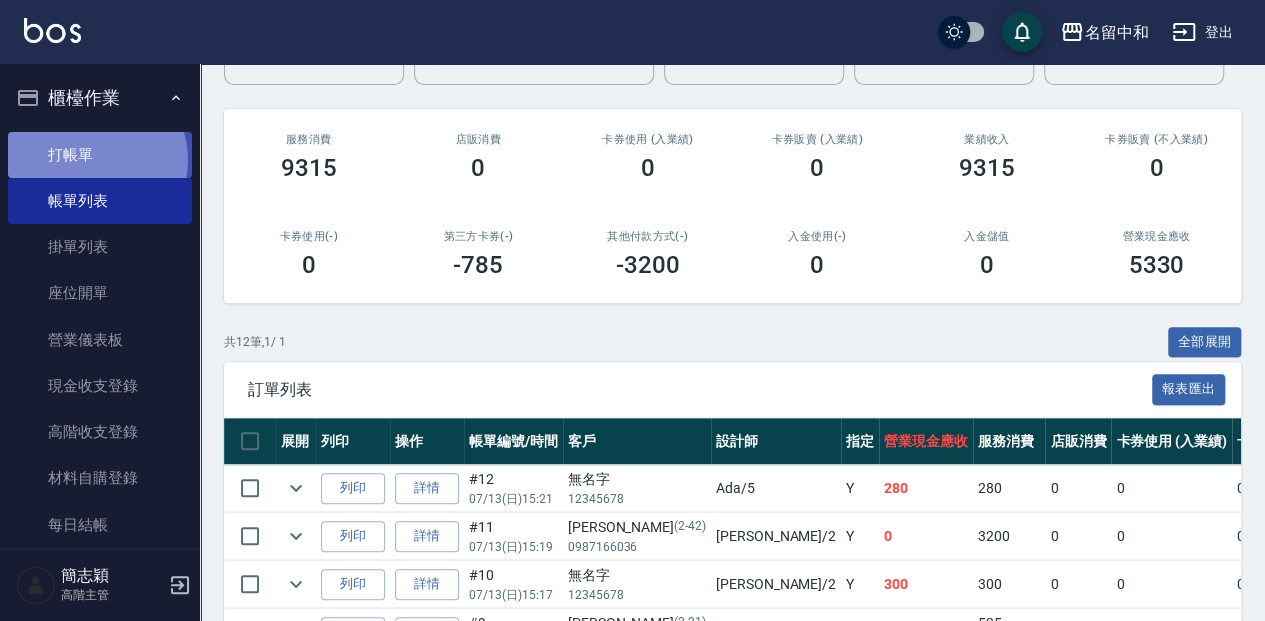 click on "打帳單" at bounding box center (100, 155) 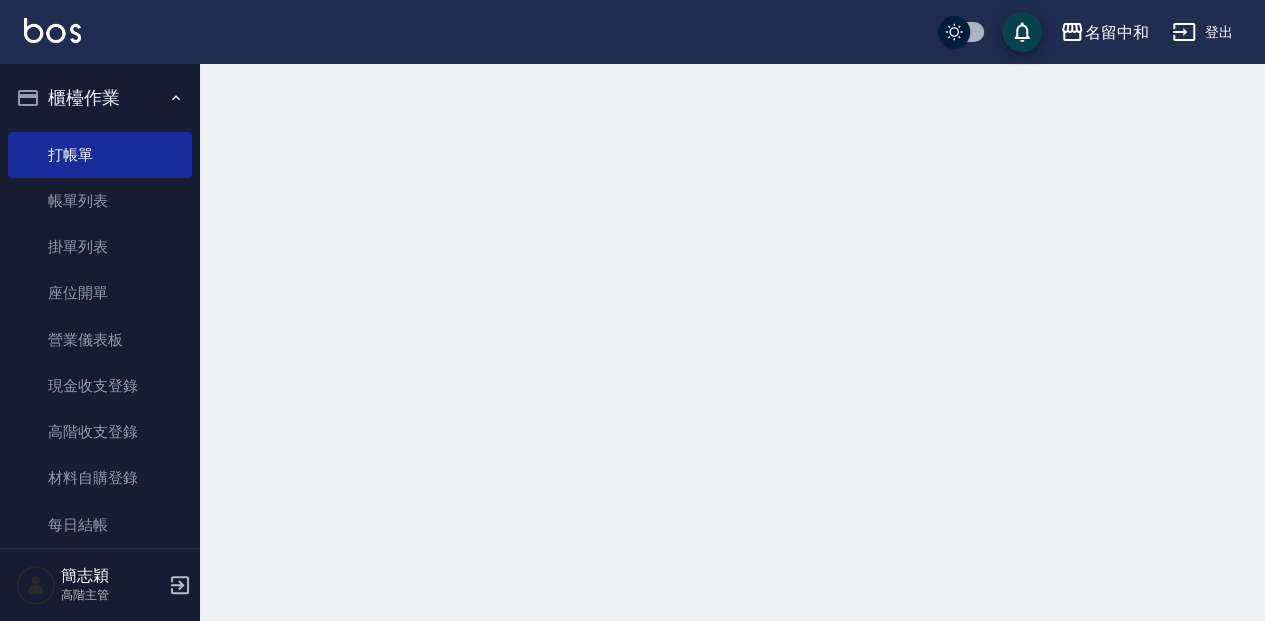 scroll, scrollTop: 0, scrollLeft: 0, axis: both 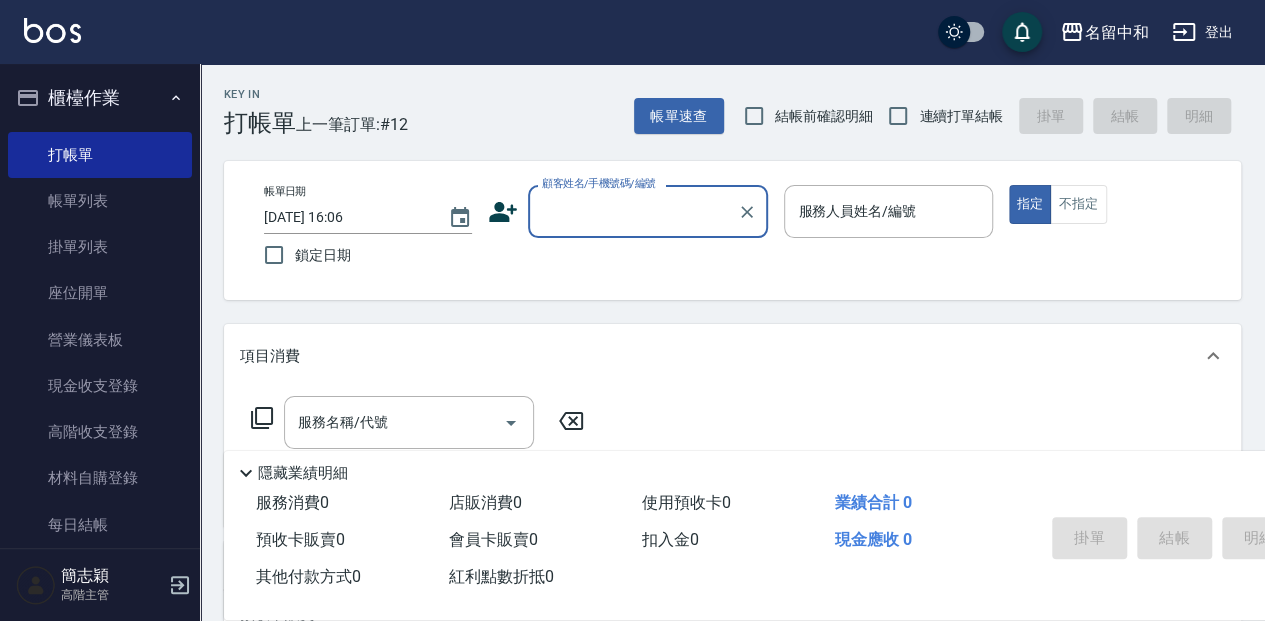 click on "顧客姓名/手機號碼/編號" at bounding box center [633, 211] 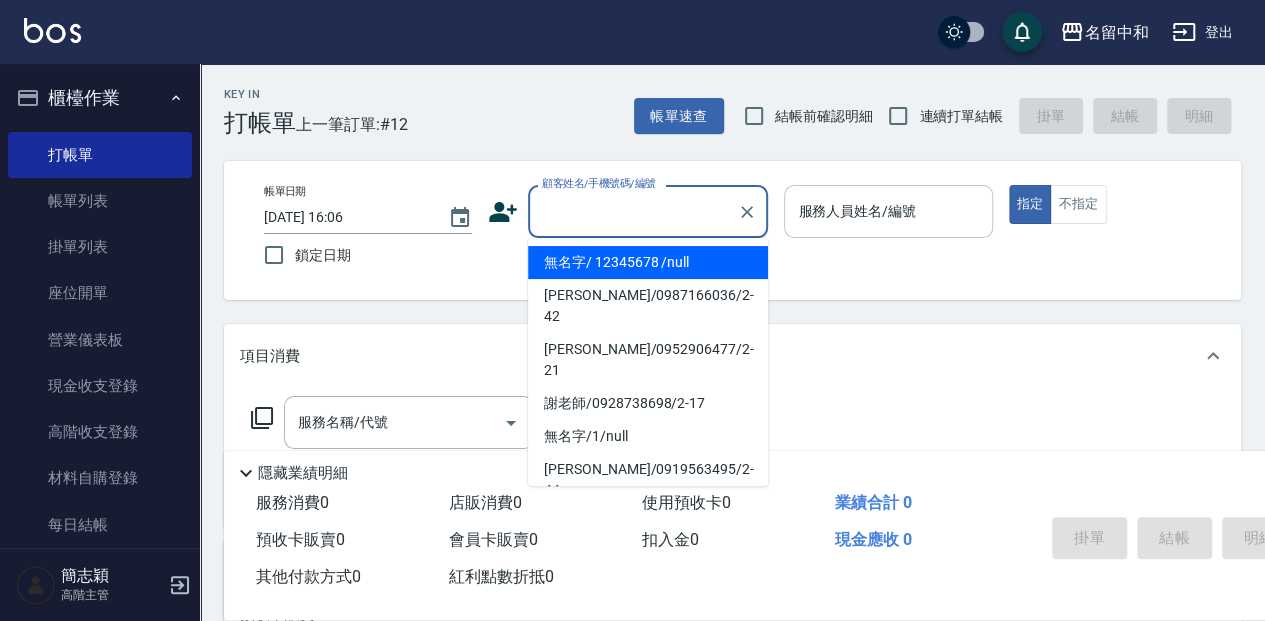 drag, startPoint x: 658, startPoint y: 263, endPoint x: 858, endPoint y: 237, distance: 201.68292 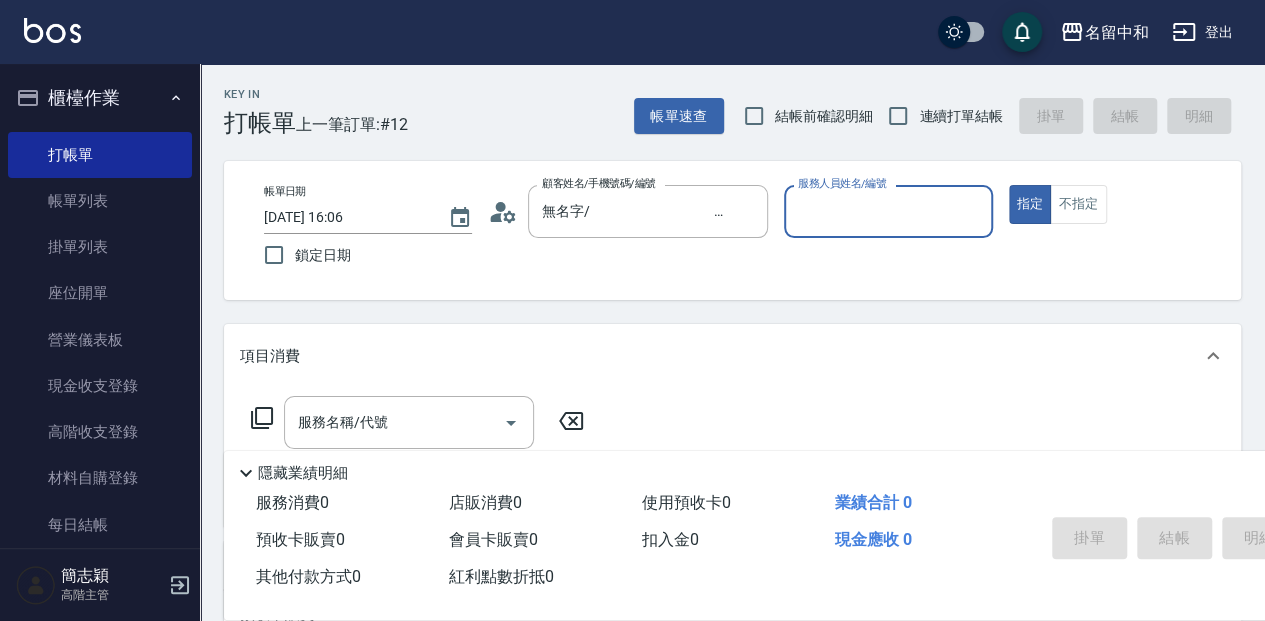 click on "服務人員姓名/編號" at bounding box center (888, 211) 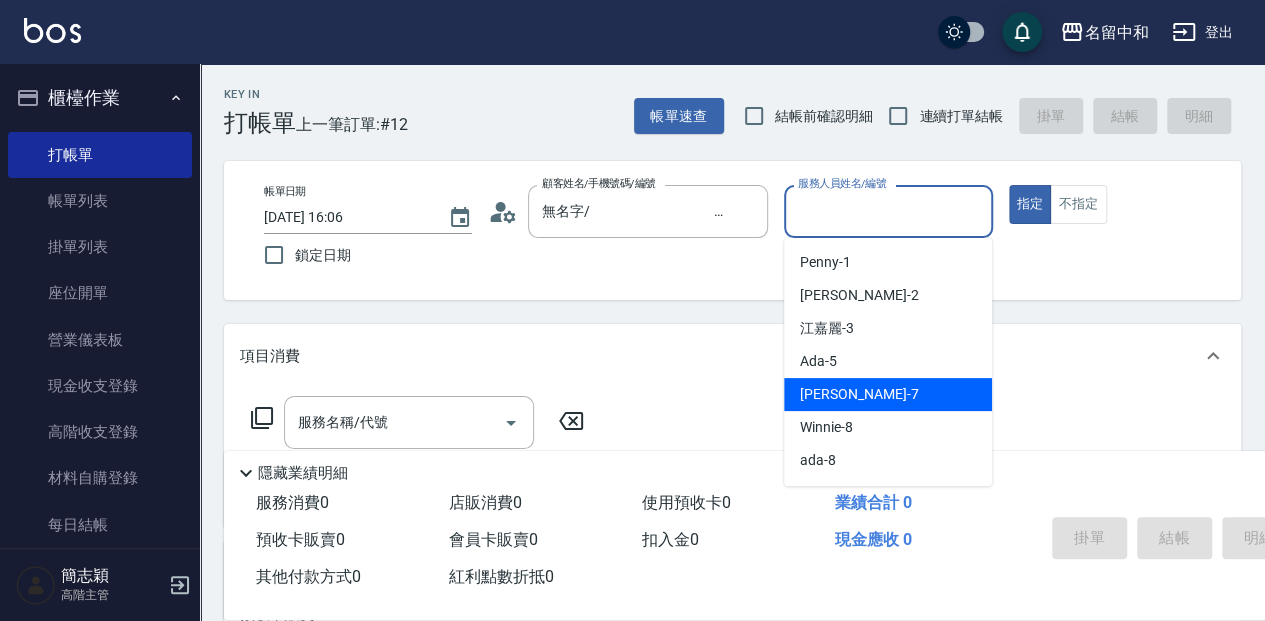 drag, startPoint x: 894, startPoint y: 394, endPoint x: 851, endPoint y: 393, distance: 43.011627 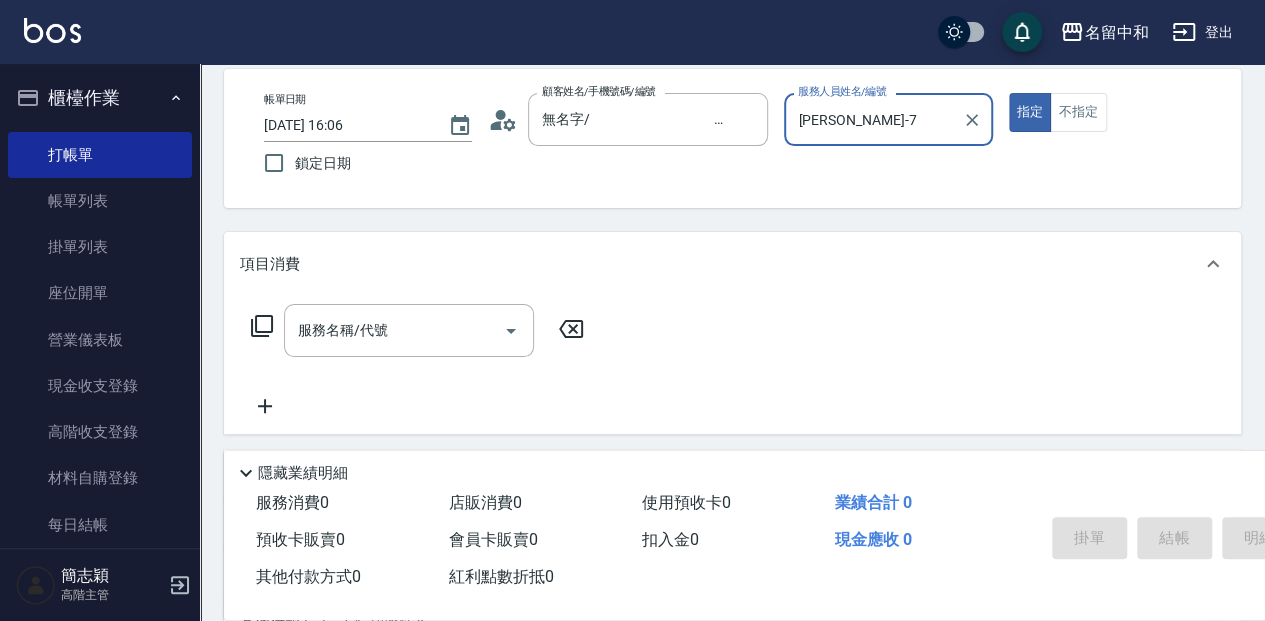 scroll, scrollTop: 200, scrollLeft: 0, axis: vertical 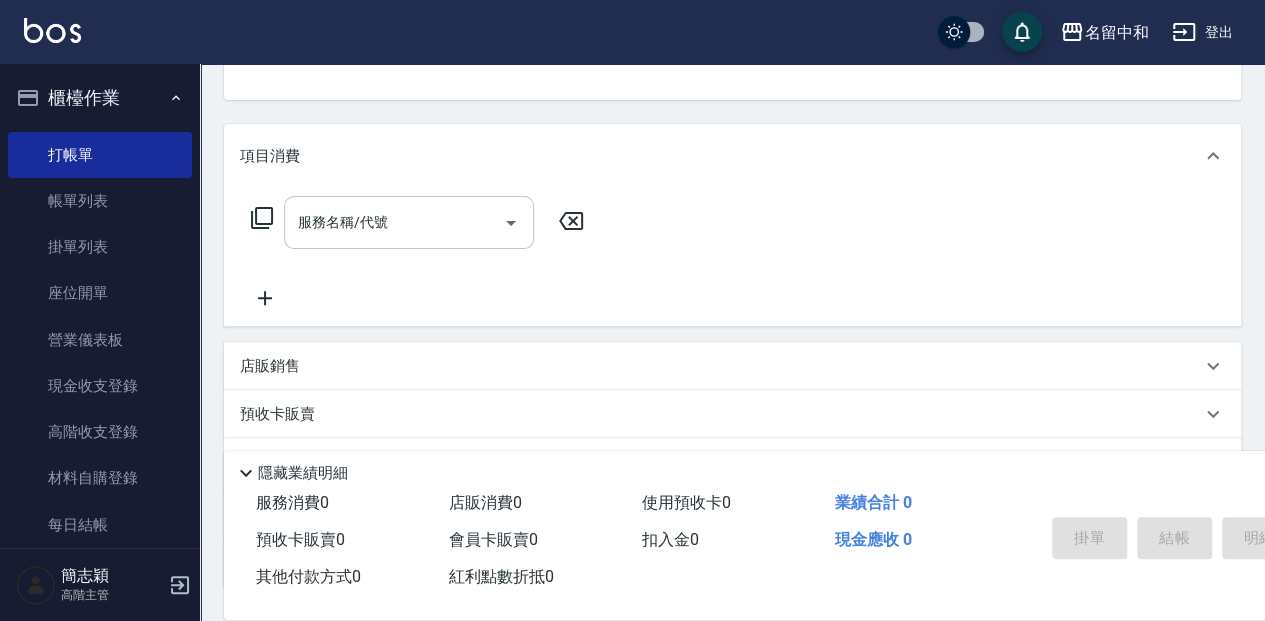 drag, startPoint x: 424, startPoint y: 222, endPoint x: 789, endPoint y: 288, distance: 370.91913 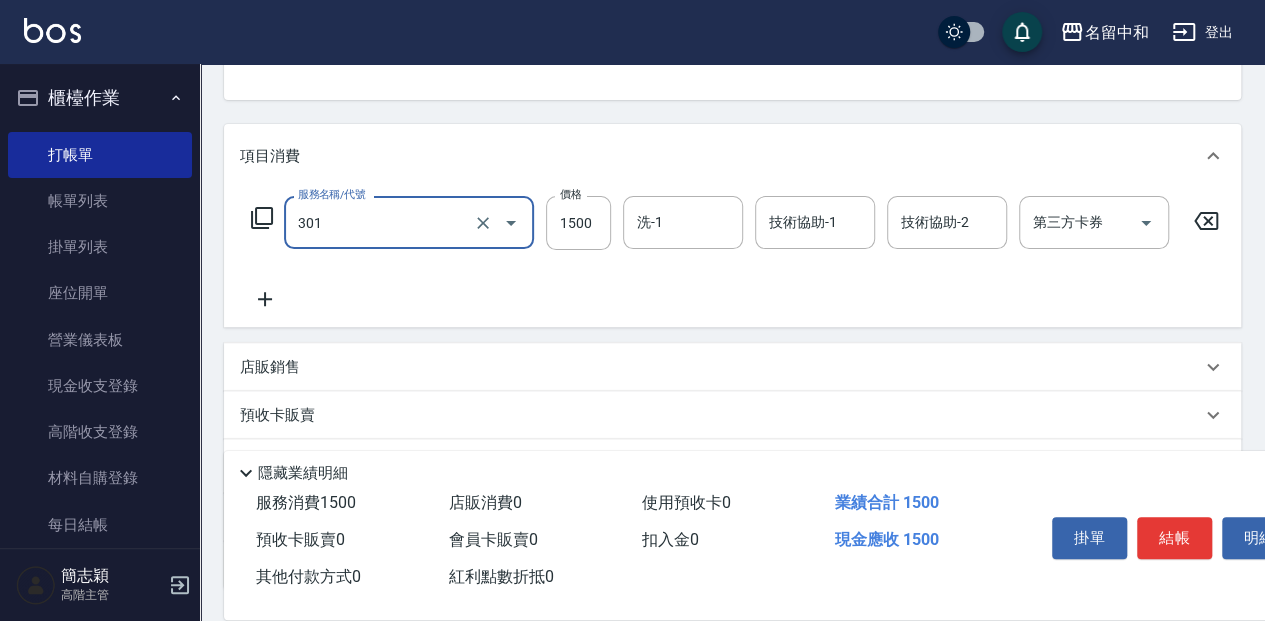 type on "燙髮(1500](301)" 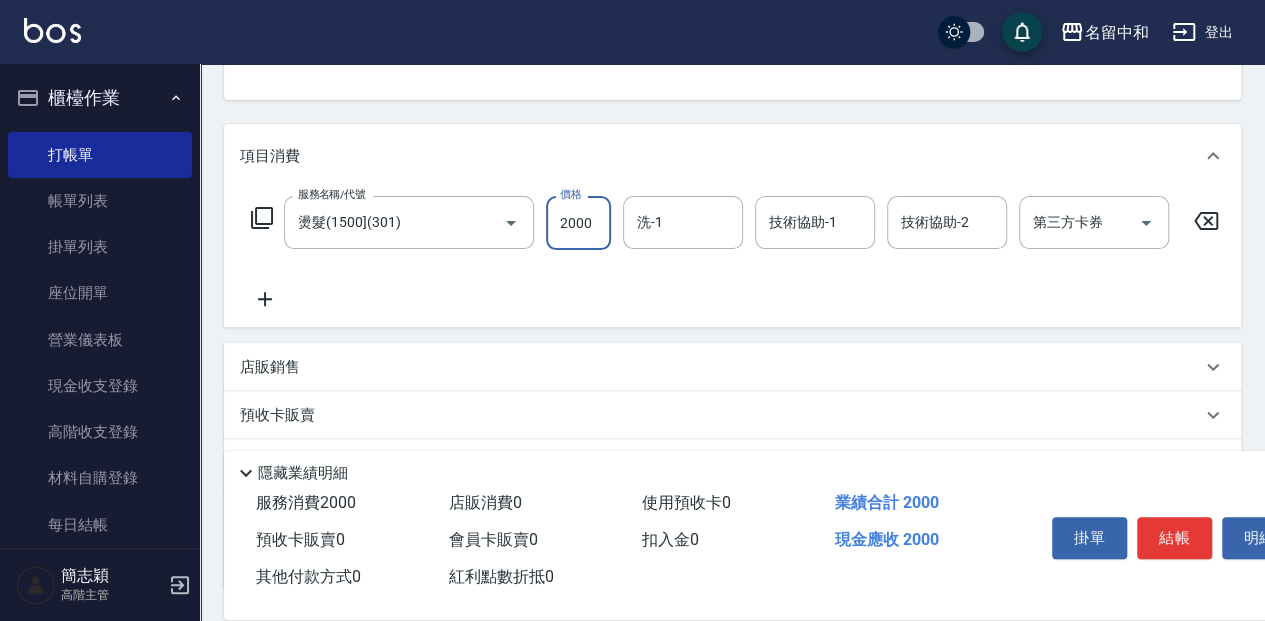 type on "2000" 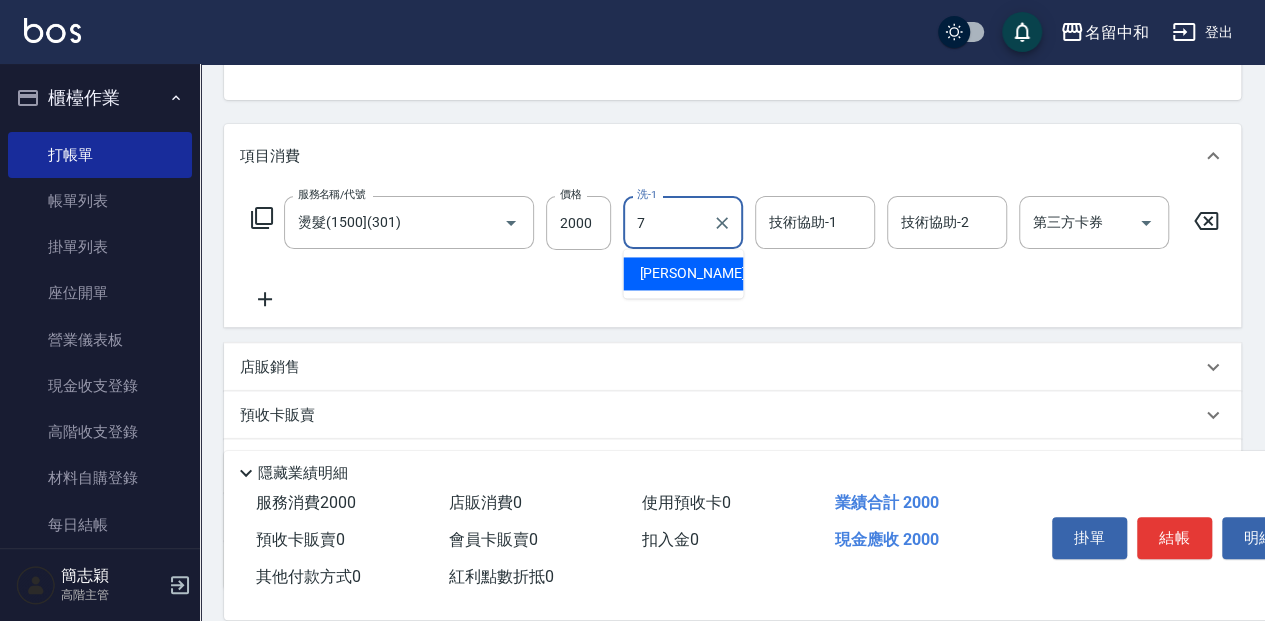 type on "[PERSON_NAME]-7" 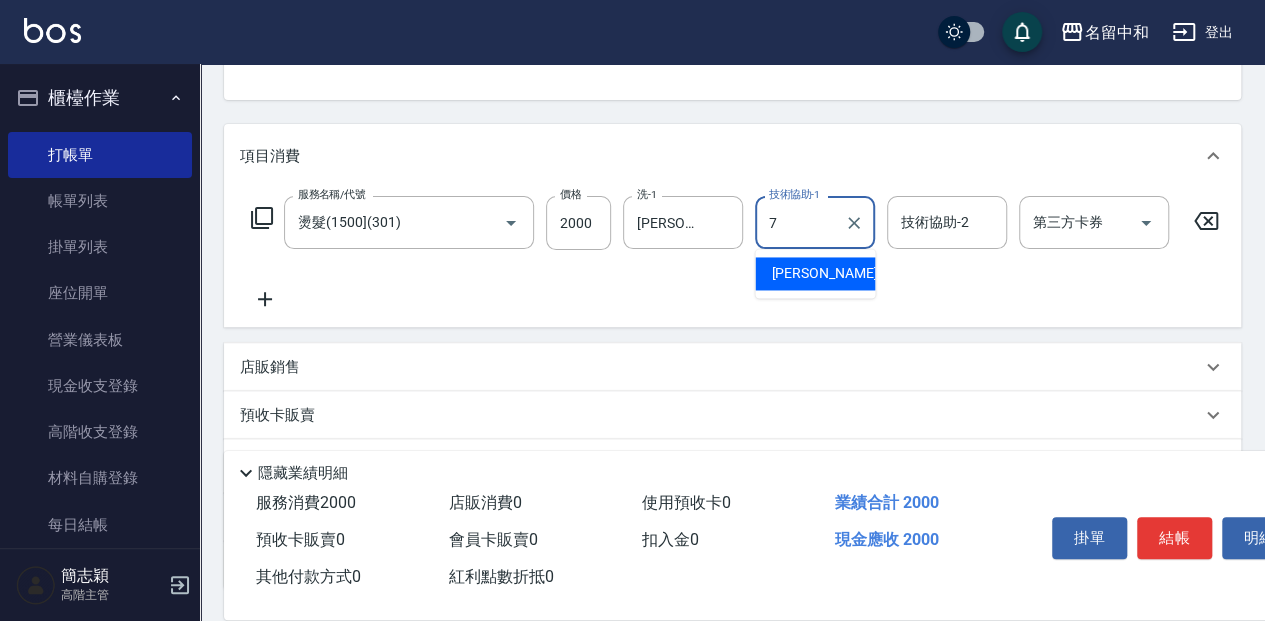 type on "[PERSON_NAME]-7" 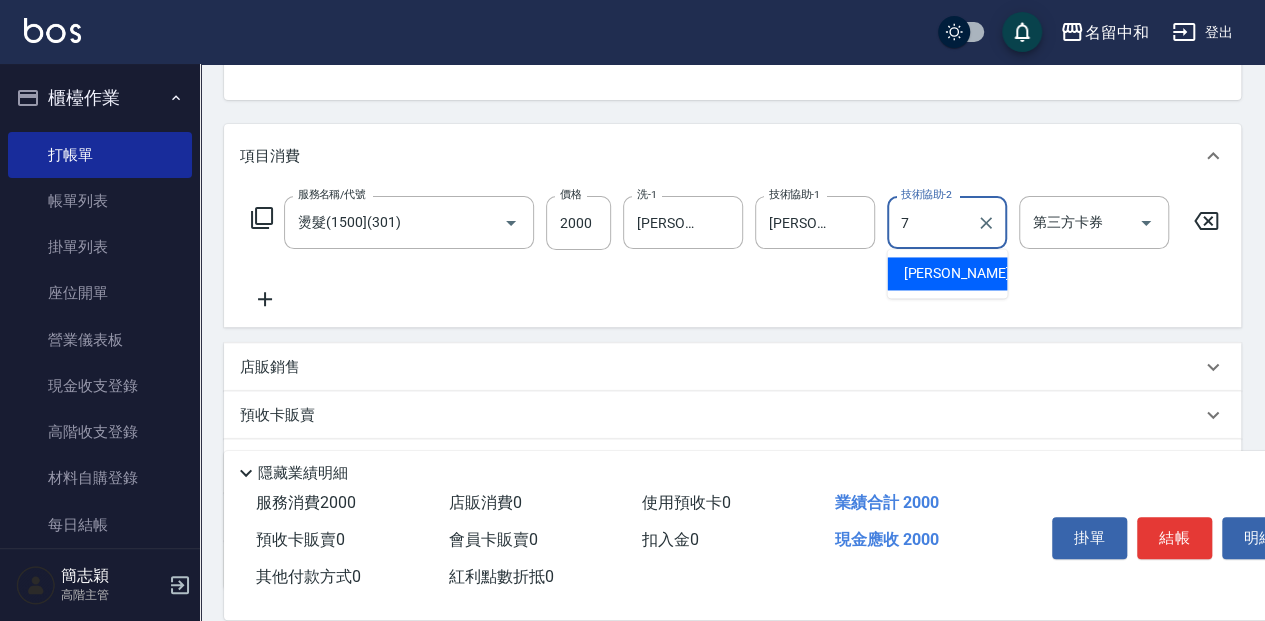 type on "[PERSON_NAME]-7" 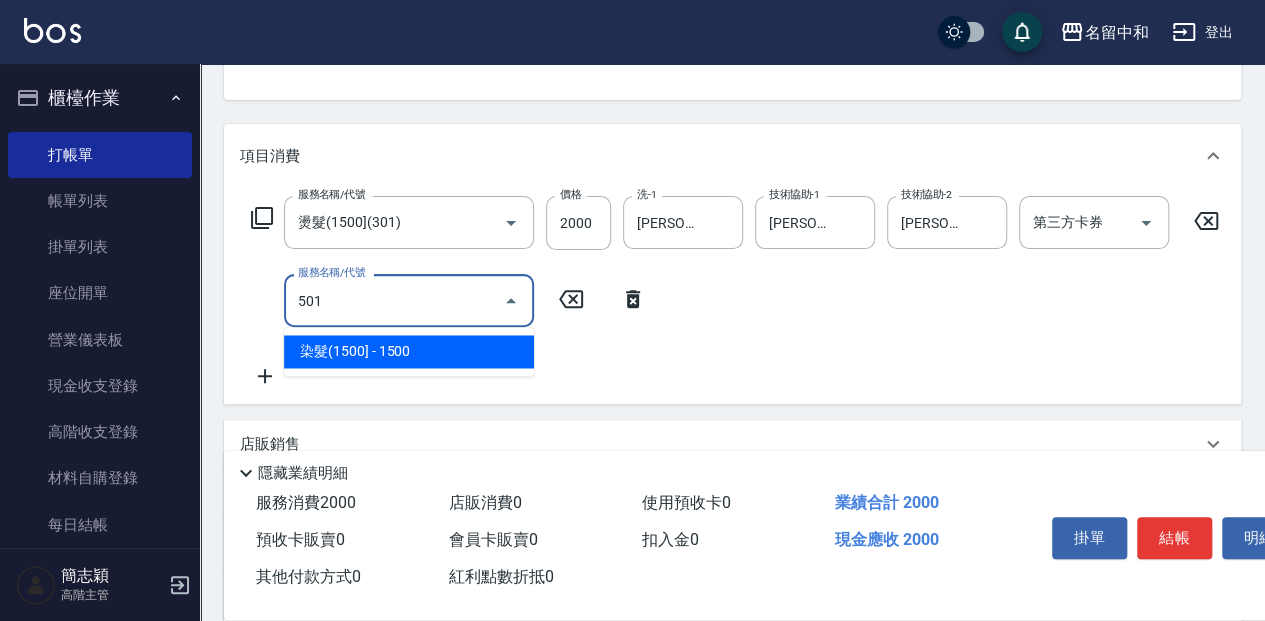 type on "染髮(1500](501)" 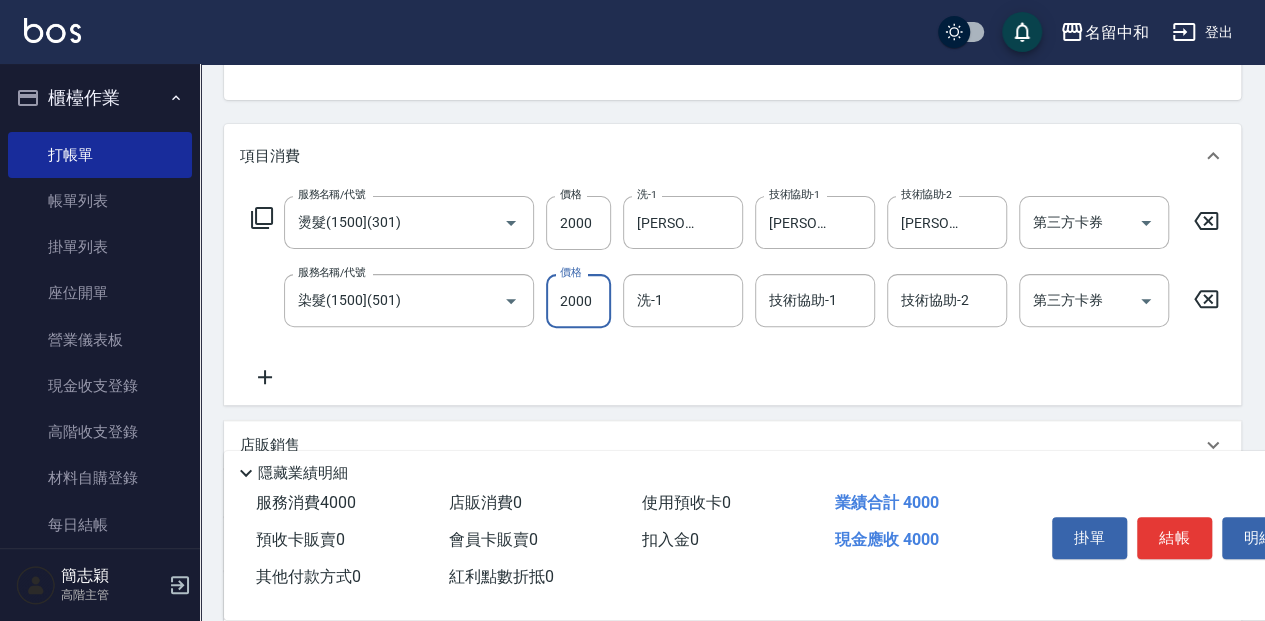type on "2000" 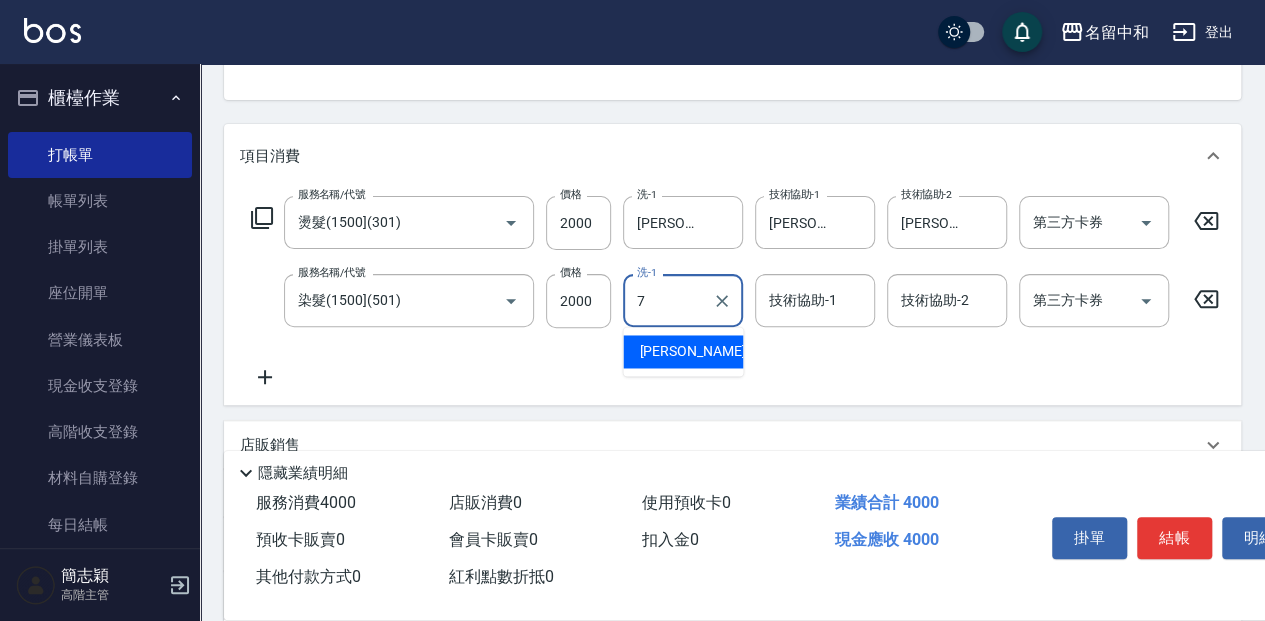 type on "[PERSON_NAME]-7" 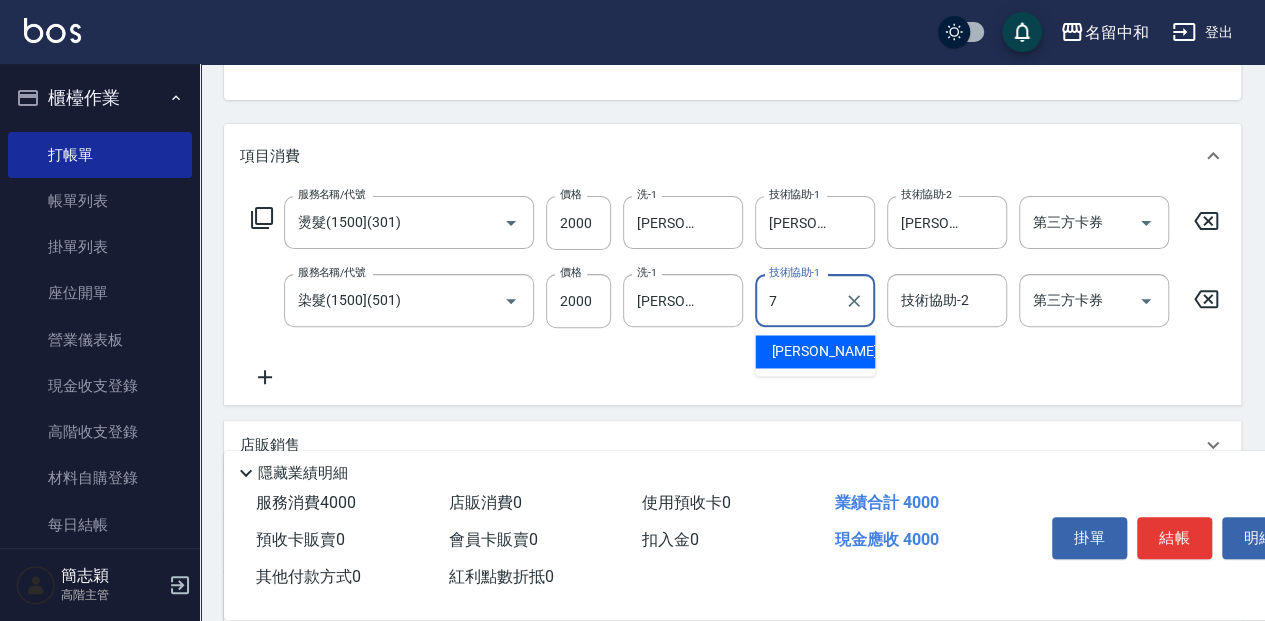type on "[PERSON_NAME]-7" 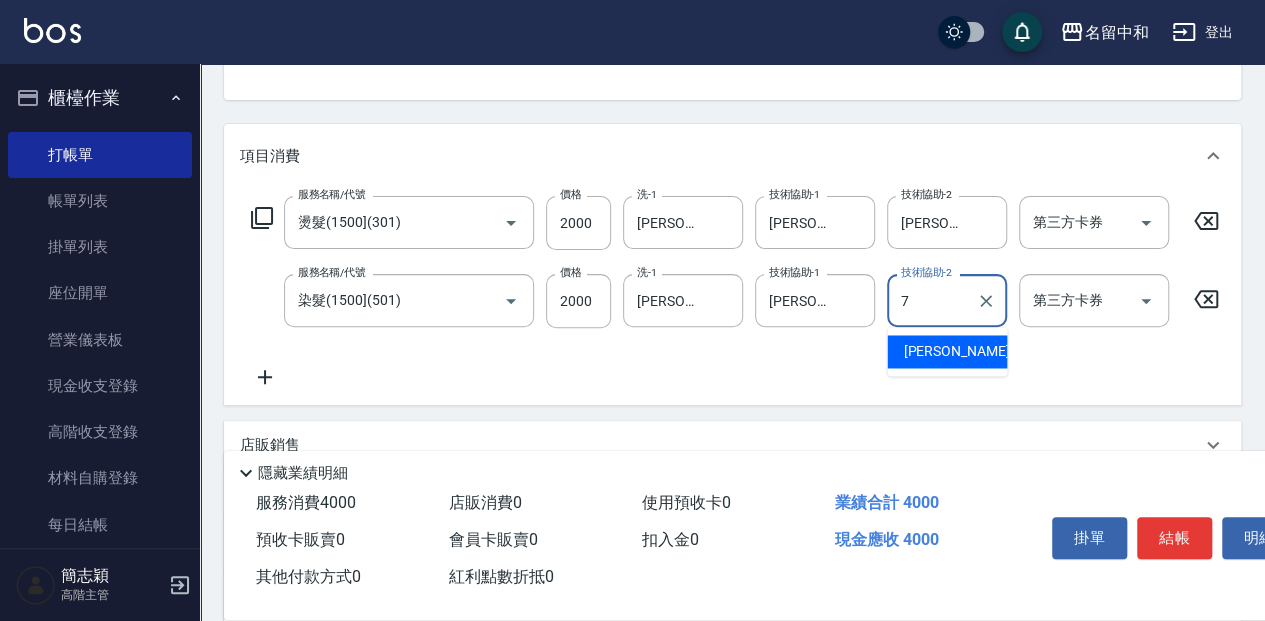 type on "[PERSON_NAME]-7" 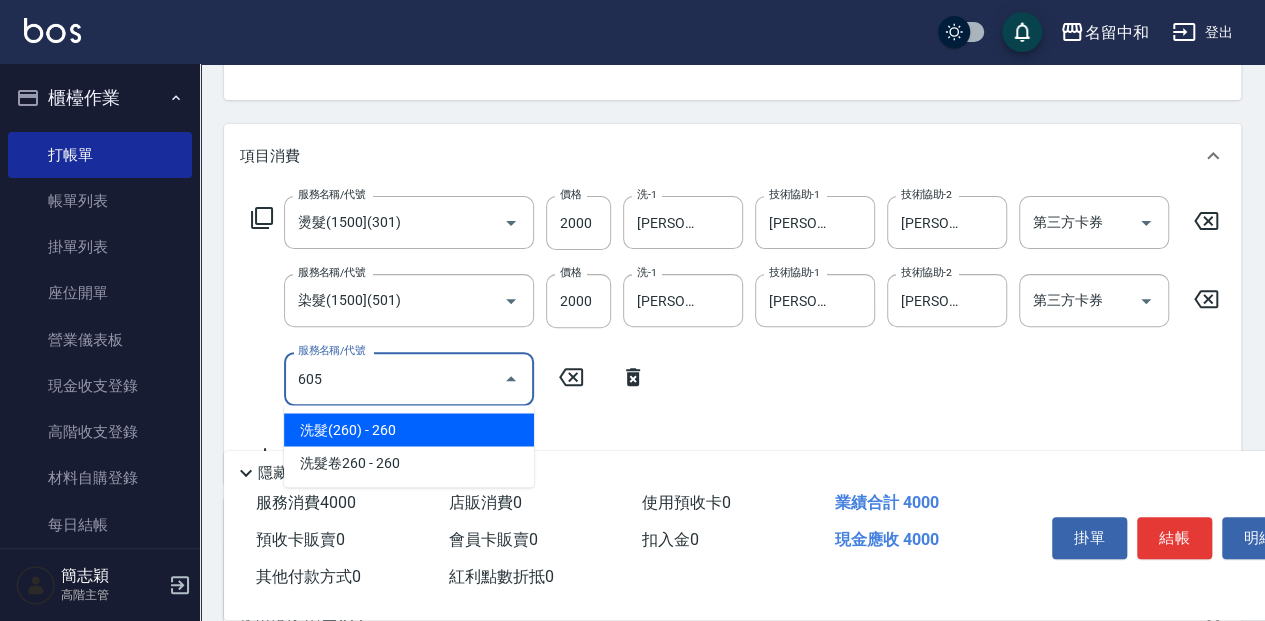 type on "燙前護(300)(605)" 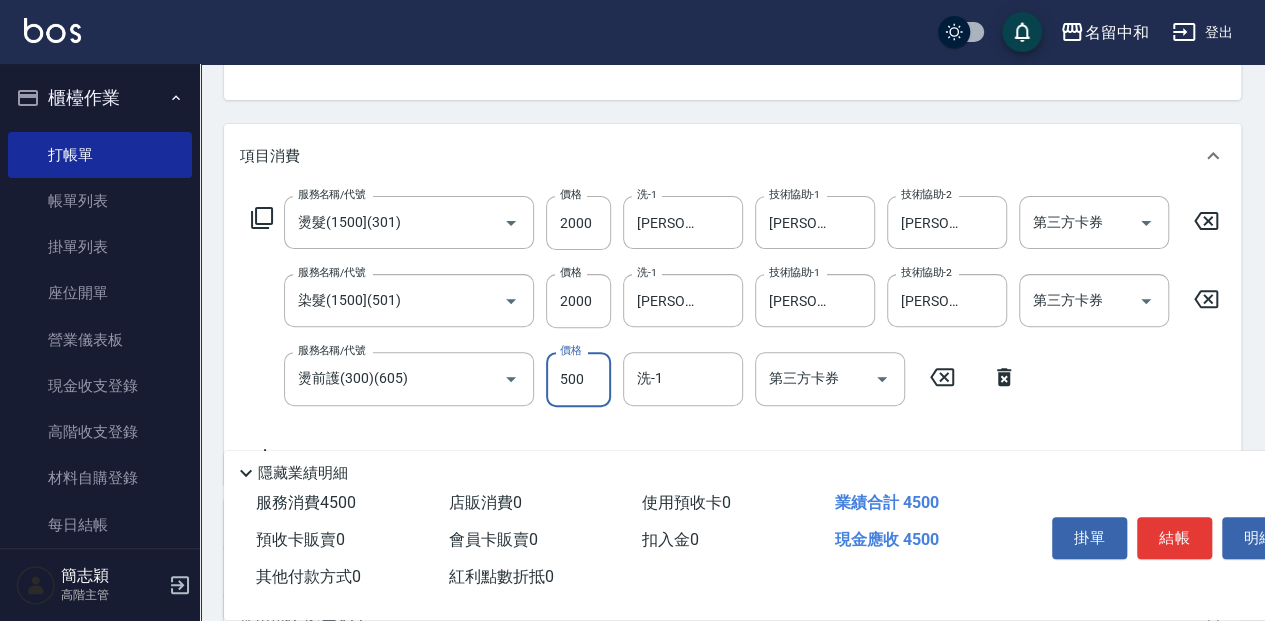 type on "500" 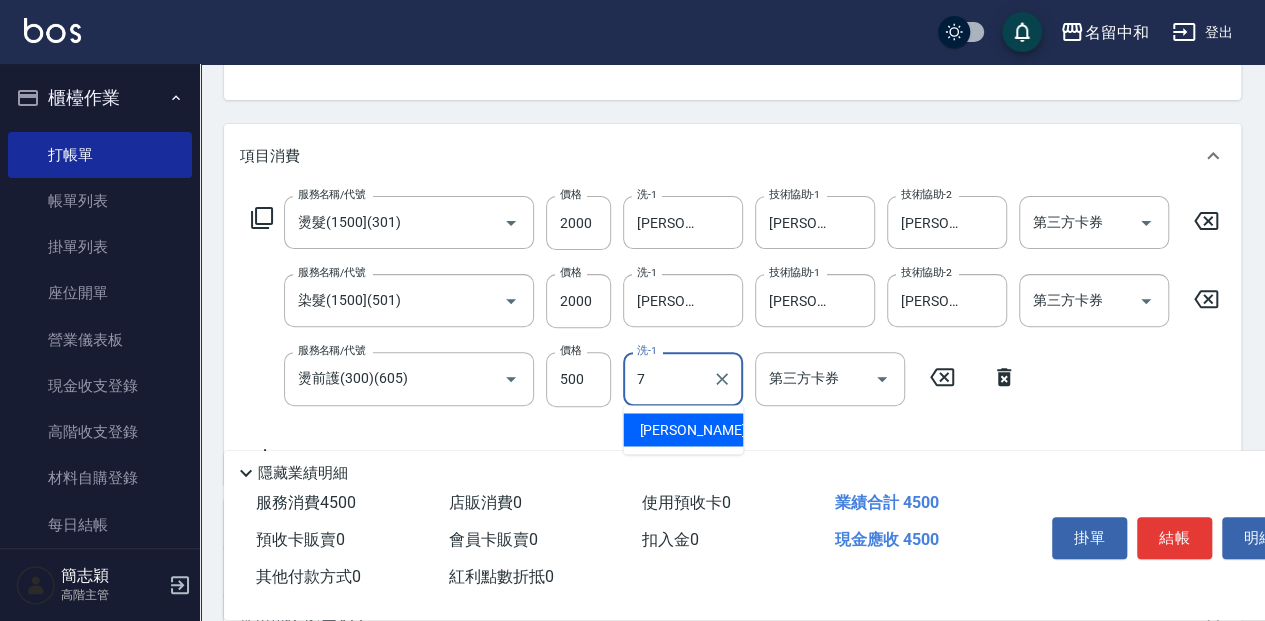 type on "[PERSON_NAME]-7" 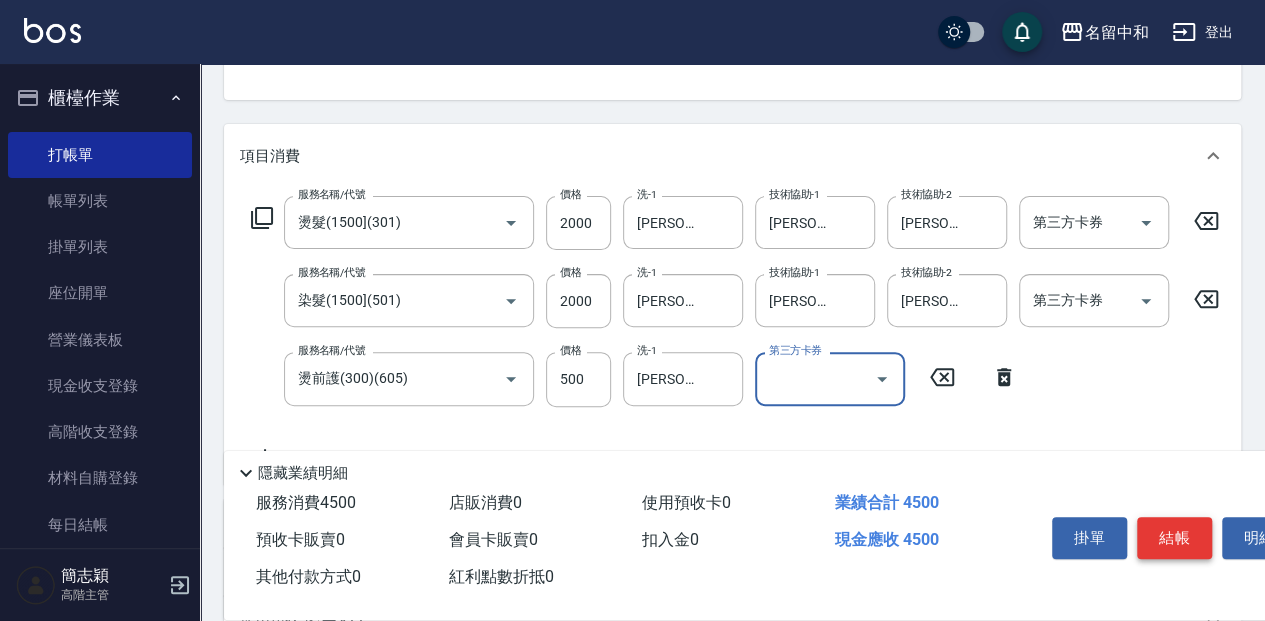 click on "結帳" at bounding box center (1174, 538) 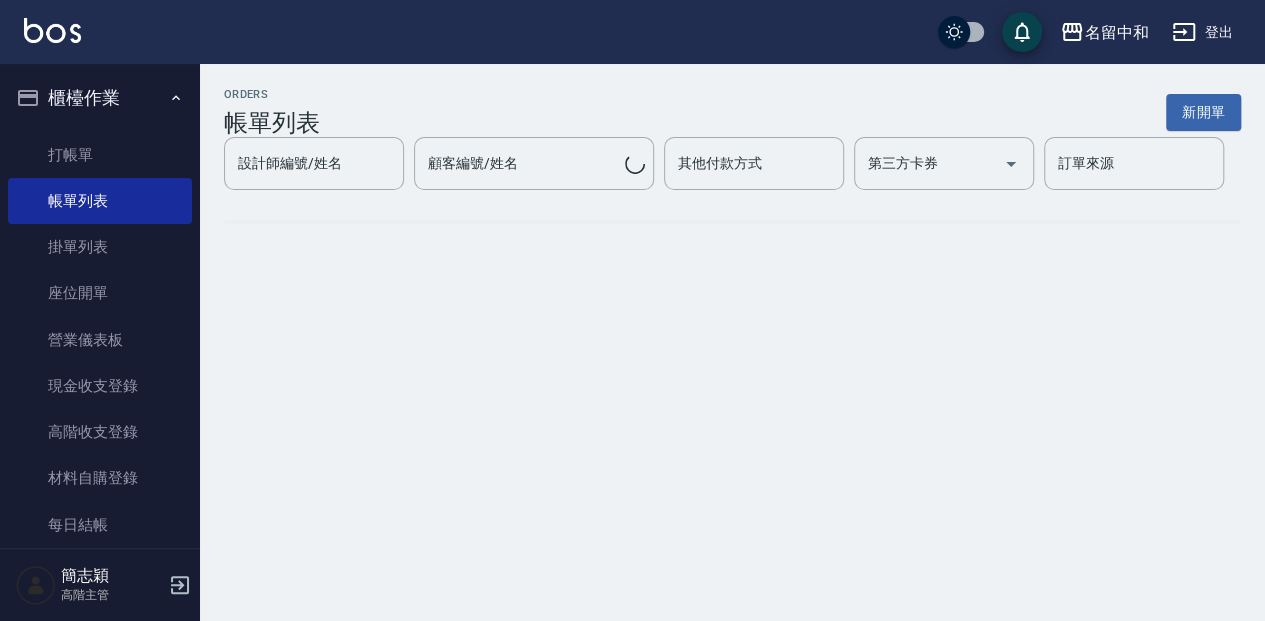 scroll, scrollTop: 0, scrollLeft: 0, axis: both 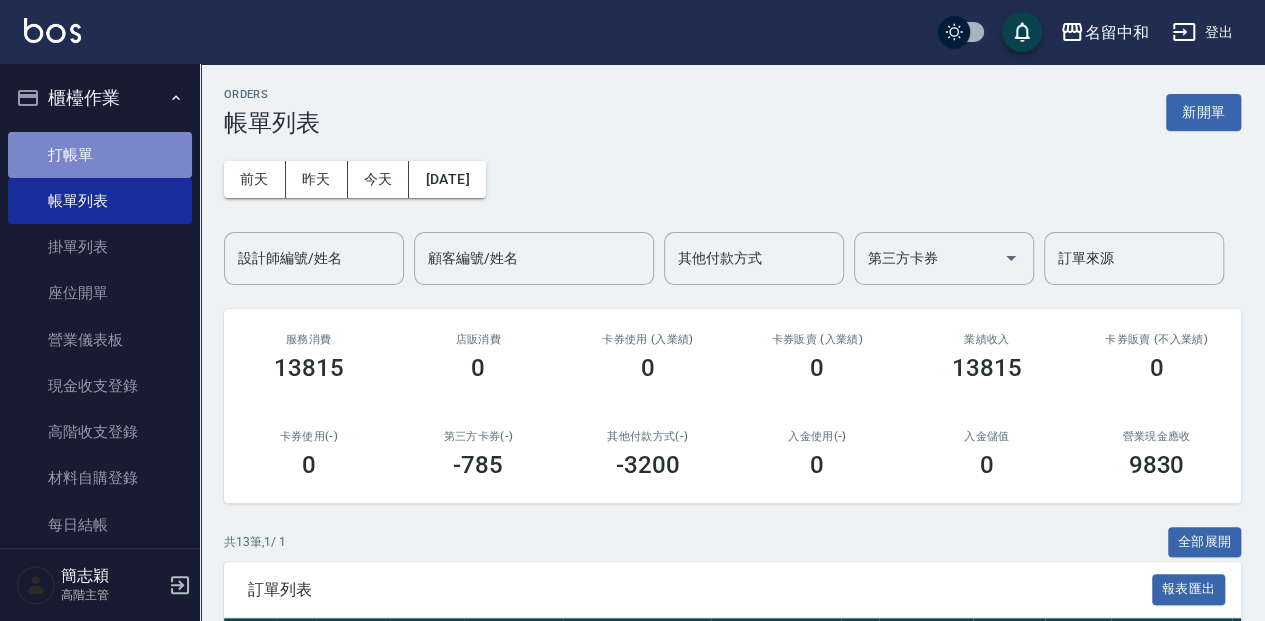 click on "打帳單" at bounding box center (100, 155) 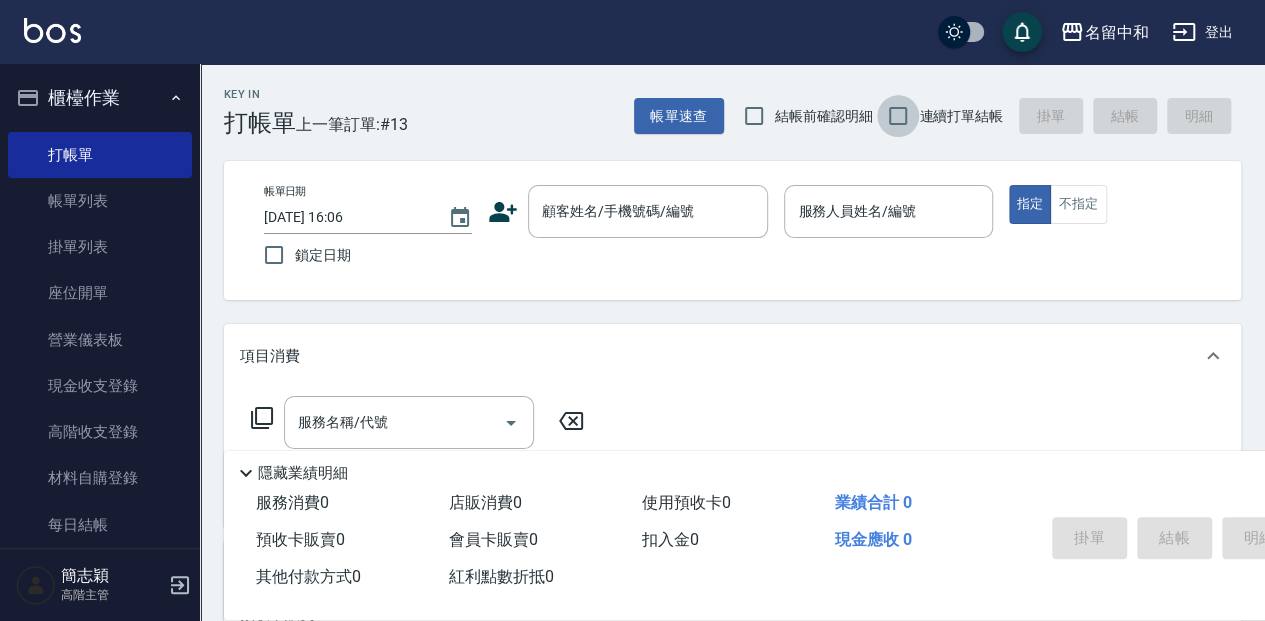 drag, startPoint x: 897, startPoint y: 104, endPoint x: 936, endPoint y: 125, distance: 44.294468 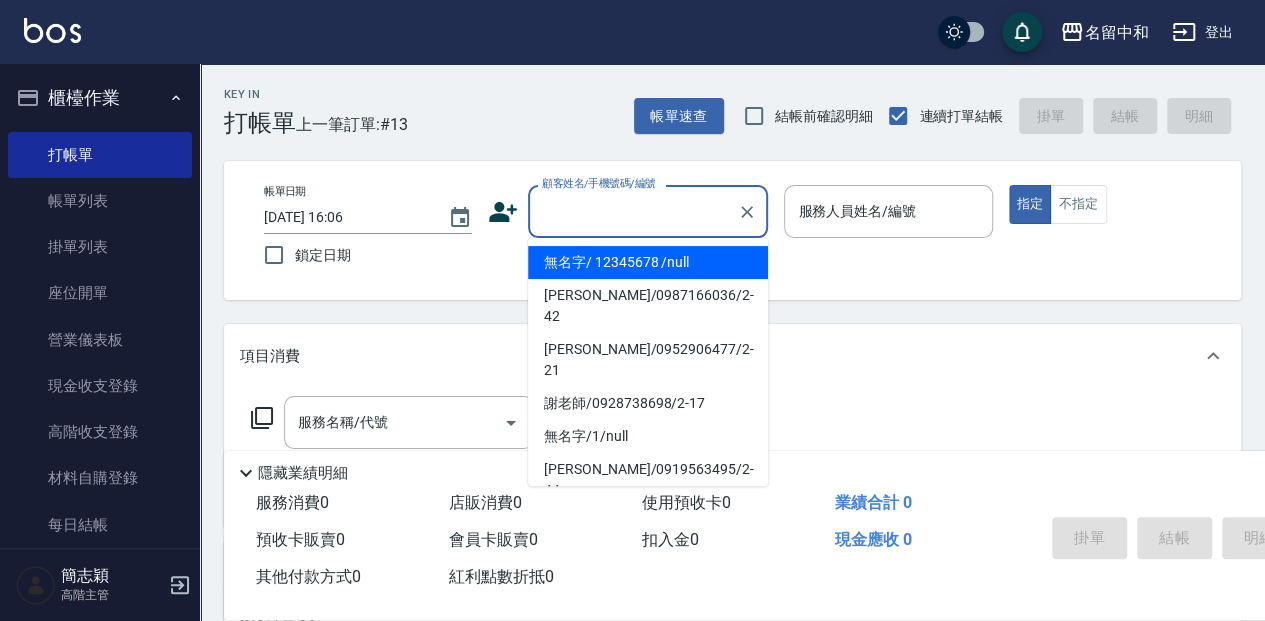 drag, startPoint x: 560, startPoint y: 202, endPoint x: 562, endPoint y: 240, distance: 38.052597 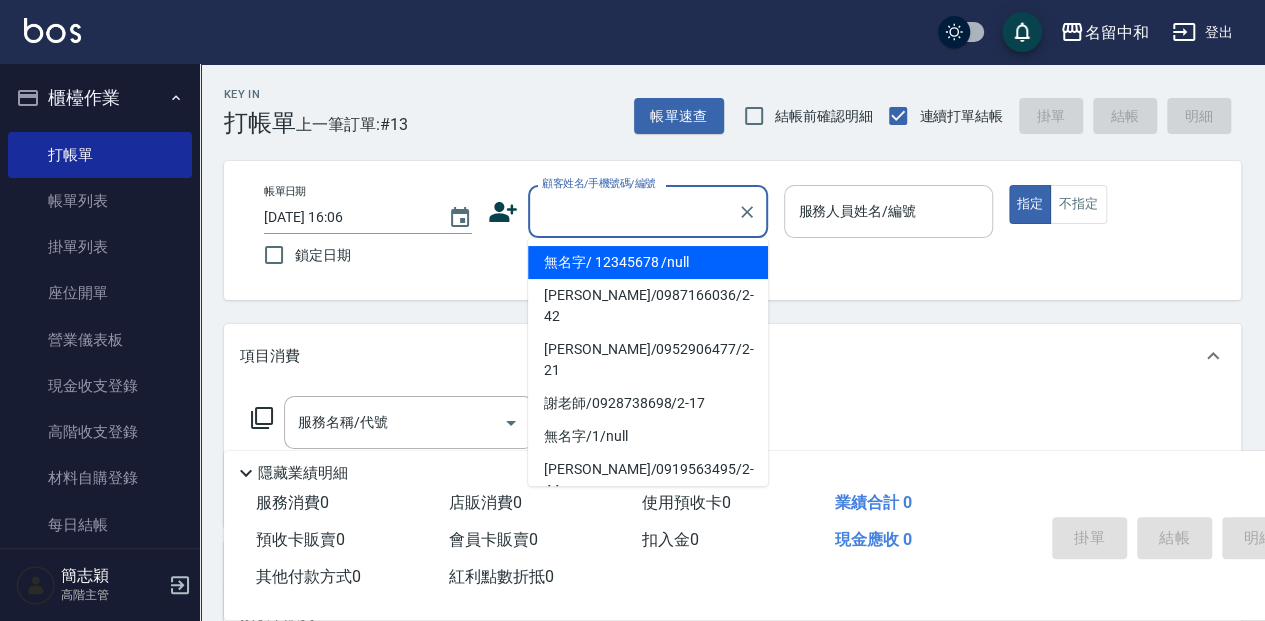 click on "無名字/                                                 12345678                              /null" at bounding box center (648, 262) 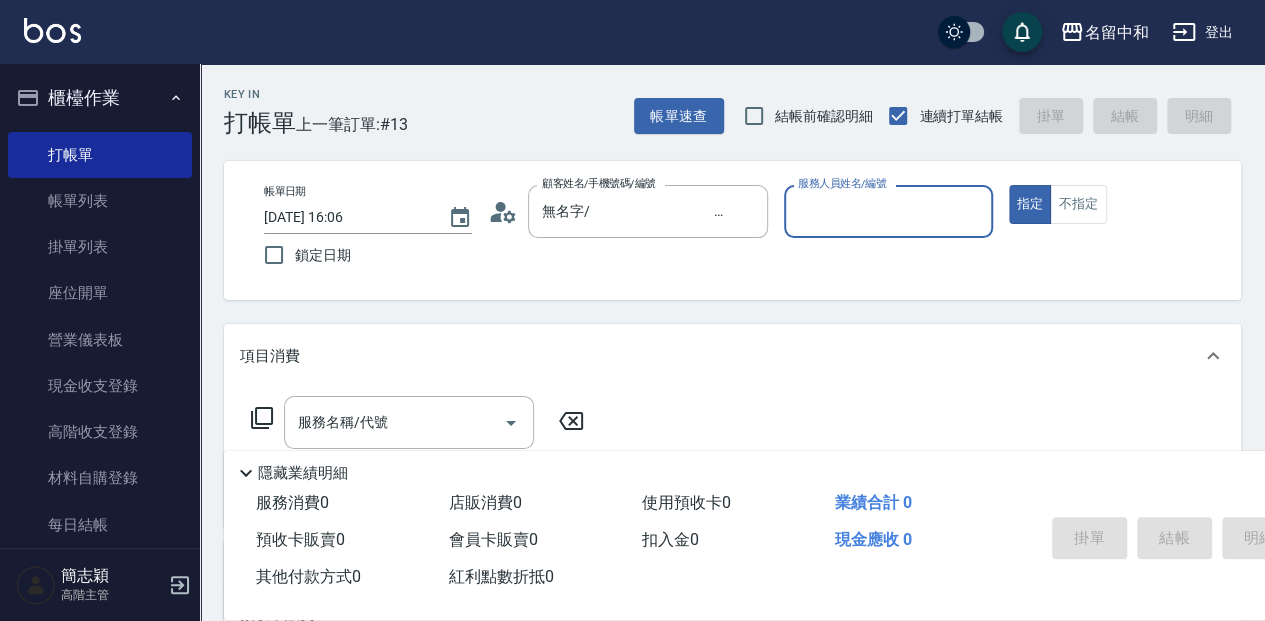 click on "服務人員姓名/編號" at bounding box center [888, 211] 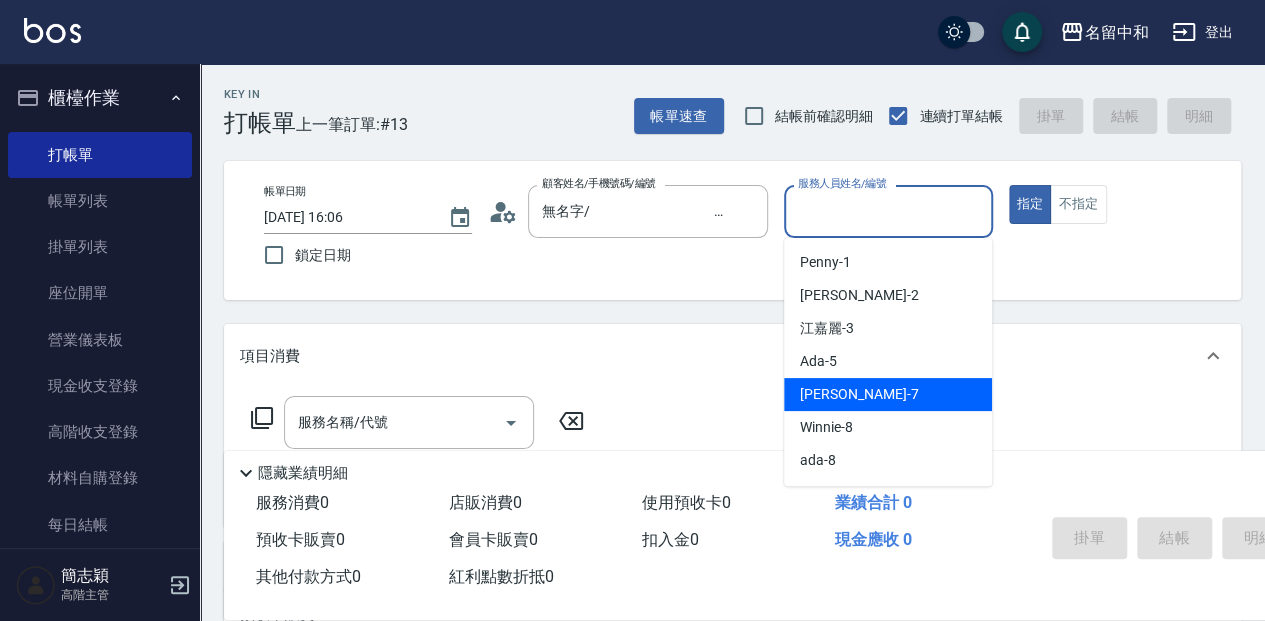 click on "[PERSON_NAME] -7" at bounding box center (888, 394) 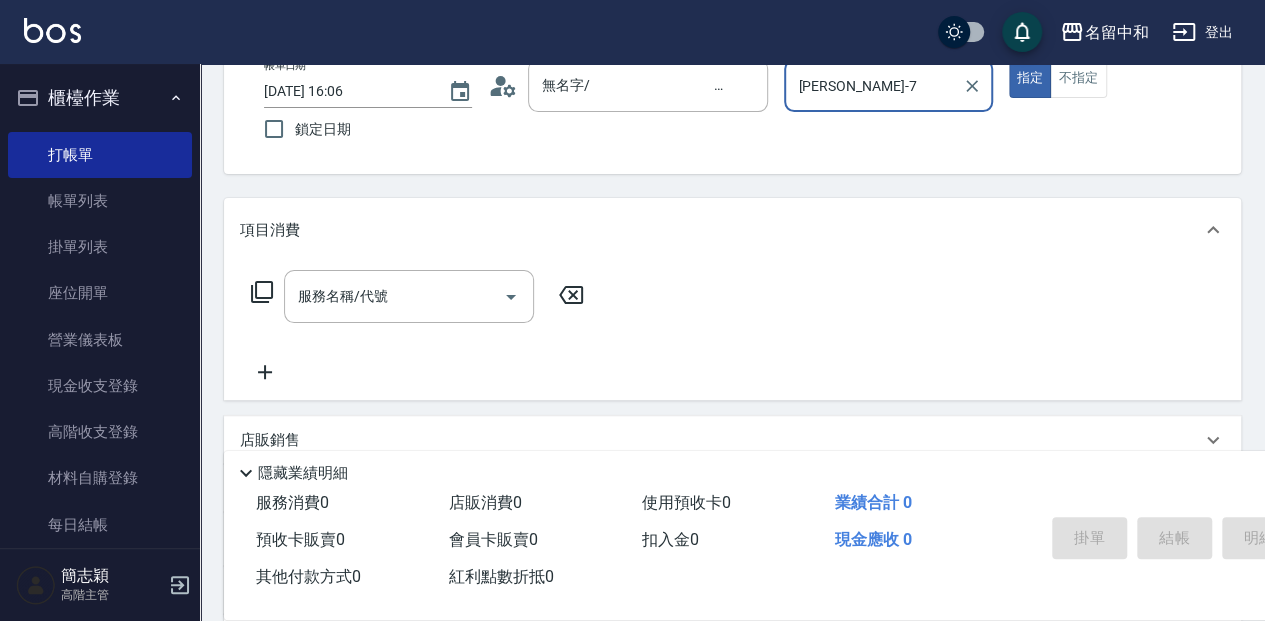 scroll, scrollTop: 133, scrollLeft: 0, axis: vertical 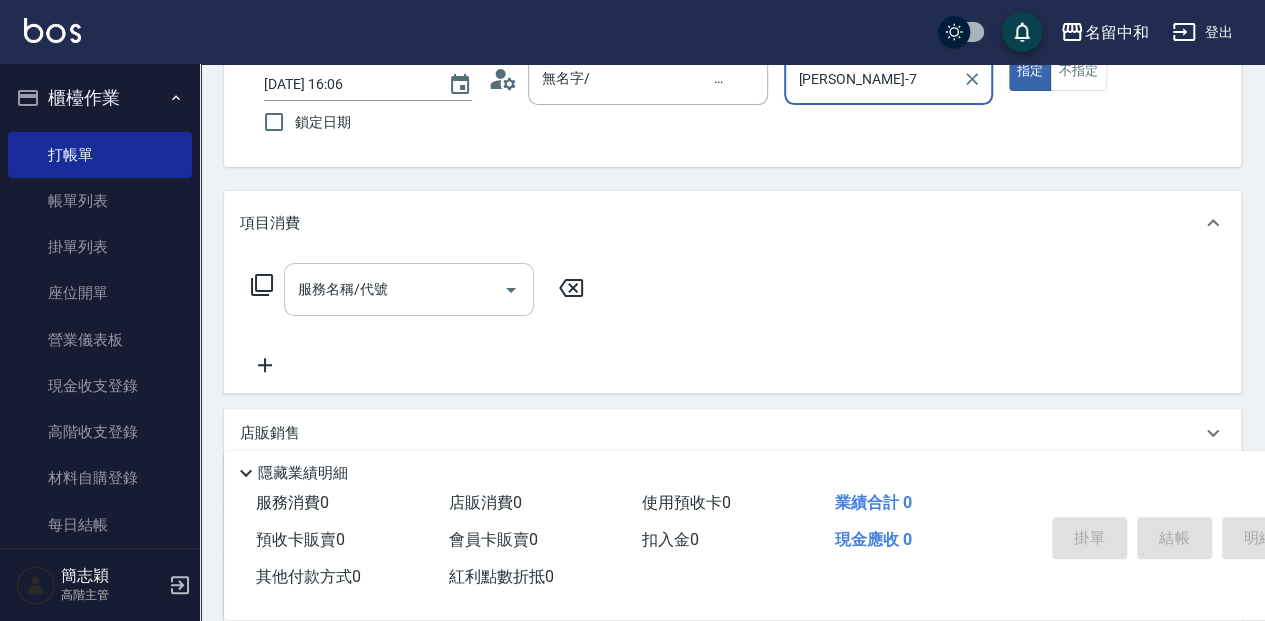 click on "服務名稱/代號" at bounding box center [394, 289] 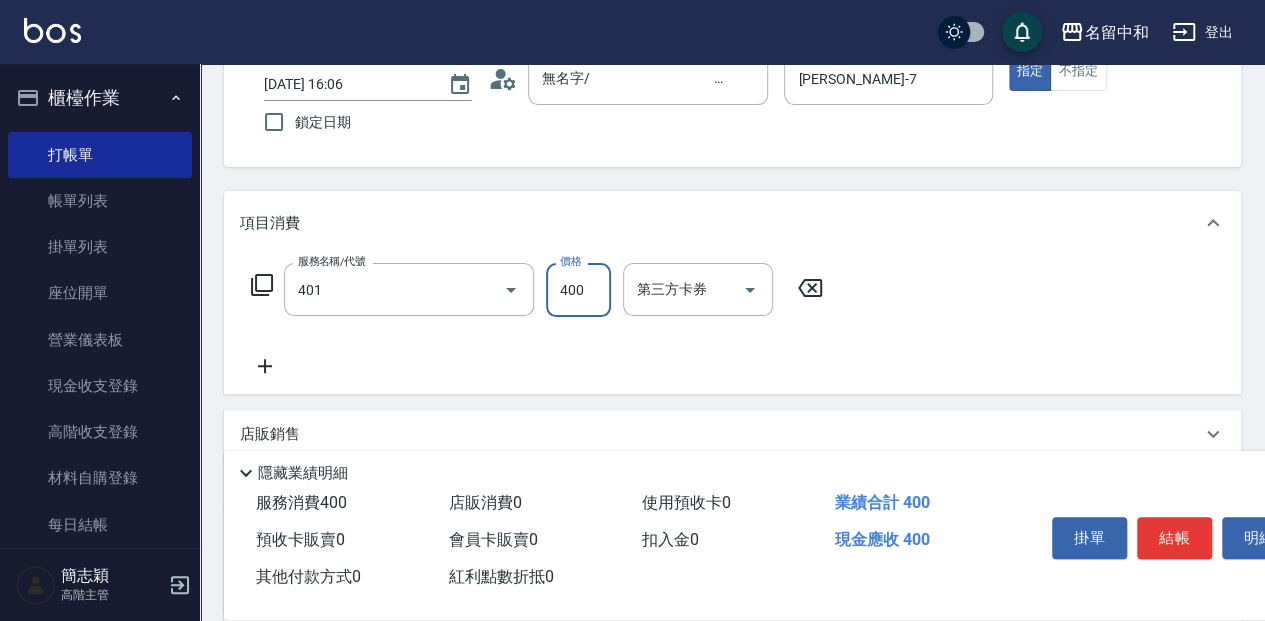 type on "剪髮(400)(401)" 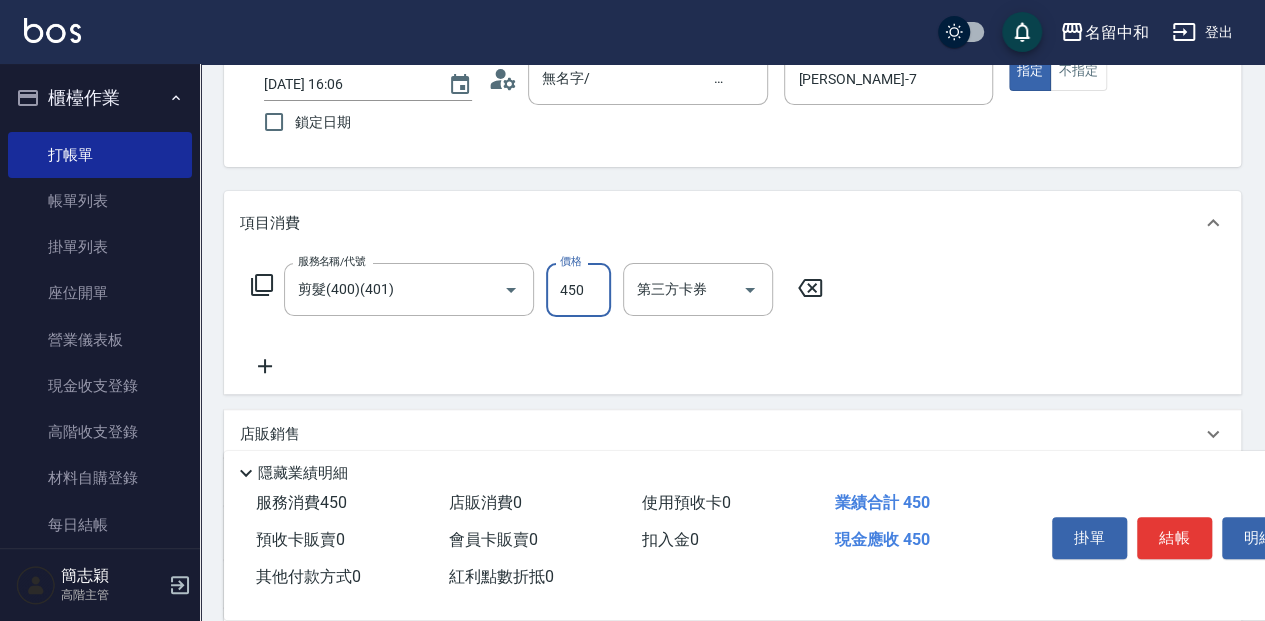 type on "450" 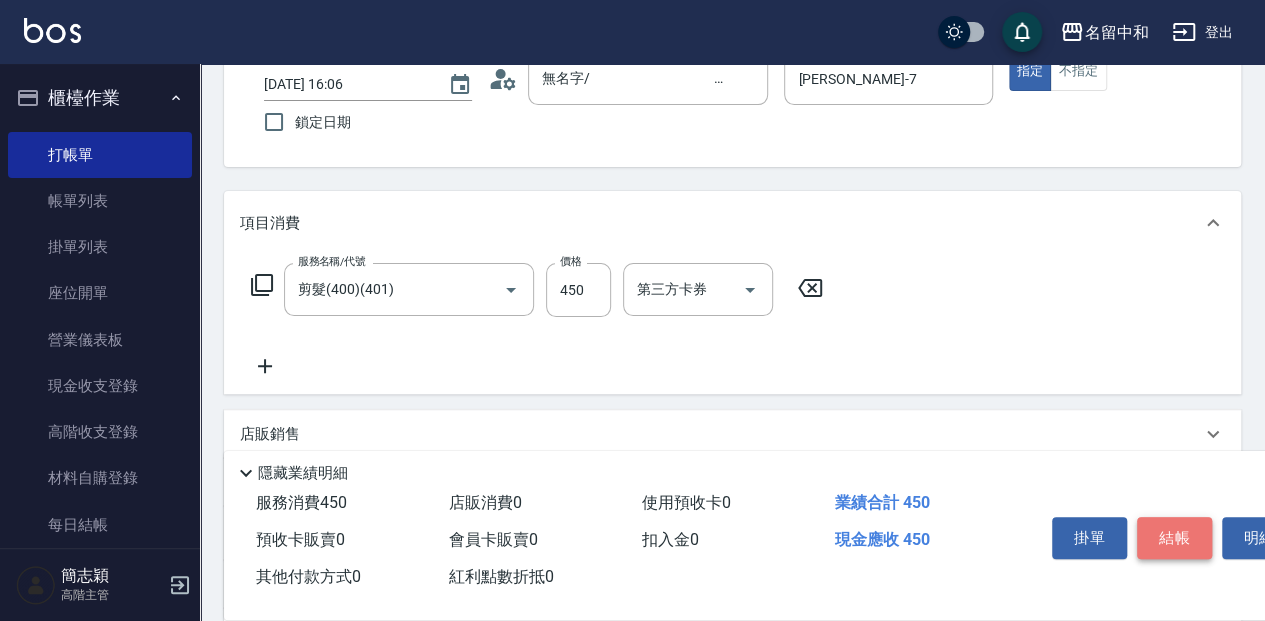 click on "結帳" at bounding box center [1174, 538] 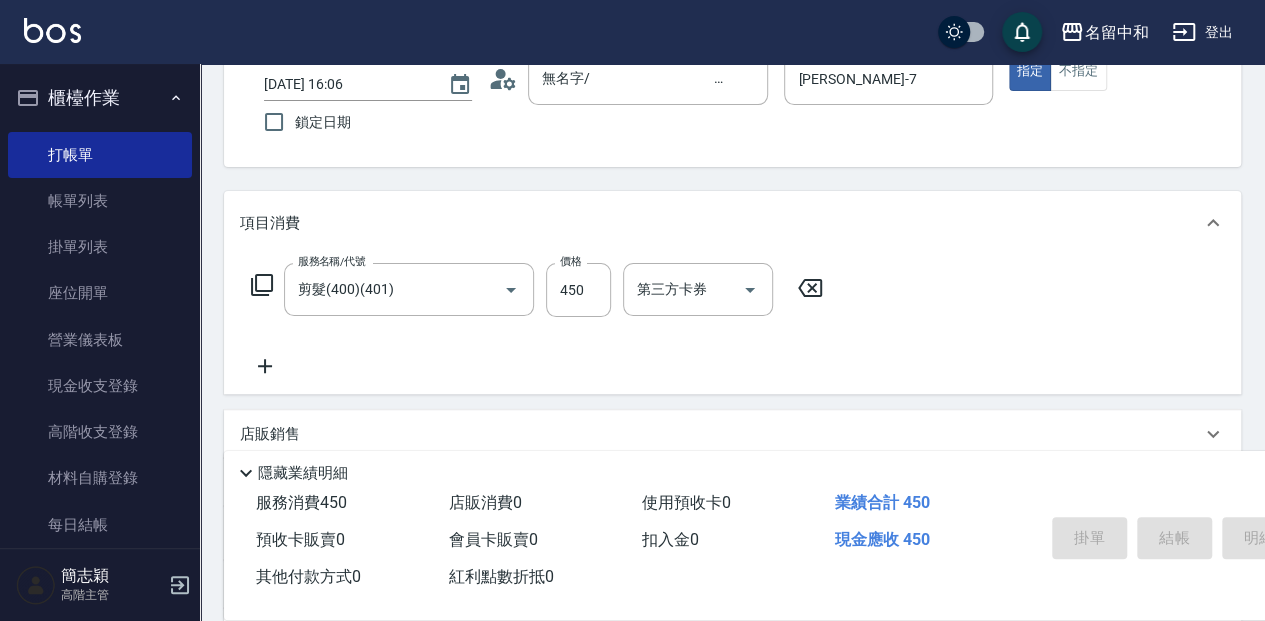 type on "[DATE] 16:07" 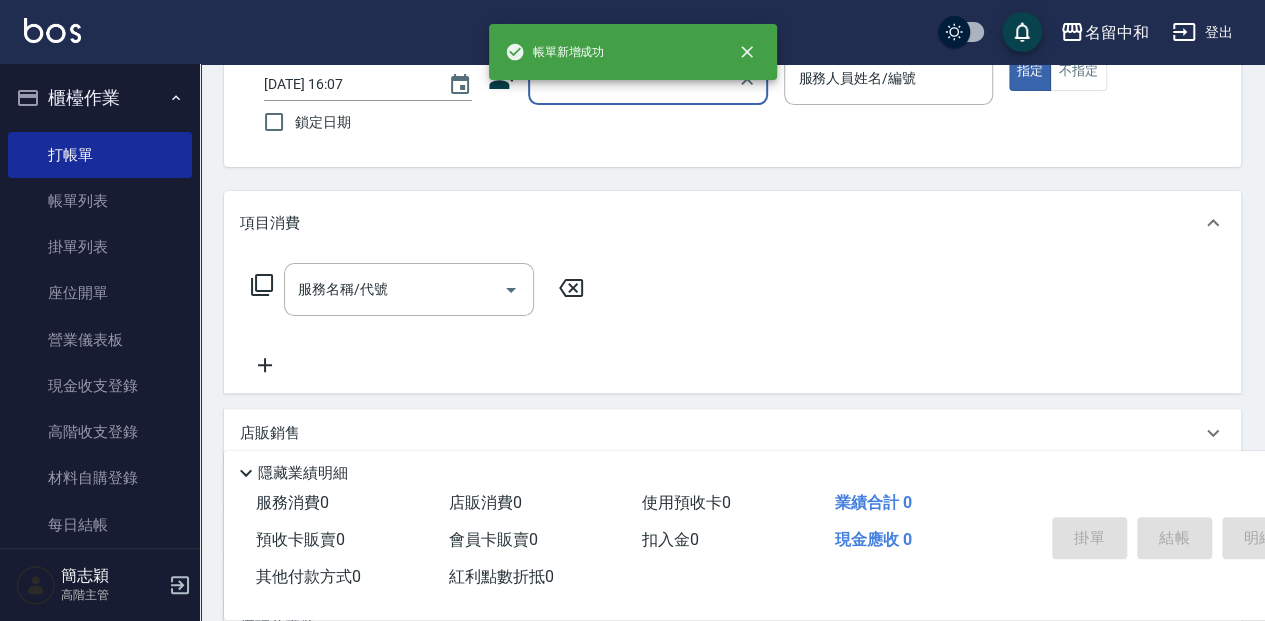 scroll, scrollTop: 0, scrollLeft: 0, axis: both 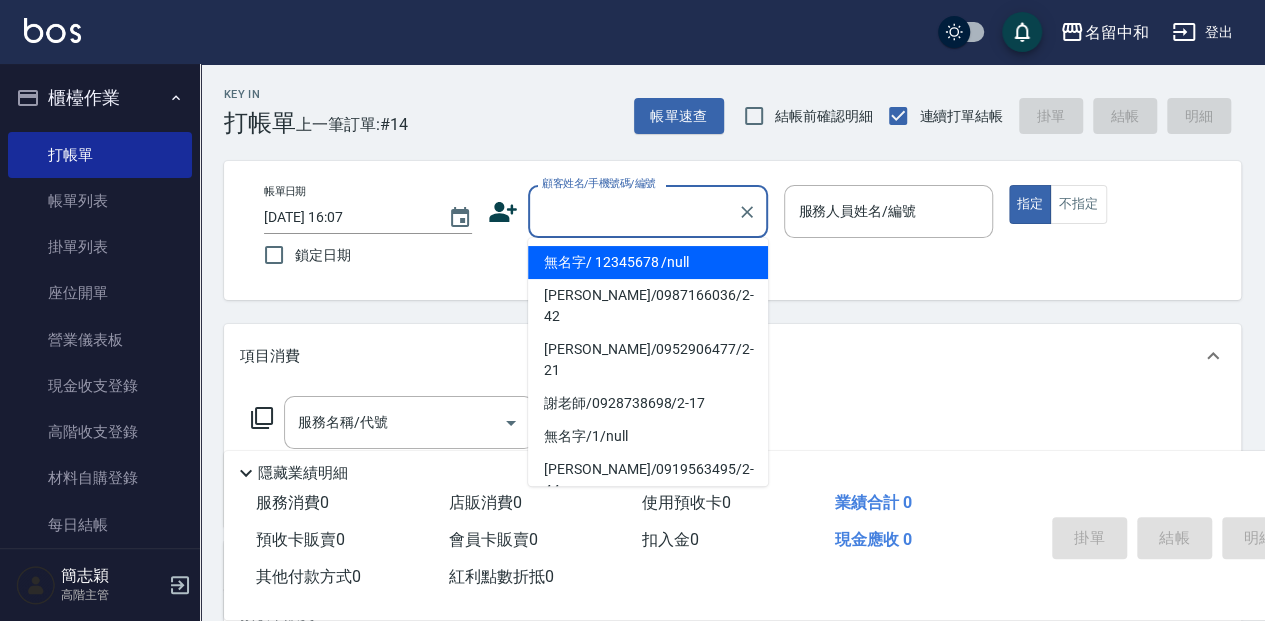 click on "顧客姓名/手機號碼/編號" at bounding box center [633, 211] 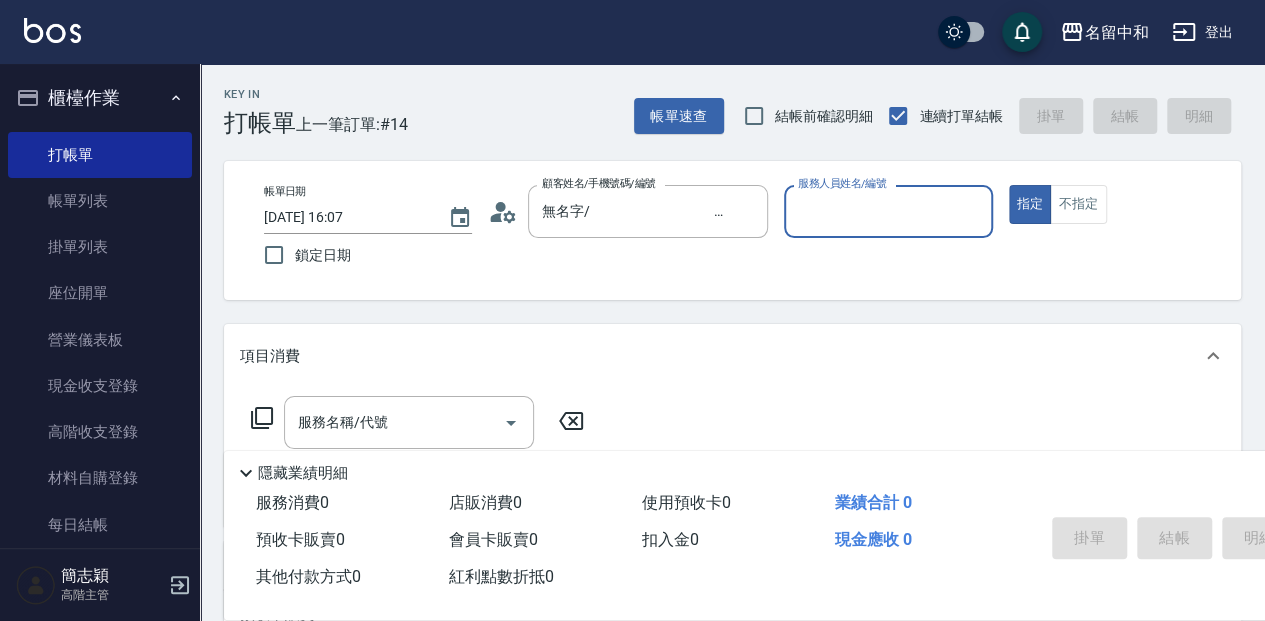 click on "服務人員姓名/編號" at bounding box center [888, 211] 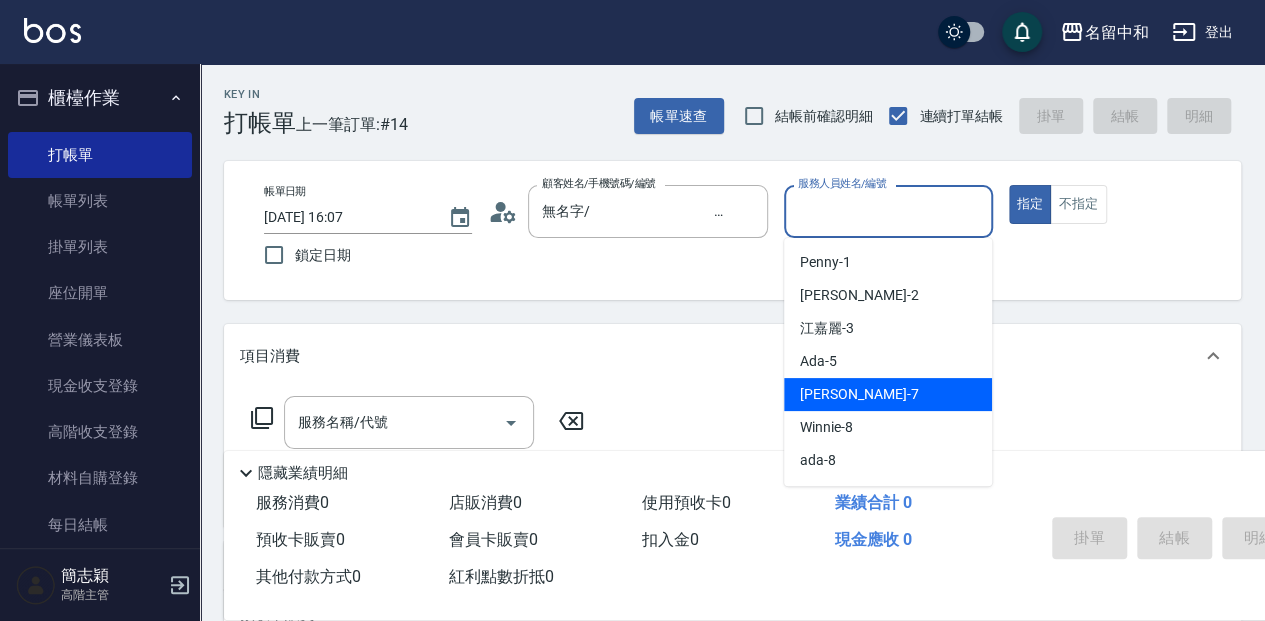 click on "[PERSON_NAME] -7" at bounding box center (859, 394) 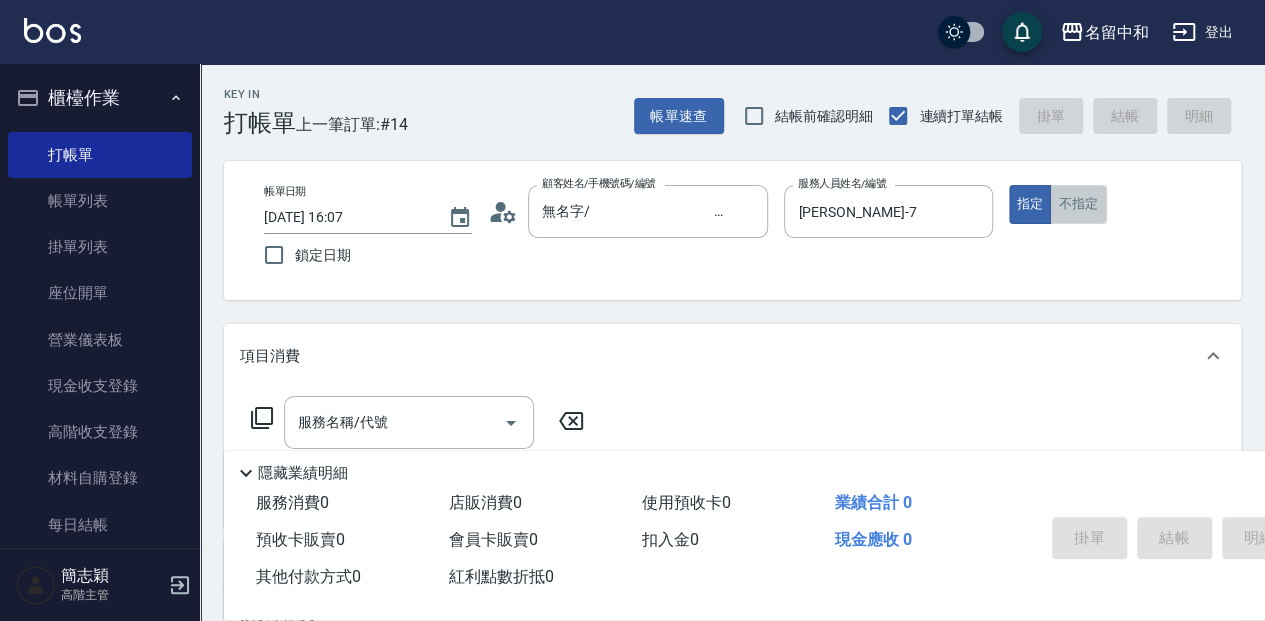 drag, startPoint x: 1072, startPoint y: 200, endPoint x: 744, endPoint y: 323, distance: 350.30417 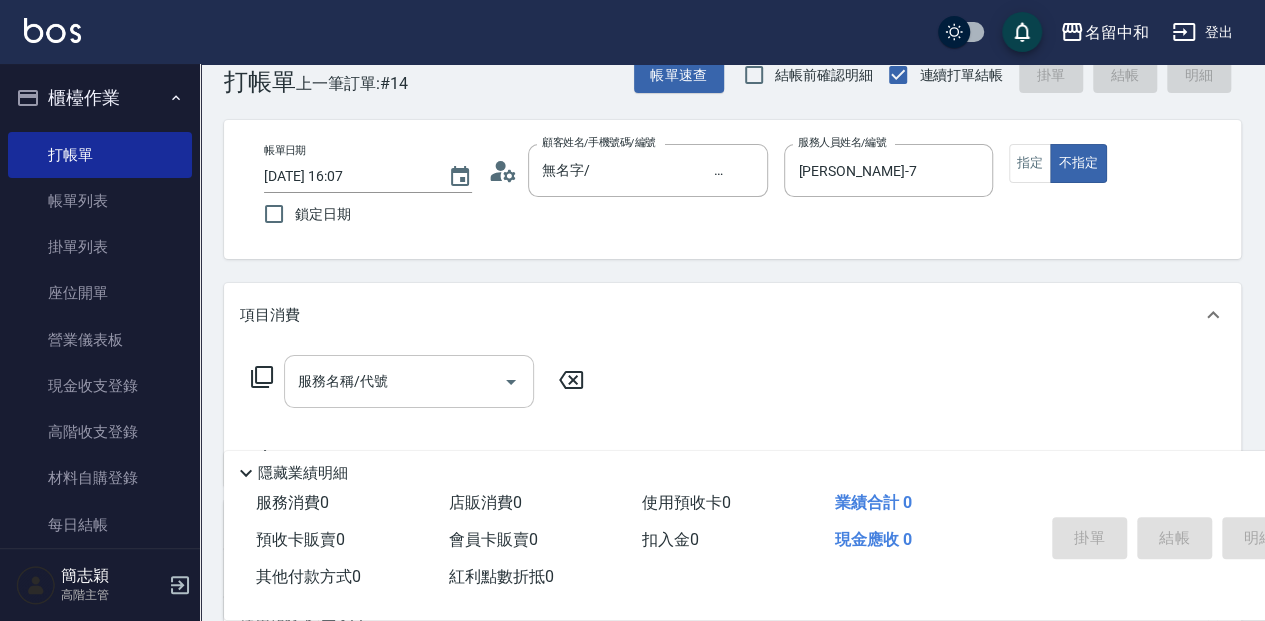 scroll, scrollTop: 66, scrollLeft: 0, axis: vertical 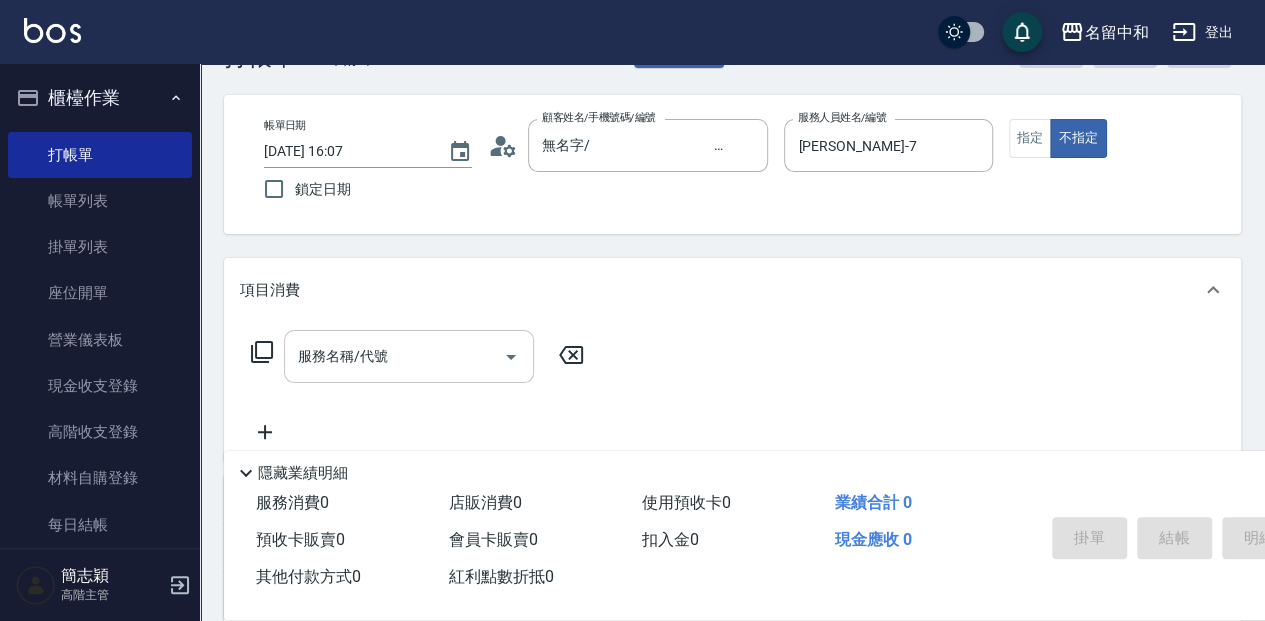 click on "服務名稱/代號" at bounding box center [394, 356] 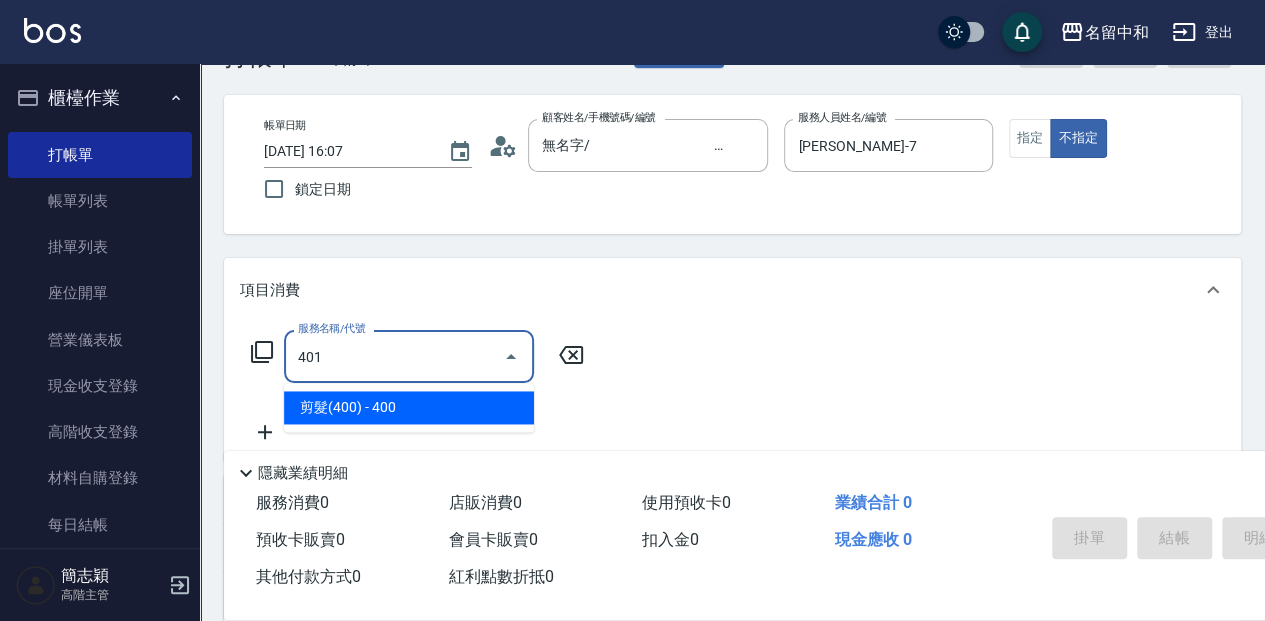 type on "剪髮(400)(401)" 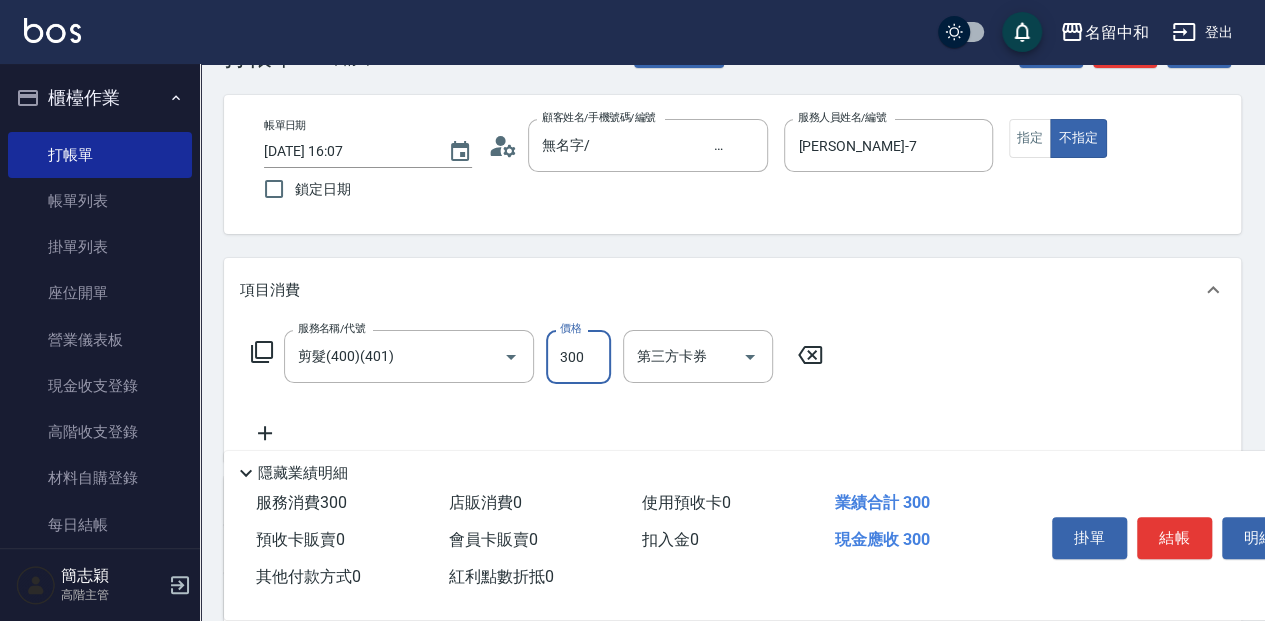 type on "300" 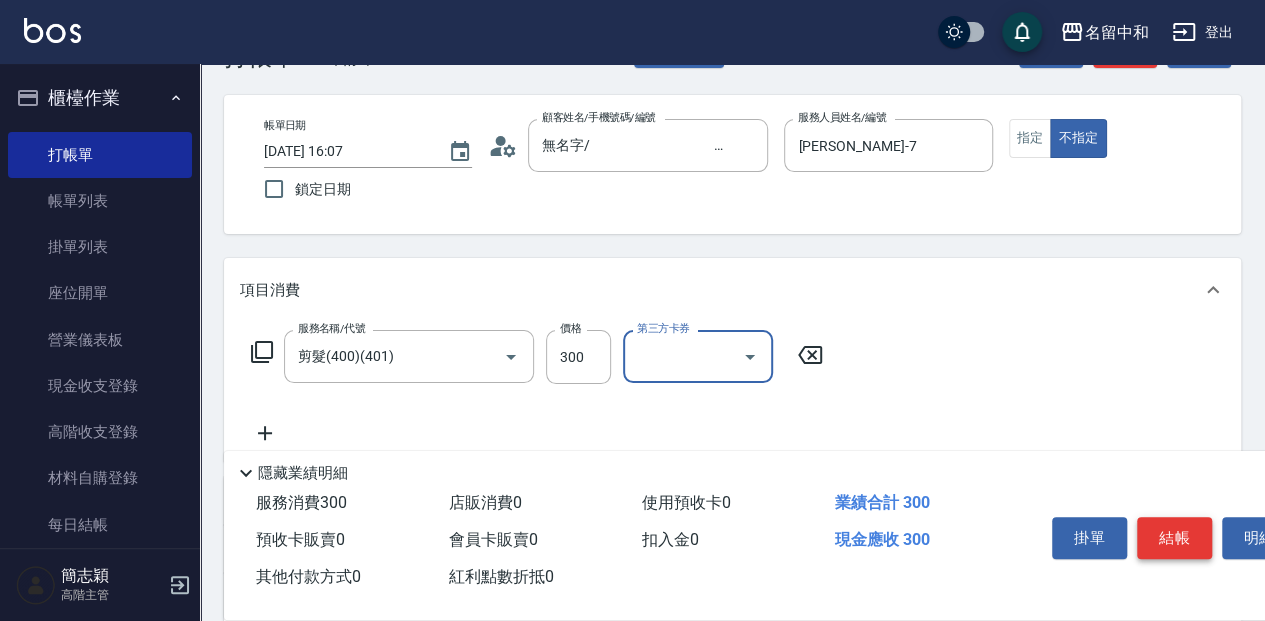 click on "結帳" at bounding box center (1174, 538) 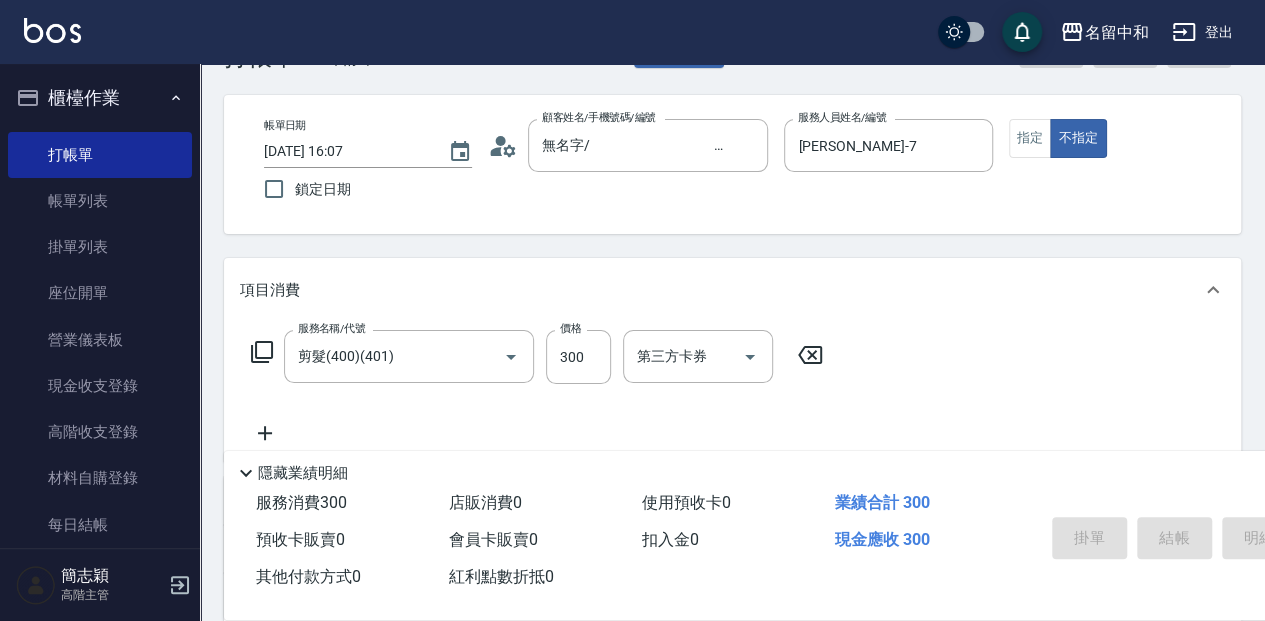 type 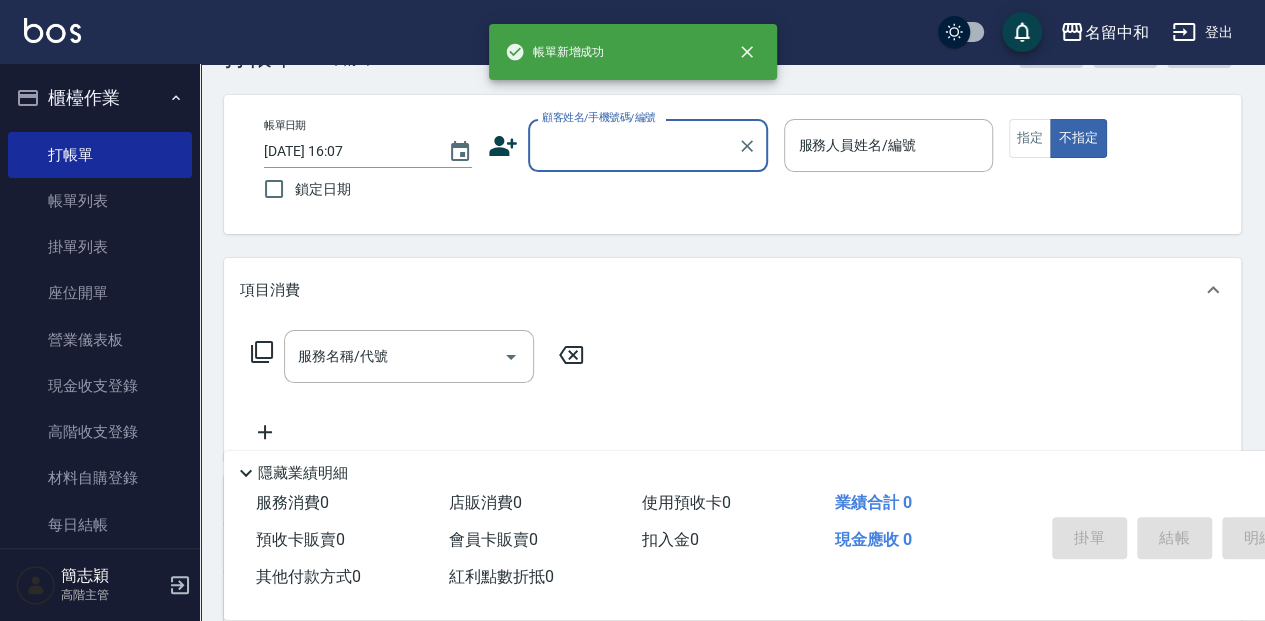 scroll, scrollTop: 0, scrollLeft: 0, axis: both 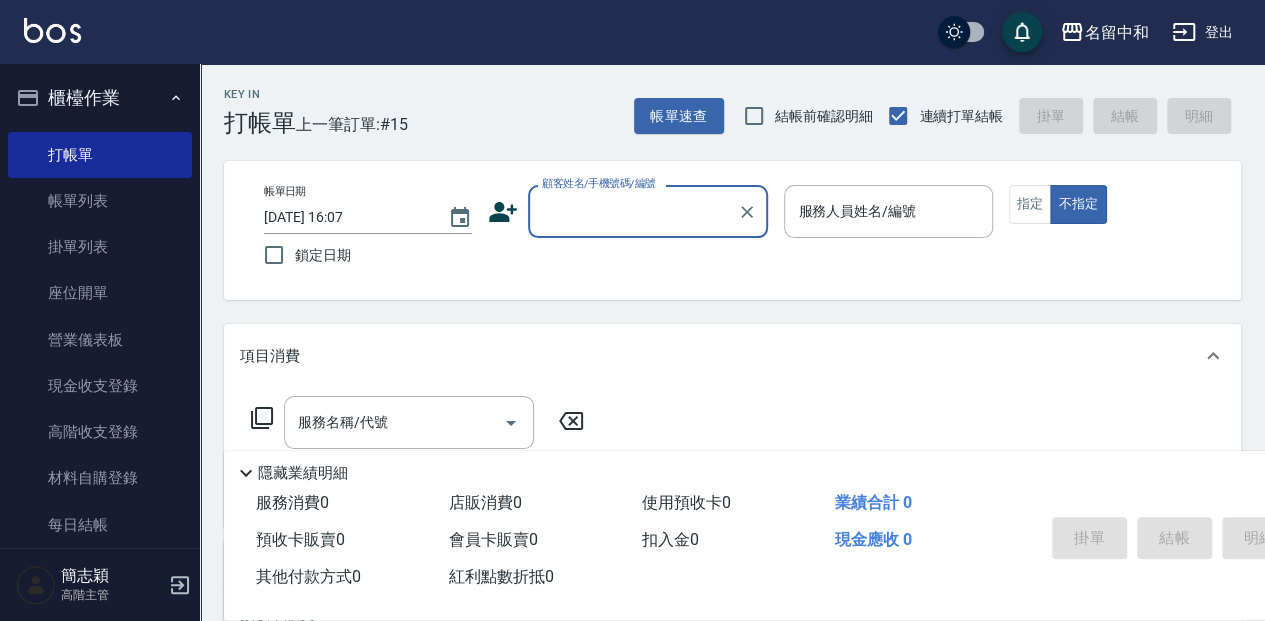 click on "顧客姓名/手機號碼/編號" at bounding box center [633, 211] 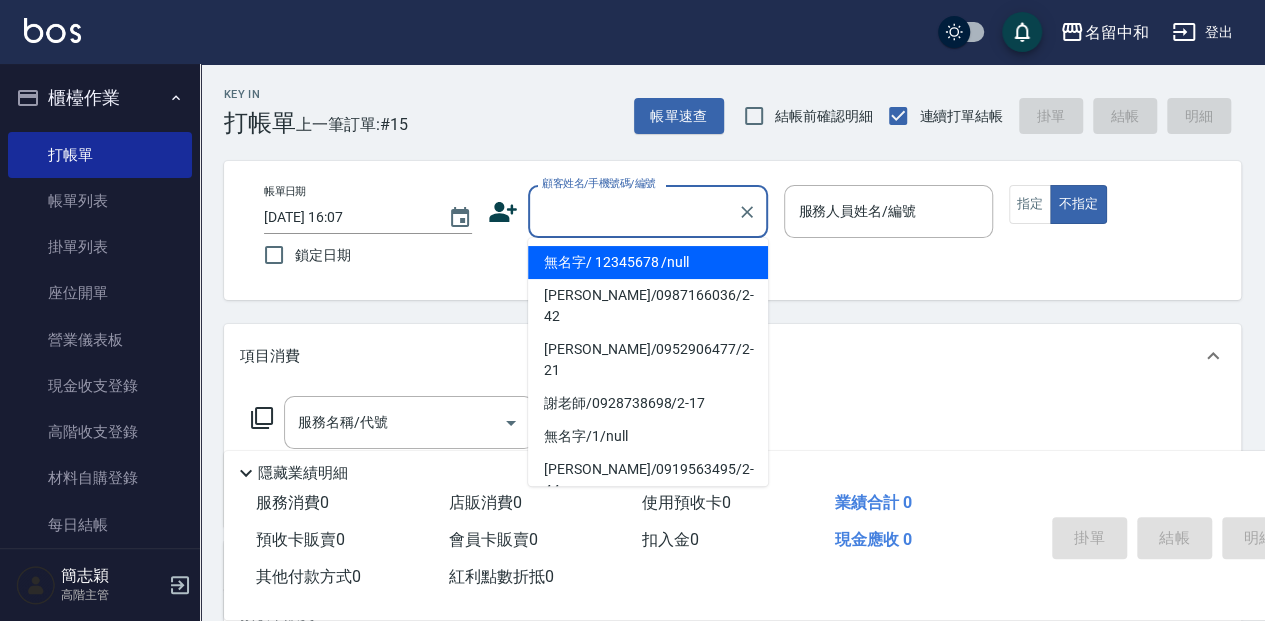 drag, startPoint x: 558, startPoint y: 252, endPoint x: 837, endPoint y: 215, distance: 281.44272 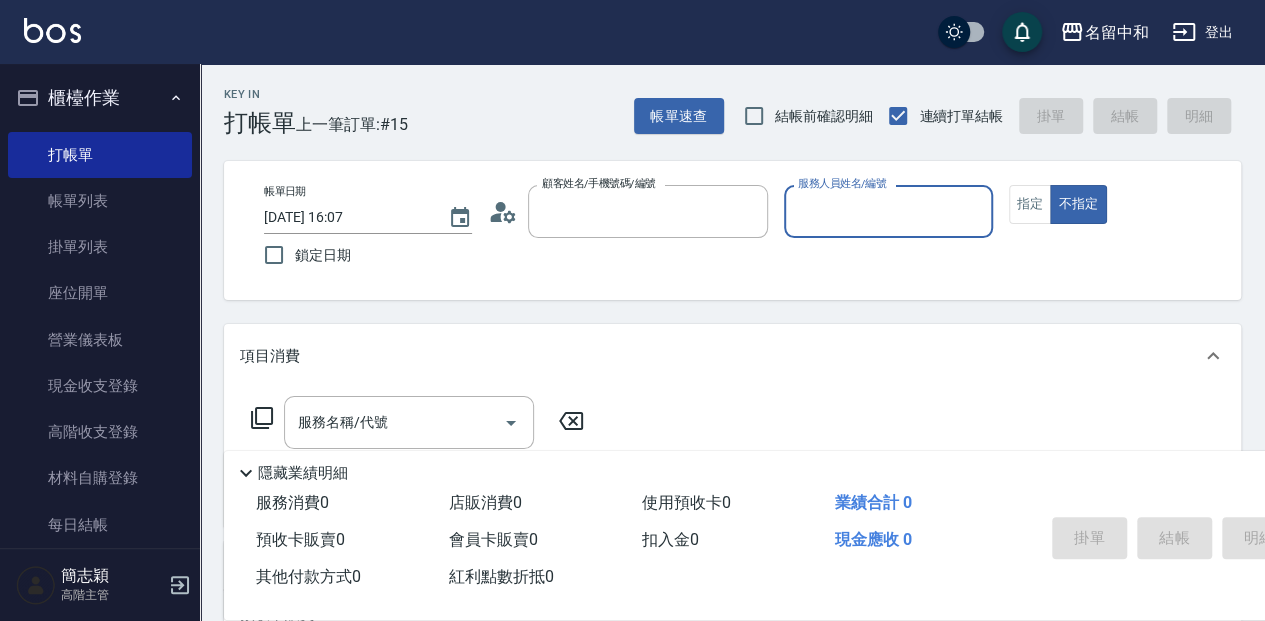 type on "無名字/                                                 12345678                              /null" 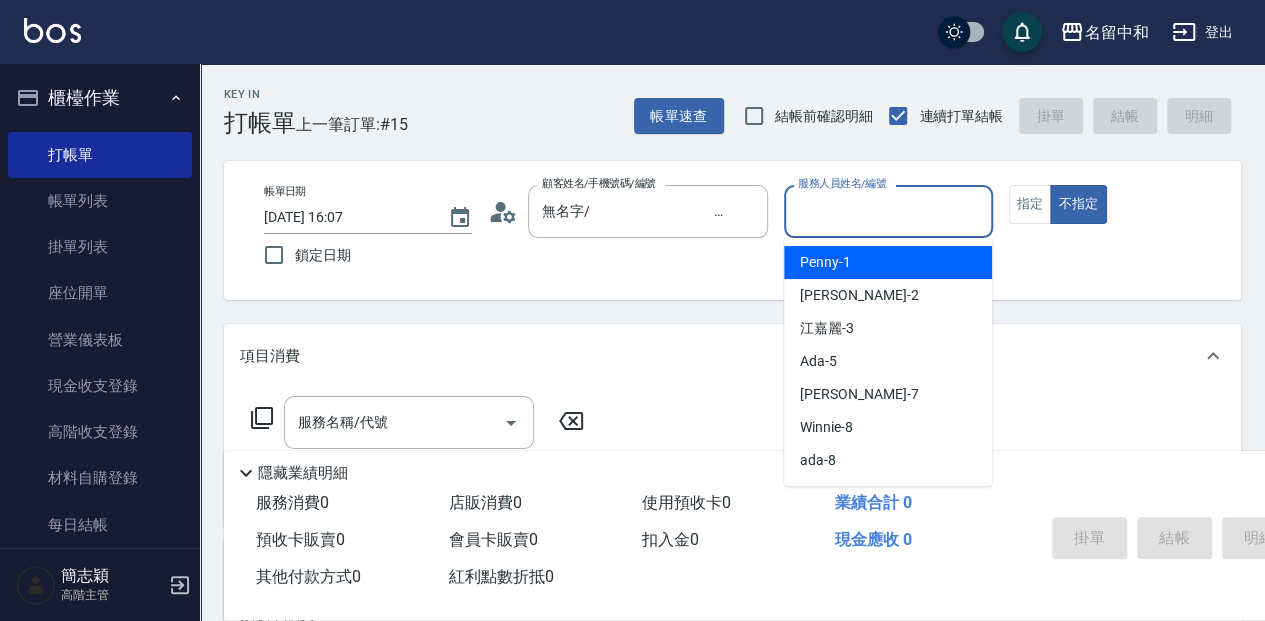 drag, startPoint x: 839, startPoint y: 214, endPoint x: 834, endPoint y: 276, distance: 62.201286 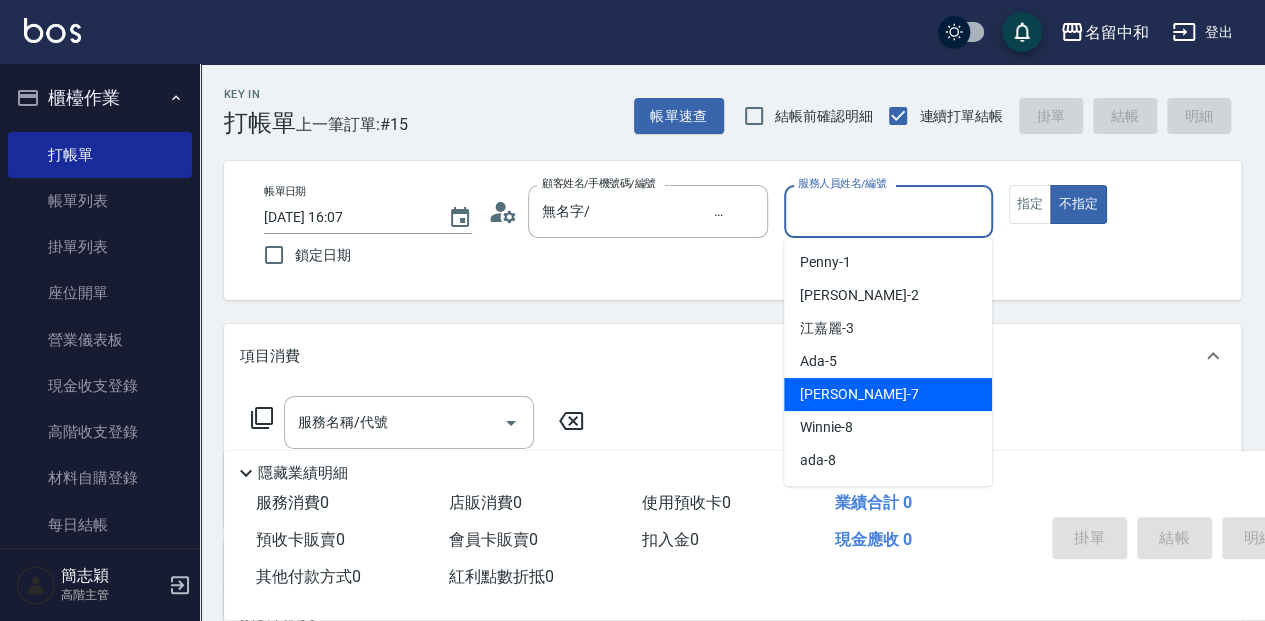 click on "[PERSON_NAME] -7" at bounding box center (859, 394) 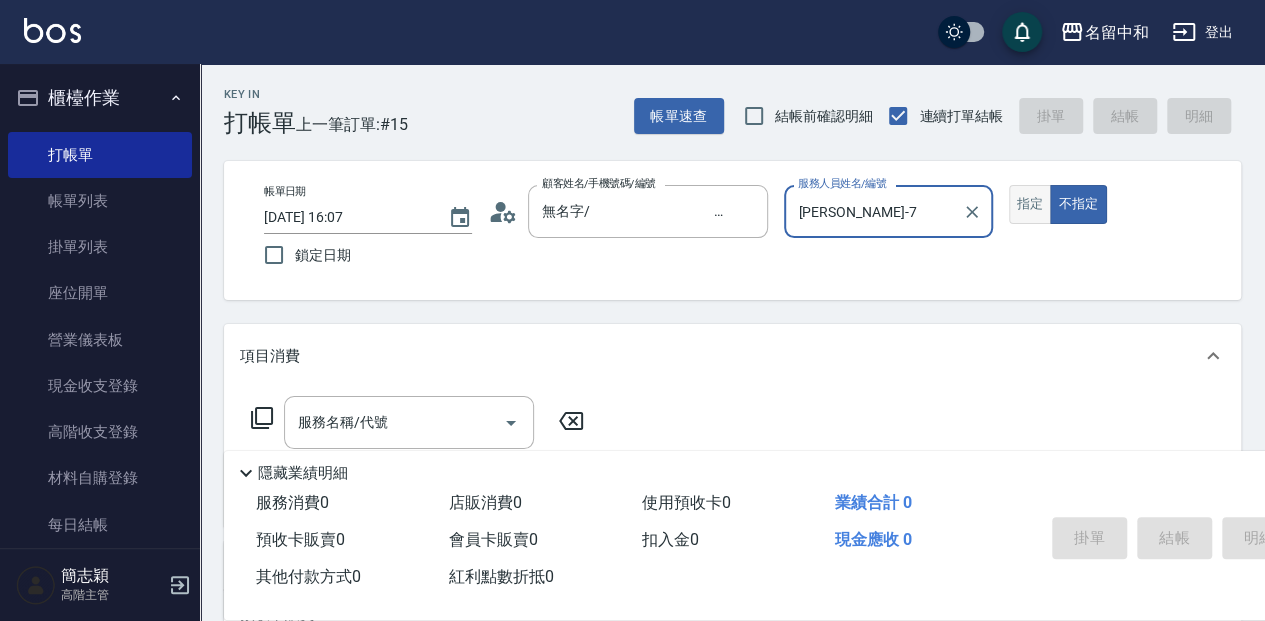 drag, startPoint x: 1016, startPoint y: 214, endPoint x: 658, endPoint y: 328, distance: 375.71265 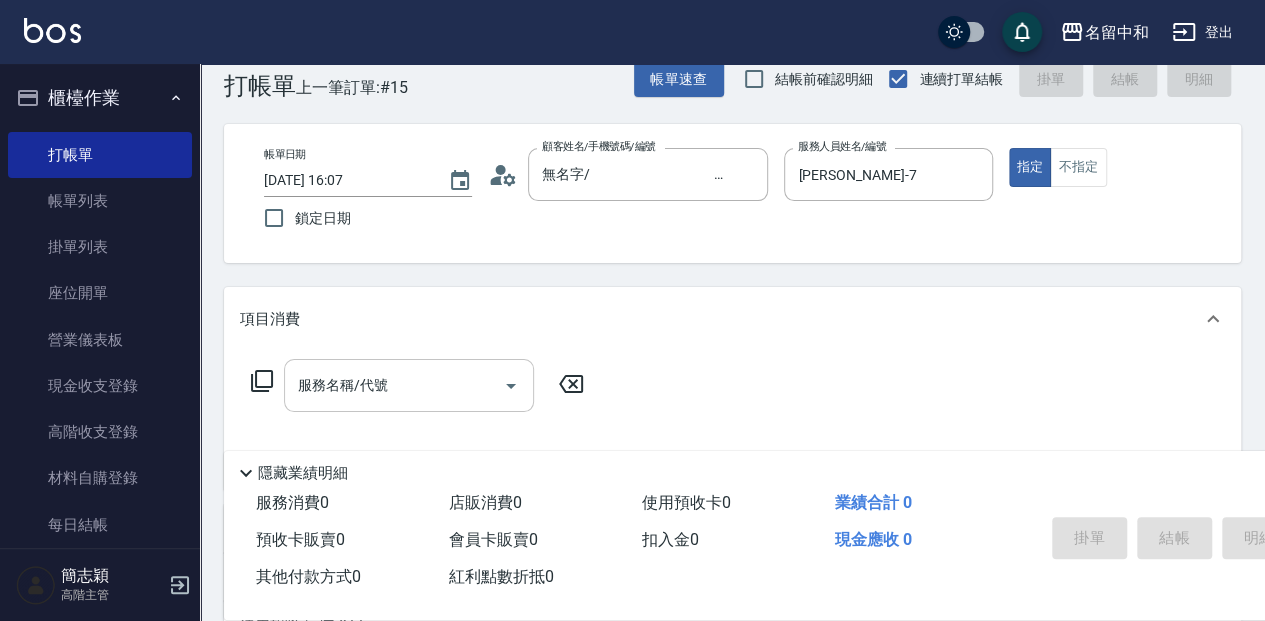scroll, scrollTop: 66, scrollLeft: 0, axis: vertical 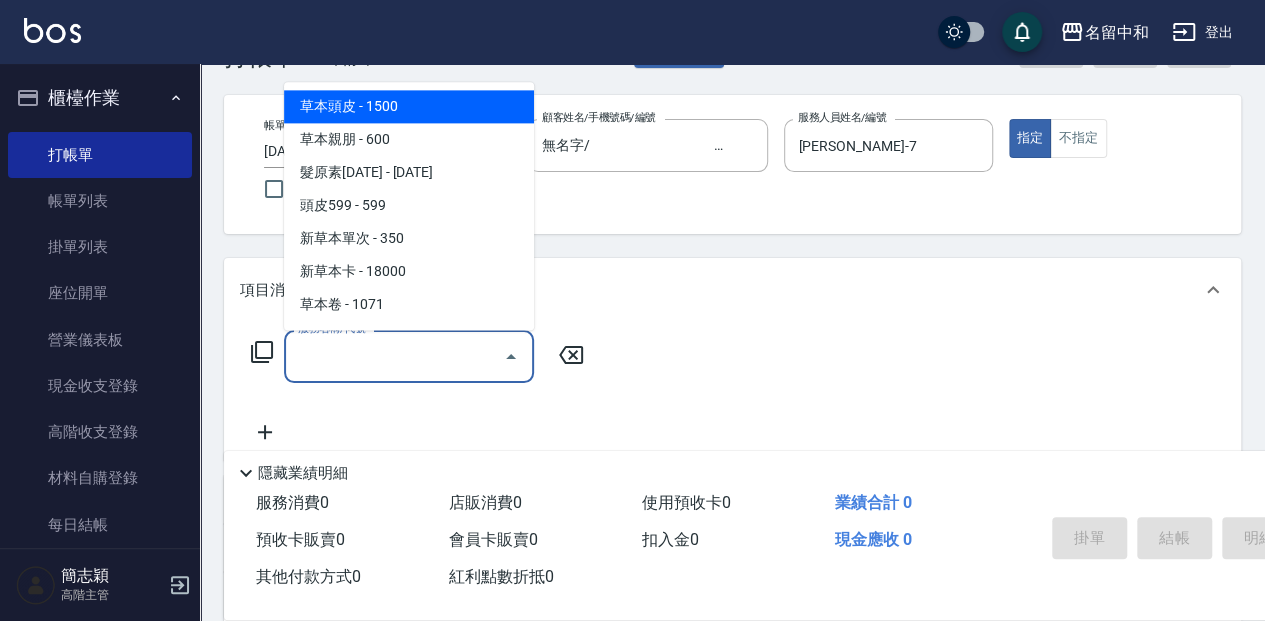 click on "服務名稱/代號" at bounding box center (394, 356) 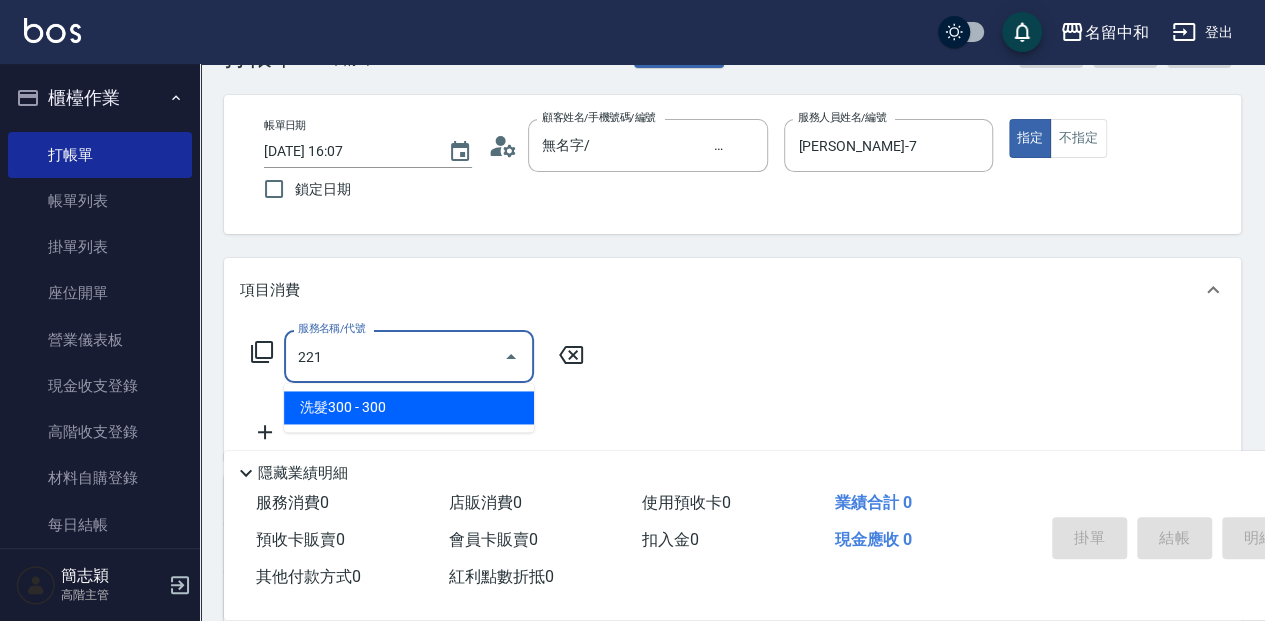 type on "洗髮300(221)" 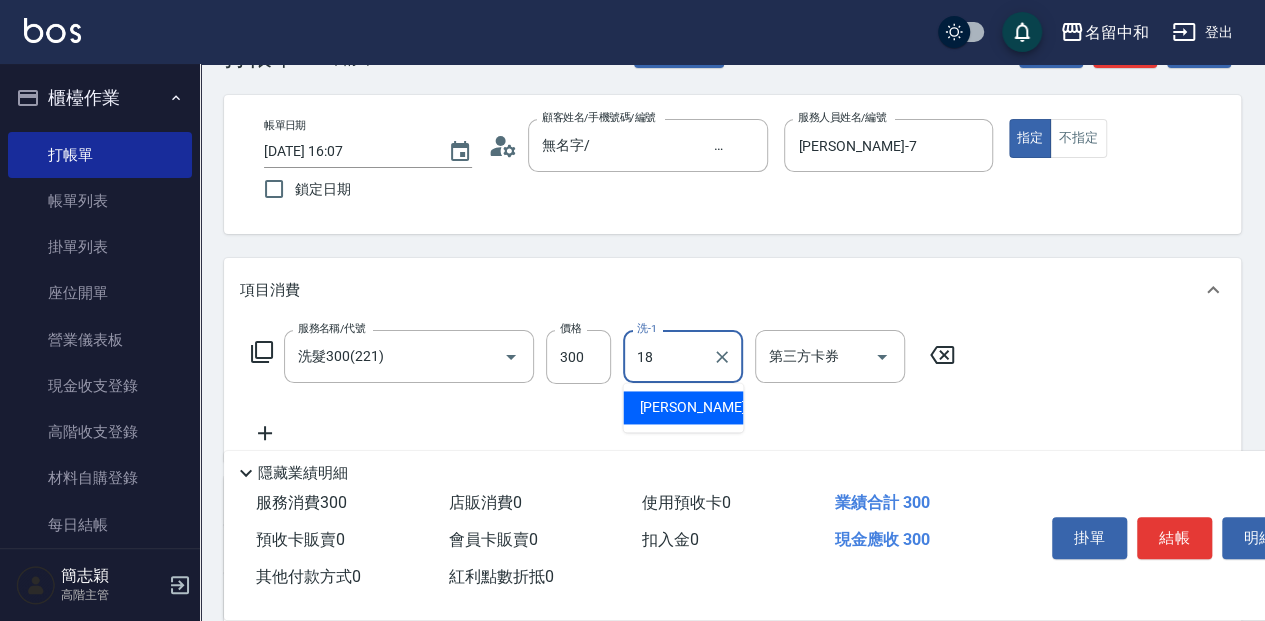 type on "[PERSON_NAME]-18" 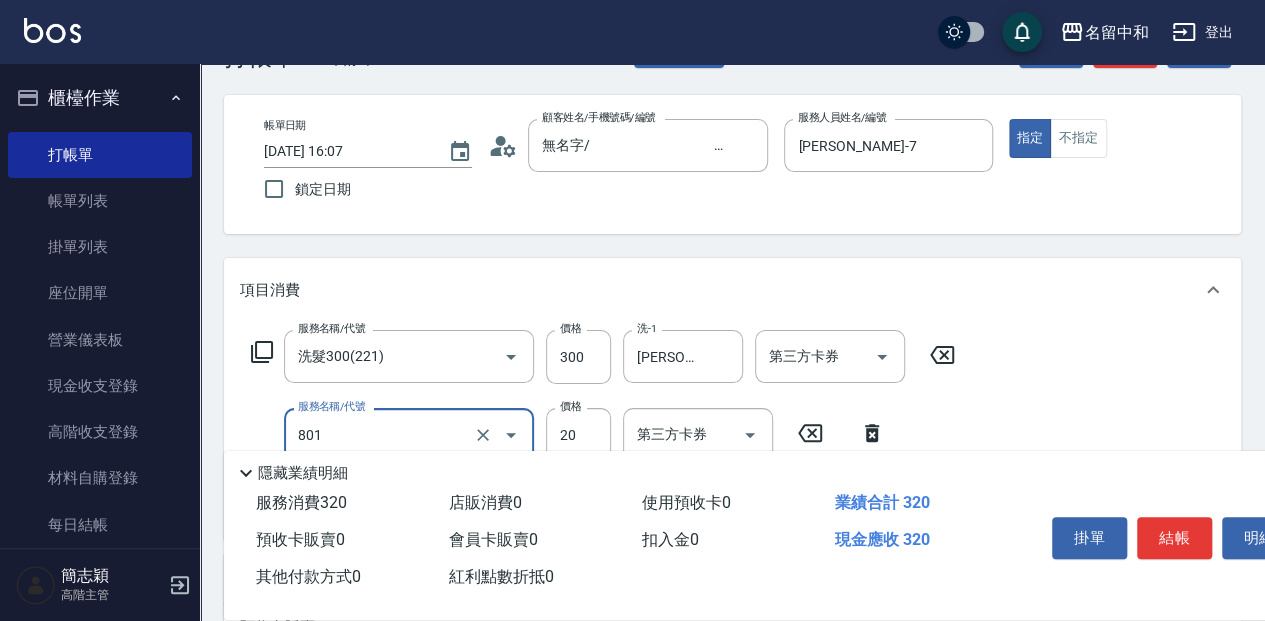 type on "潤絲20(801)" 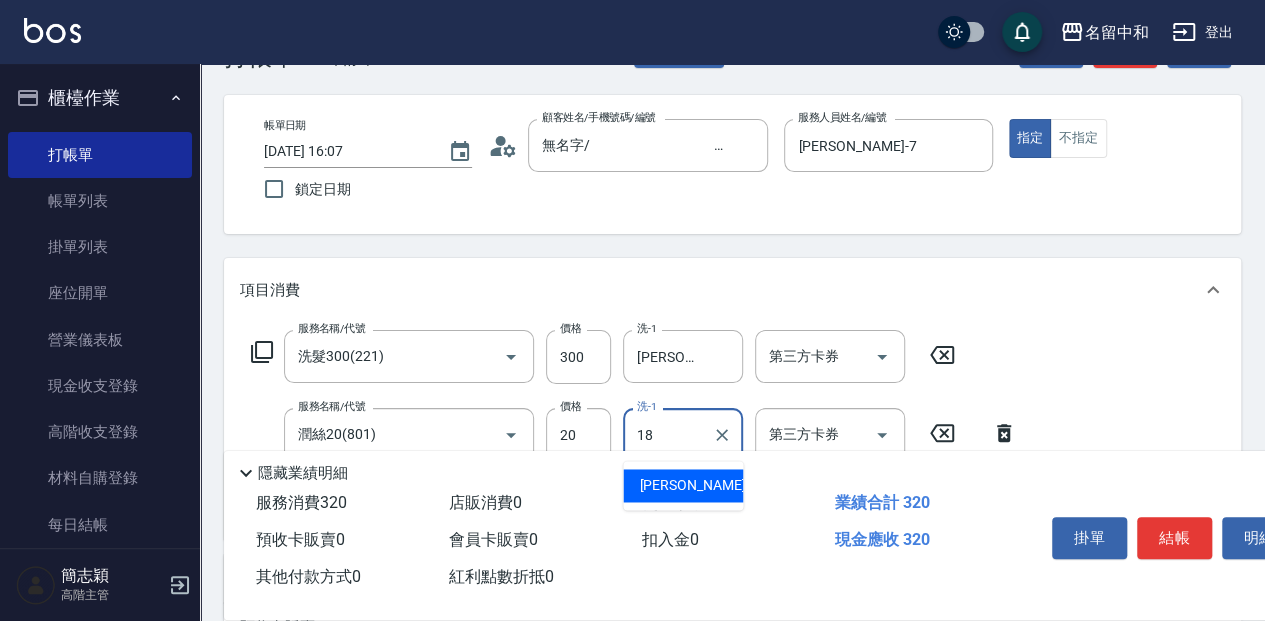 type on "[PERSON_NAME]-18" 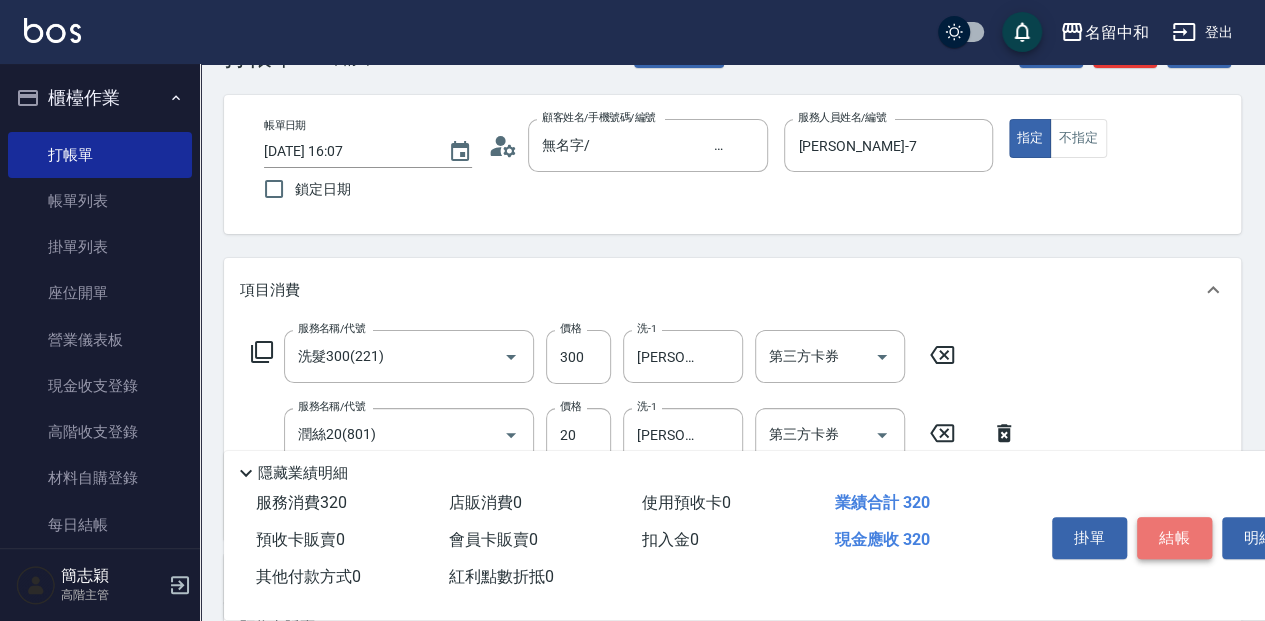 click on "結帳" at bounding box center (1174, 538) 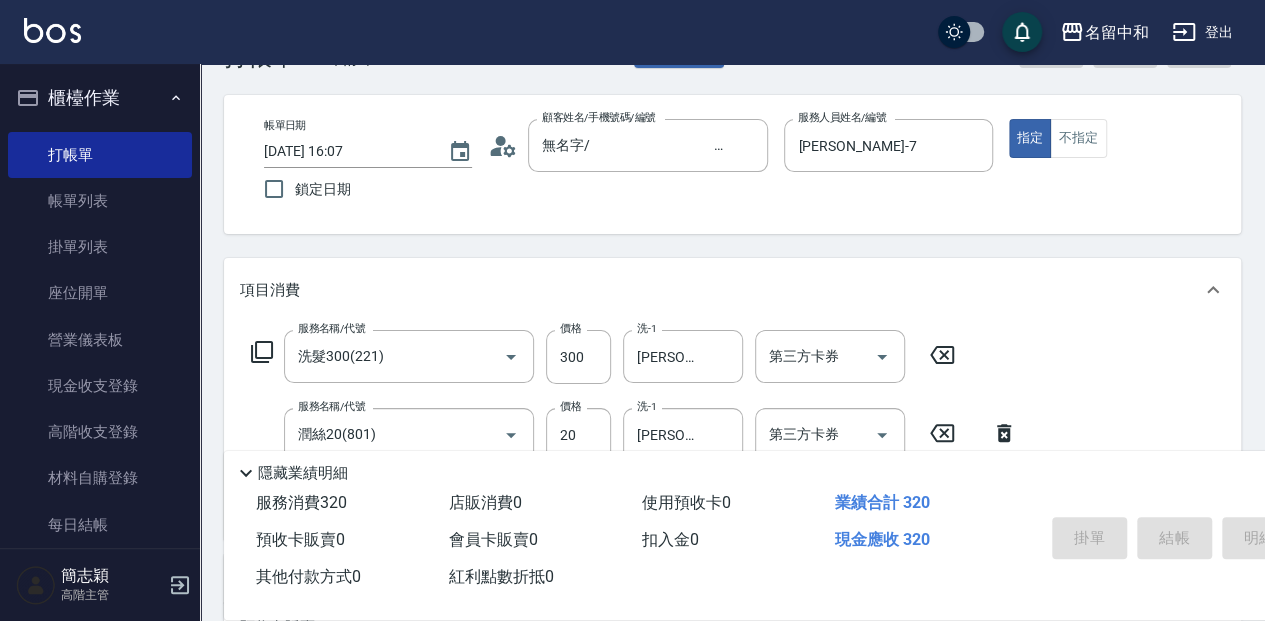 type on "[DATE] 16:08" 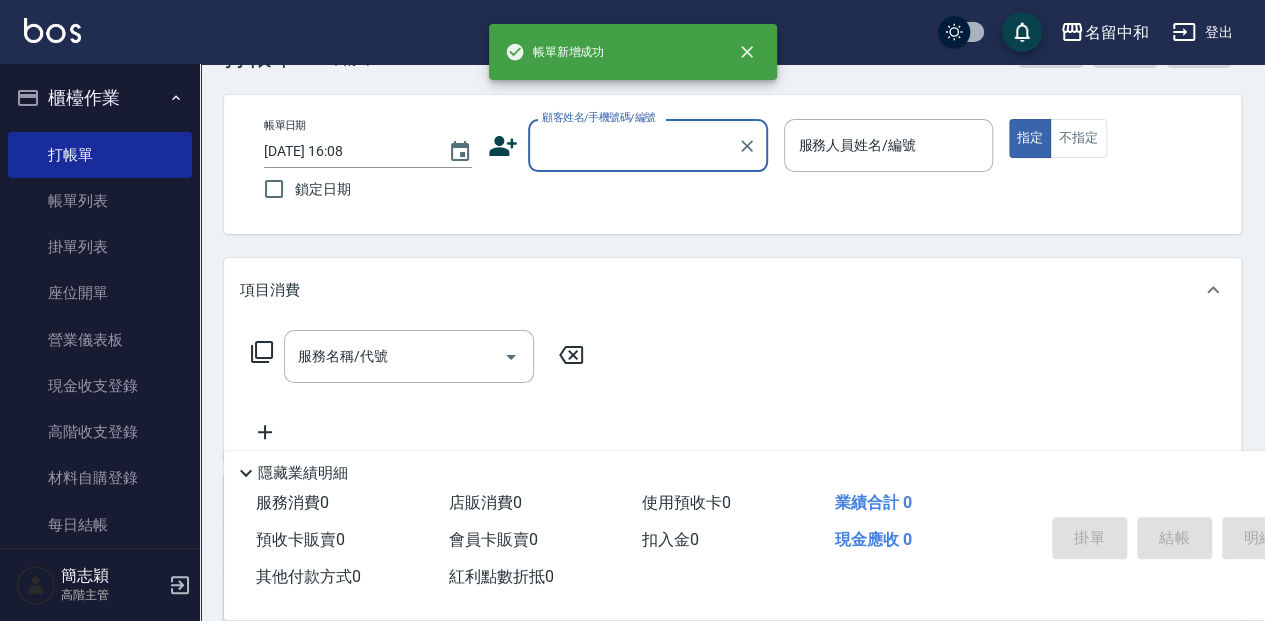 scroll, scrollTop: 0, scrollLeft: 0, axis: both 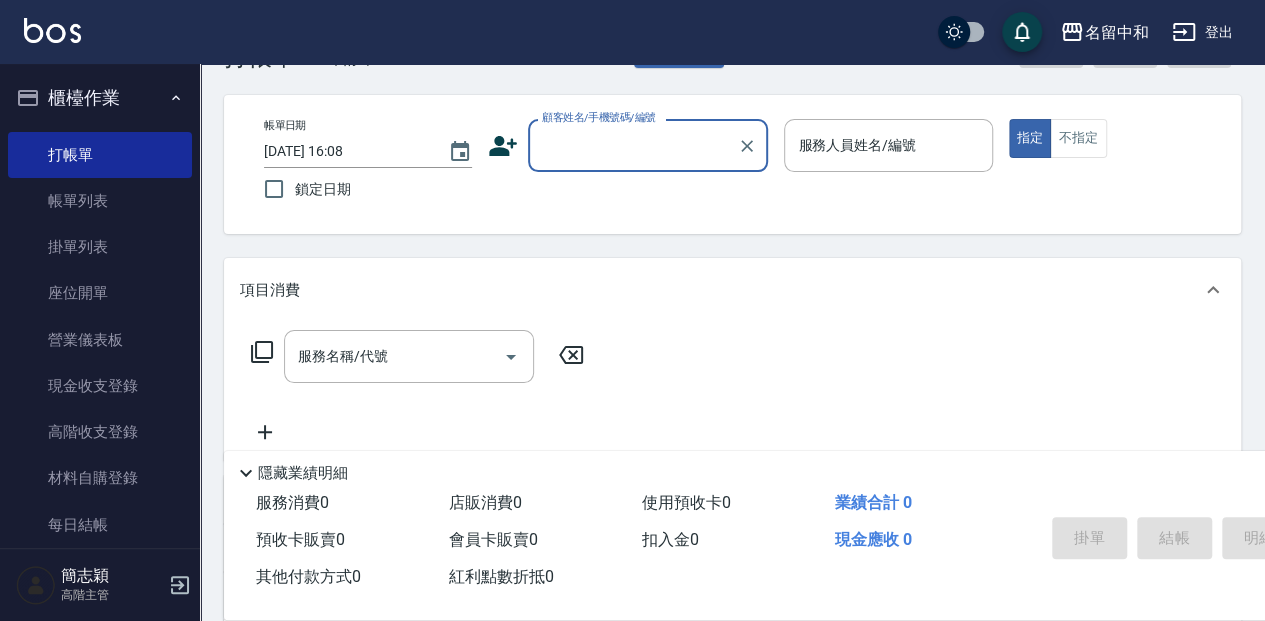 click on "顧客姓名/手機號碼/編號" at bounding box center (633, 145) 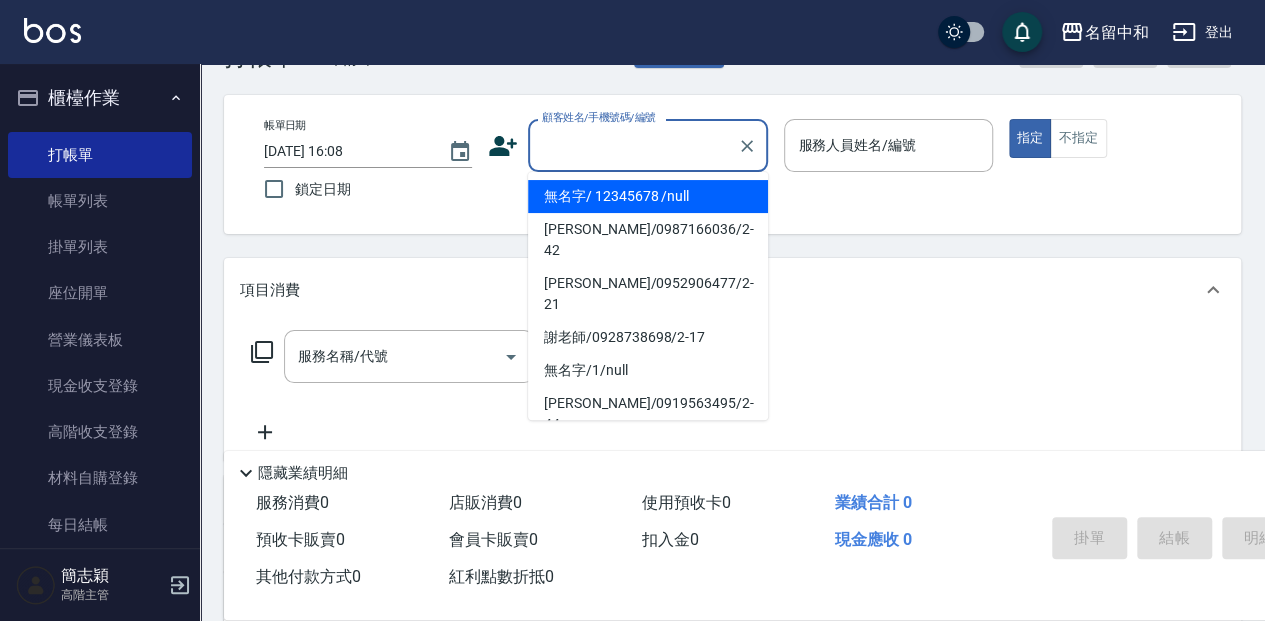 drag, startPoint x: 594, startPoint y: 196, endPoint x: 861, endPoint y: 152, distance: 270.6012 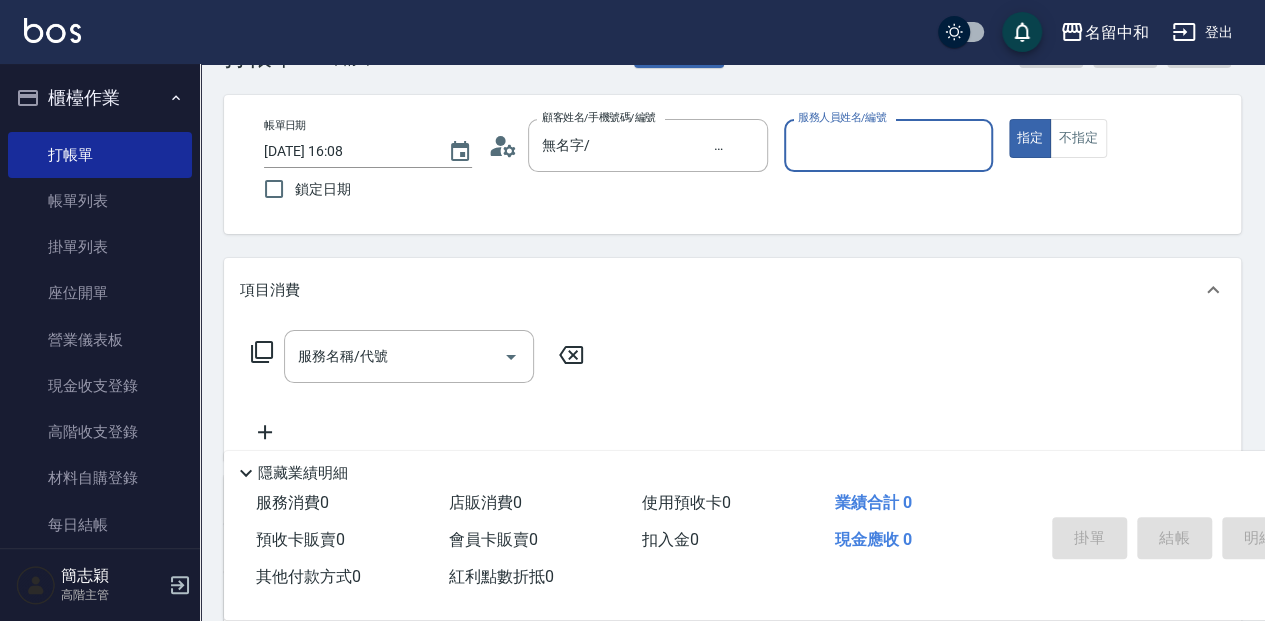 click on "服務人員姓名/編號" at bounding box center [888, 145] 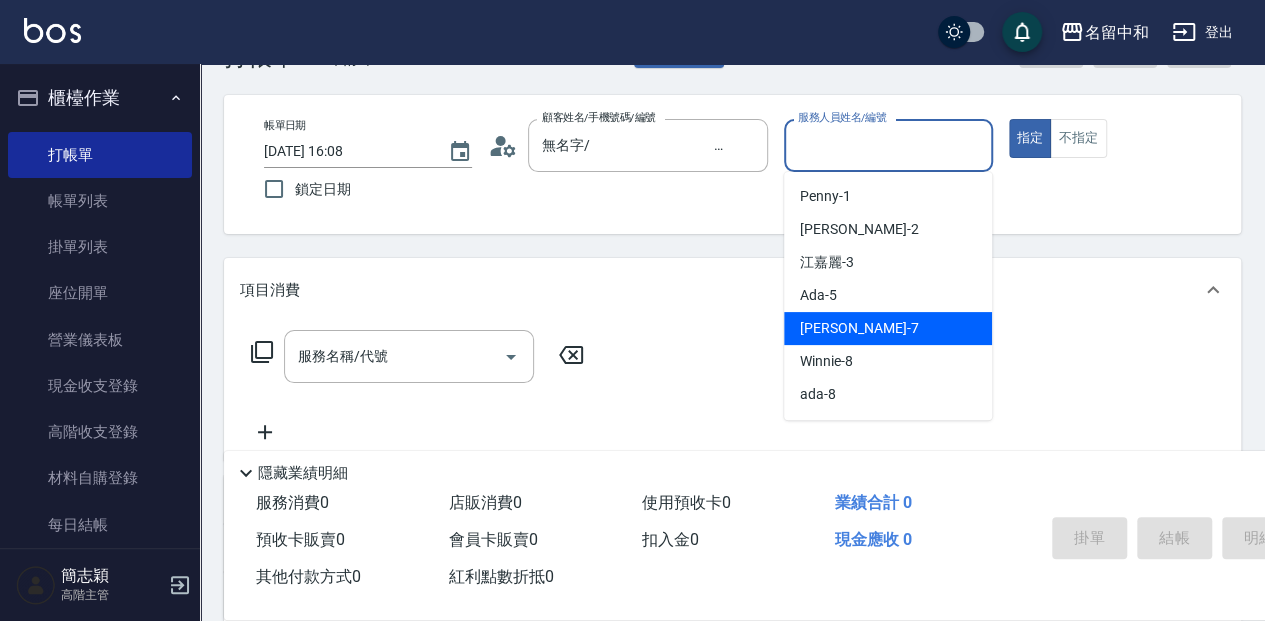 click on "[PERSON_NAME] -7" at bounding box center (859, 328) 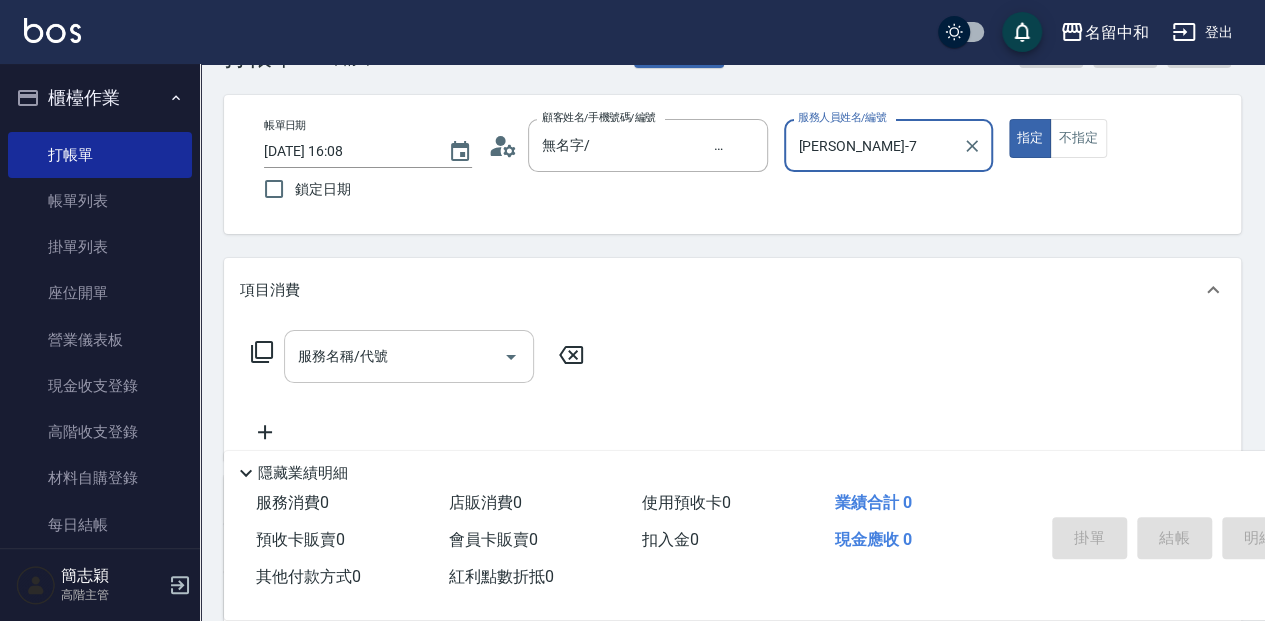 click on "服務名稱/代號" at bounding box center (394, 356) 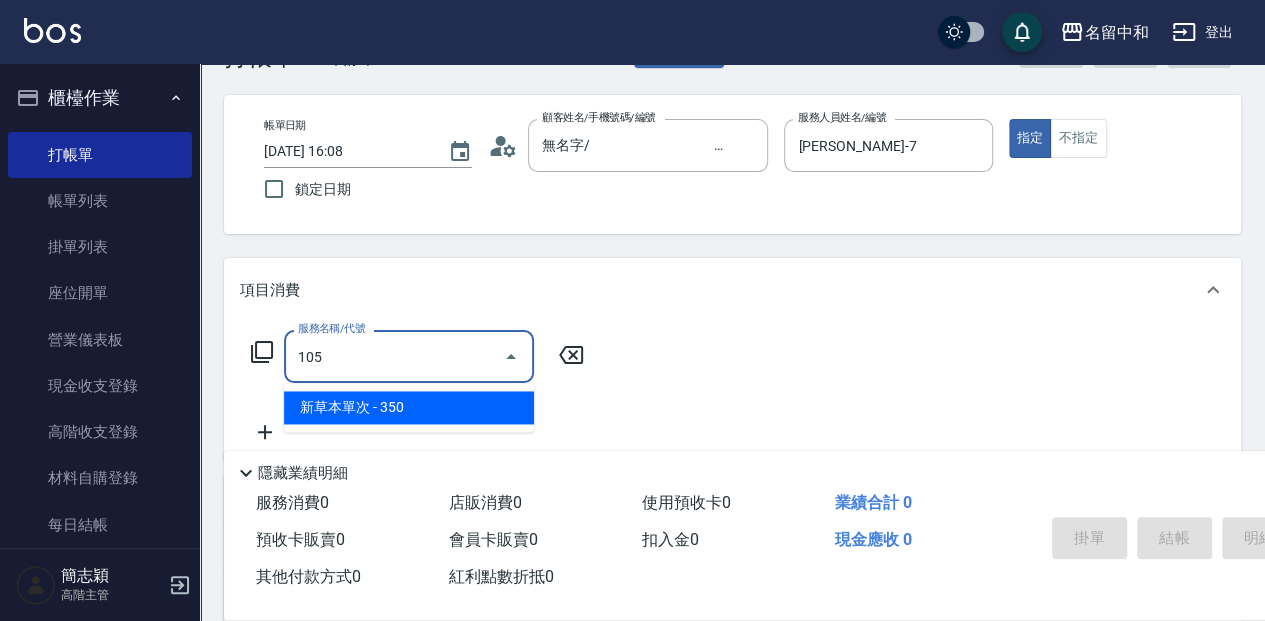 type on "新草本單次(105)" 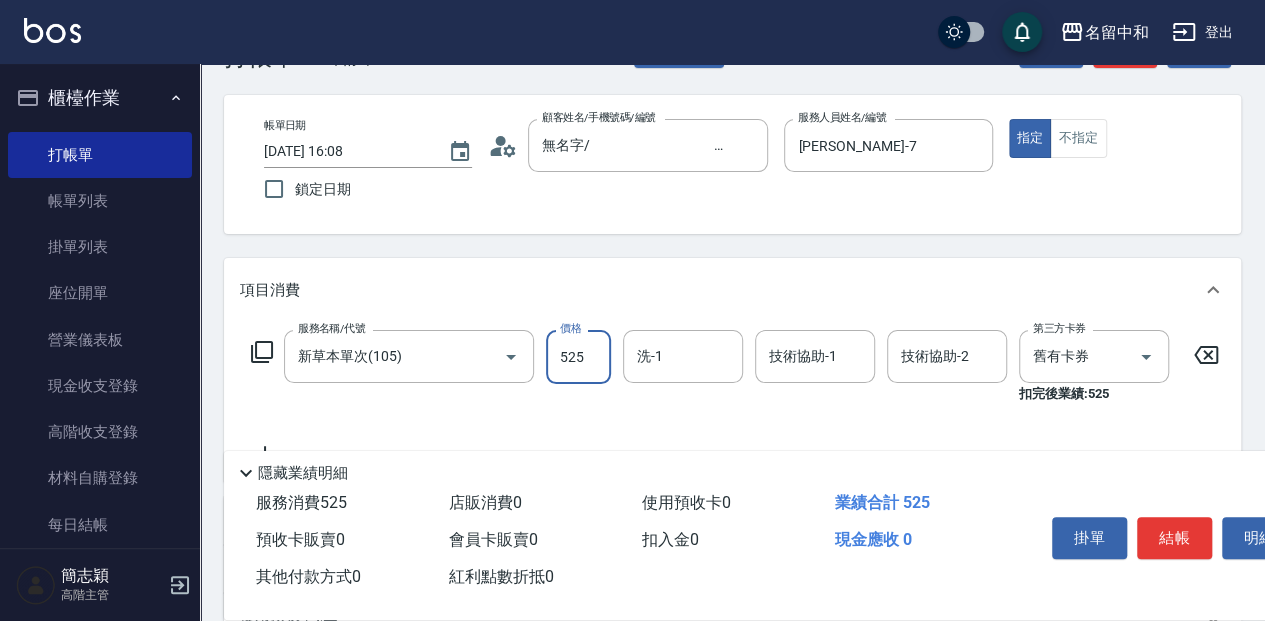 type on "525" 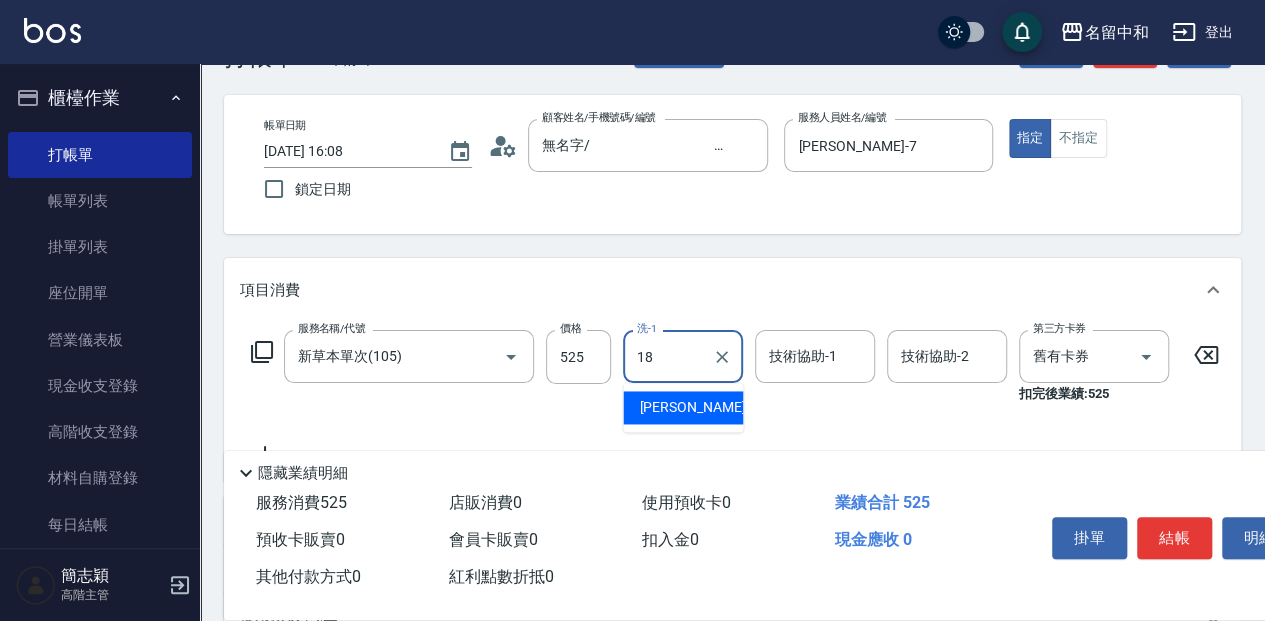 type on "[PERSON_NAME]-18" 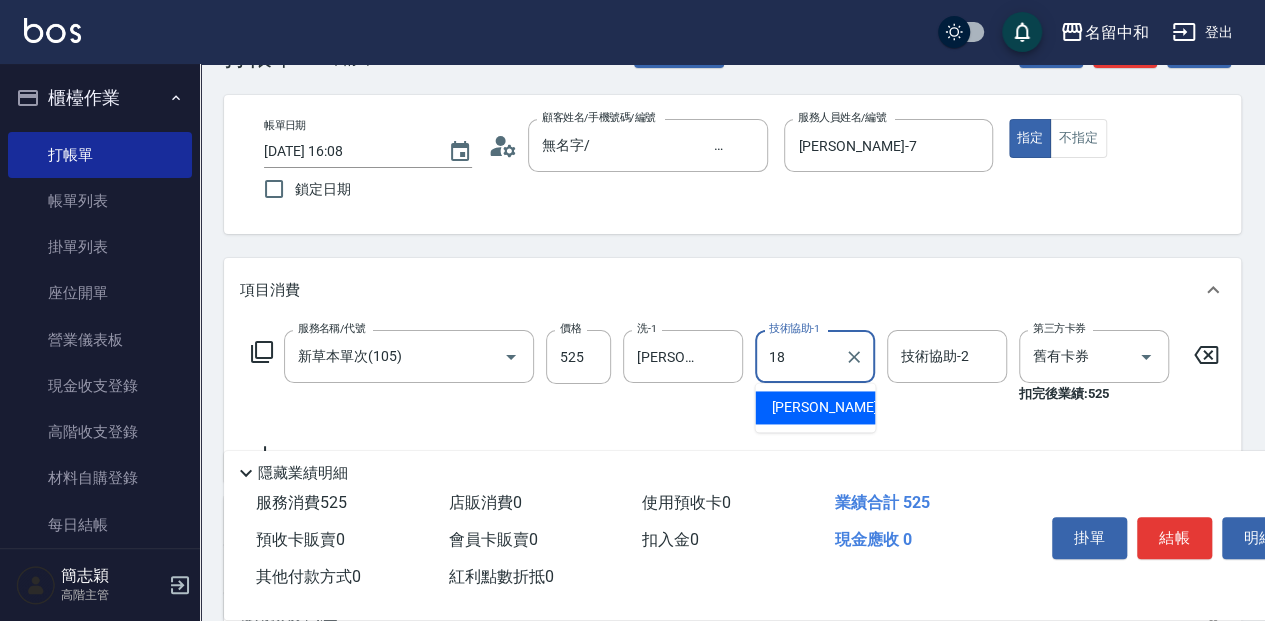 type on "[PERSON_NAME]-18" 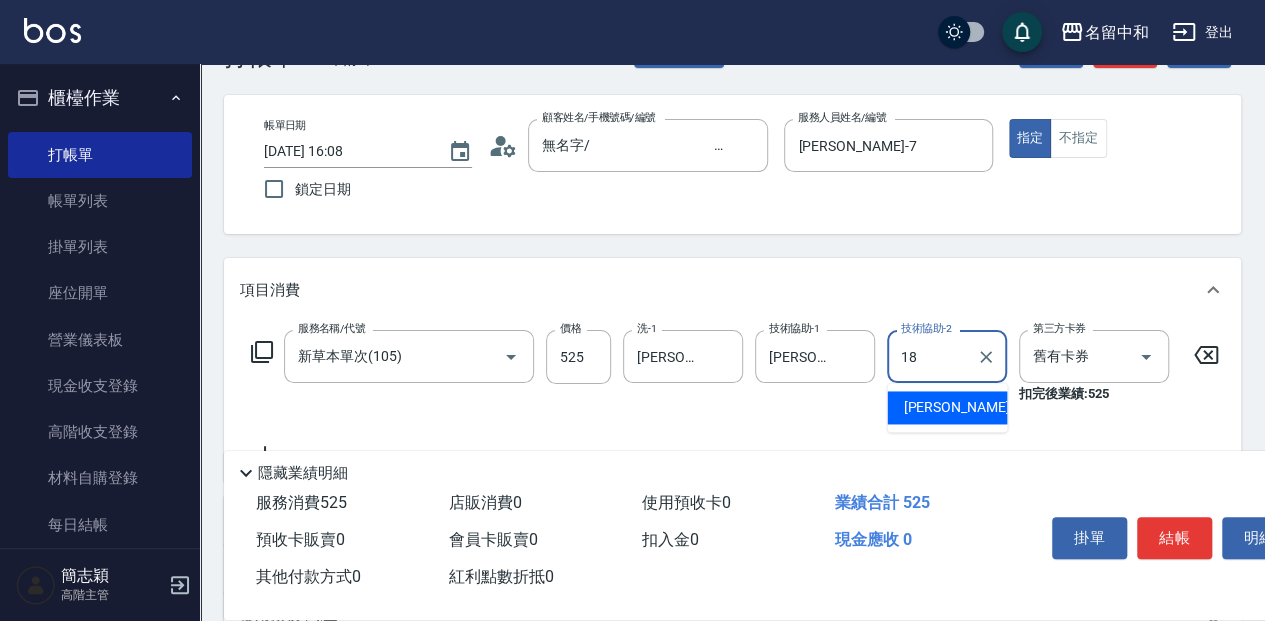 type on "[PERSON_NAME]-18" 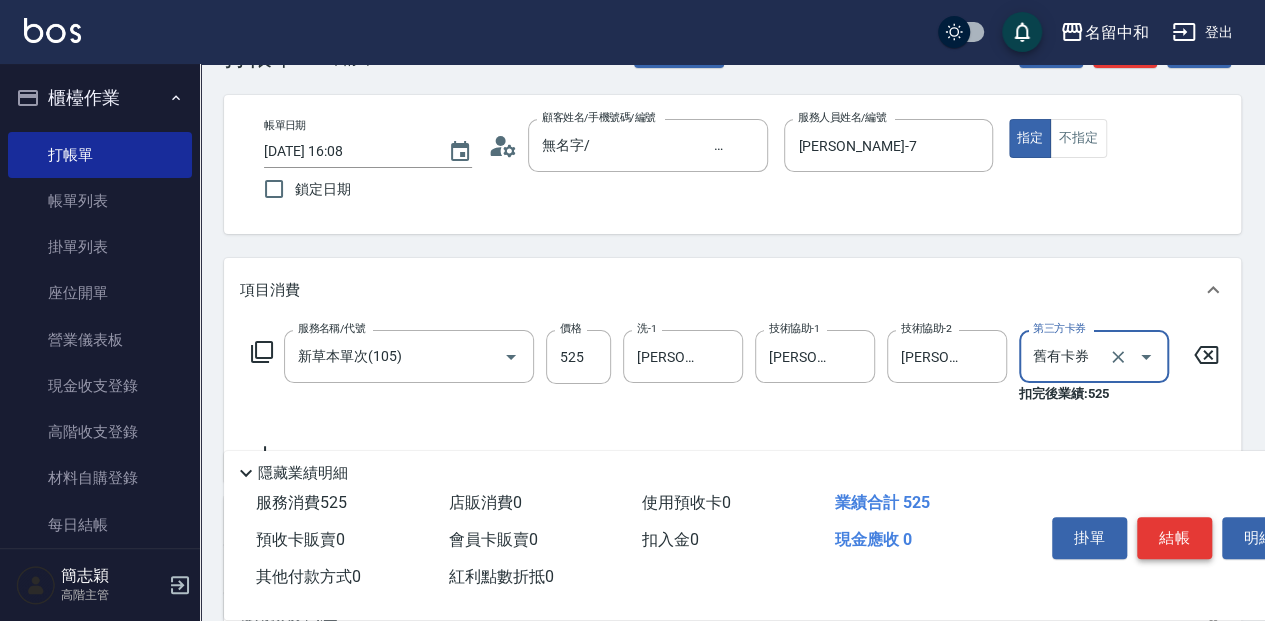 click on "結帳" at bounding box center [1174, 538] 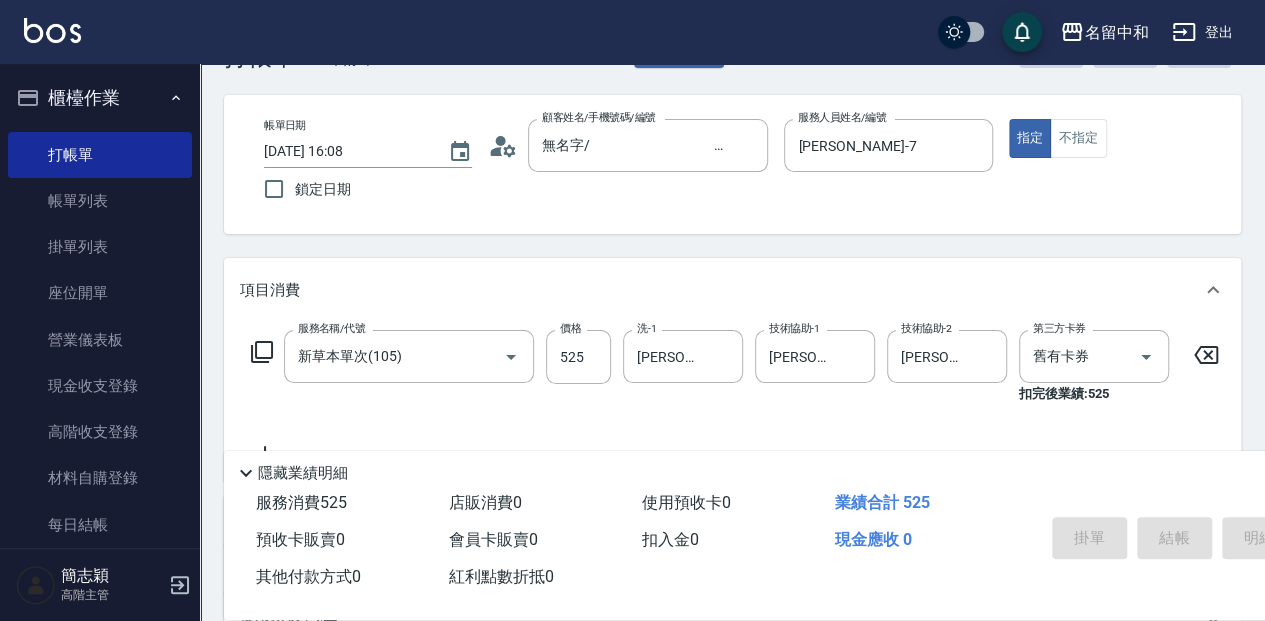 type 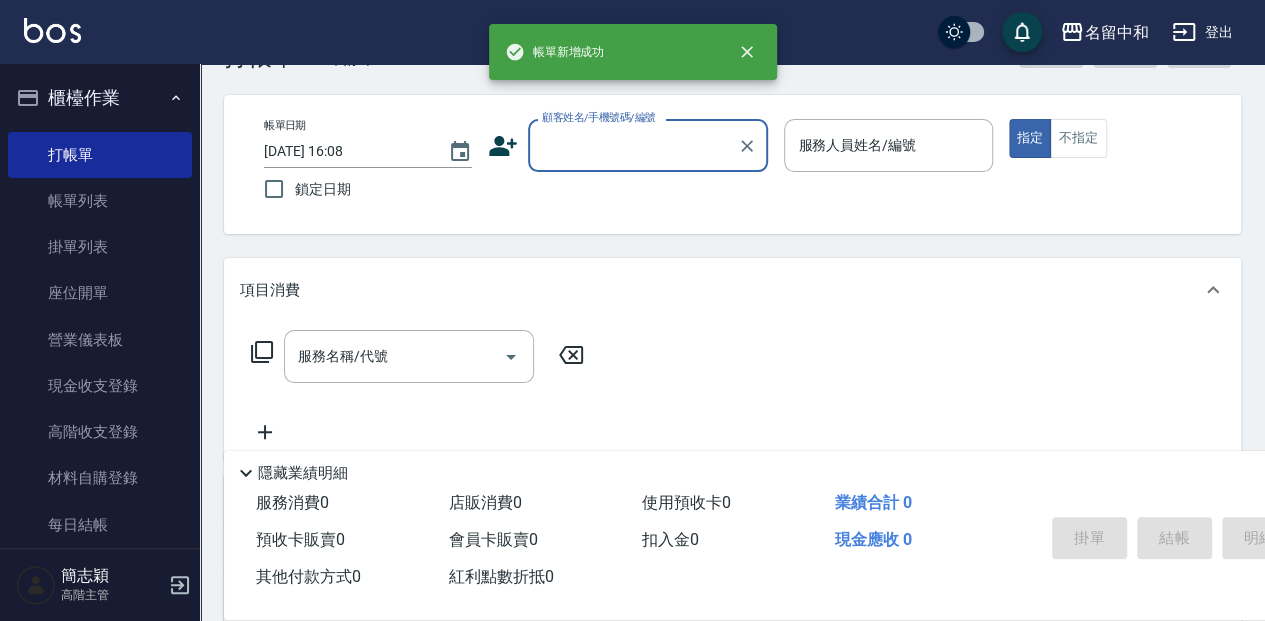 scroll, scrollTop: 0, scrollLeft: 0, axis: both 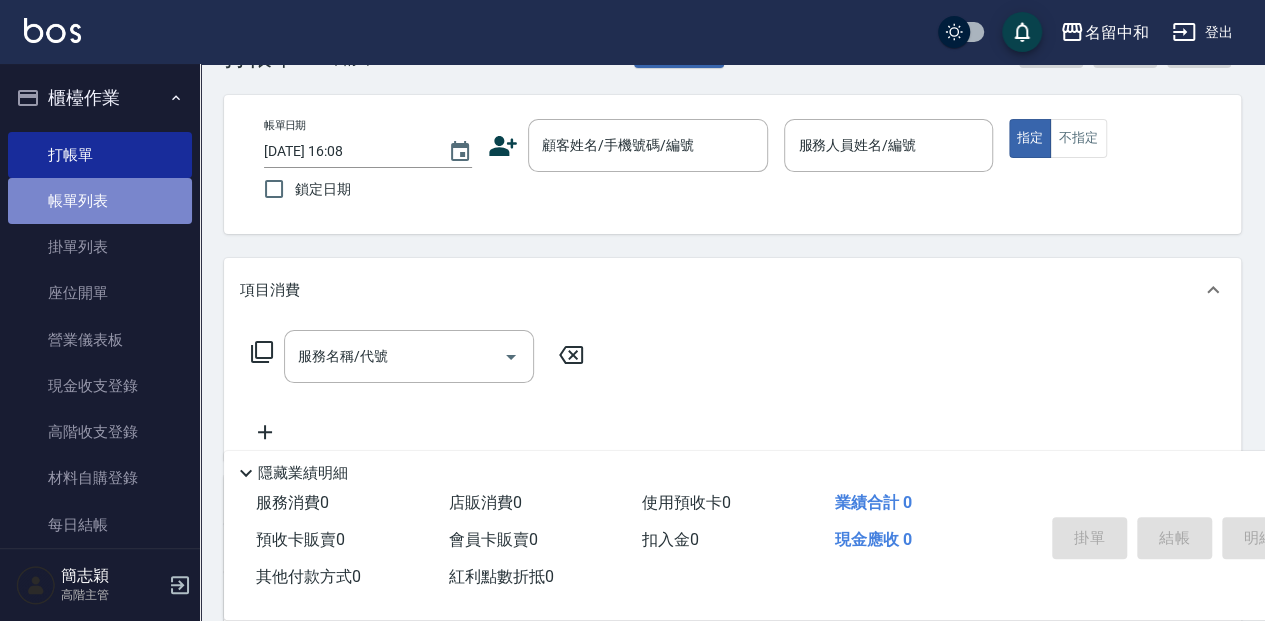 click on "帳單列表" at bounding box center [100, 201] 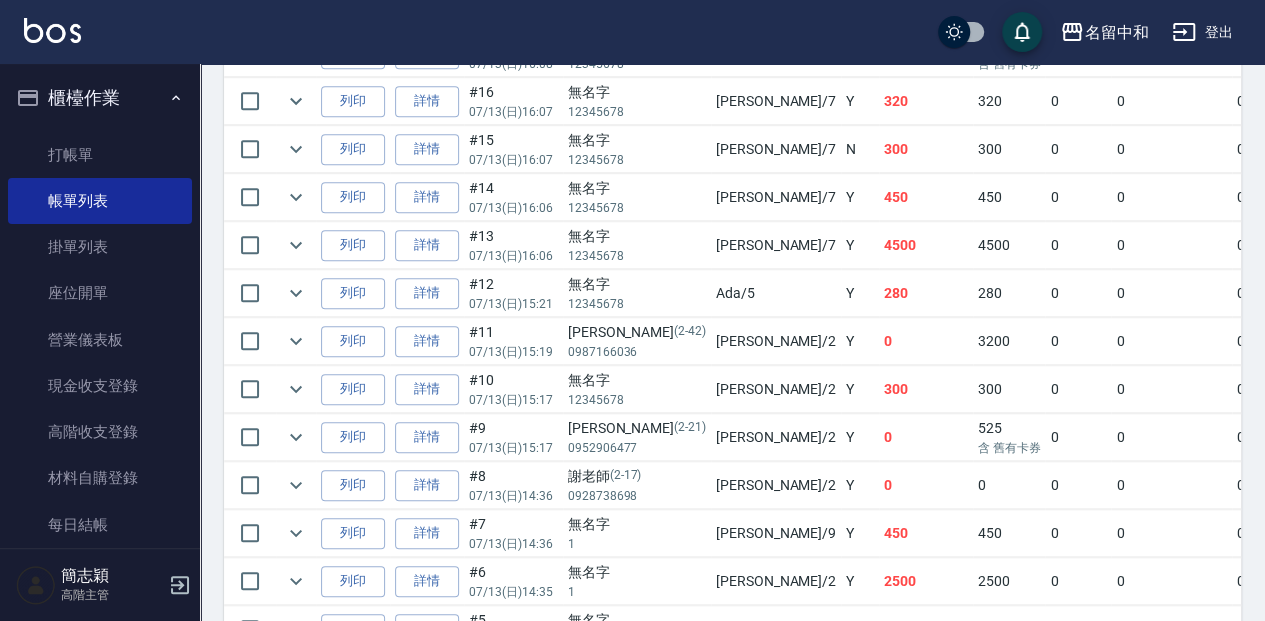 scroll, scrollTop: 602, scrollLeft: 0, axis: vertical 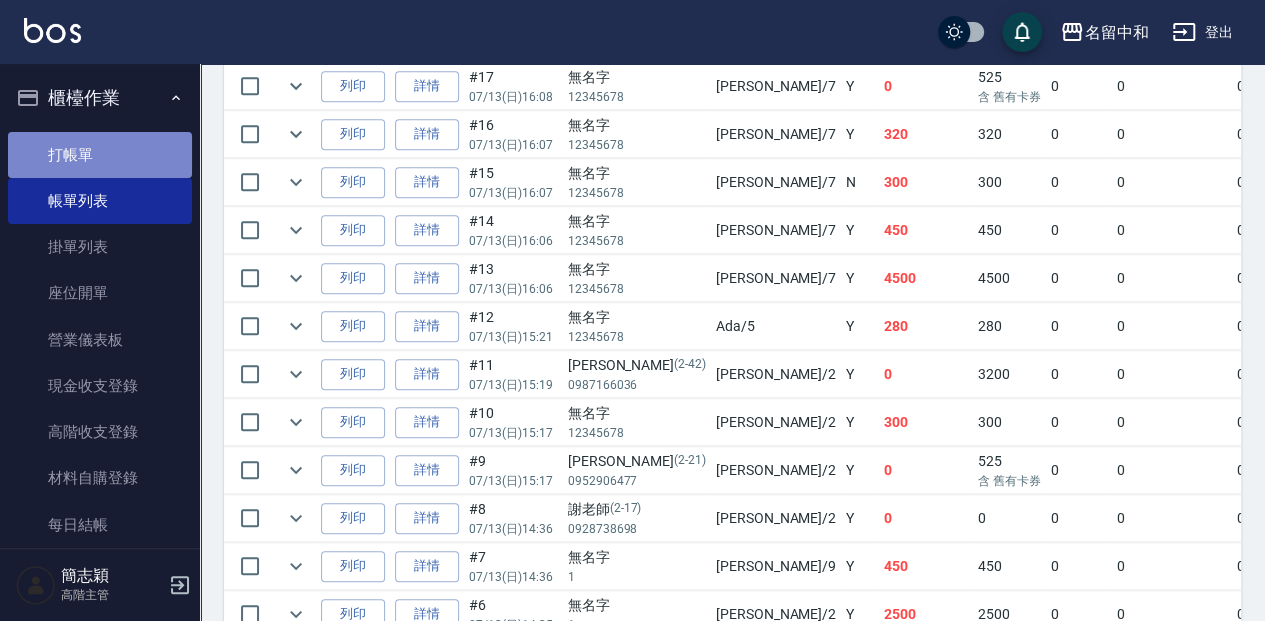 click on "打帳單" at bounding box center (100, 155) 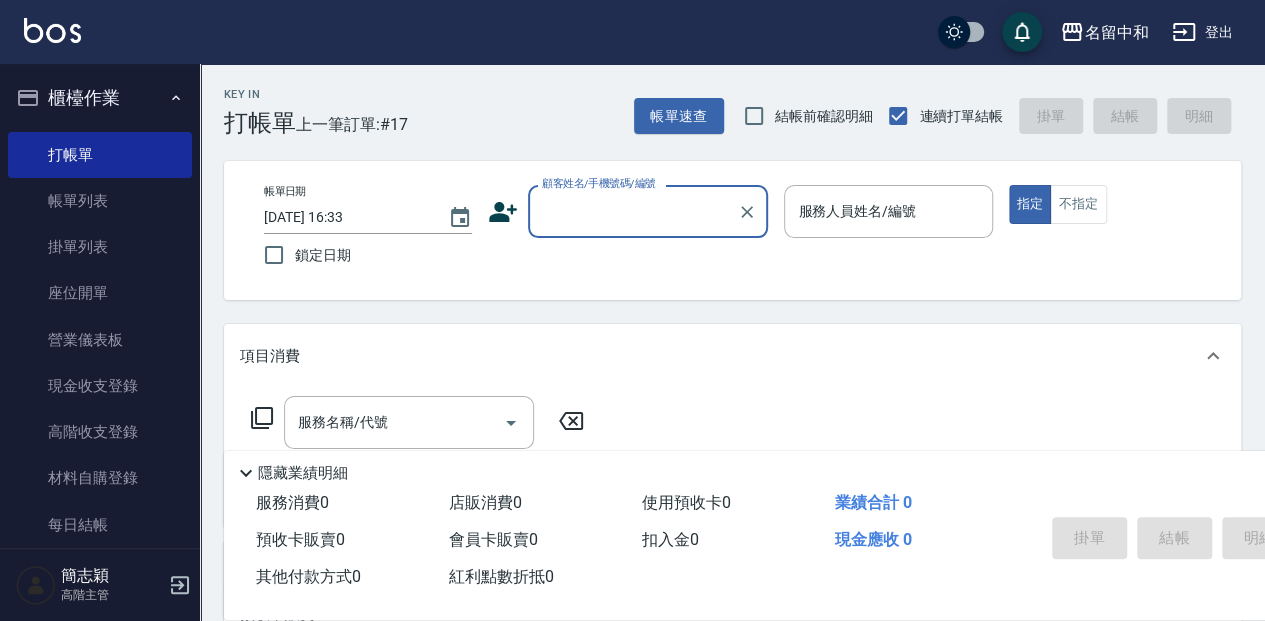 click on "顧客姓名/手機號碼/編號" at bounding box center (633, 211) 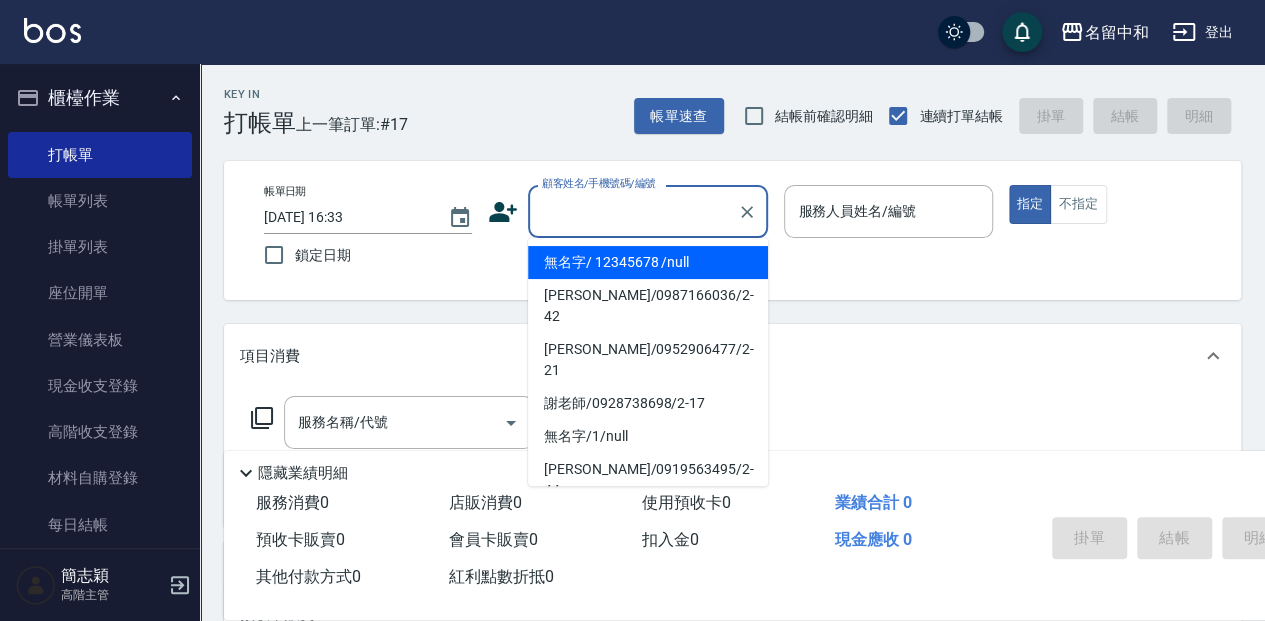 click on "無名字/                                                 12345678                              /null" at bounding box center [648, 262] 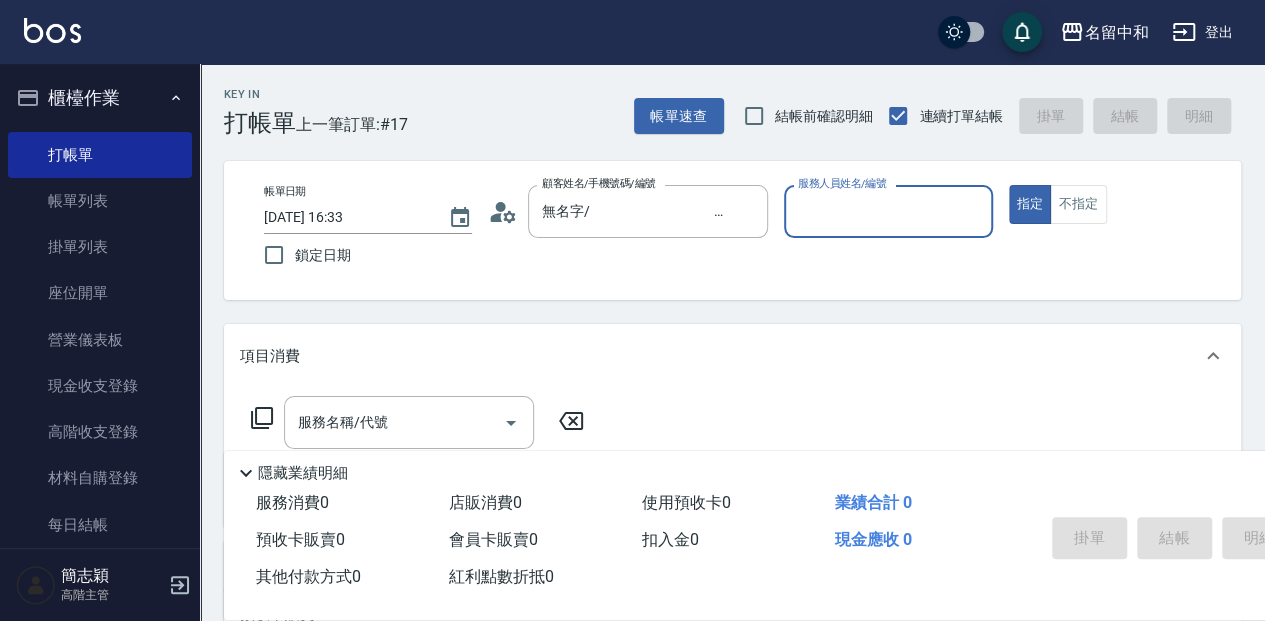 click on "服務人員姓名/編號" at bounding box center (888, 211) 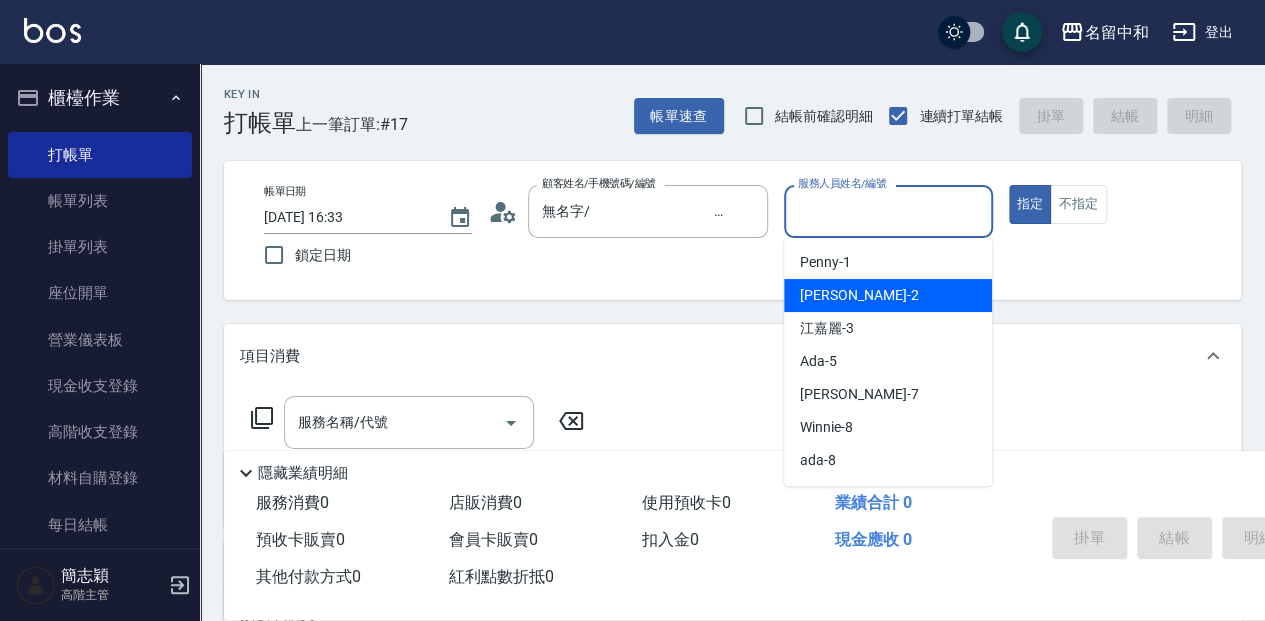 drag, startPoint x: 837, startPoint y: 287, endPoint x: 806, endPoint y: 288, distance: 31.016125 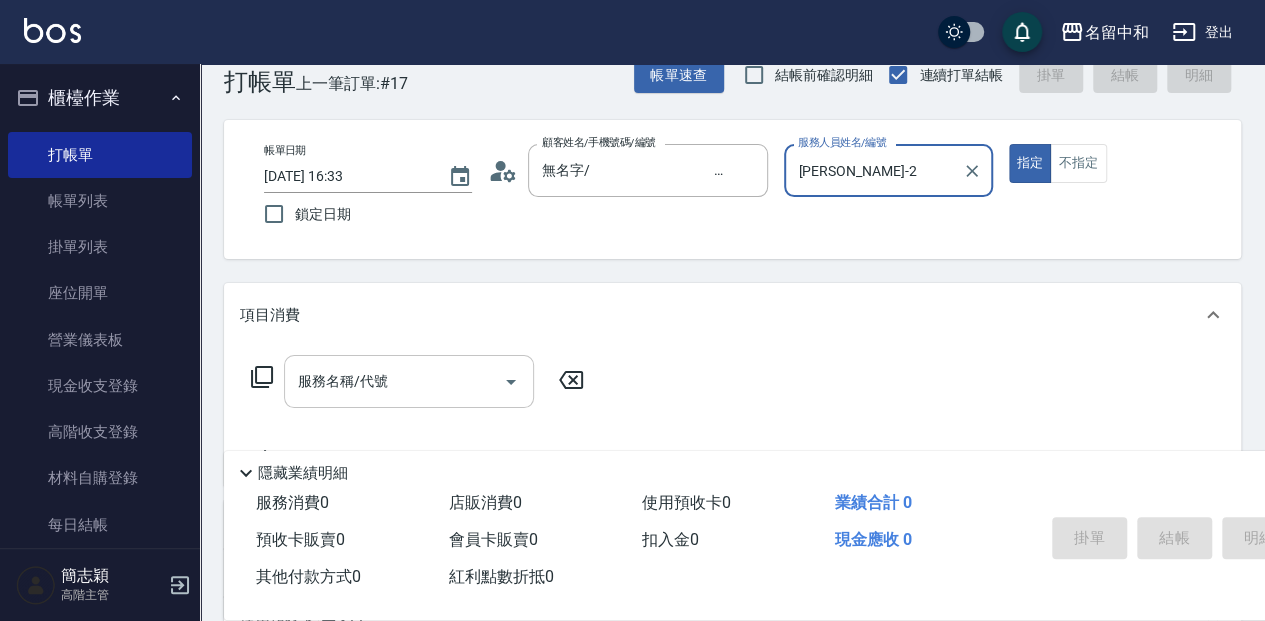 scroll, scrollTop: 66, scrollLeft: 0, axis: vertical 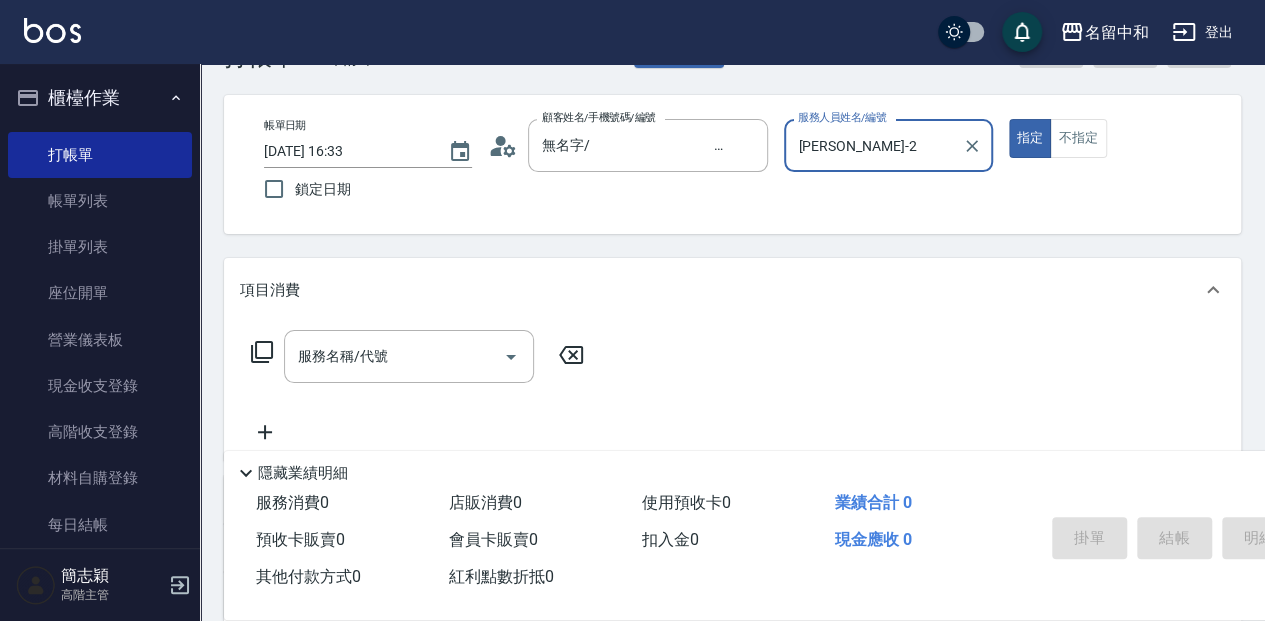 click on "服務名稱/代號" at bounding box center (394, 356) 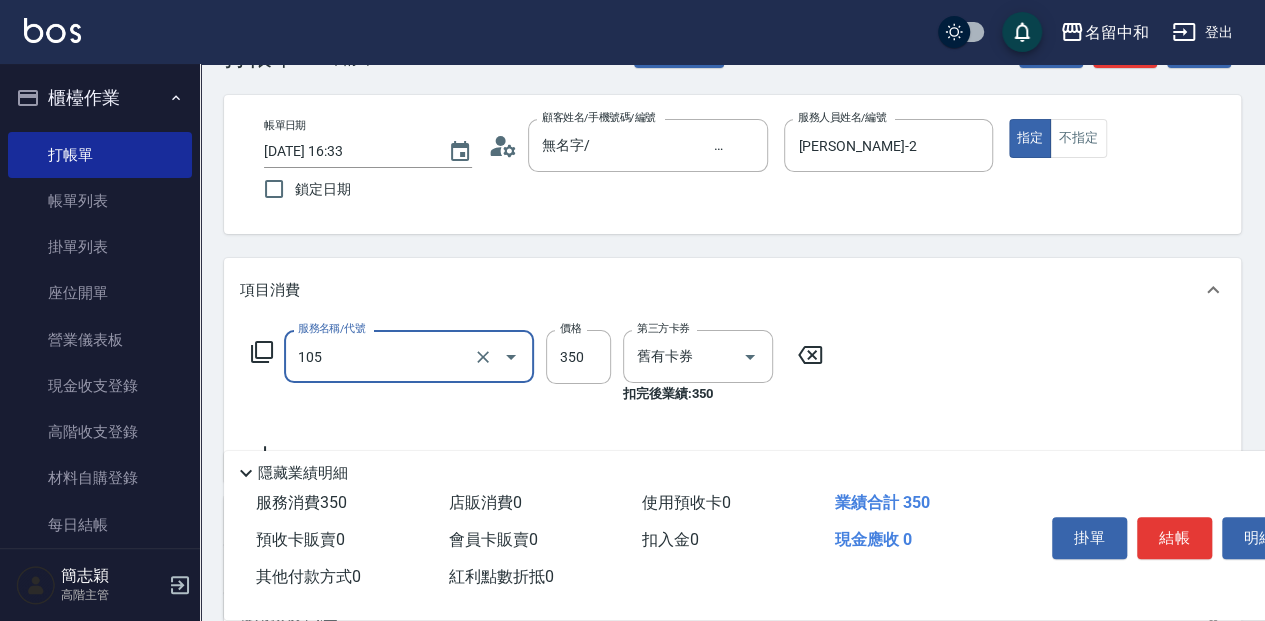 type on "新草本單次(105)" 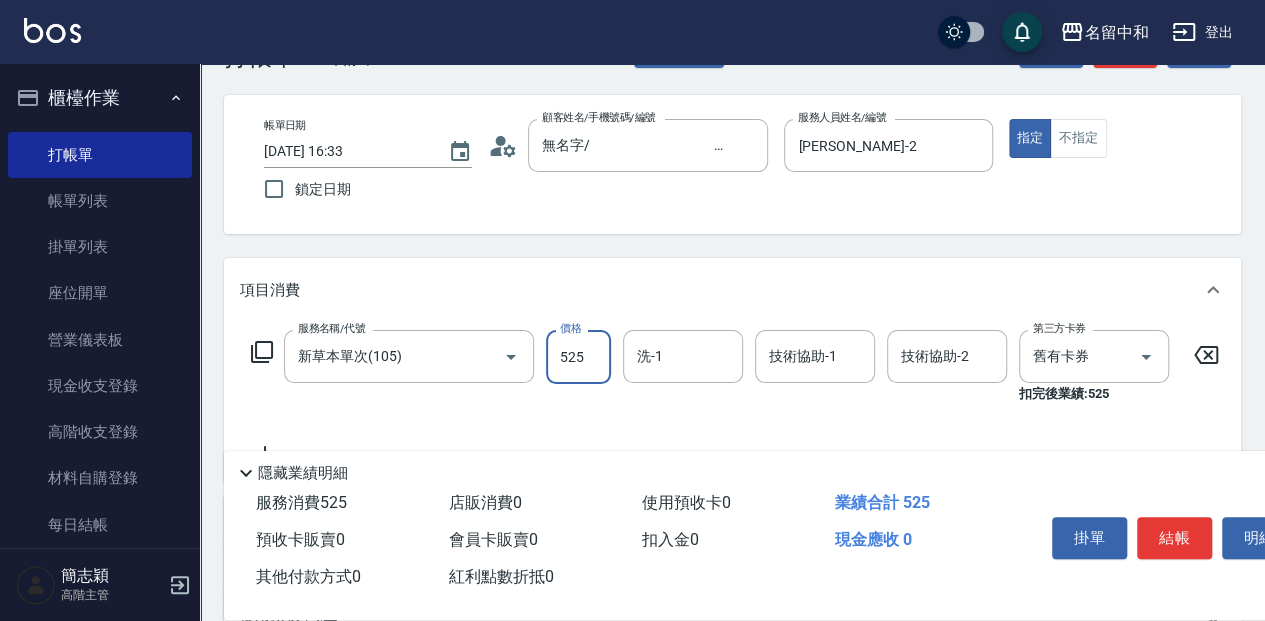 type on "525" 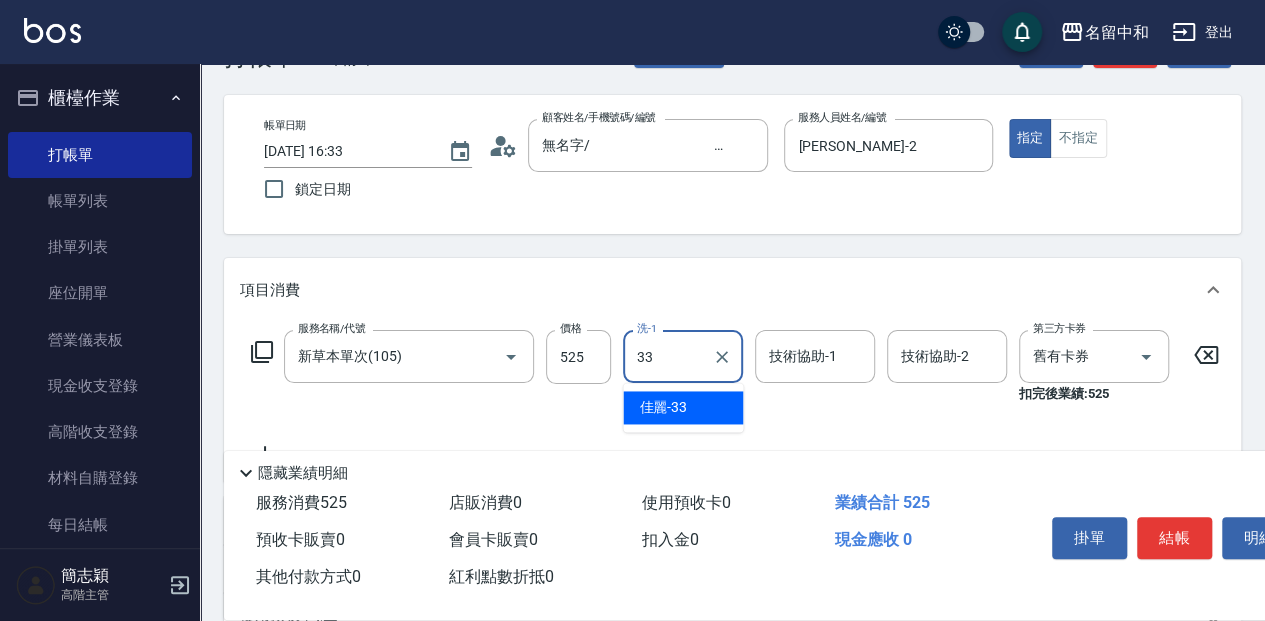 type on "佳麗-33" 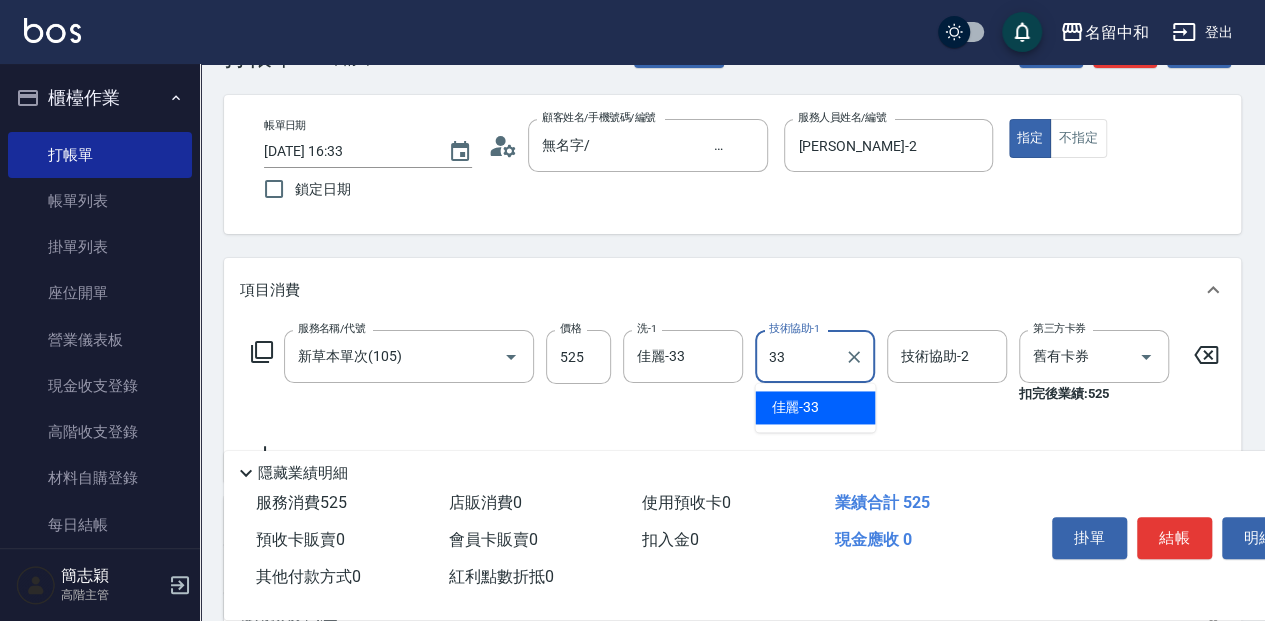 type on "佳麗-33" 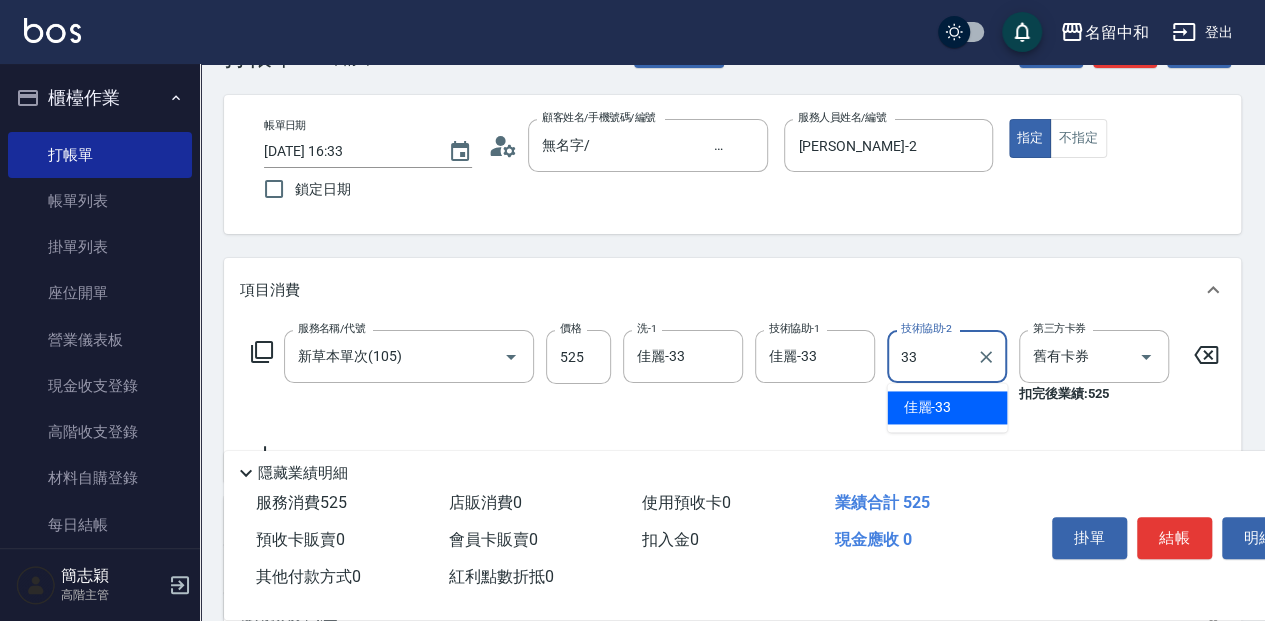 type on "佳麗-33" 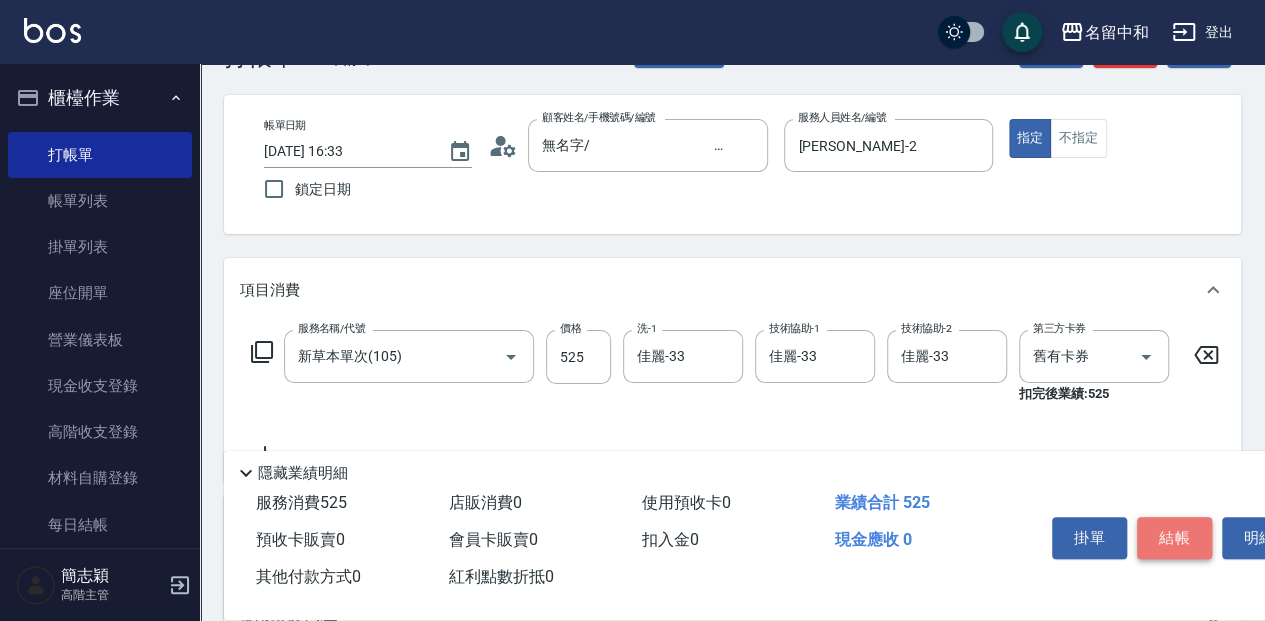 click on "結帳" at bounding box center (1174, 538) 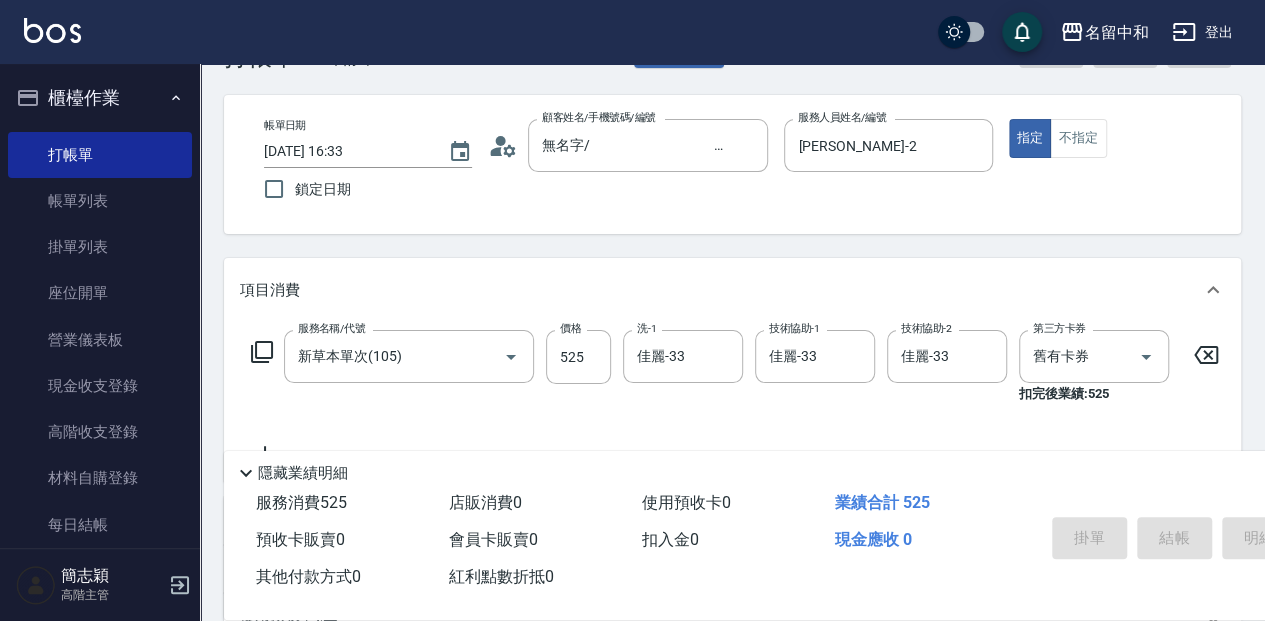type 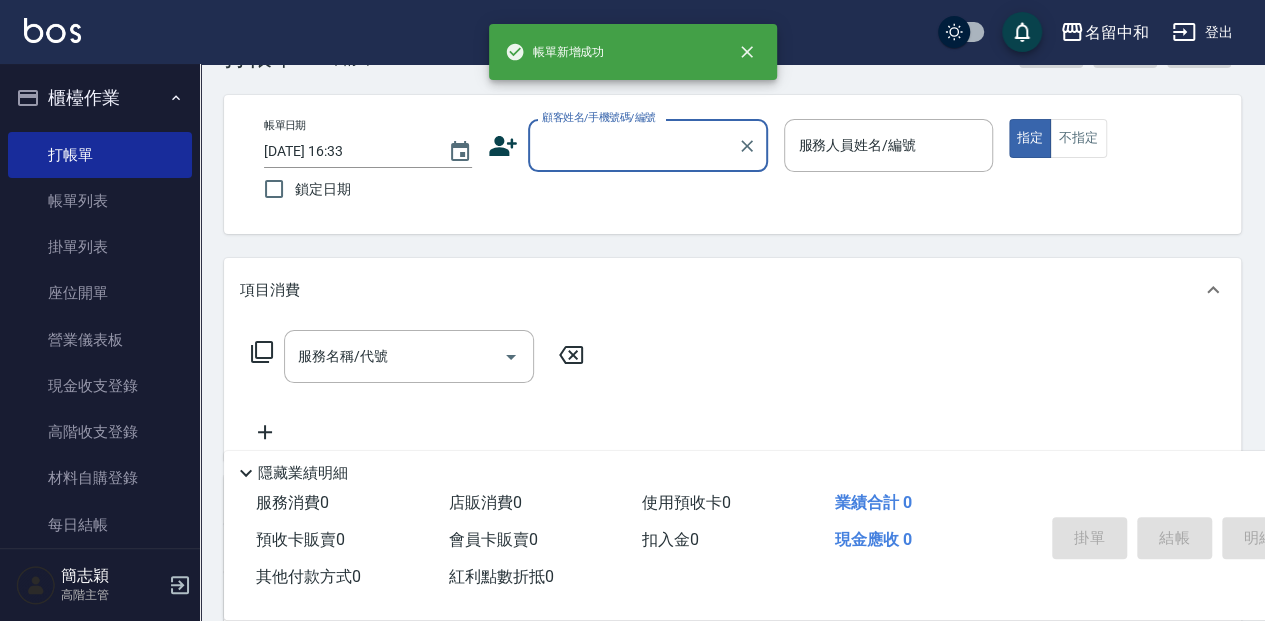 scroll, scrollTop: 0, scrollLeft: 0, axis: both 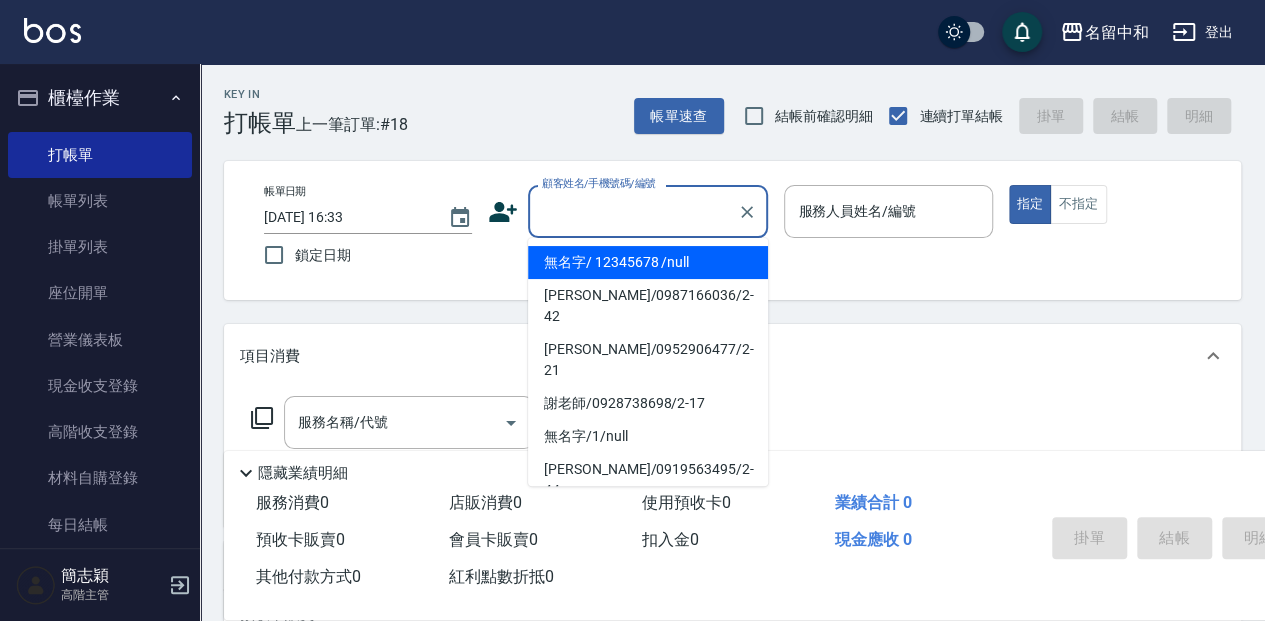 click on "顧客姓名/手機號碼/編號" at bounding box center (633, 211) 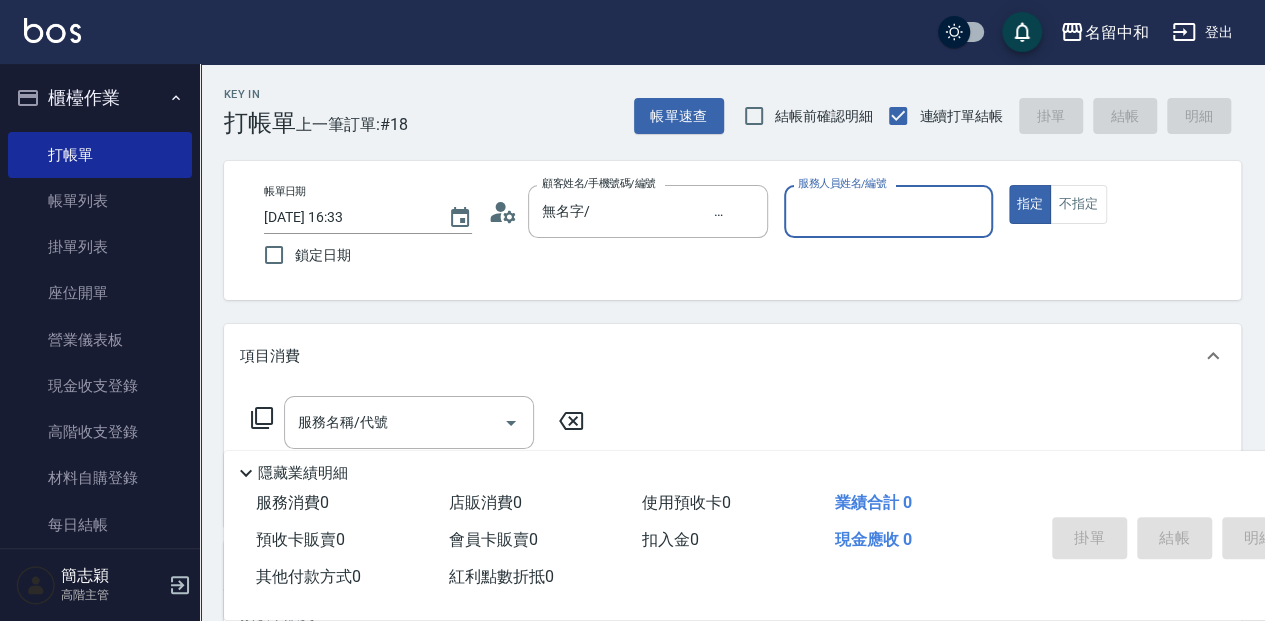 click on "服務人員姓名/編號" at bounding box center [888, 211] 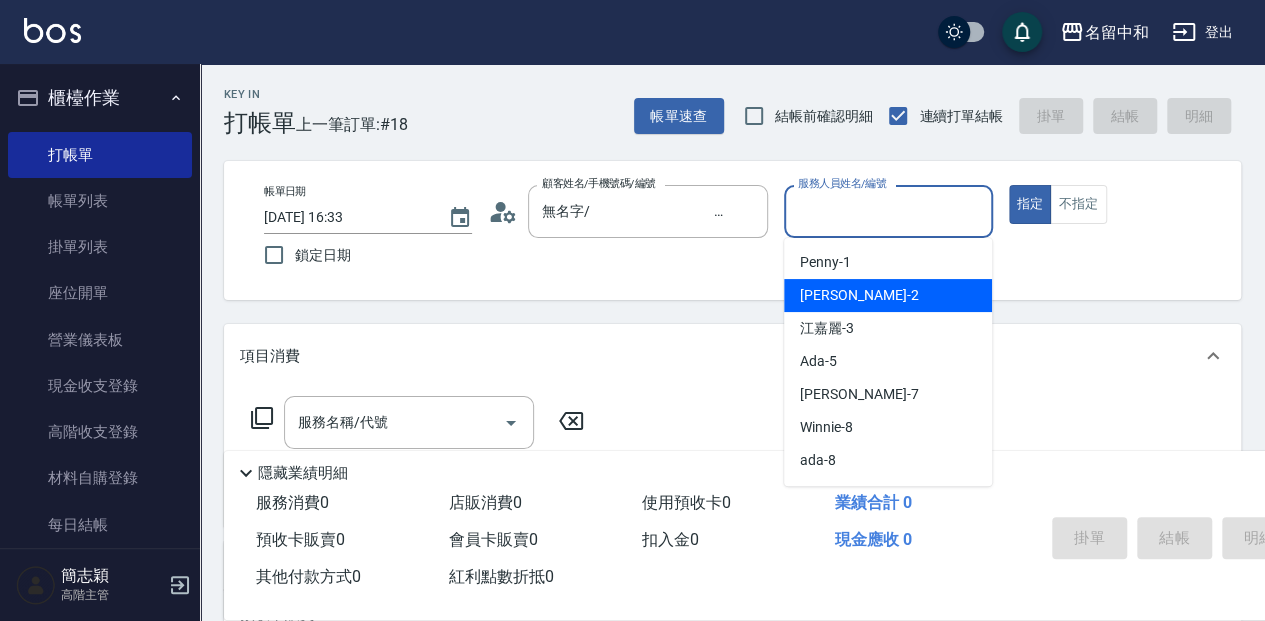 click on "[PERSON_NAME] -2" at bounding box center [888, 295] 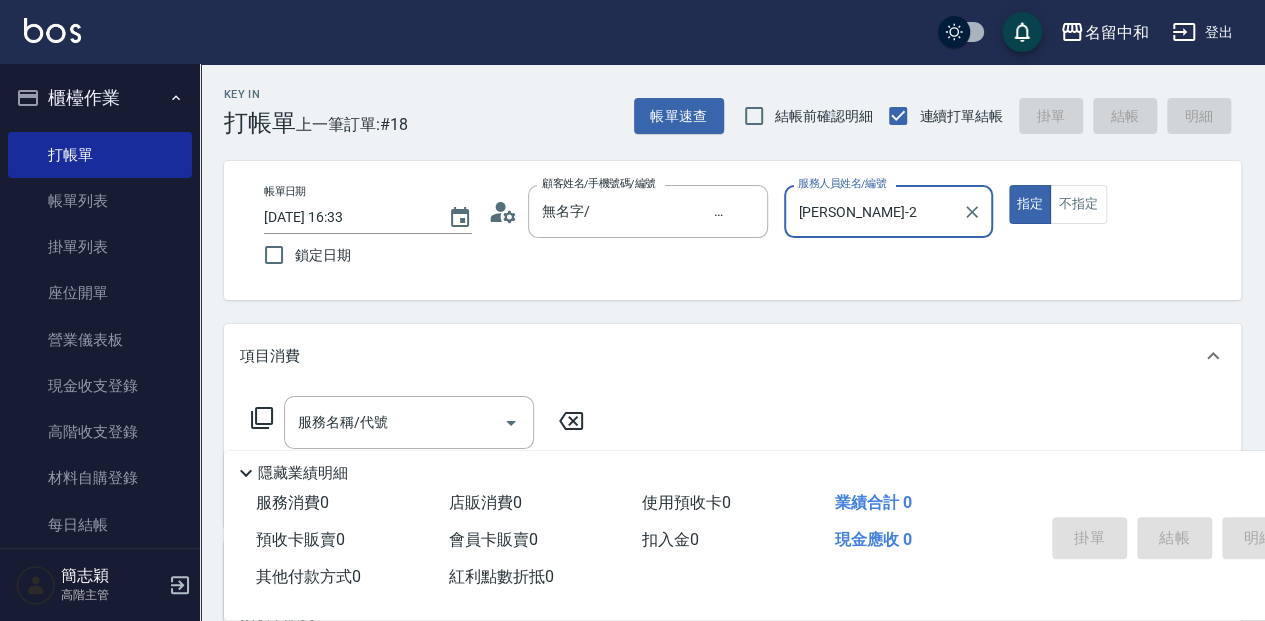 click on "服務名稱/代號 服務名稱/代號" at bounding box center (409, 422) 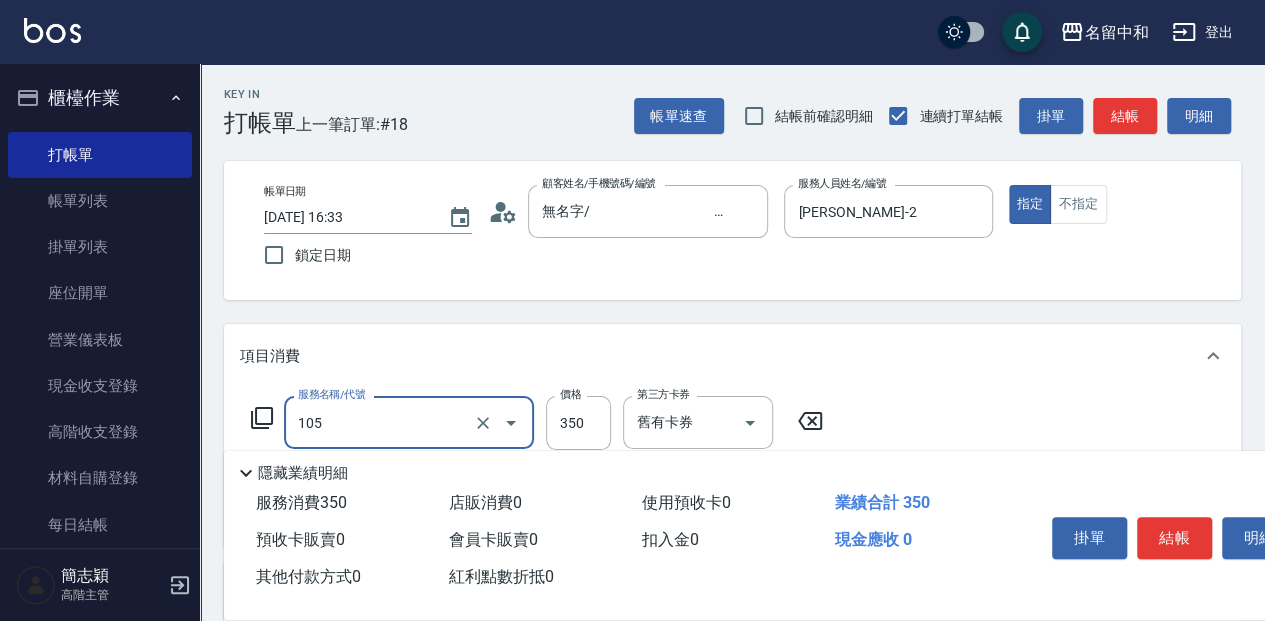 type on "新草本單次(105)" 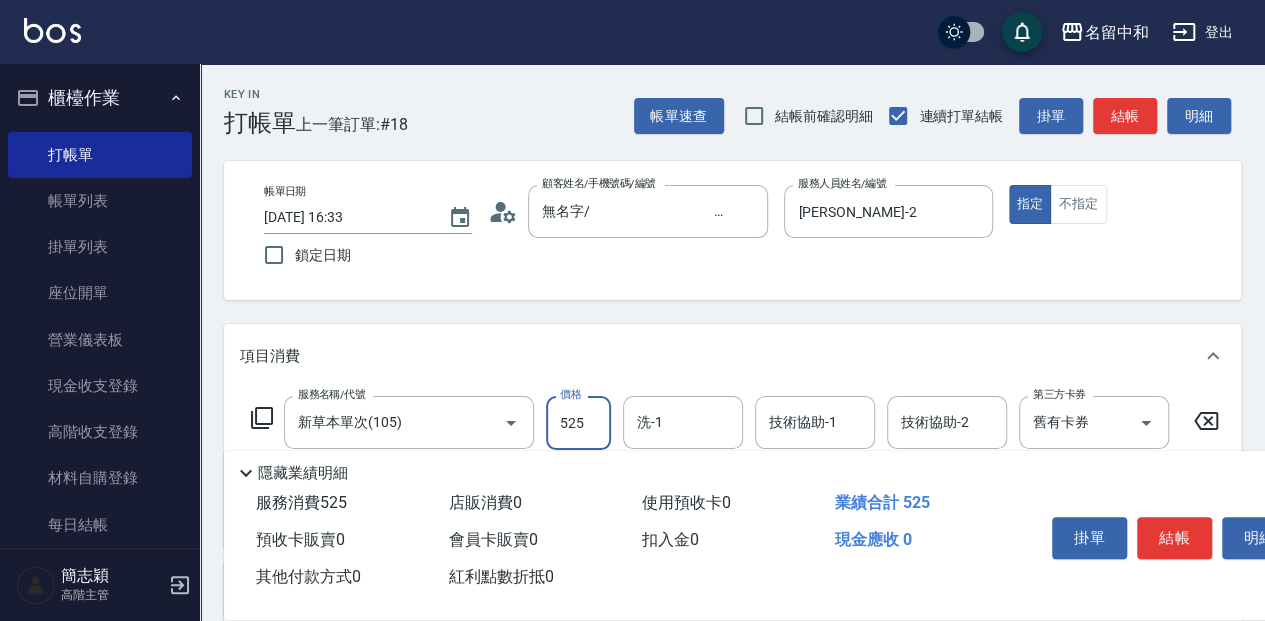type on "525" 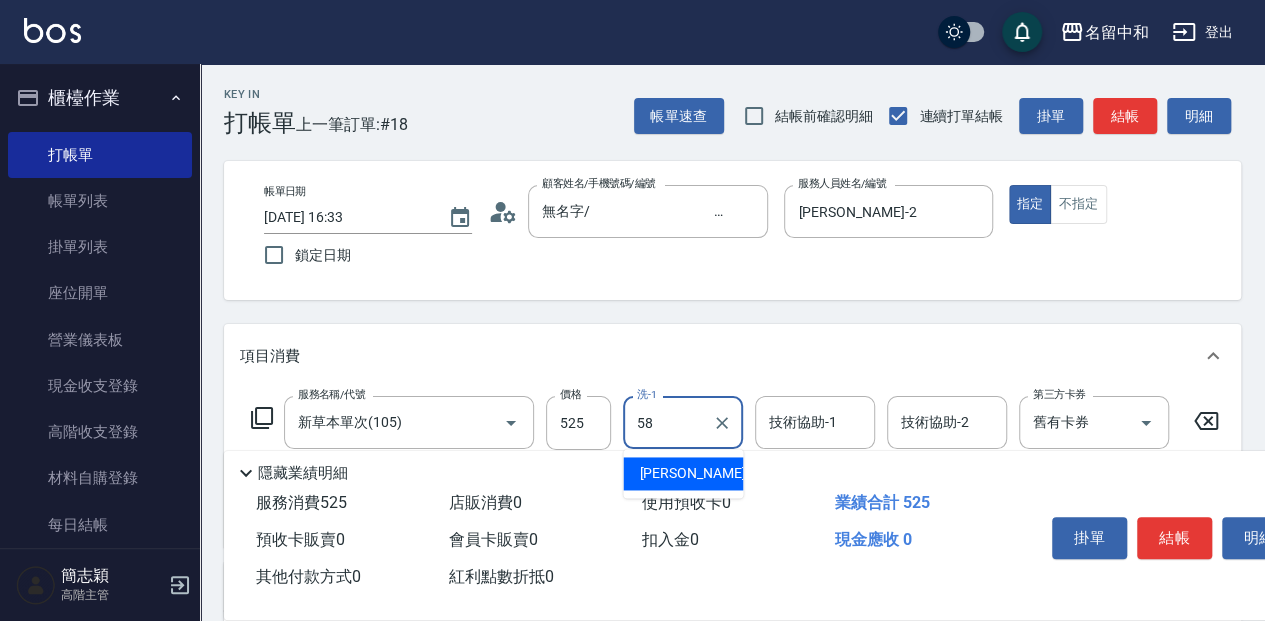 type on "[PERSON_NAME]-58" 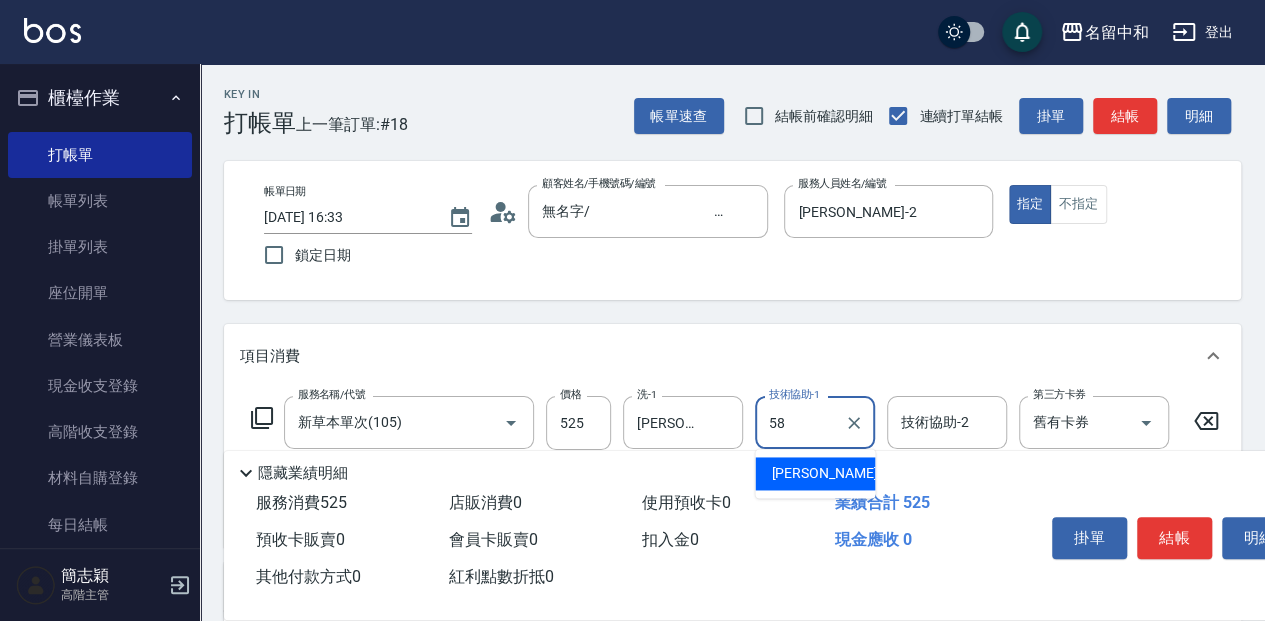 type on "[PERSON_NAME]-58" 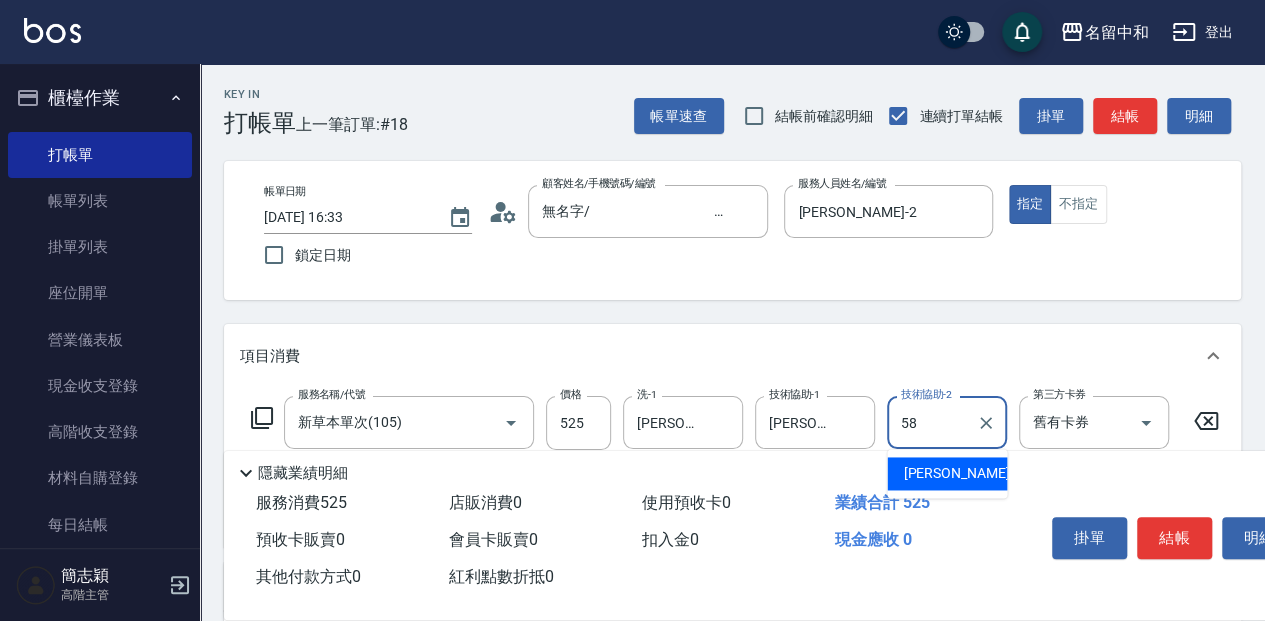type on "[PERSON_NAME]-58" 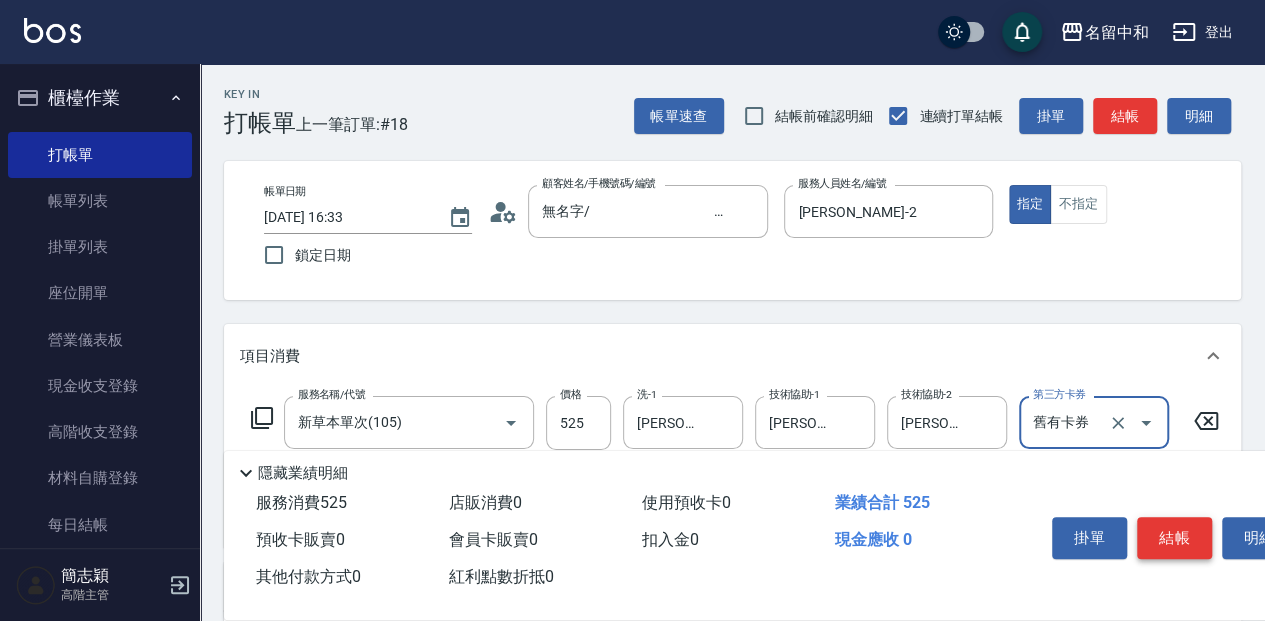 click on "結帳" at bounding box center (1174, 538) 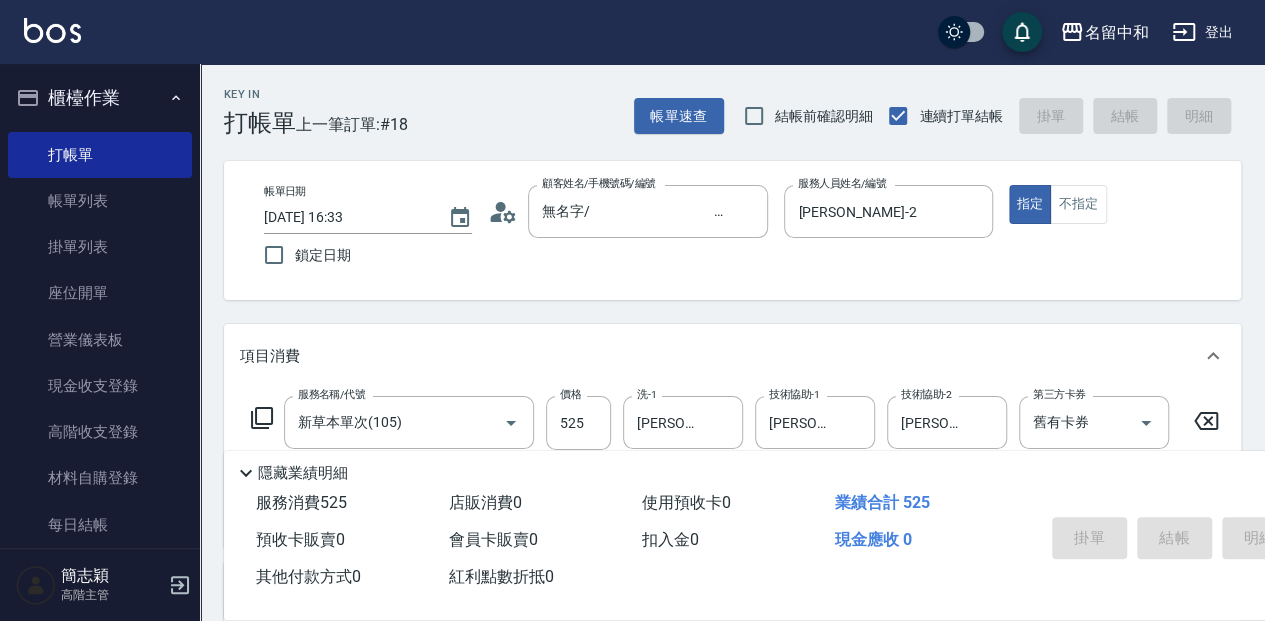 type on "[DATE] 16:34" 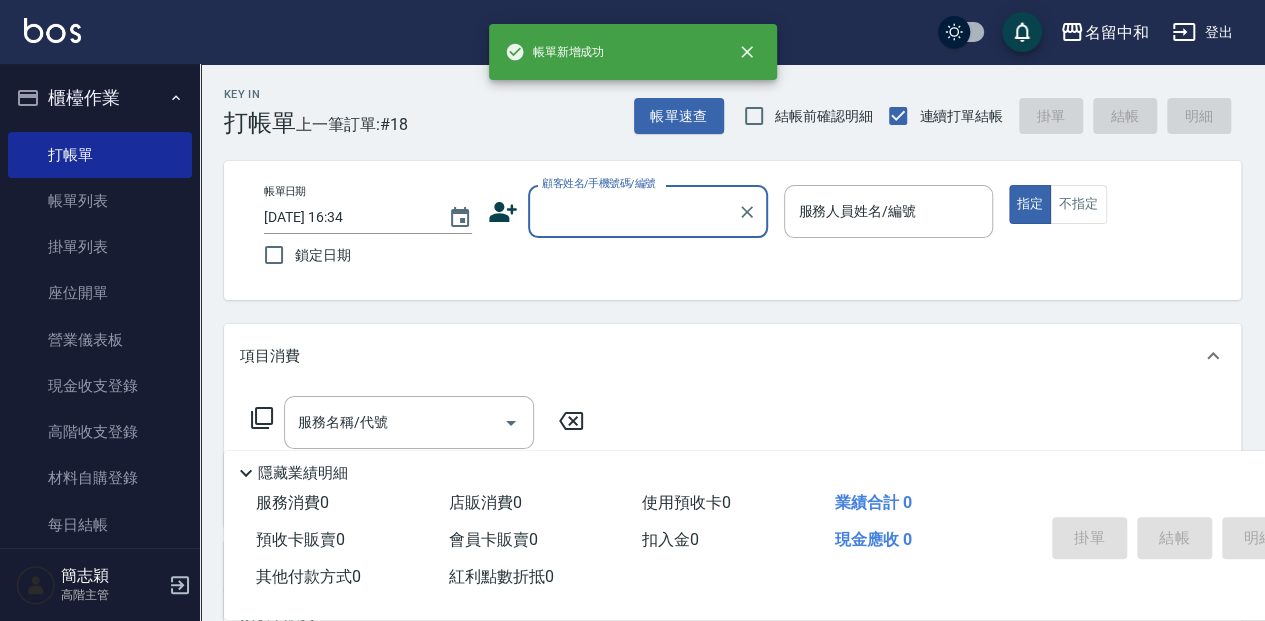scroll, scrollTop: 0, scrollLeft: 0, axis: both 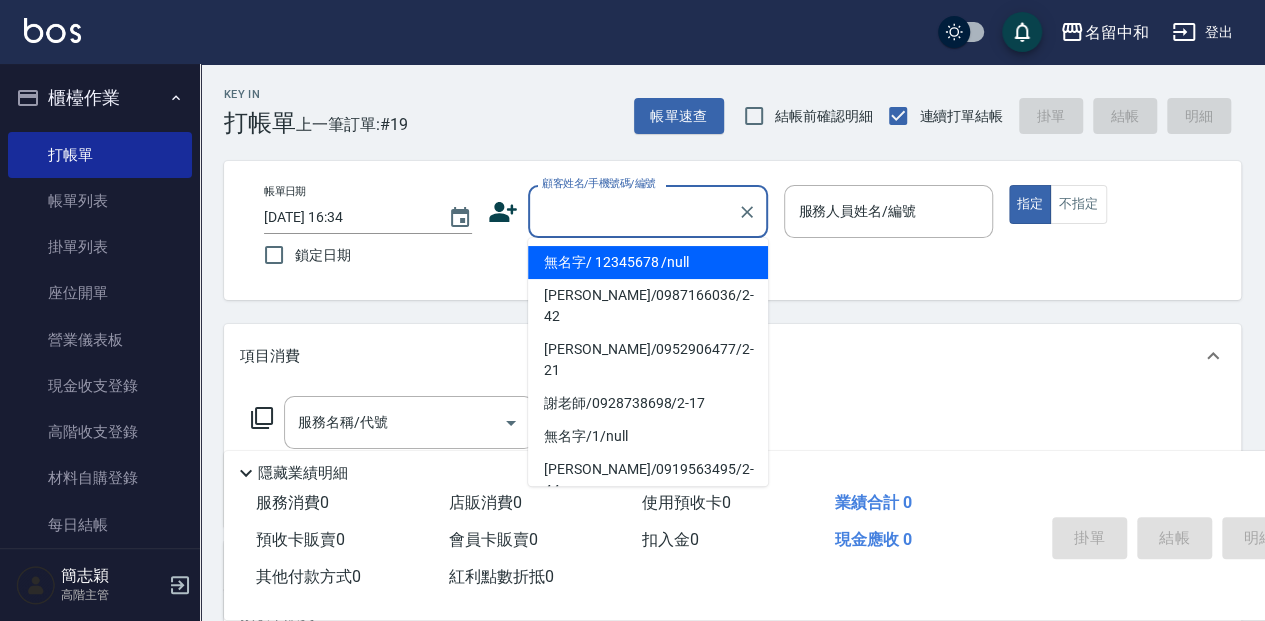 click on "顧客姓名/手機號碼/編號" at bounding box center [633, 211] 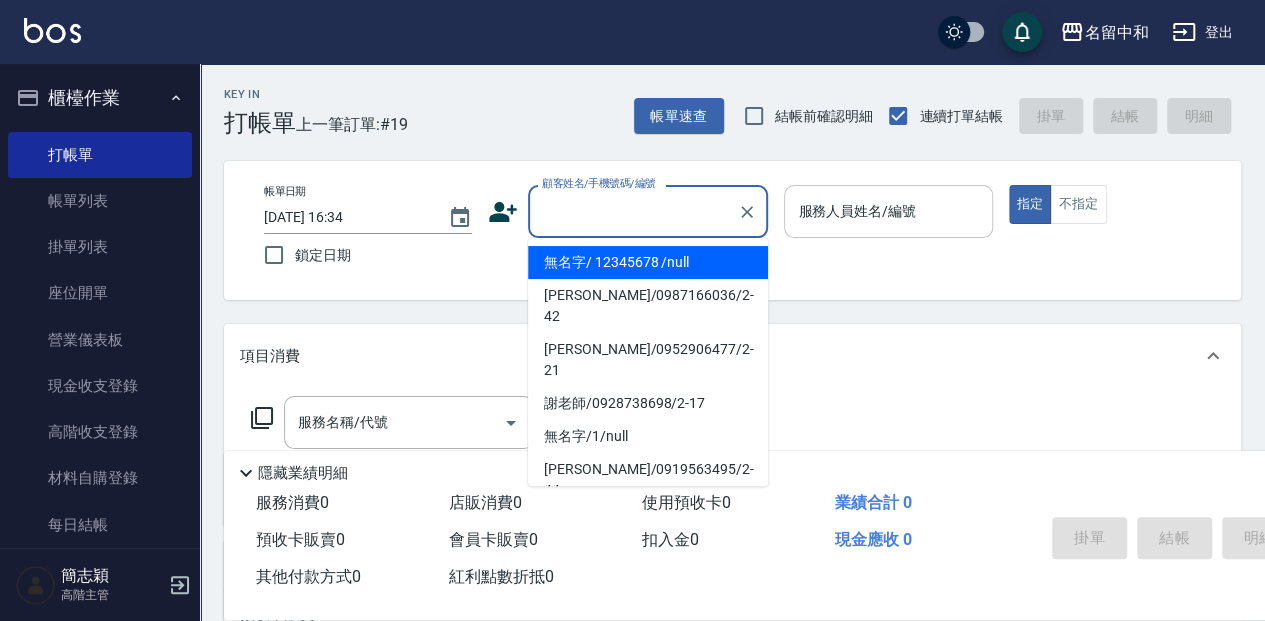 type on "無名字/                                                 12345678                              /null" 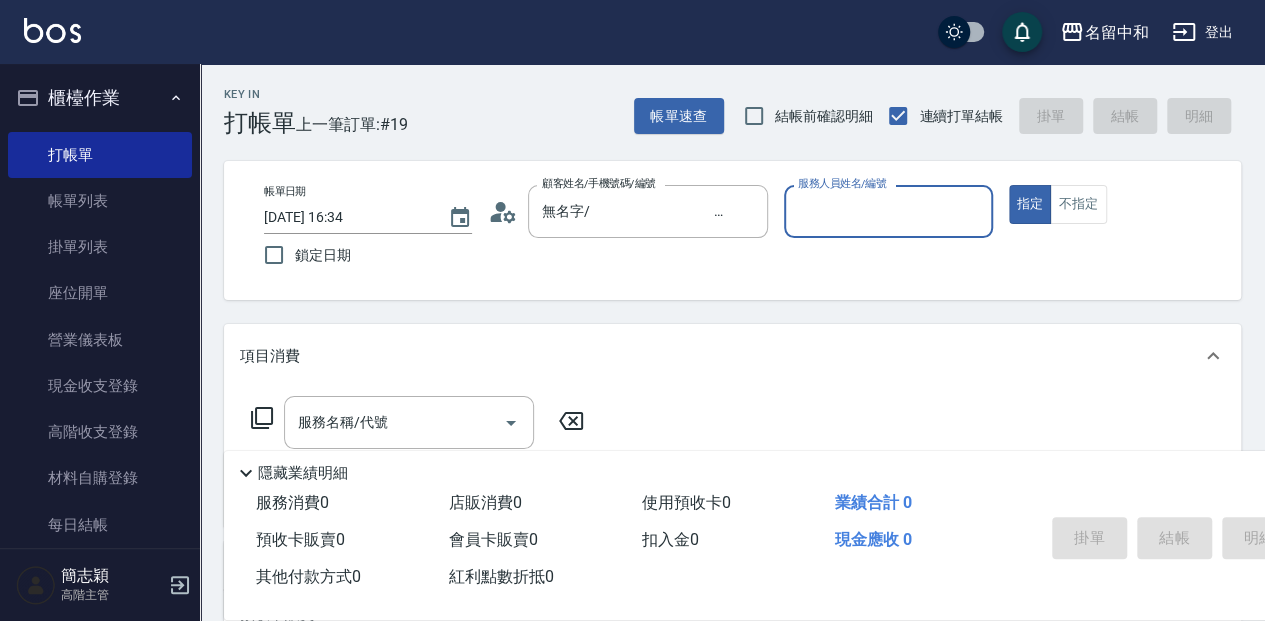drag, startPoint x: 856, startPoint y: 198, endPoint x: 851, endPoint y: 230, distance: 32.38827 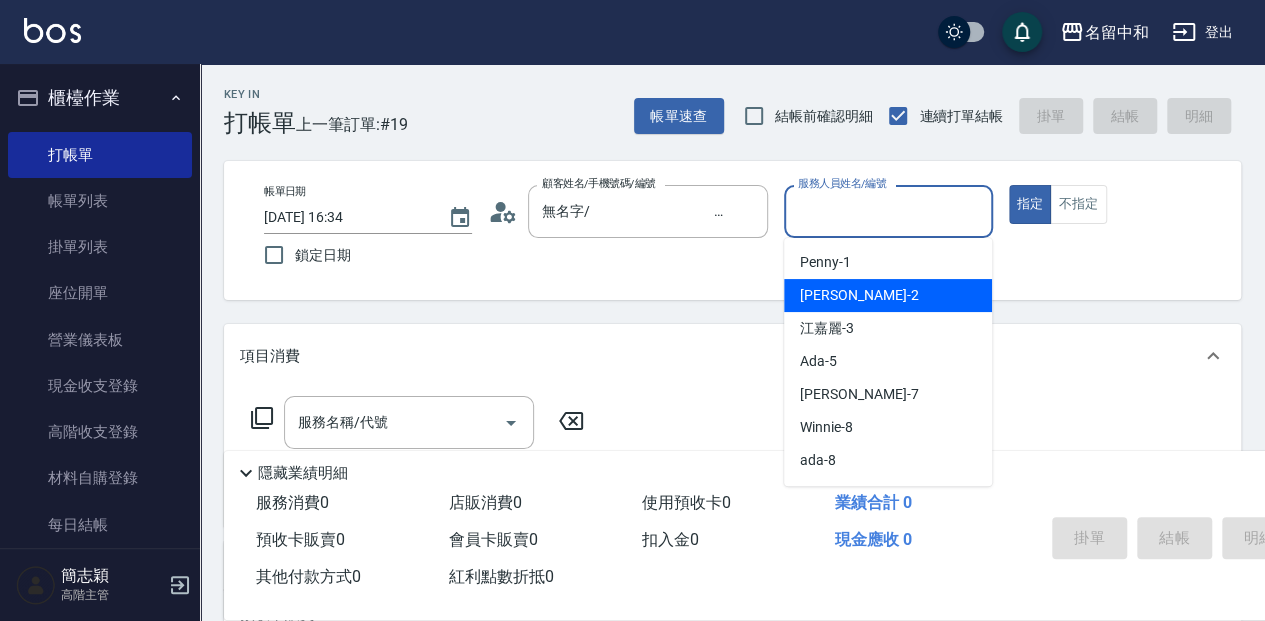 click on "[PERSON_NAME] -2" at bounding box center (888, 295) 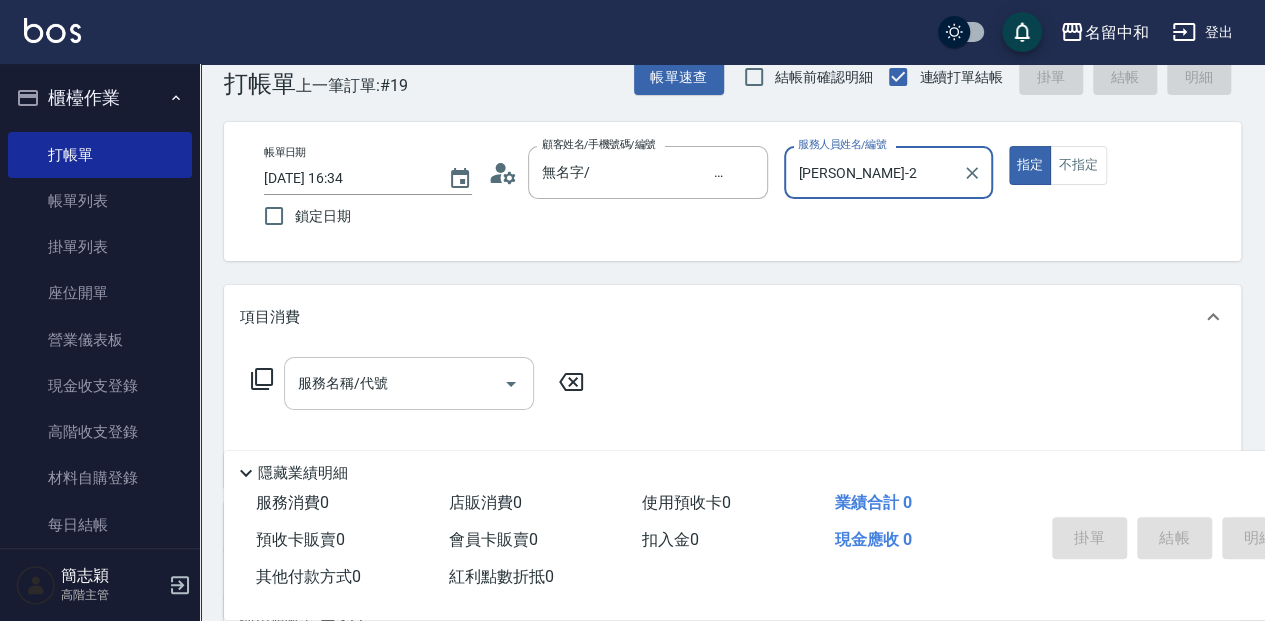 scroll, scrollTop: 66, scrollLeft: 0, axis: vertical 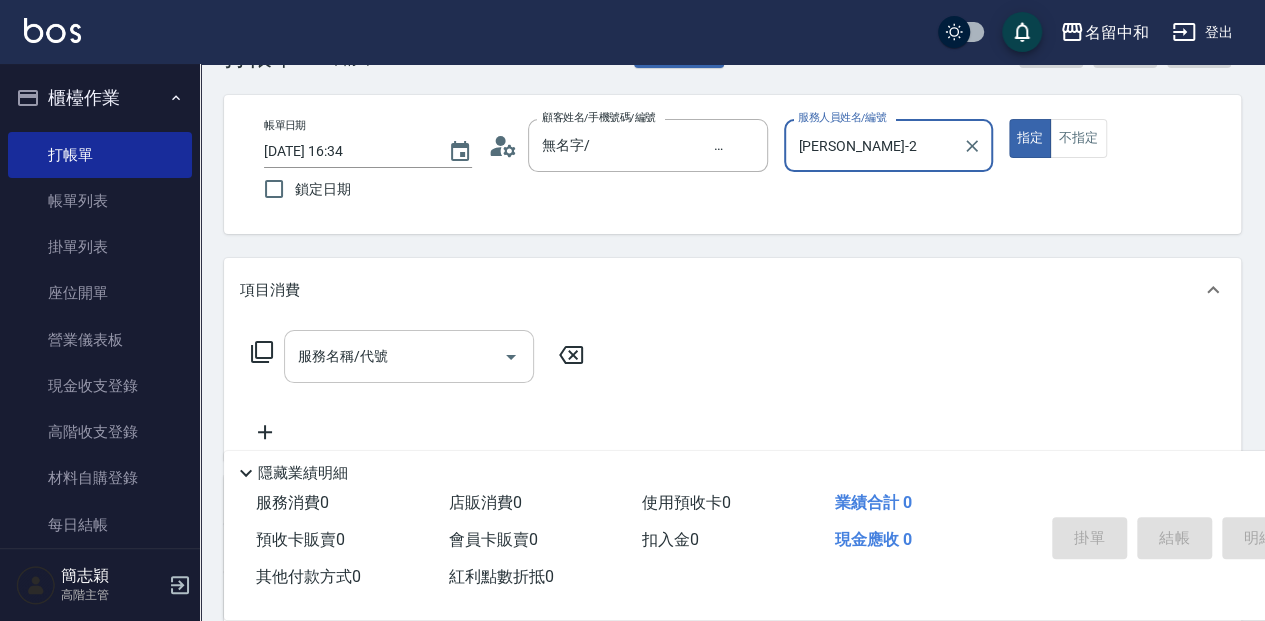 click on "服務名稱/代號" at bounding box center (394, 356) 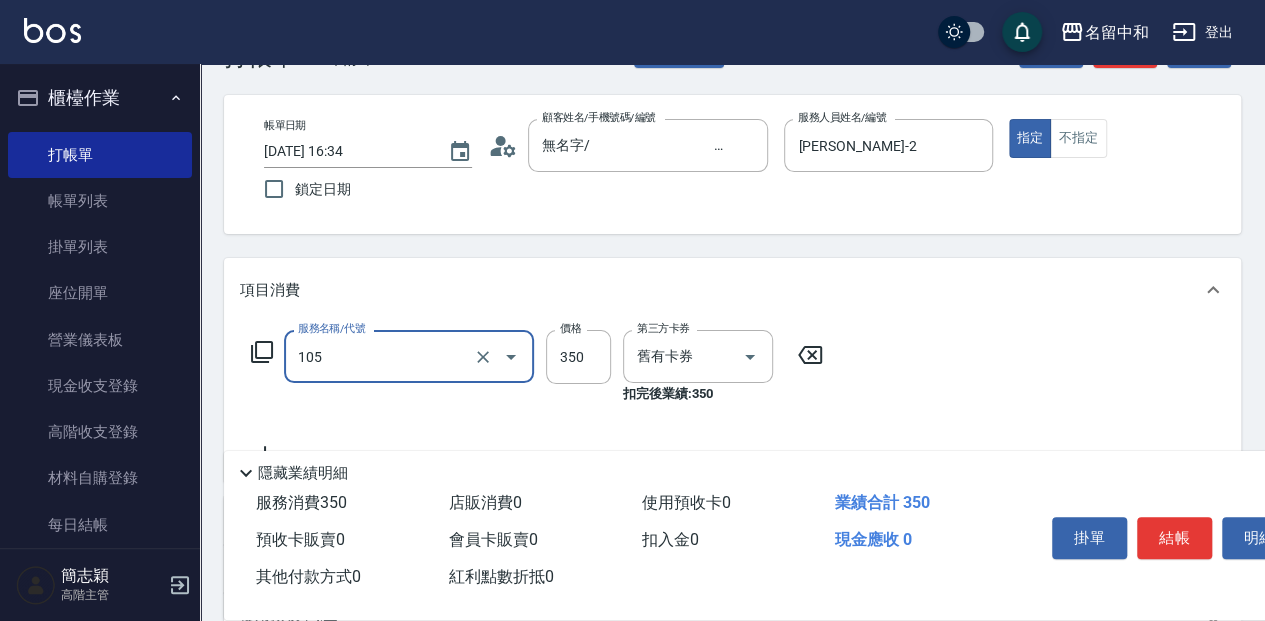 type on "新草本單次(105)" 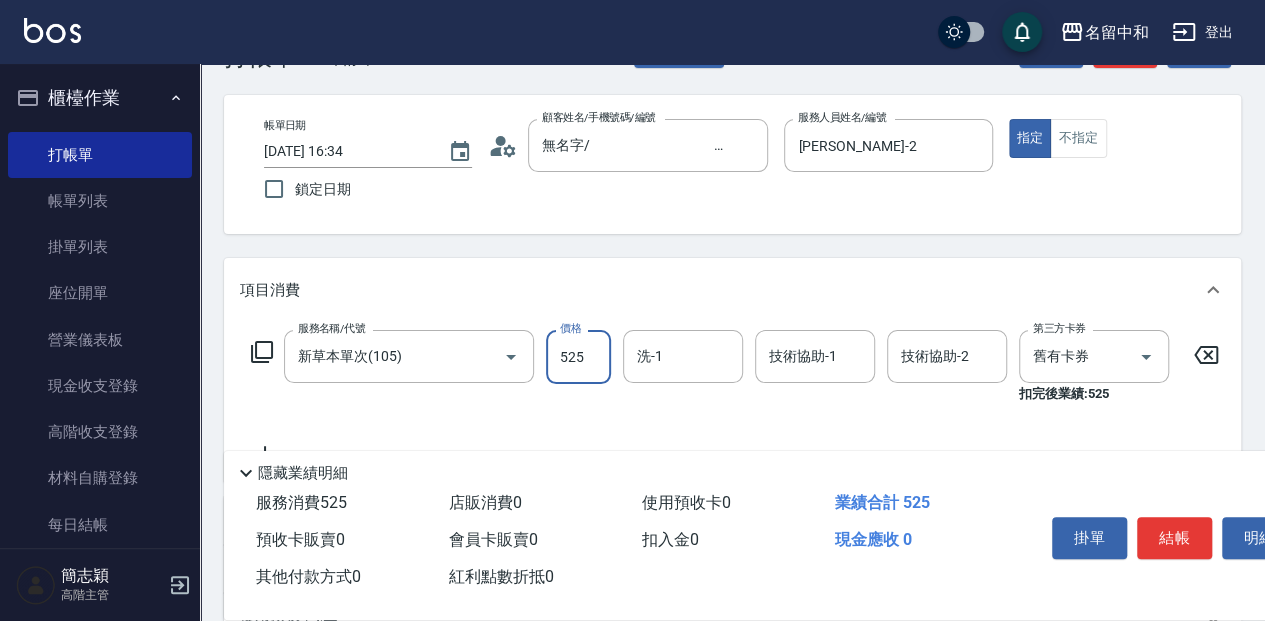 type on "525" 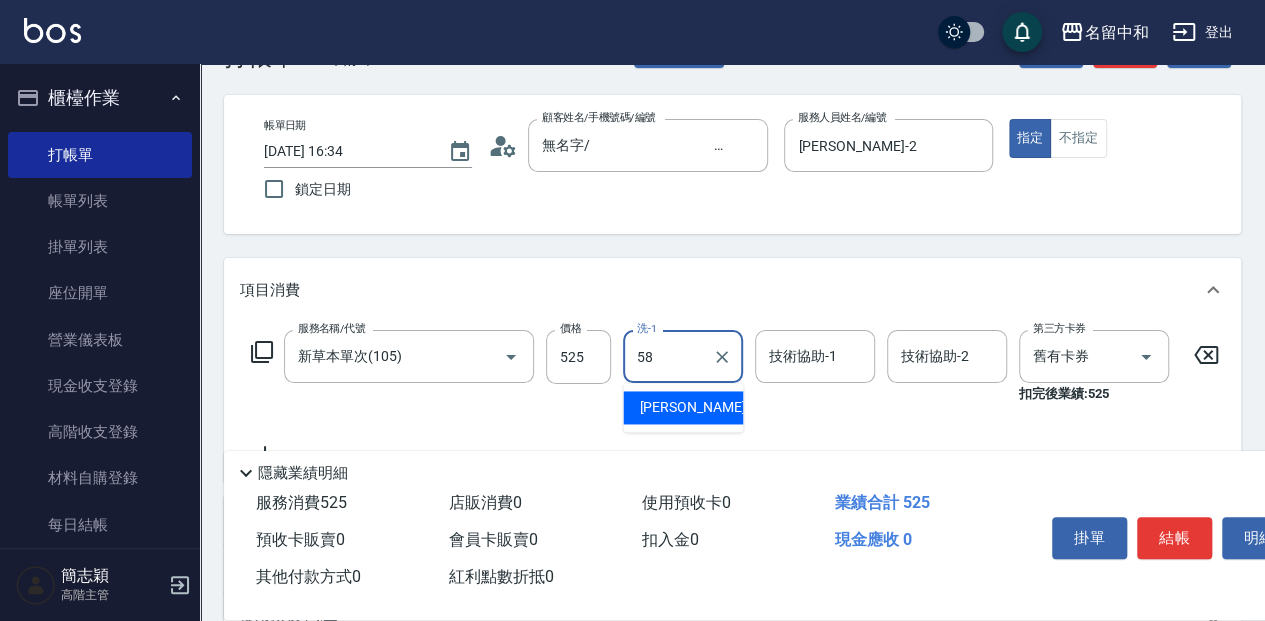 type on "[PERSON_NAME]-58" 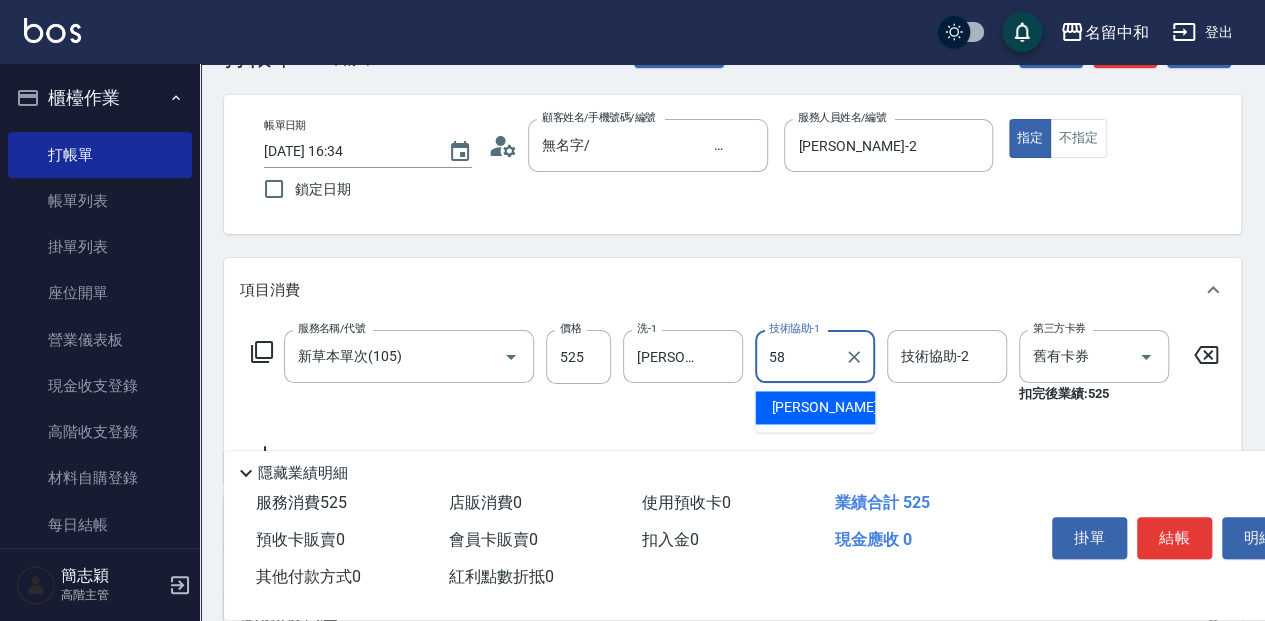 type on "[PERSON_NAME]-58" 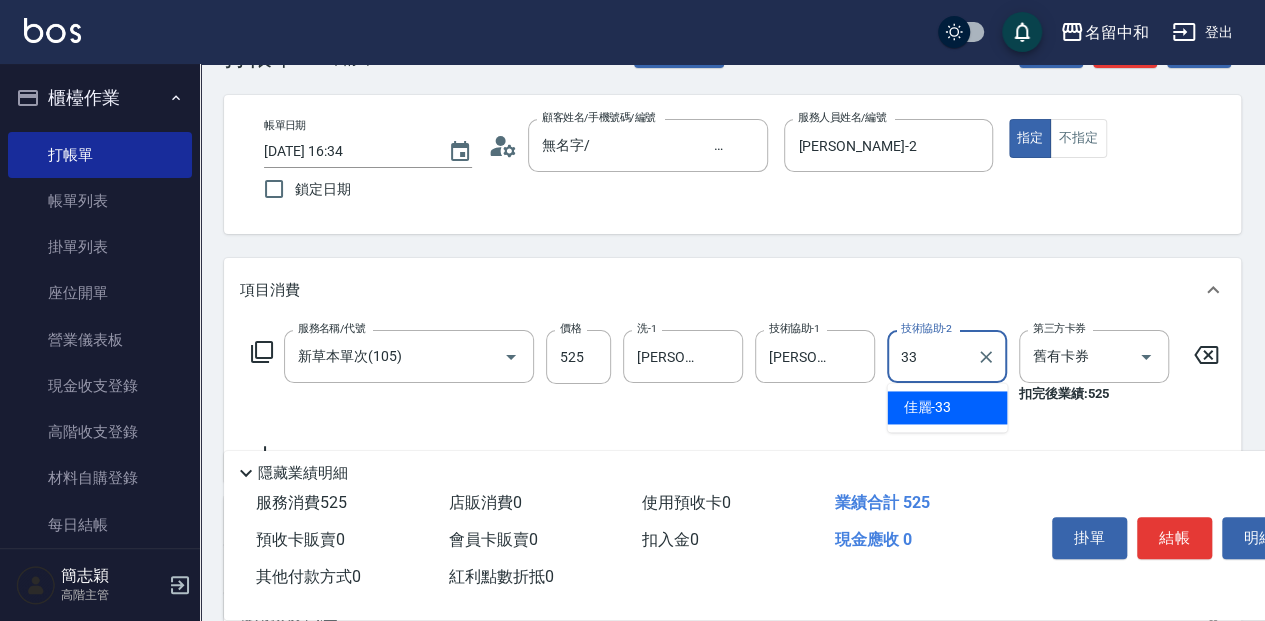 type on "佳麗-33" 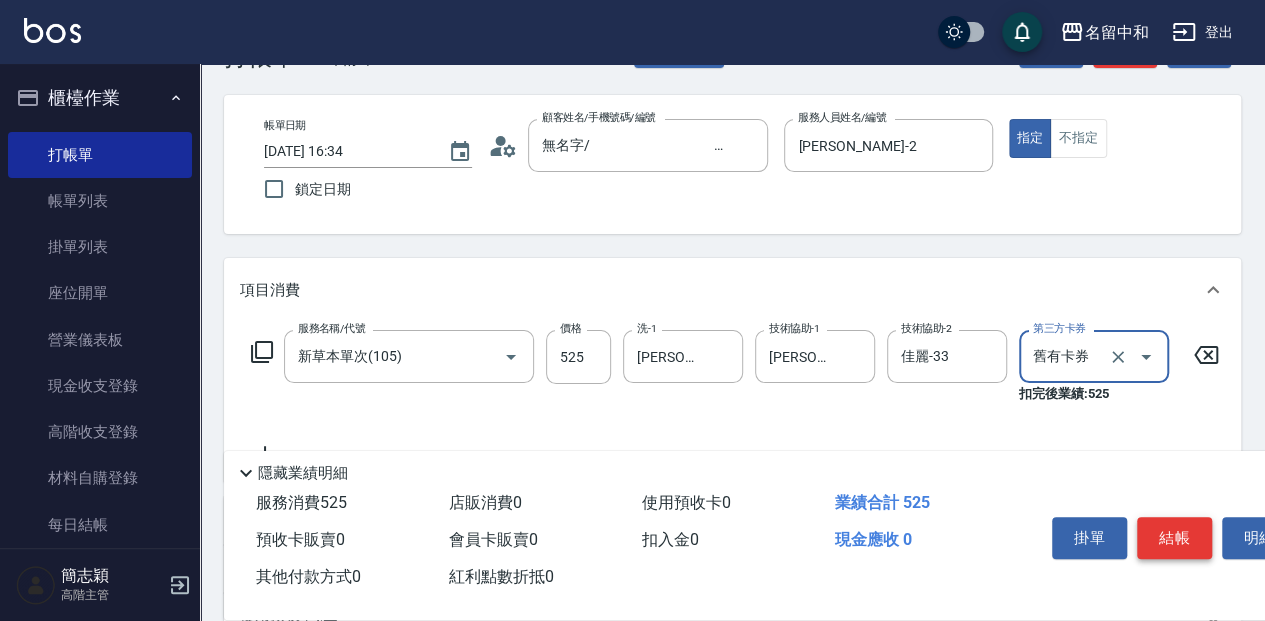 click on "結帳" at bounding box center (1174, 538) 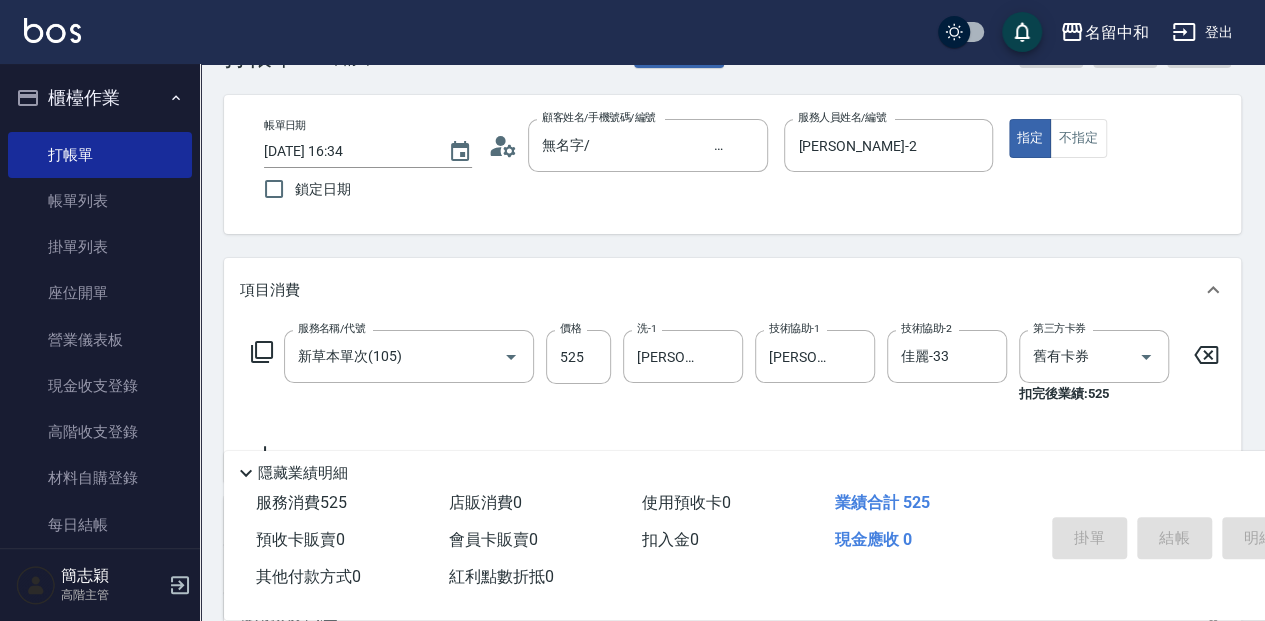 type 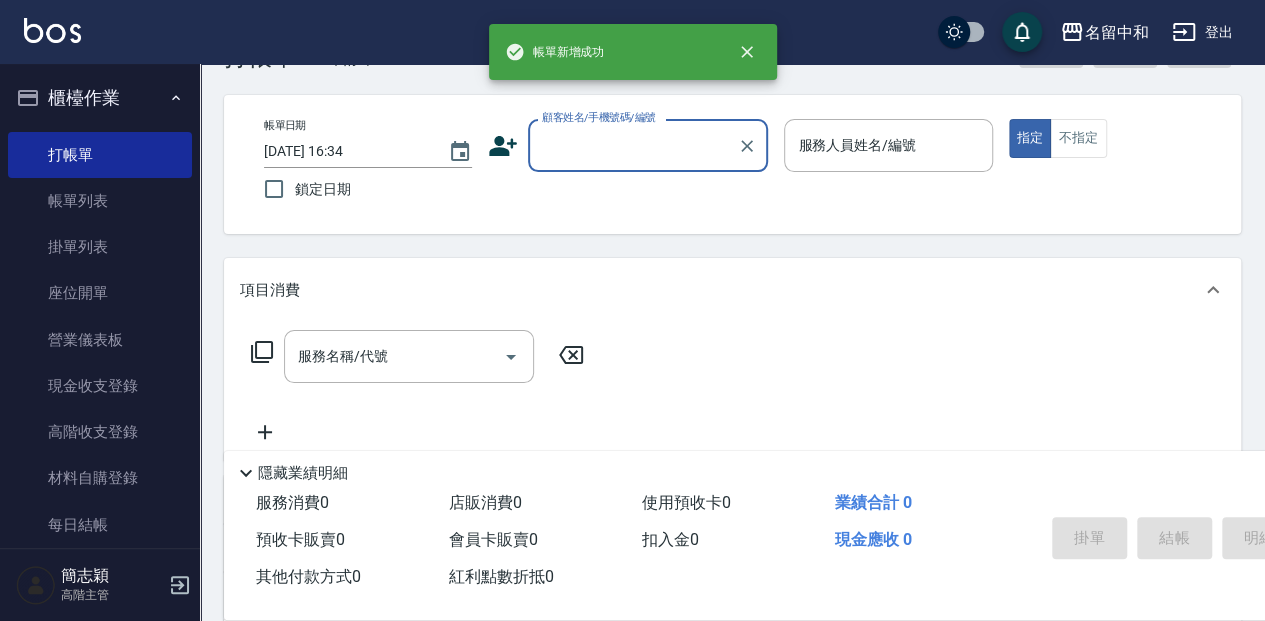 scroll, scrollTop: 0, scrollLeft: 0, axis: both 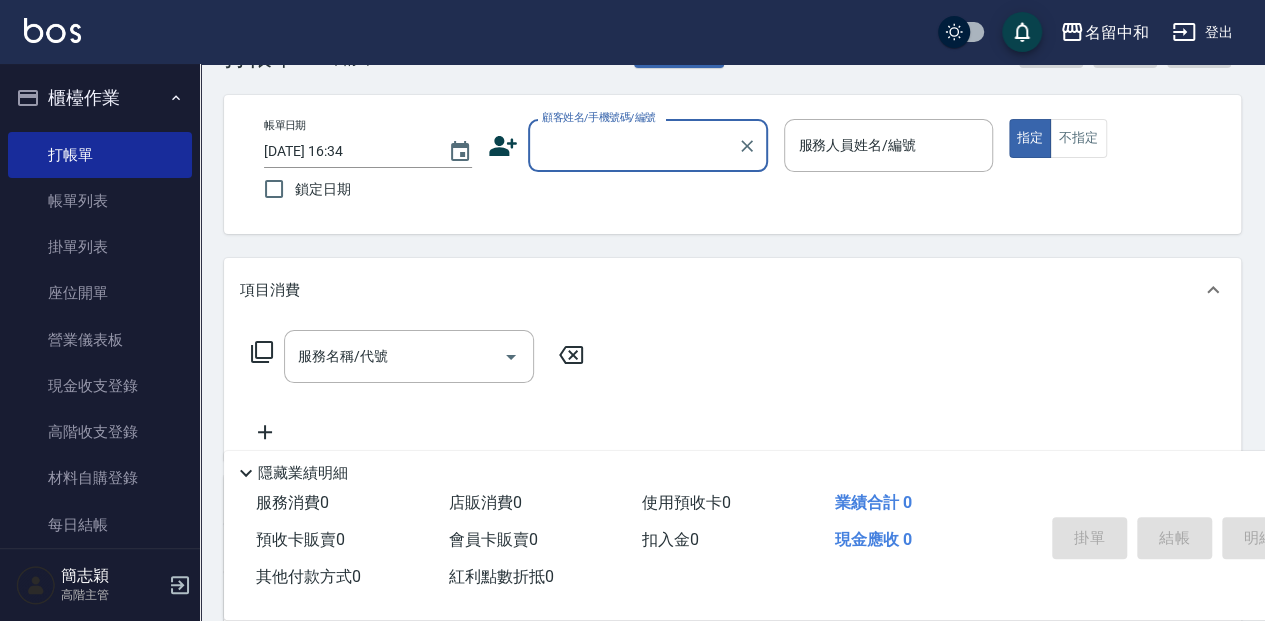 drag, startPoint x: 576, startPoint y: 149, endPoint x: 578, endPoint y: 161, distance: 12.165525 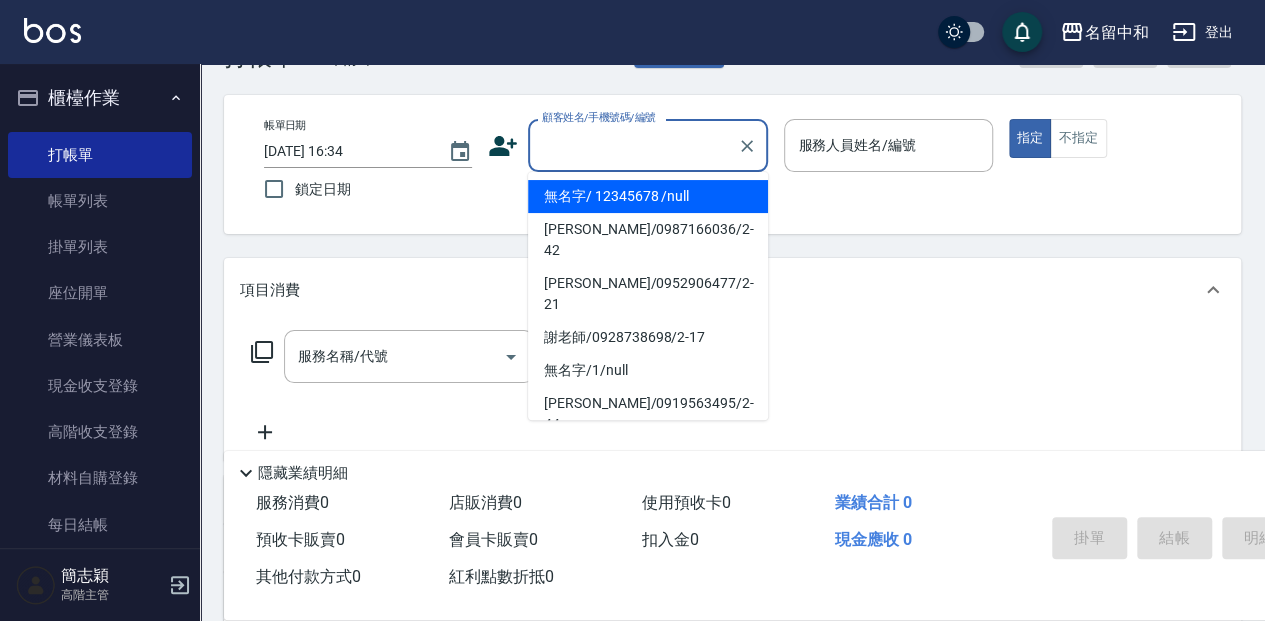 drag, startPoint x: 587, startPoint y: 196, endPoint x: 894, endPoint y: 145, distance: 311.20734 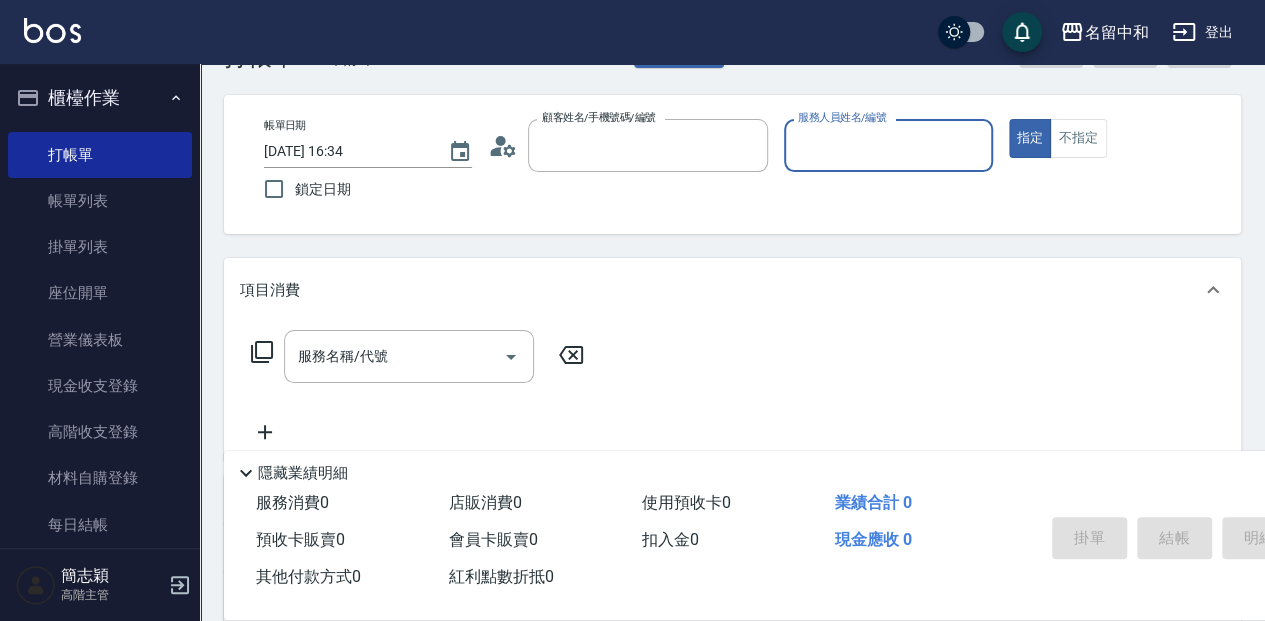 type on "無名字/                                                 12345678                              /null" 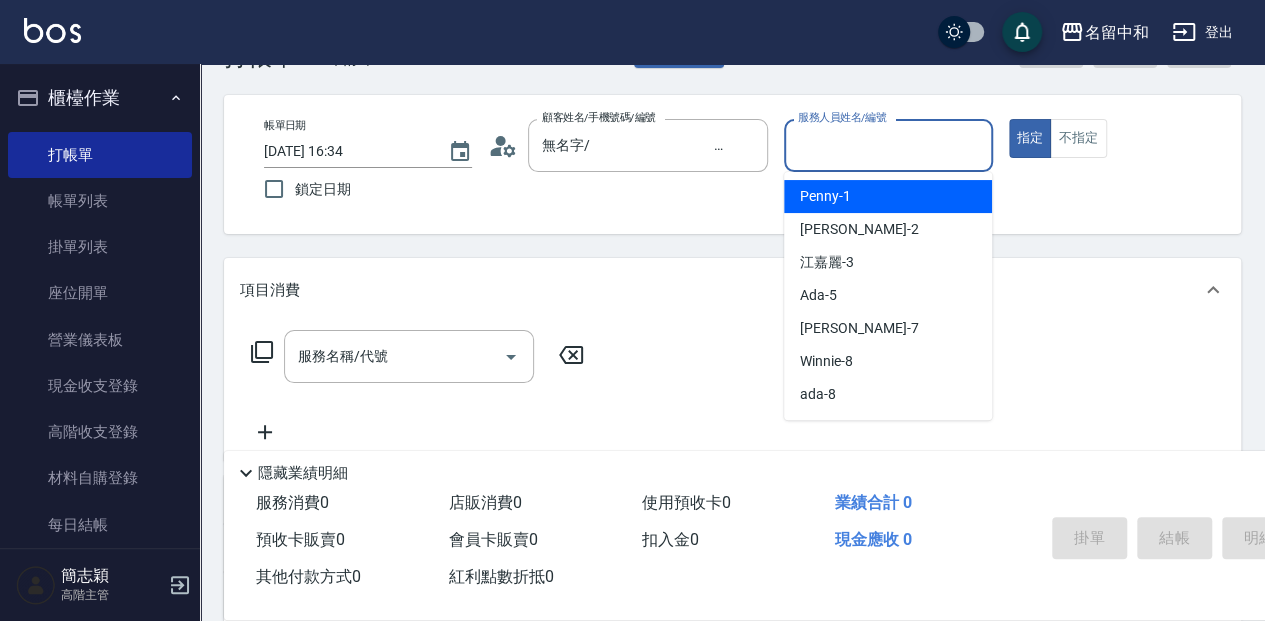 click on "服務人員姓名/編號" at bounding box center [888, 145] 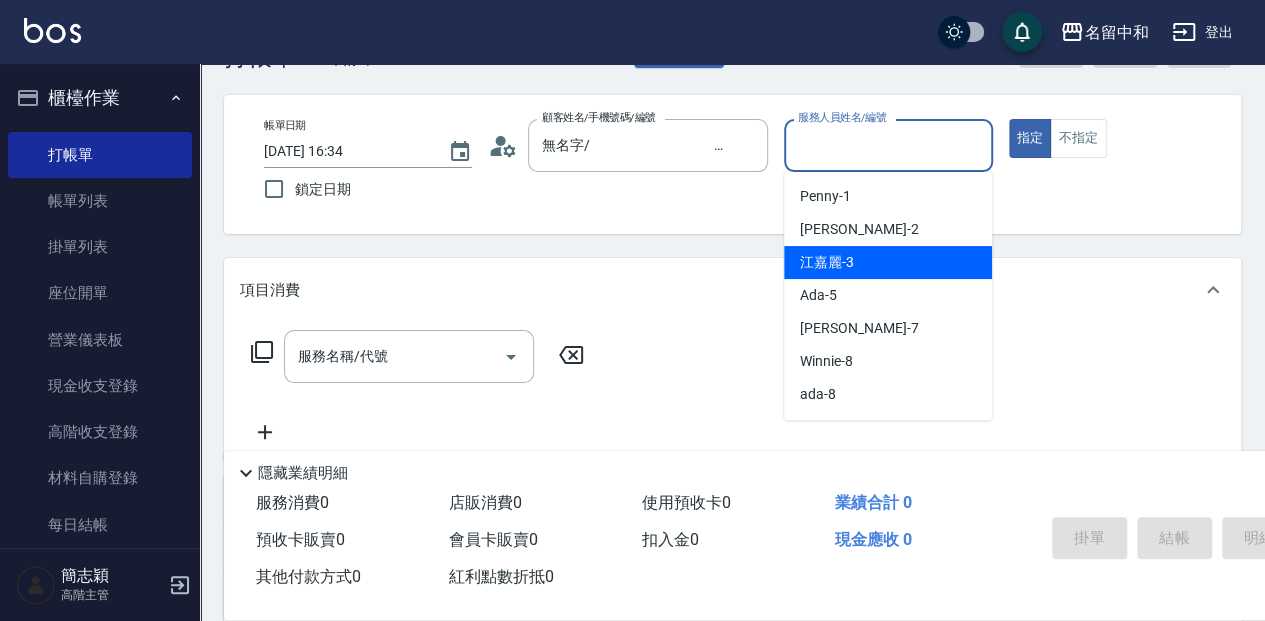 drag, startPoint x: 862, startPoint y: 257, endPoint x: 1046, endPoint y: 192, distance: 195.14354 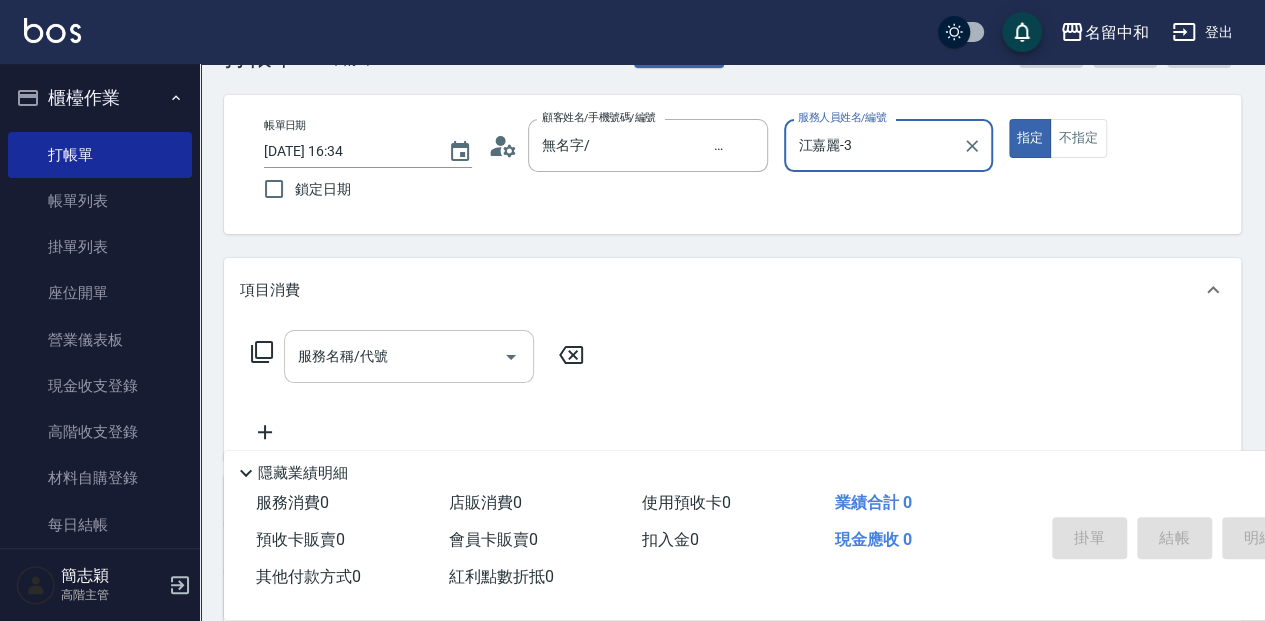 click on "服務名稱/代號" at bounding box center [394, 356] 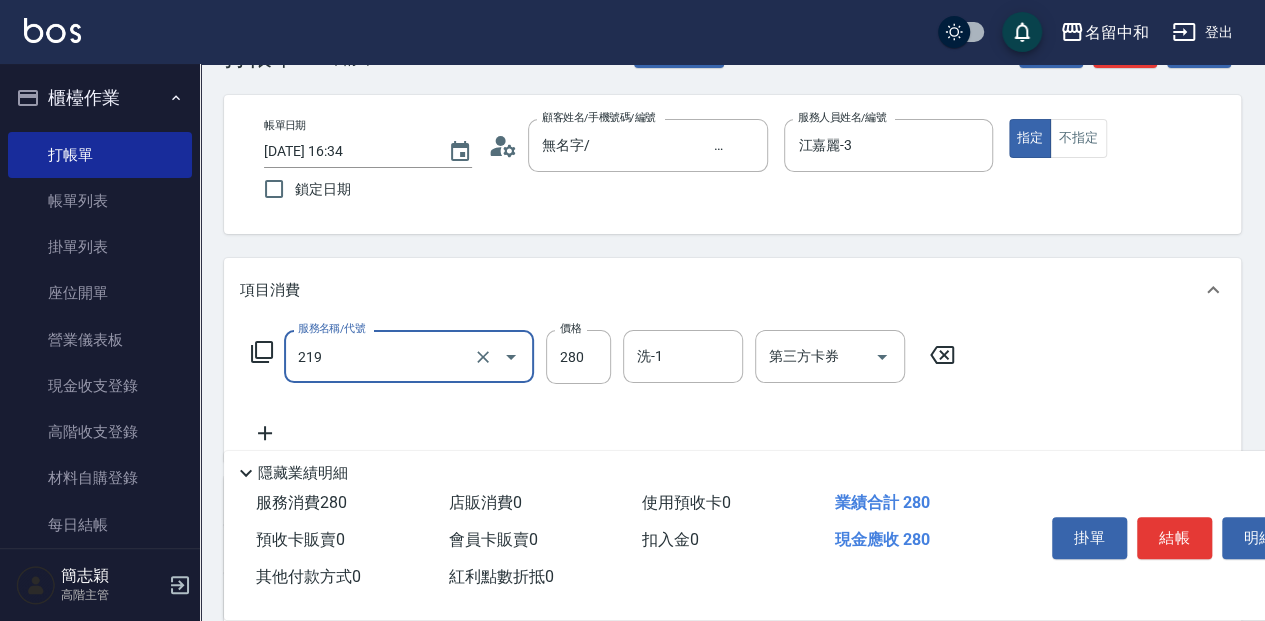type on "洗髮280(219)" 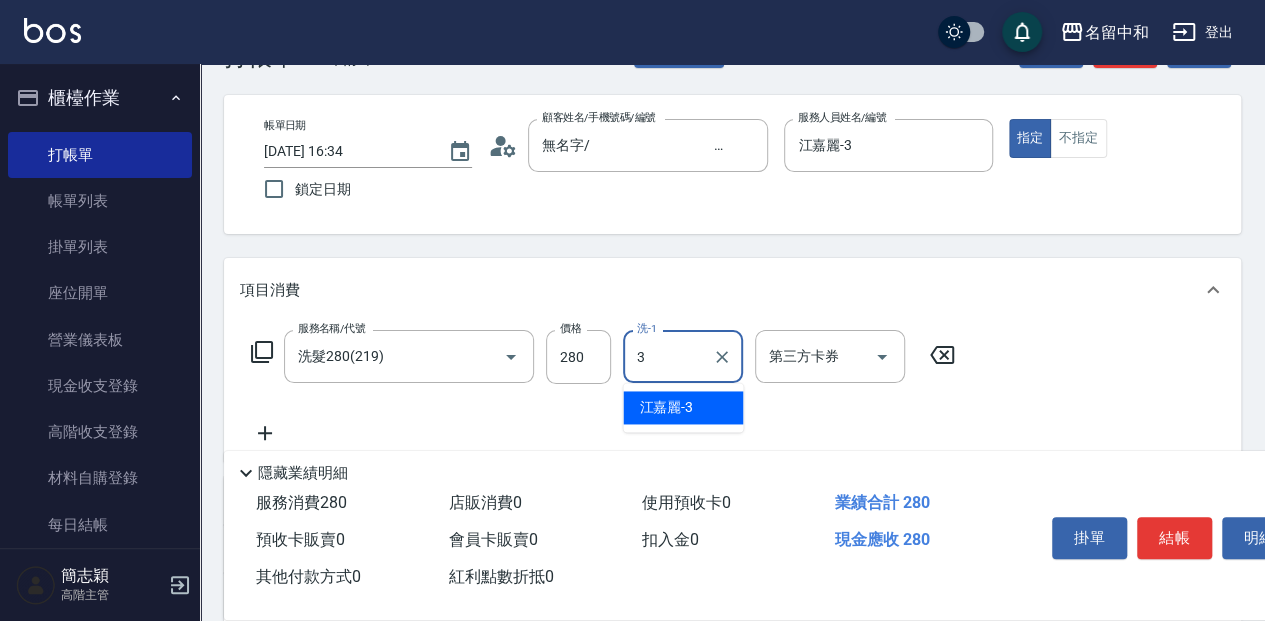 type on "江嘉麗-3" 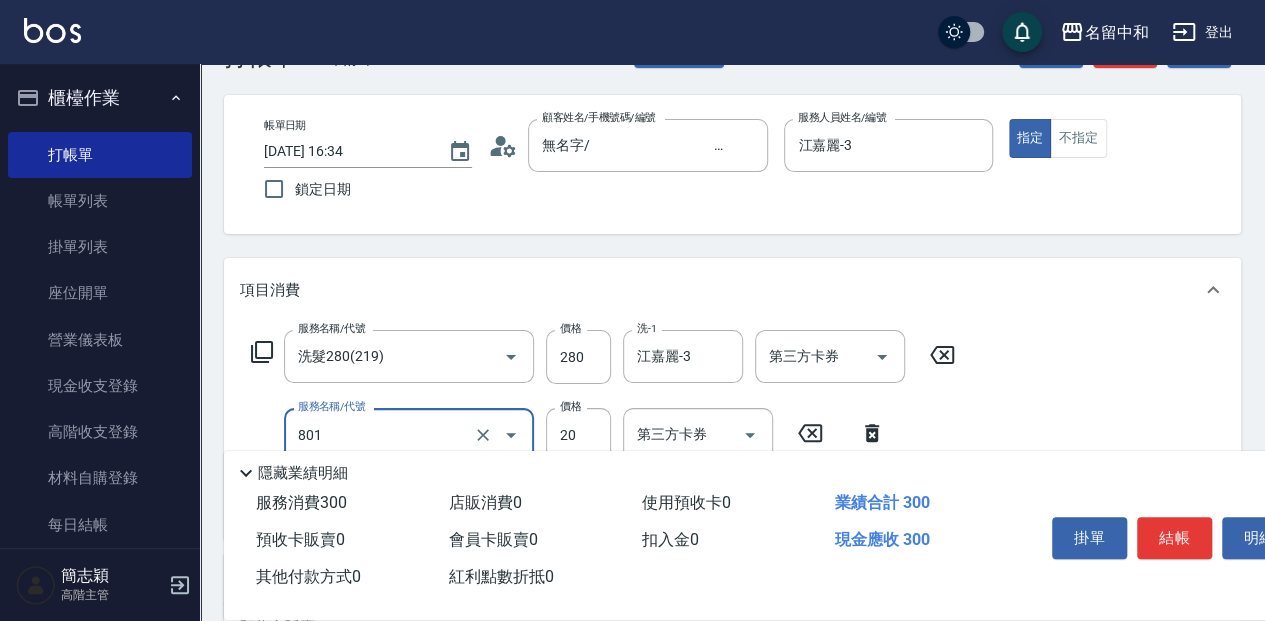 type on "潤絲20(801)" 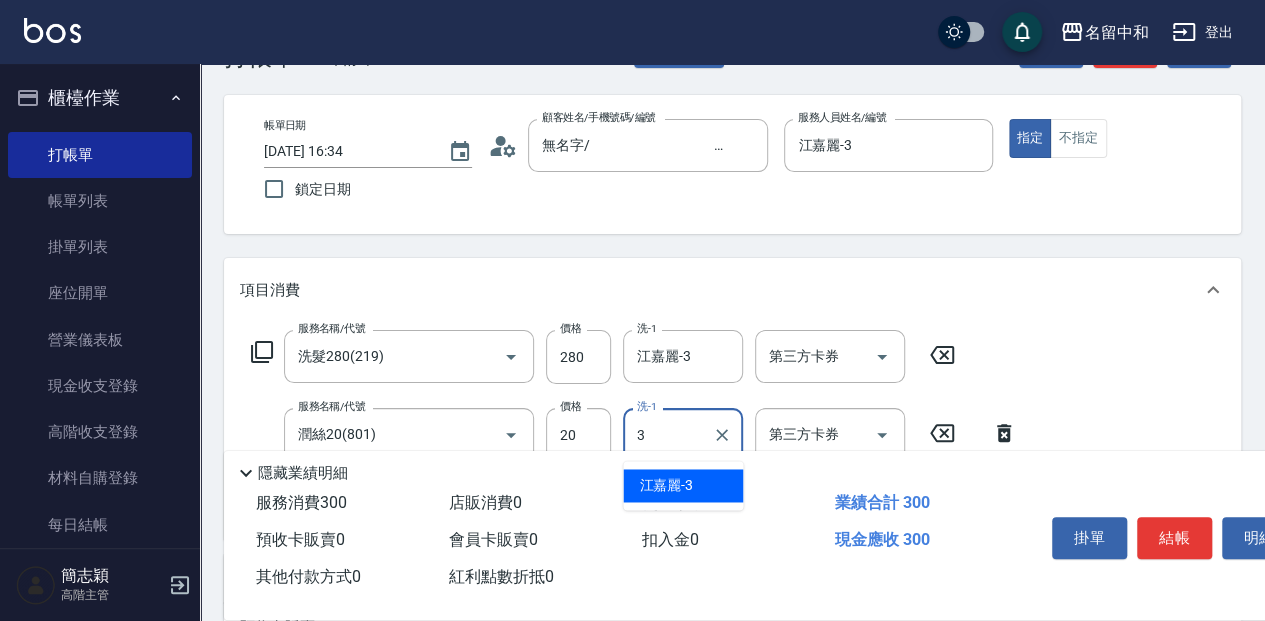 type on "江嘉麗-3" 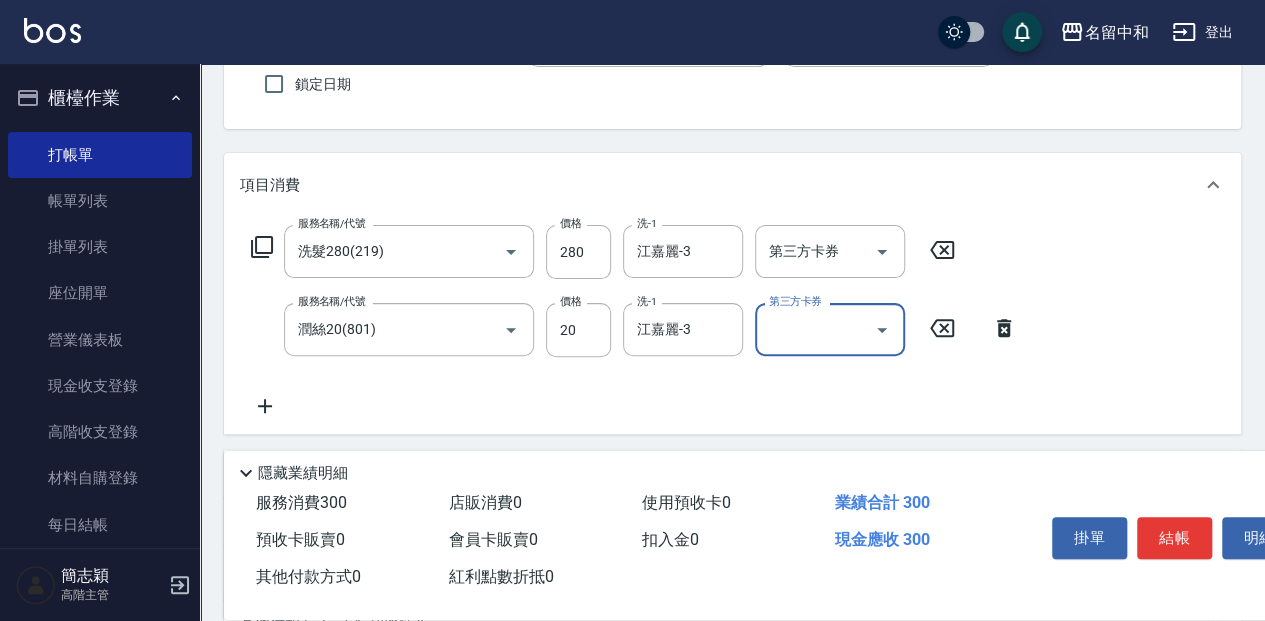 scroll, scrollTop: 200, scrollLeft: 0, axis: vertical 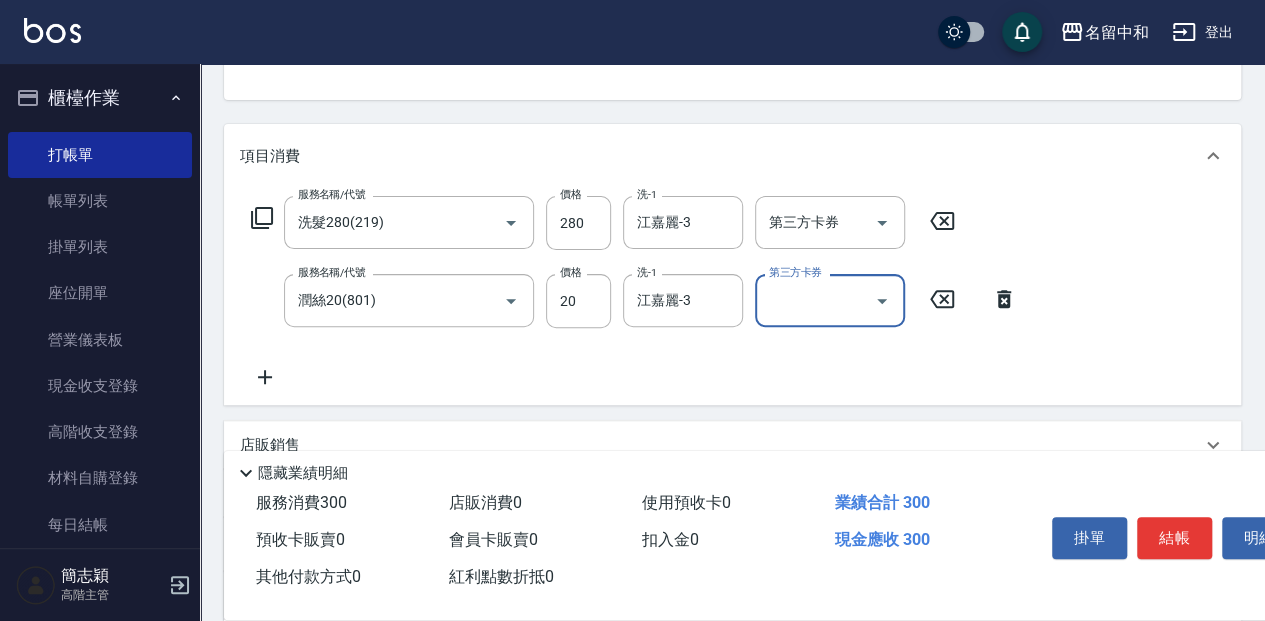click 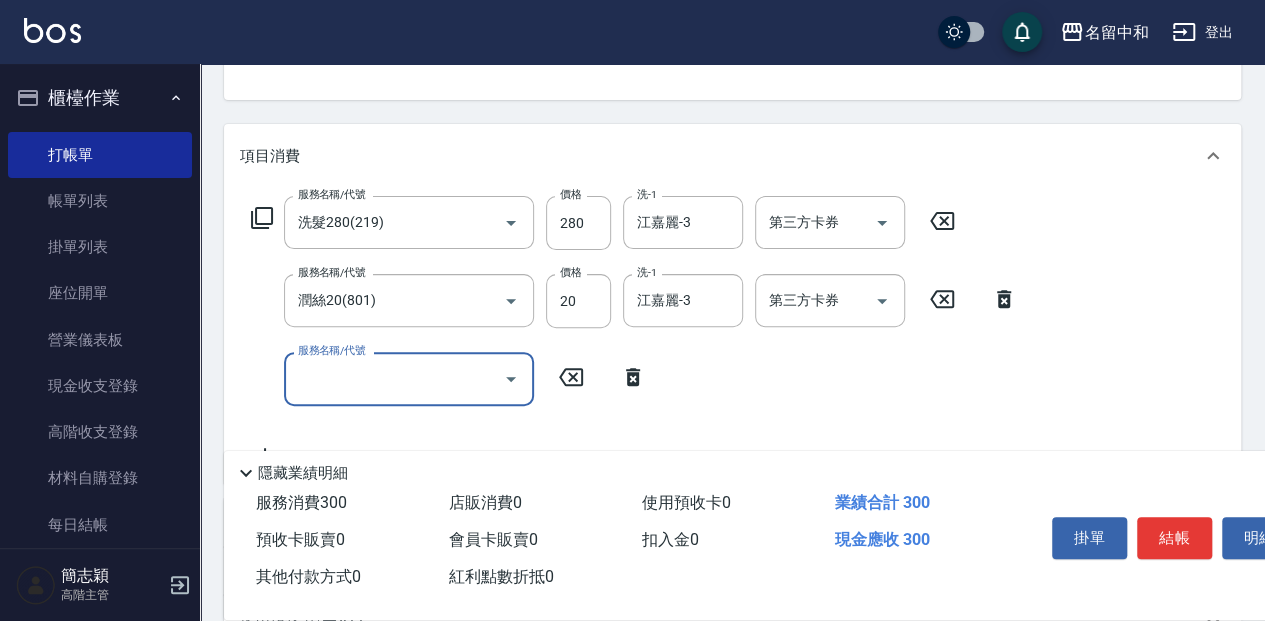 click on "服務名稱/代號 洗髮280(219) 服務名稱/代號 價格 280 價格 洗-1 [PERSON_NAME]-3 洗-1 第三方卡券 第三方卡券" at bounding box center [603, 223] 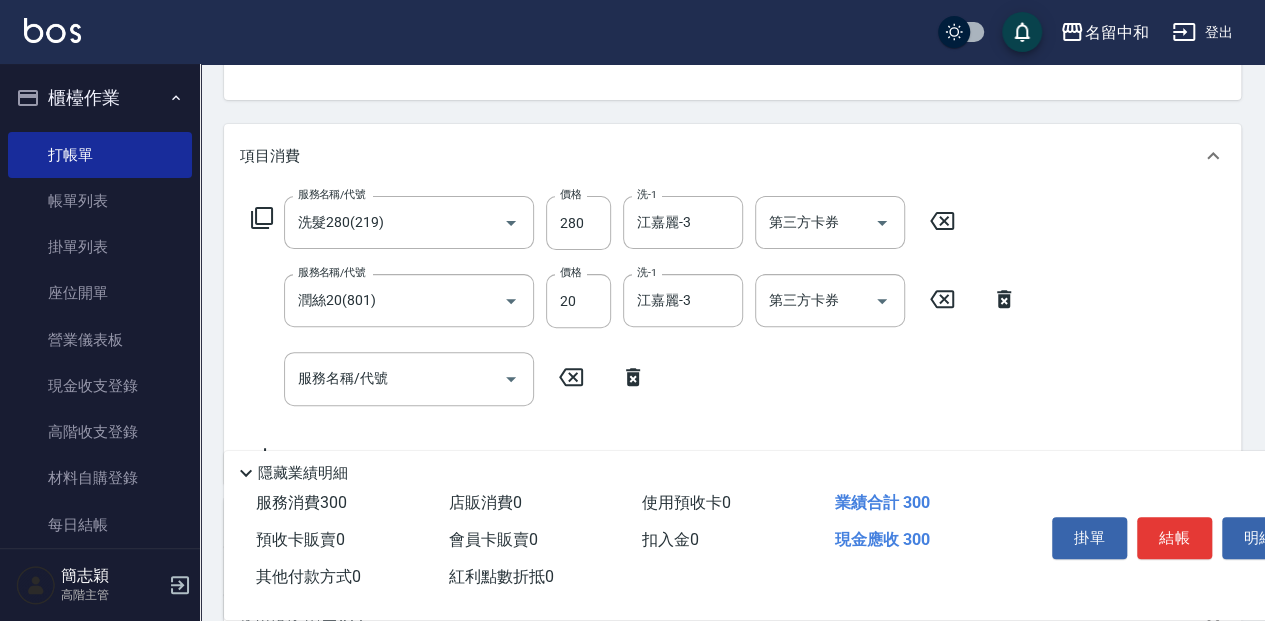 click 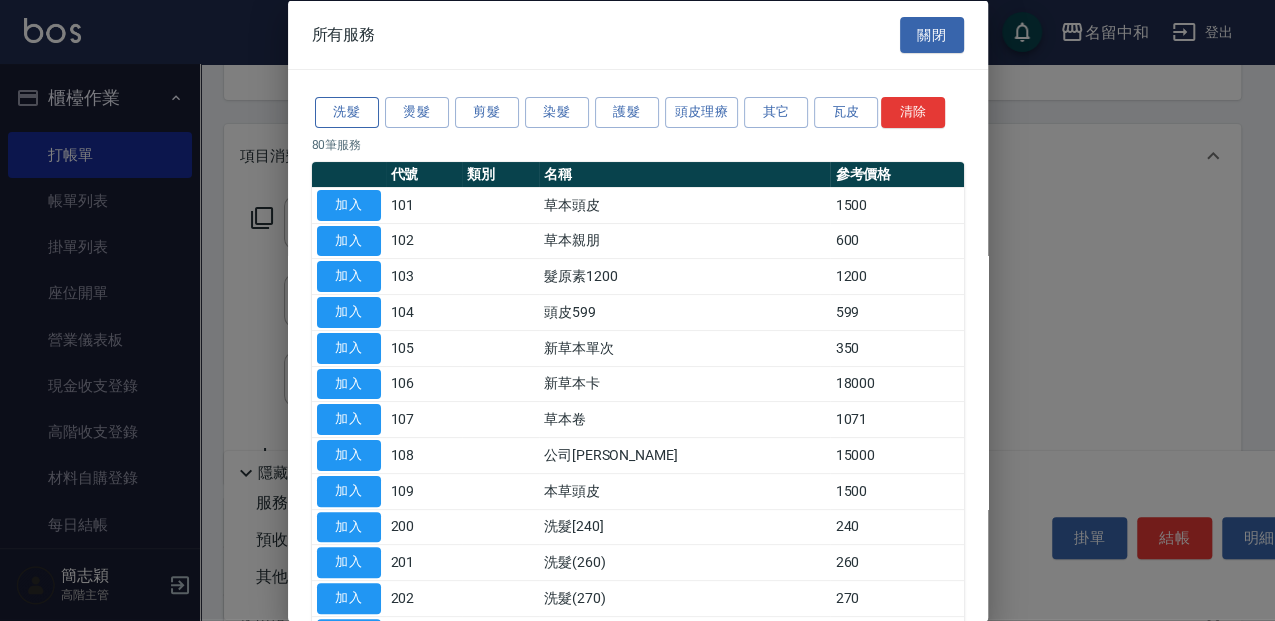 click on "洗髮" at bounding box center (347, 112) 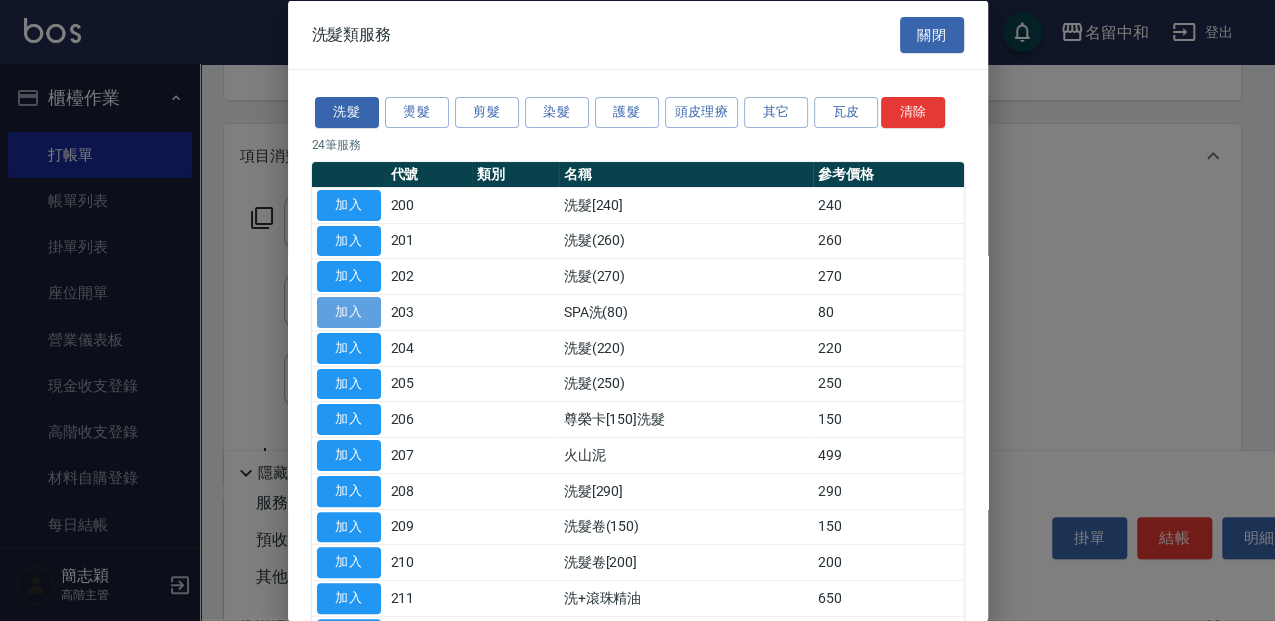 click on "加入" at bounding box center (349, 312) 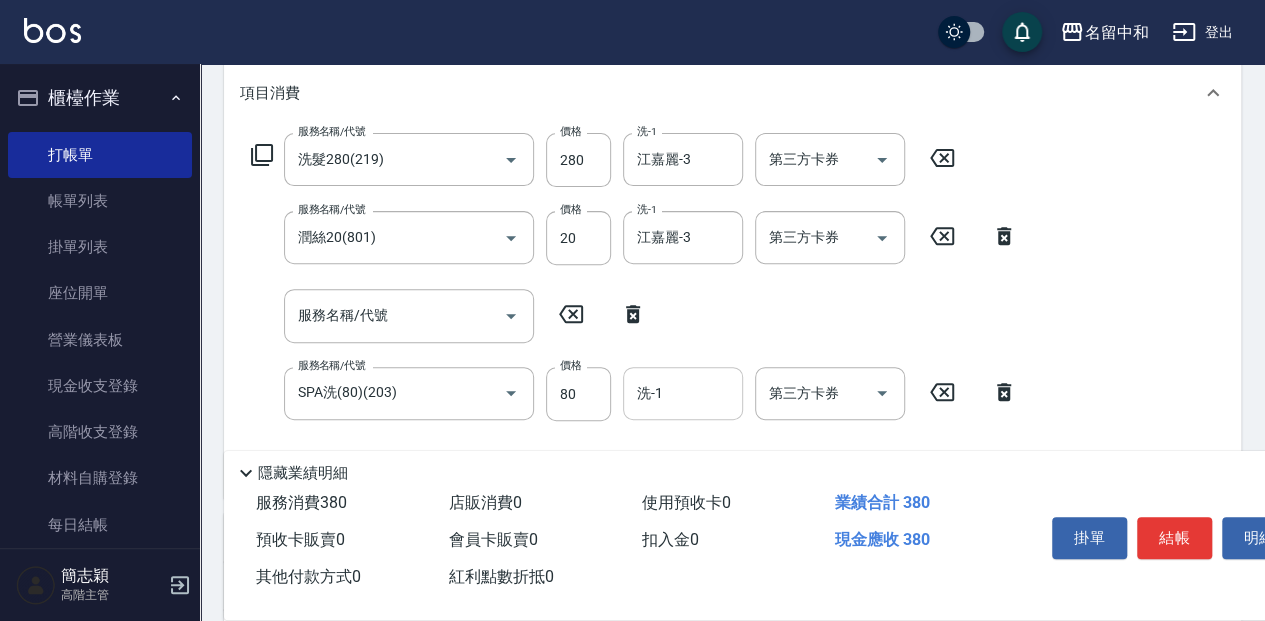 scroll, scrollTop: 266, scrollLeft: 0, axis: vertical 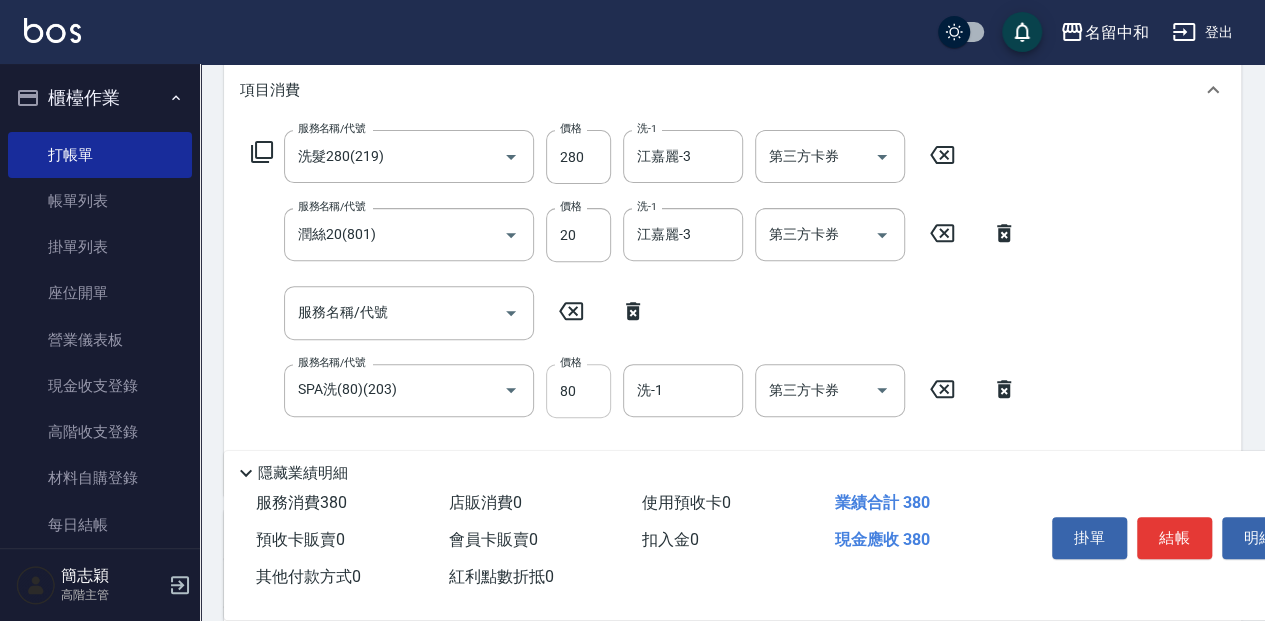 drag, startPoint x: 594, startPoint y: 392, endPoint x: 656, endPoint y: 404, distance: 63.15061 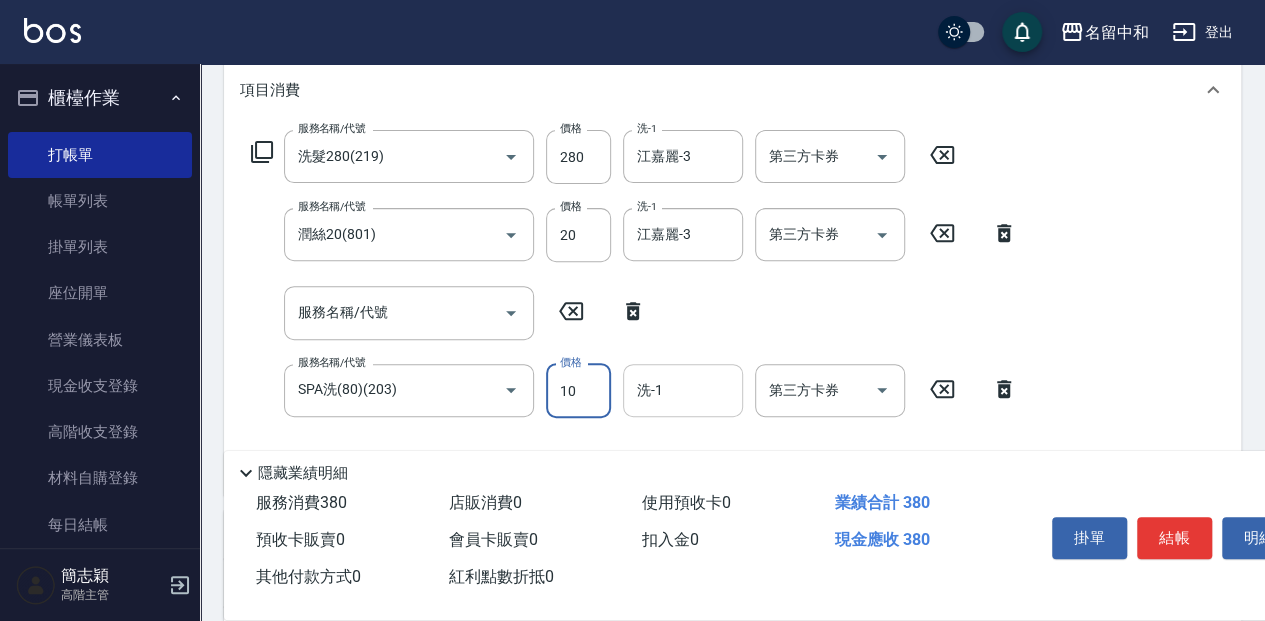 type on "100" 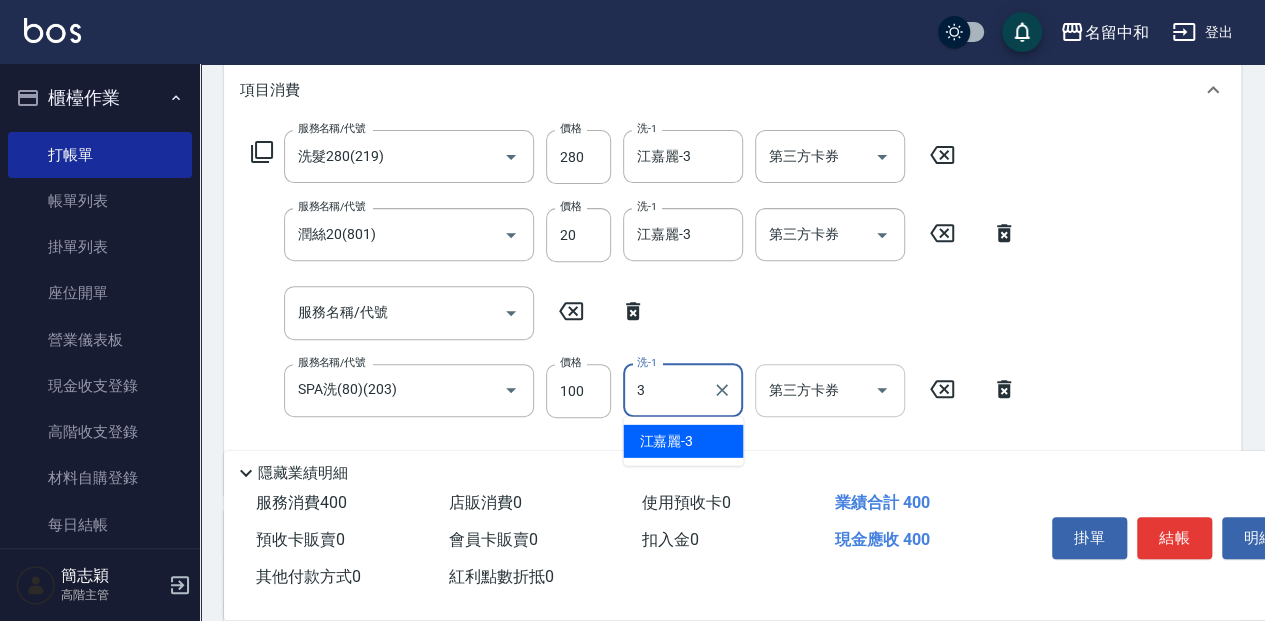type on "江嘉麗-3" 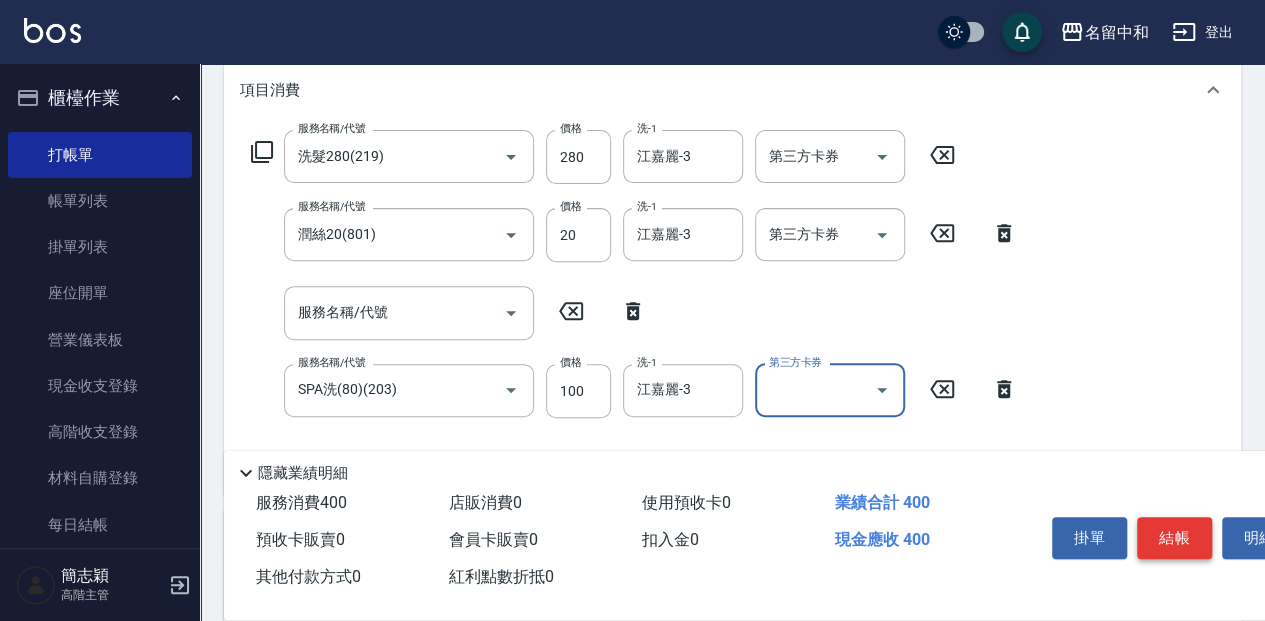 click on "結帳" at bounding box center (1174, 538) 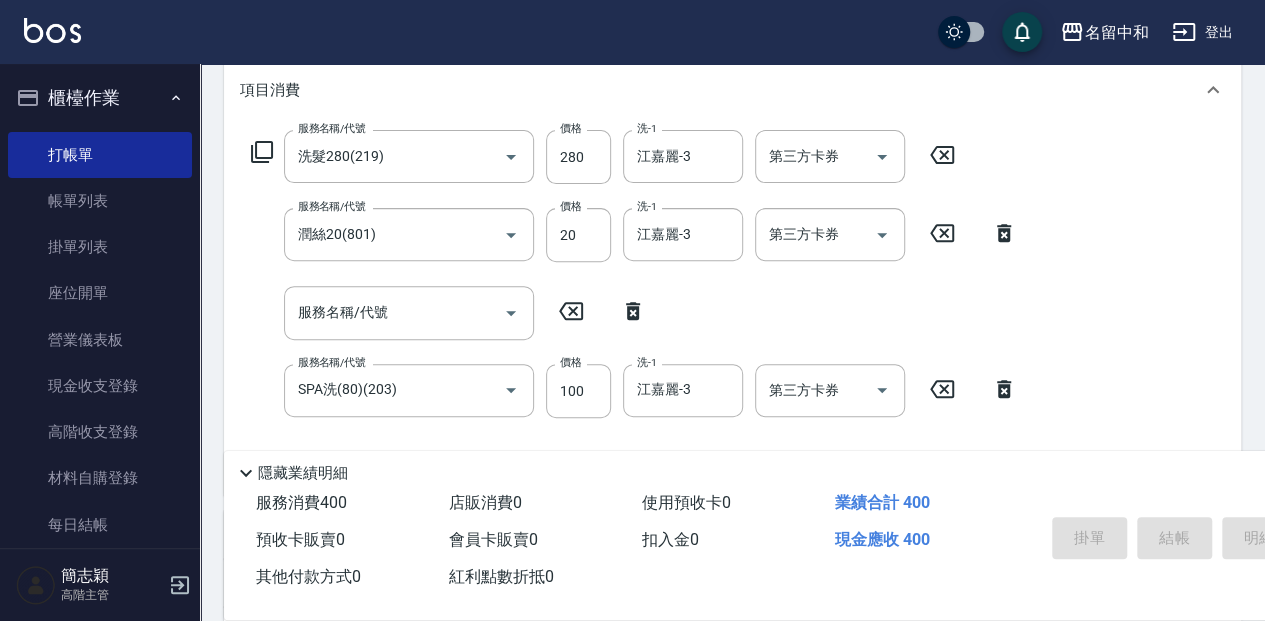 type on "[DATE] 16:35" 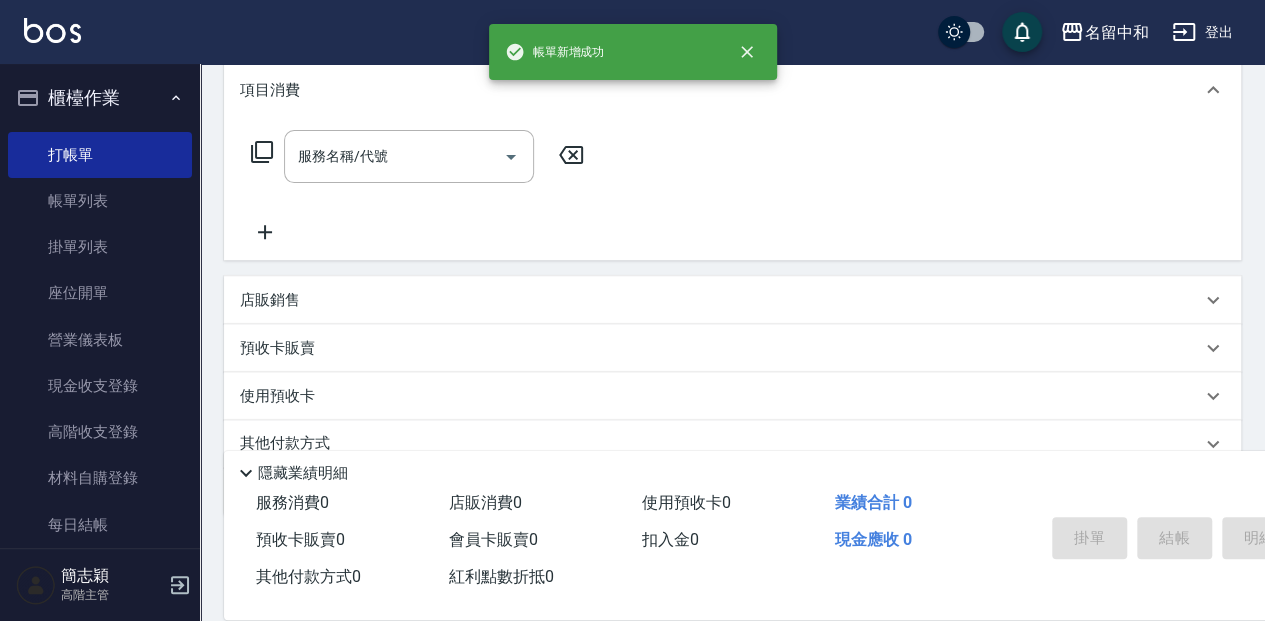 scroll, scrollTop: 0, scrollLeft: 0, axis: both 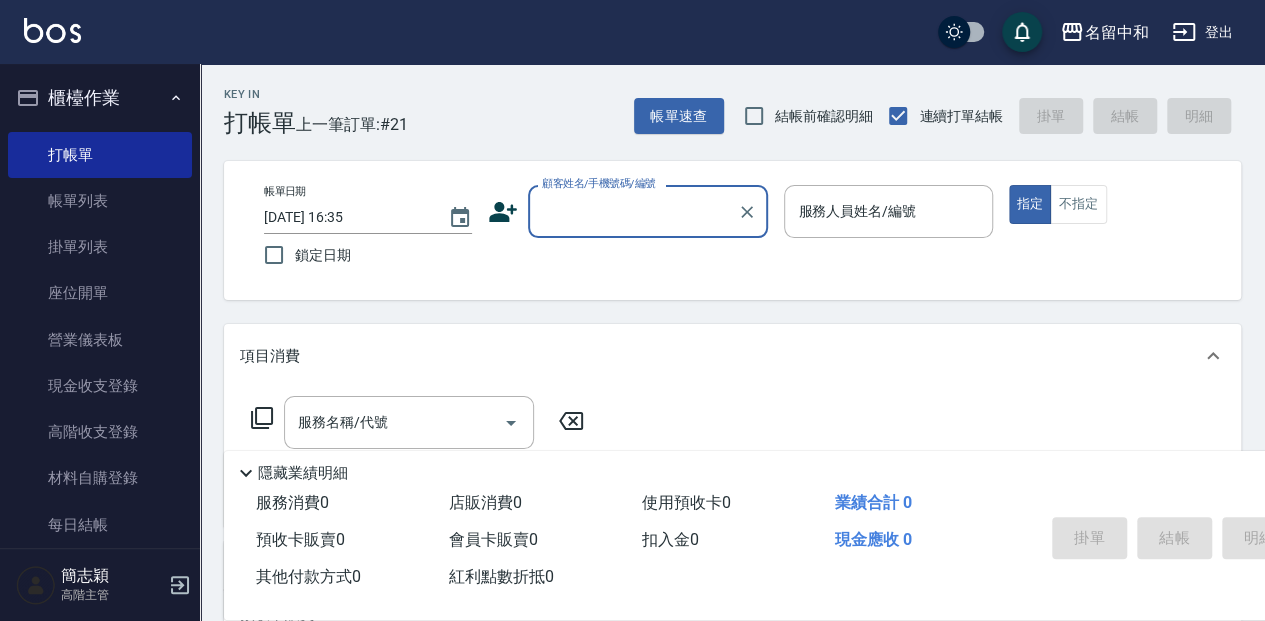 drag, startPoint x: 568, startPoint y: 201, endPoint x: 573, endPoint y: 210, distance: 10.29563 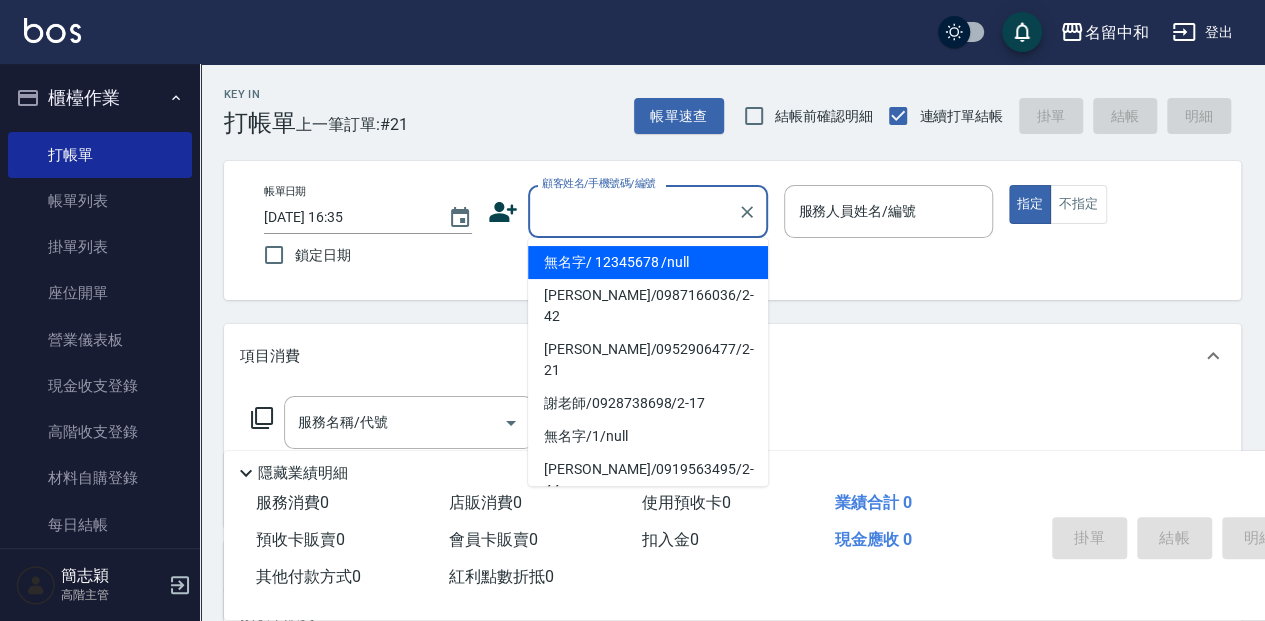 click on "無名字/                                                 12345678                              /null" at bounding box center [648, 262] 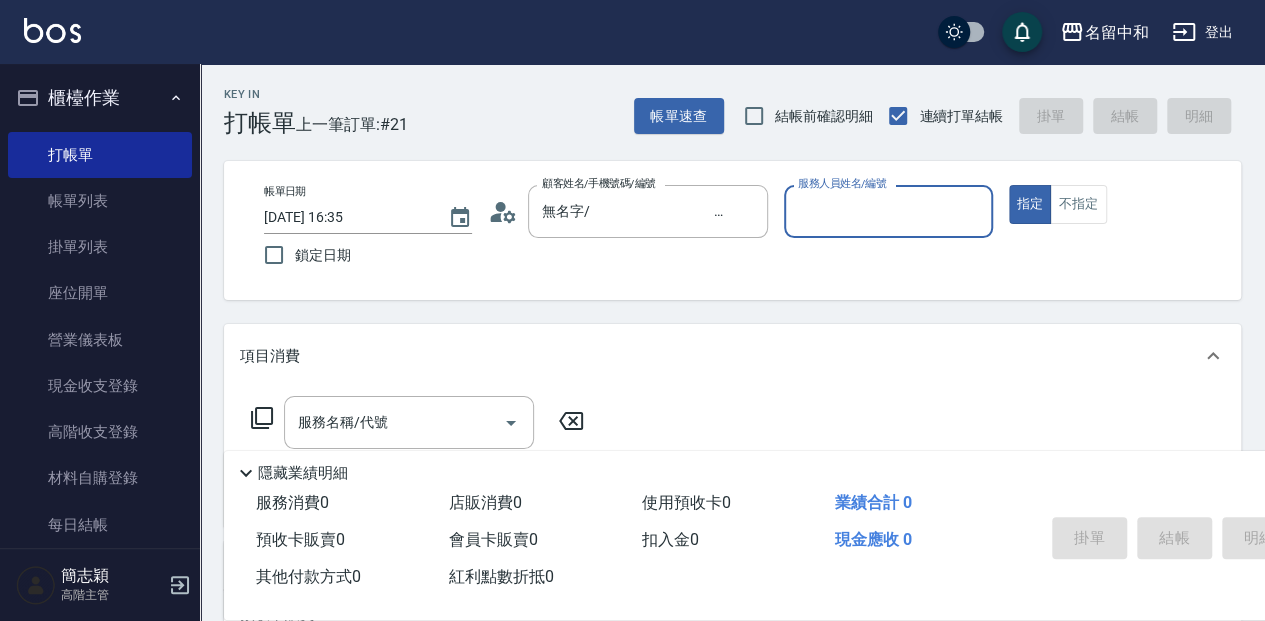 click on "服務人員姓名/編號" at bounding box center (888, 211) 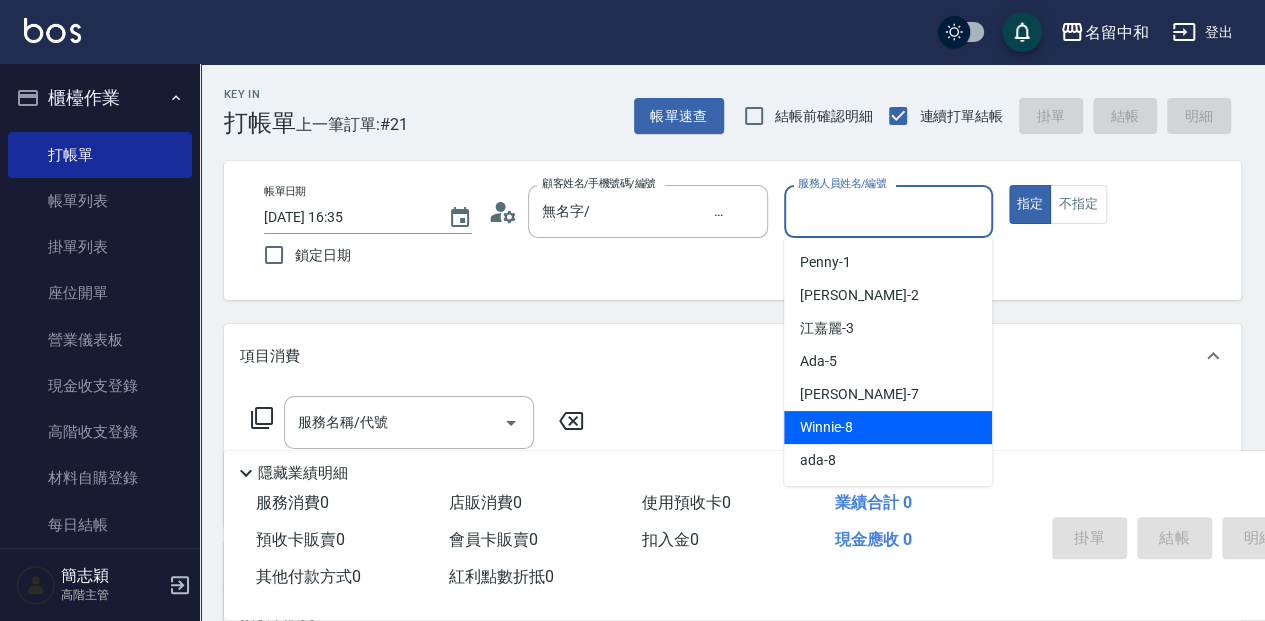 scroll, scrollTop: 66, scrollLeft: 0, axis: vertical 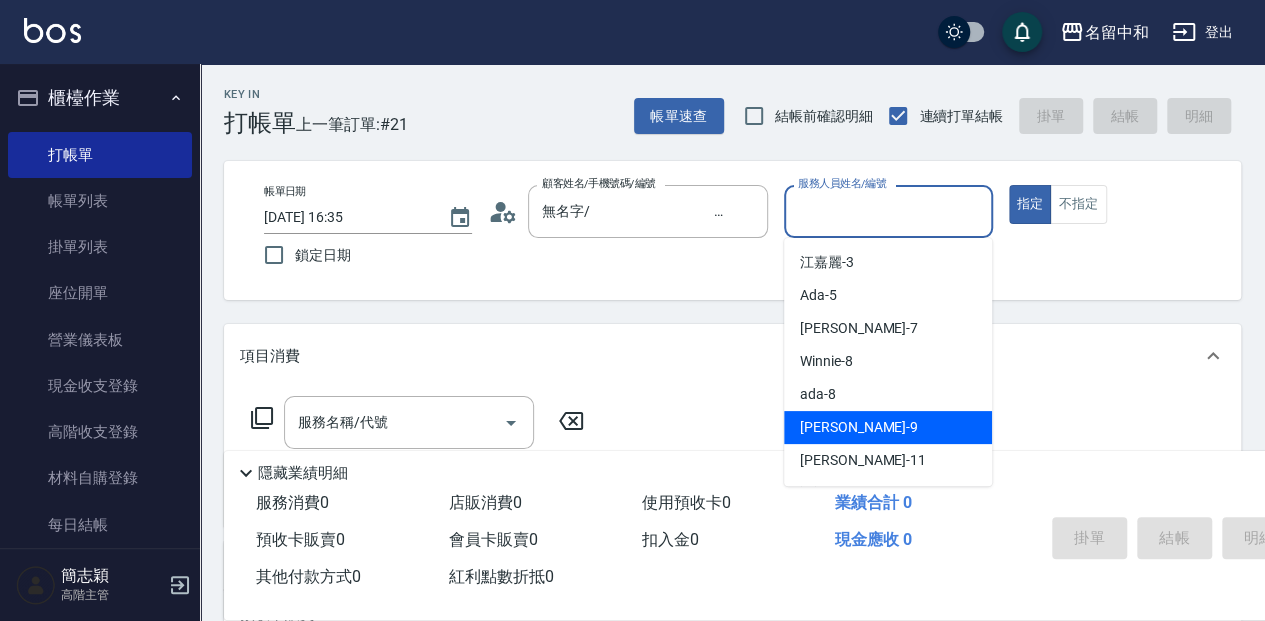 click on "[PERSON_NAME] -9" at bounding box center [888, 427] 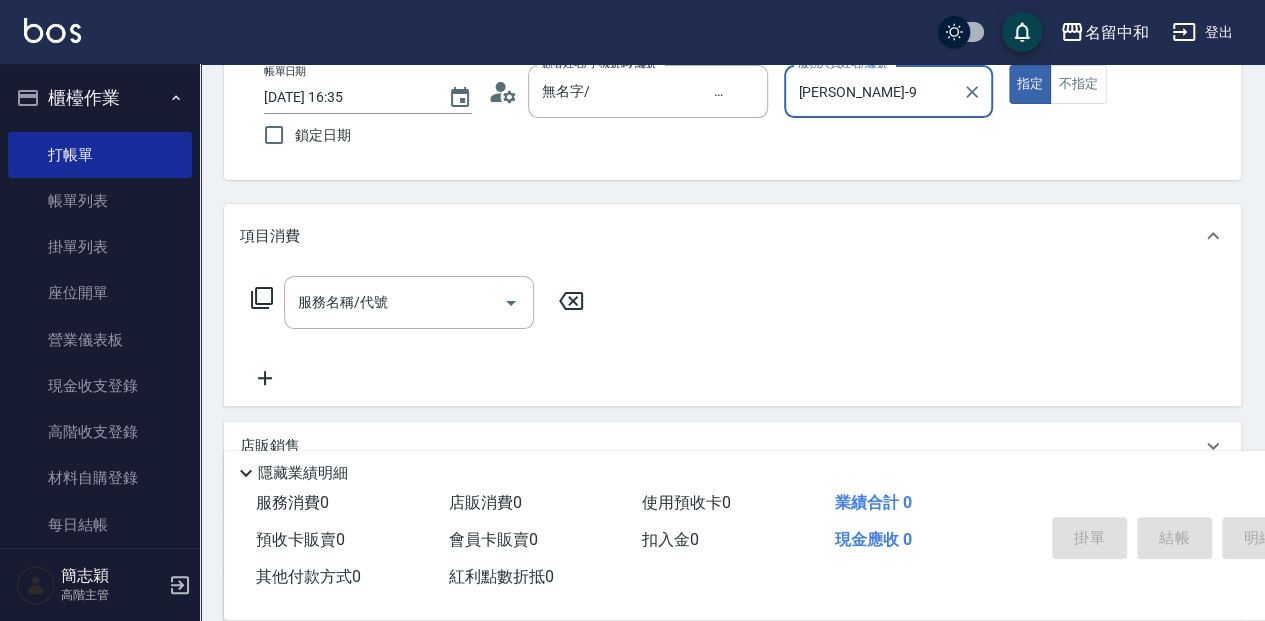 scroll, scrollTop: 133, scrollLeft: 0, axis: vertical 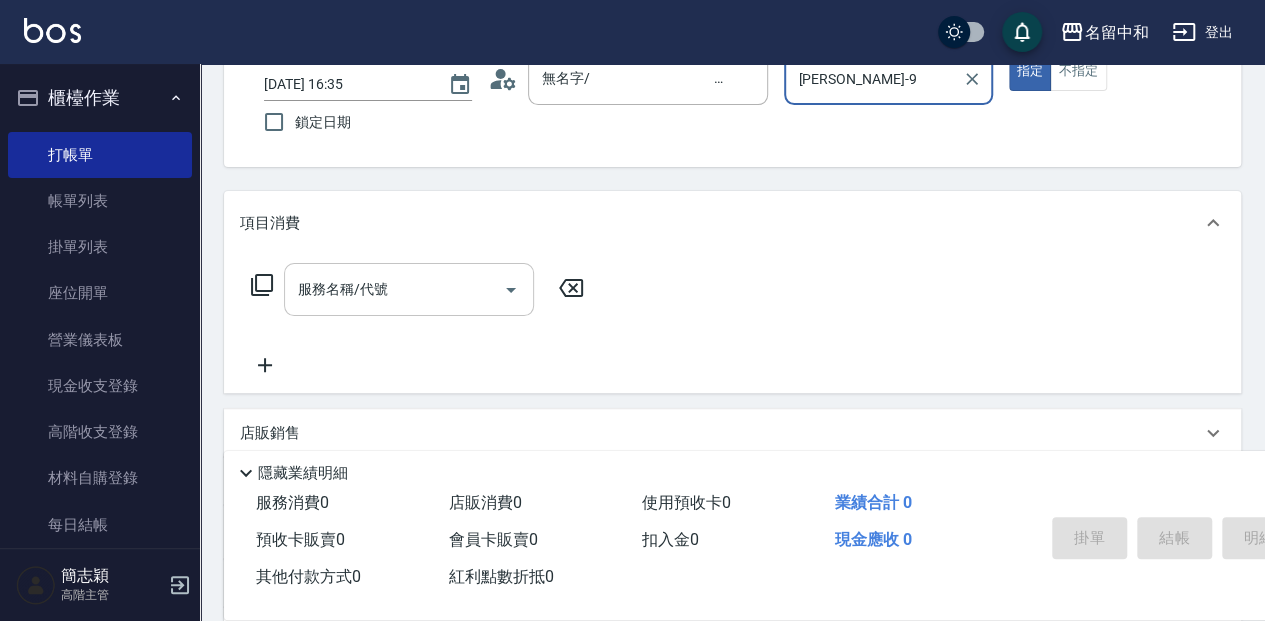 click on "服務名稱/代號" at bounding box center (394, 289) 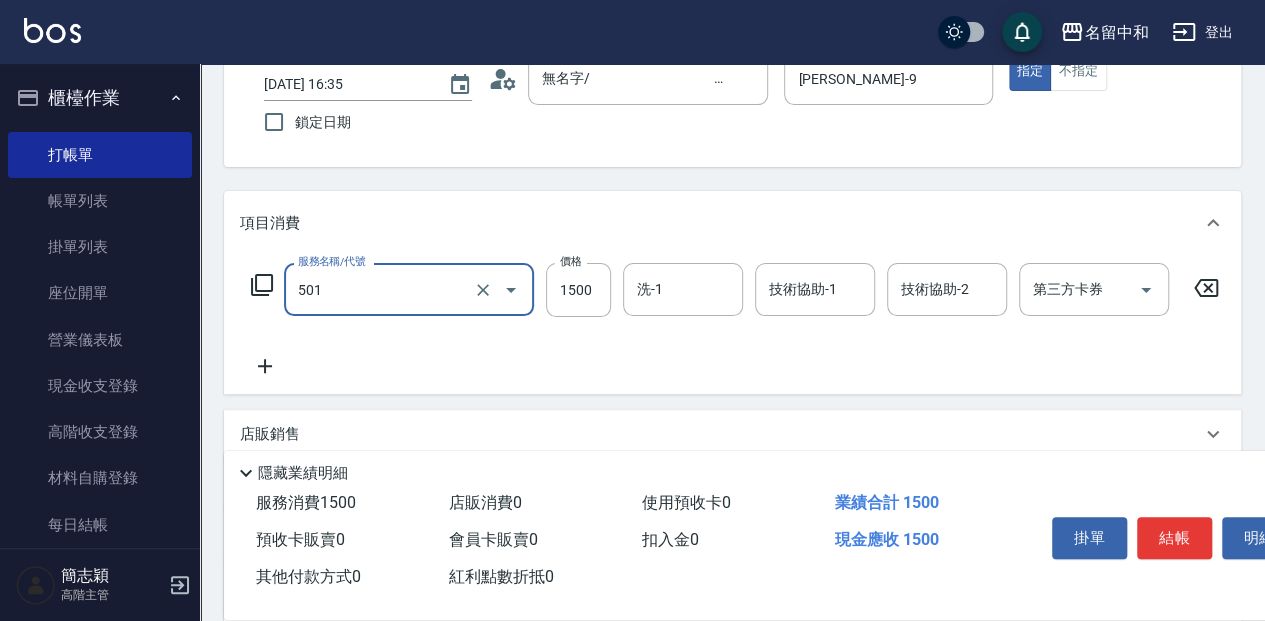 type on "染髮(1500](501)" 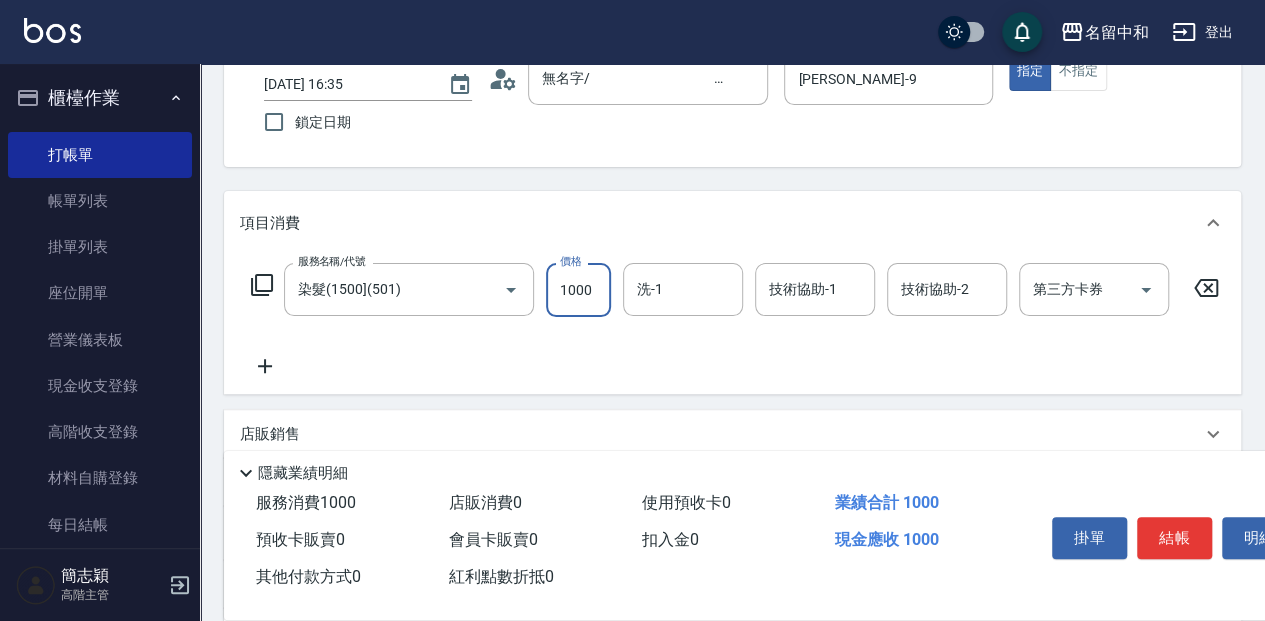 type on "1000" 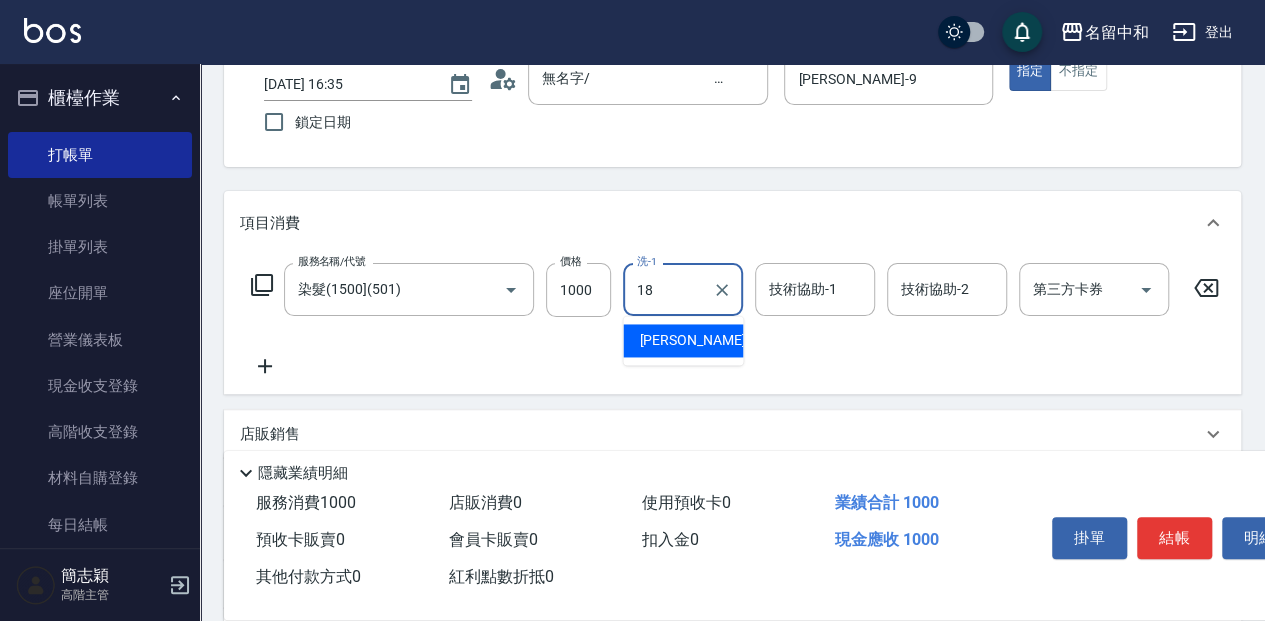 type on "[PERSON_NAME]-18" 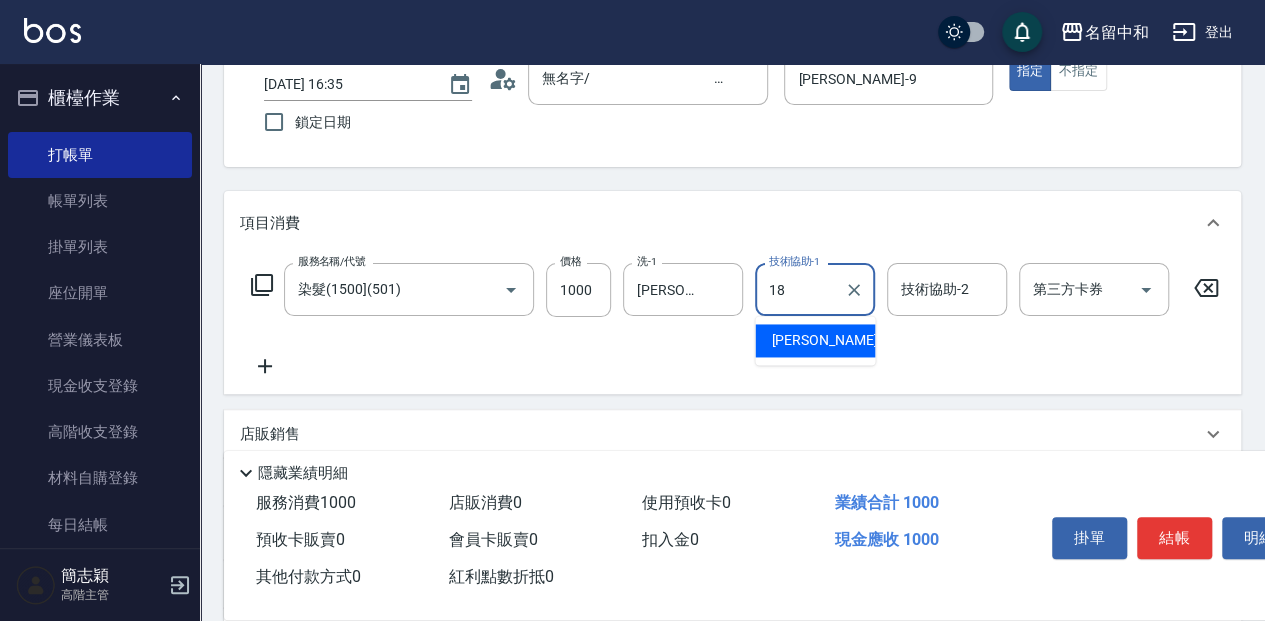 type on "[PERSON_NAME]-18" 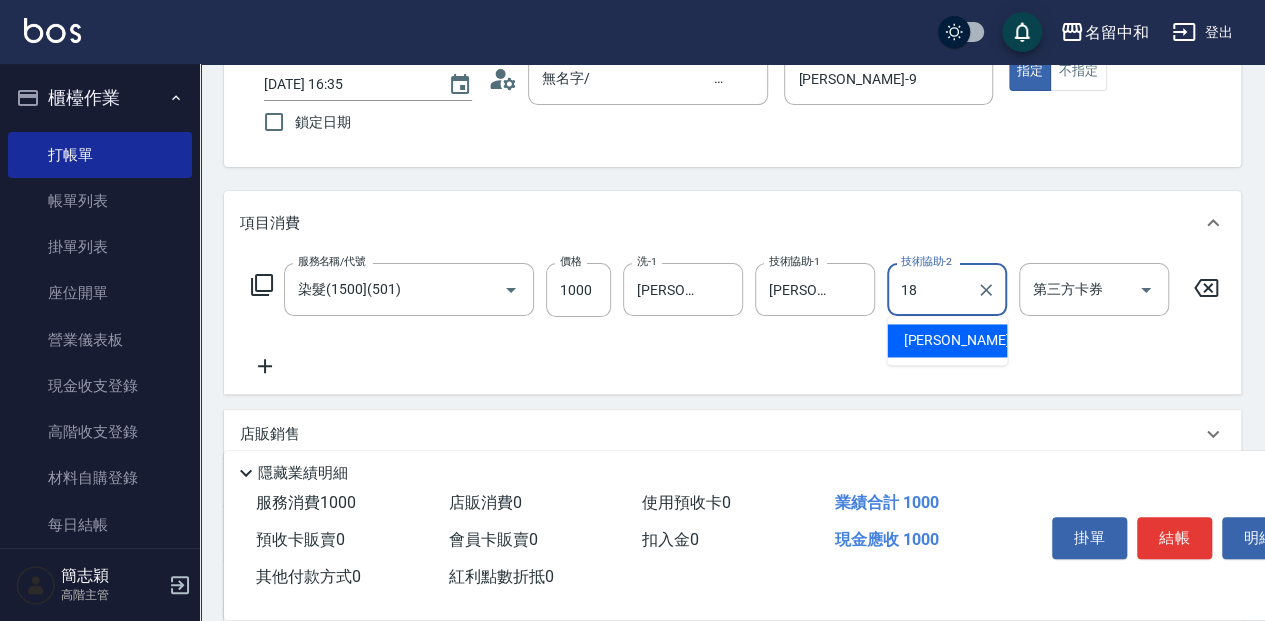 type on "[PERSON_NAME]-18" 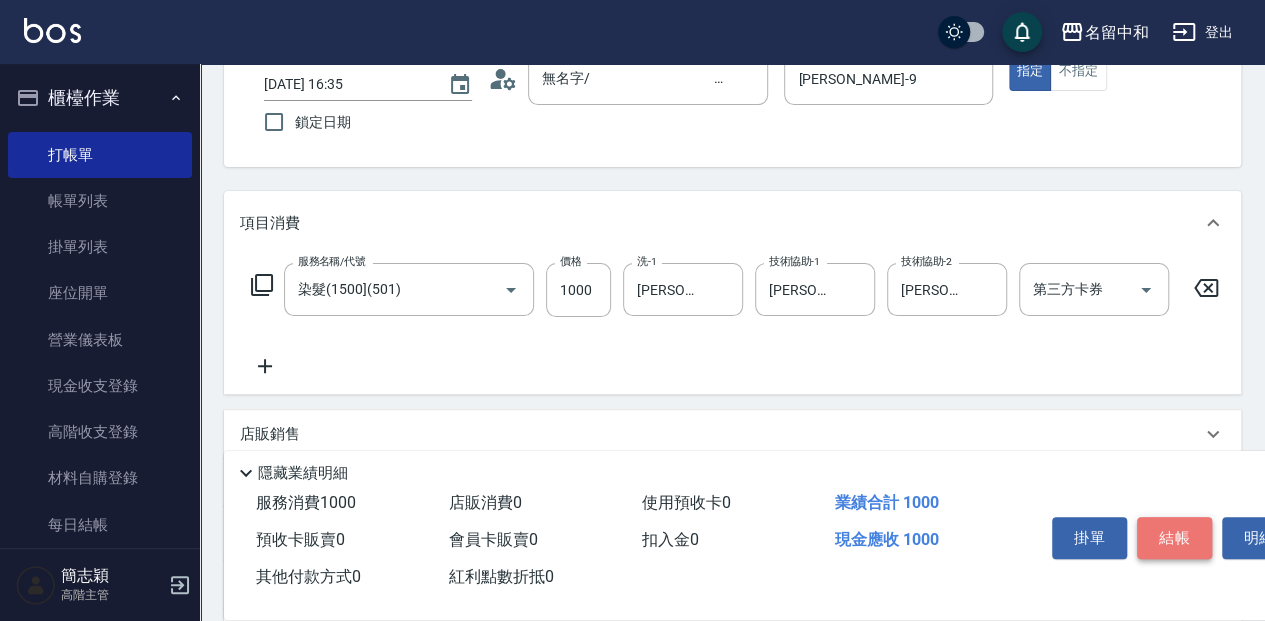 click on "結帳" at bounding box center (1174, 538) 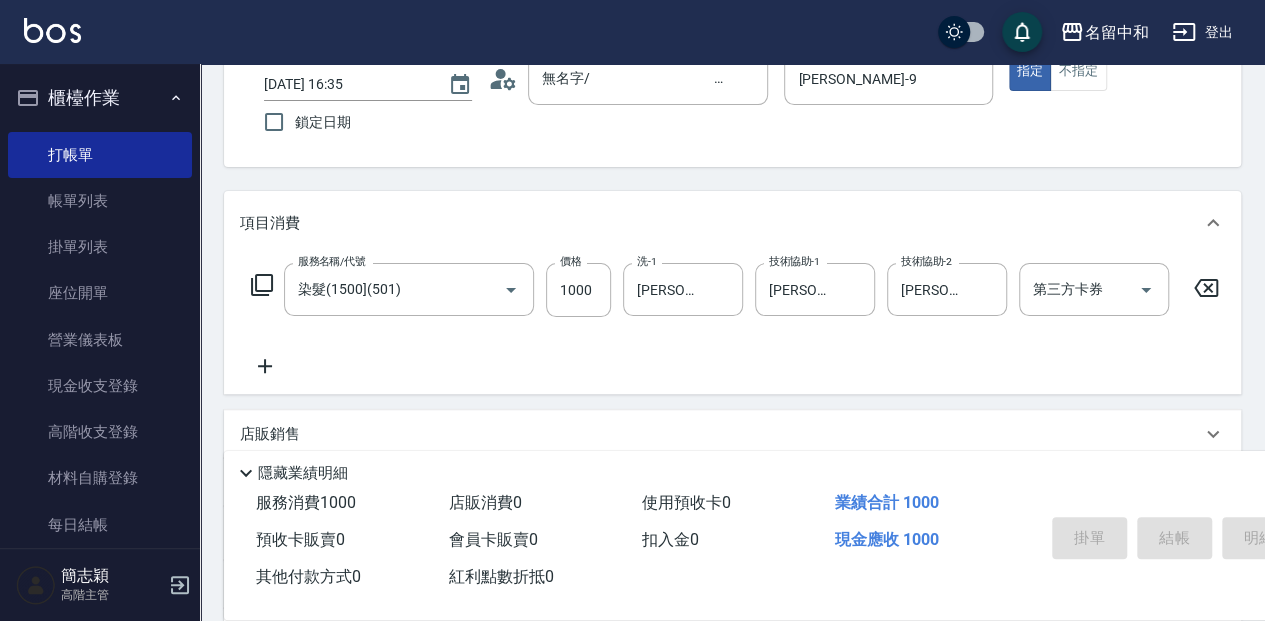 type on "[DATE] 16:36" 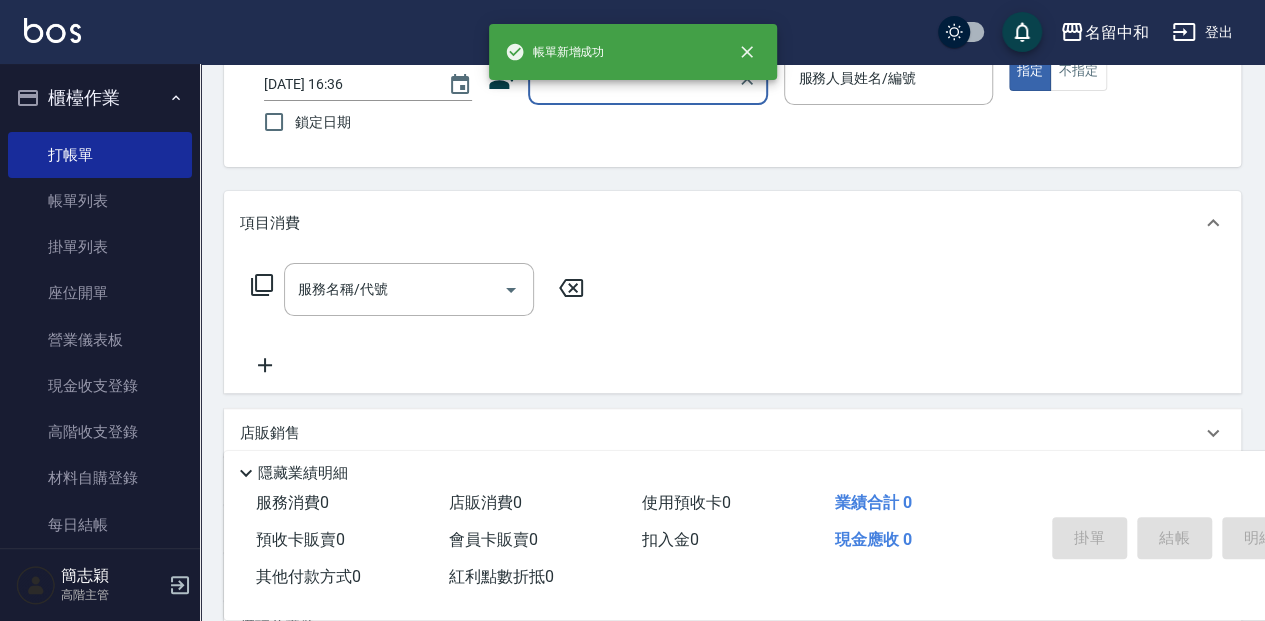 scroll, scrollTop: 0, scrollLeft: 0, axis: both 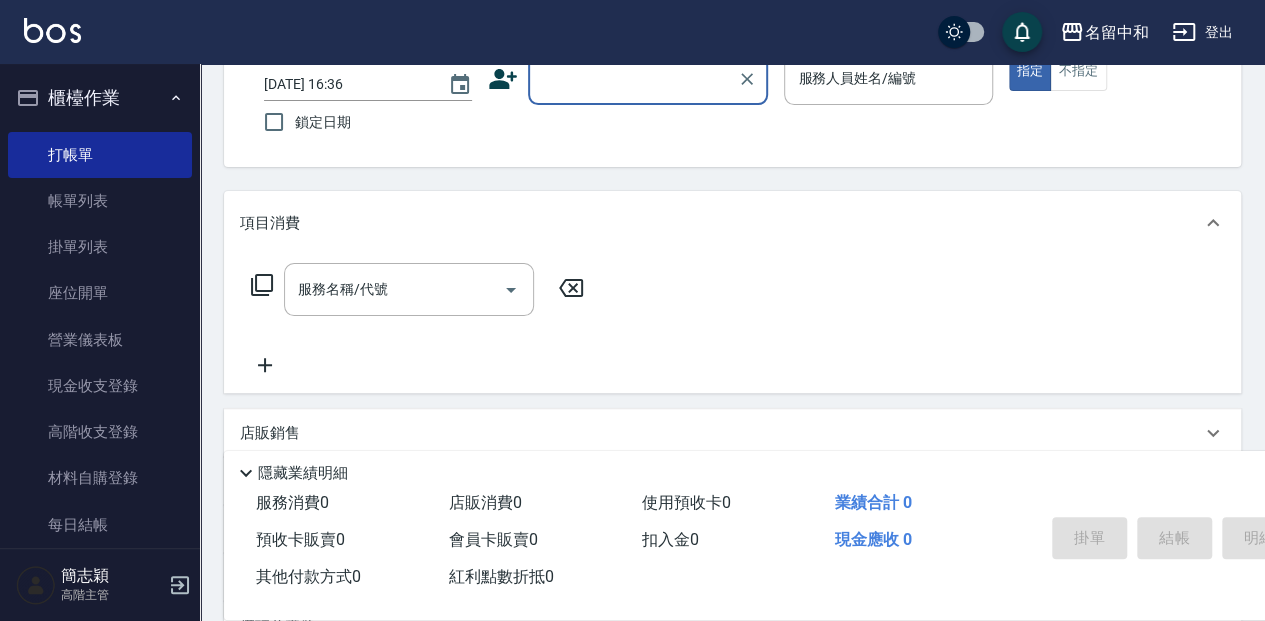 drag, startPoint x: 590, startPoint y: 76, endPoint x: 601, endPoint y: 96, distance: 22.825424 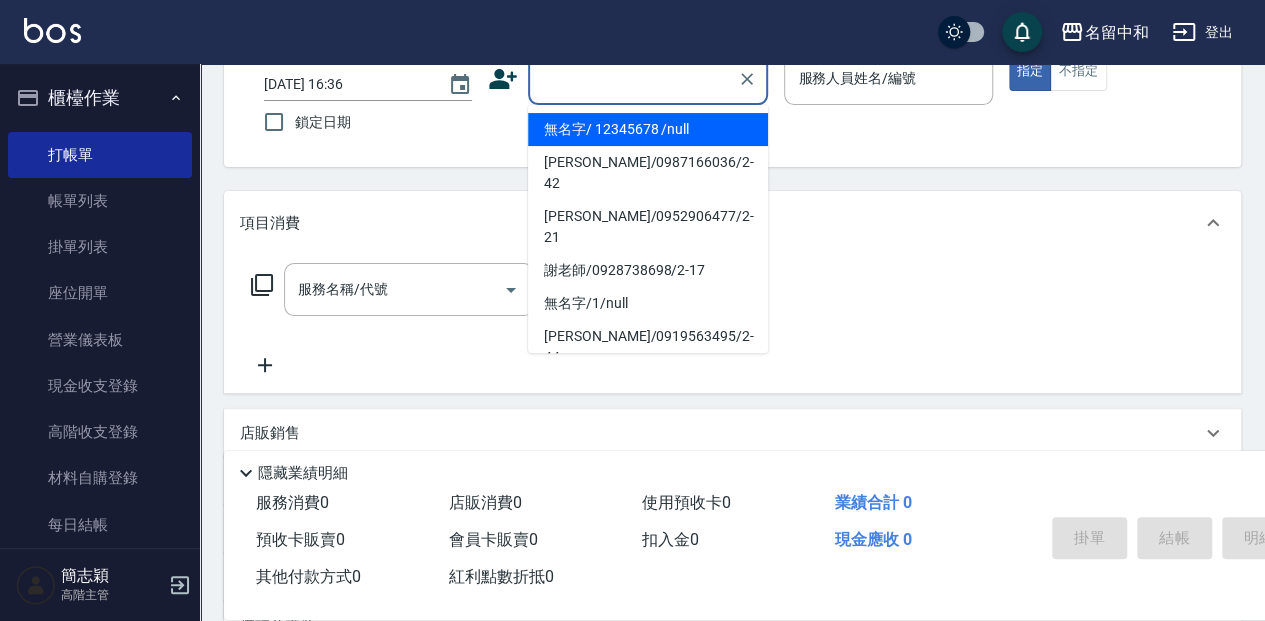 click on "無名字/                                                 12345678                              /null" at bounding box center (648, 129) 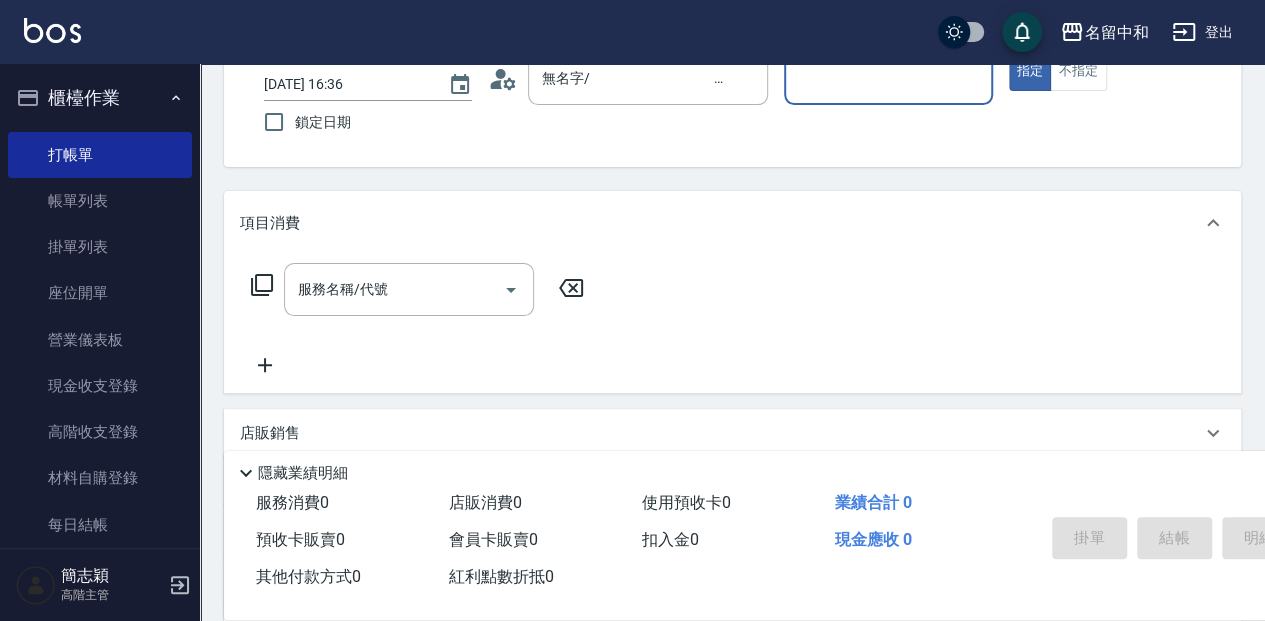 click on "服務人員姓名/編號" at bounding box center [888, 78] 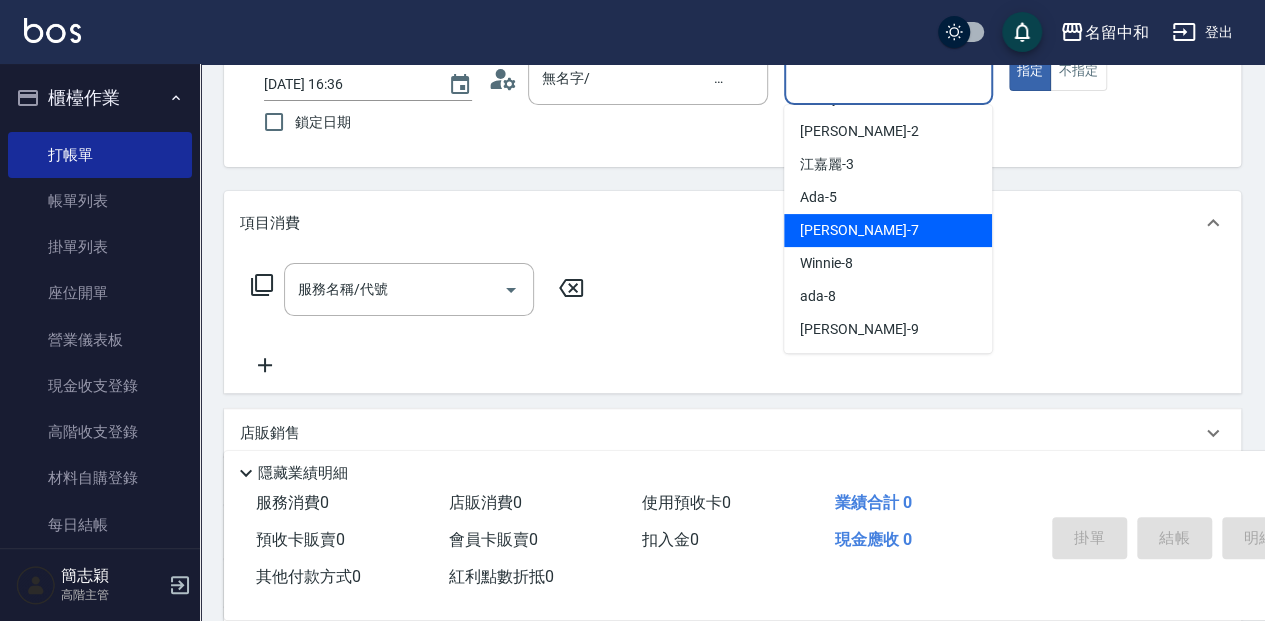 scroll, scrollTop: 66, scrollLeft: 0, axis: vertical 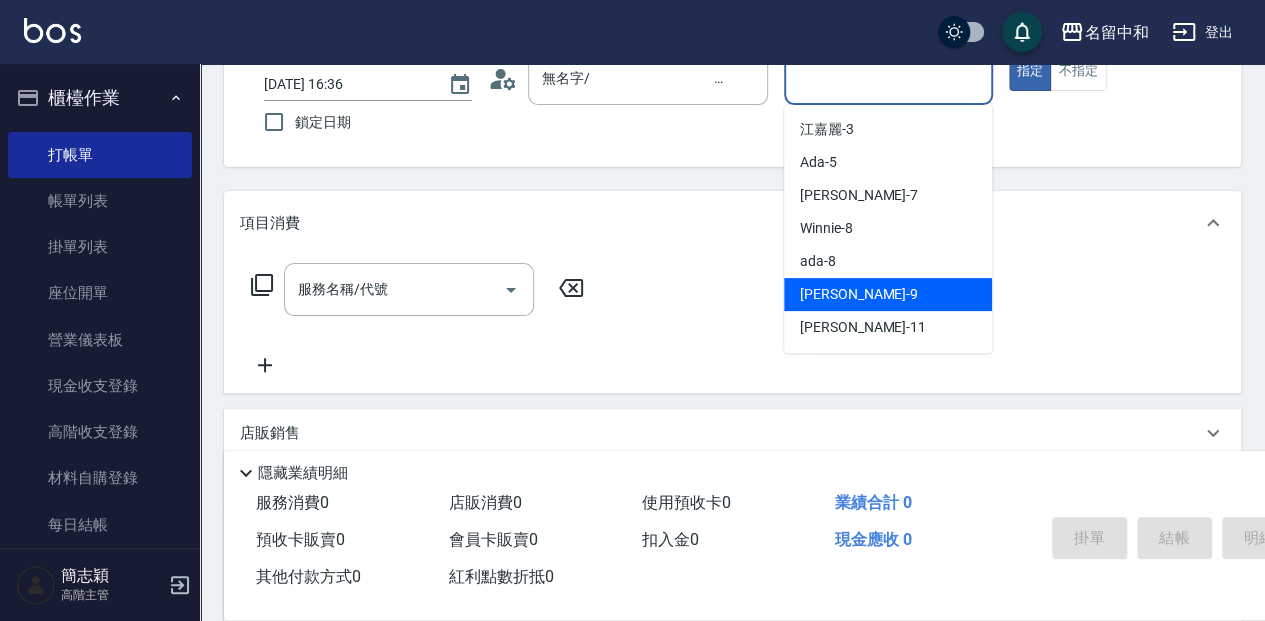 drag, startPoint x: 849, startPoint y: 289, endPoint x: 869, endPoint y: 284, distance: 20.615528 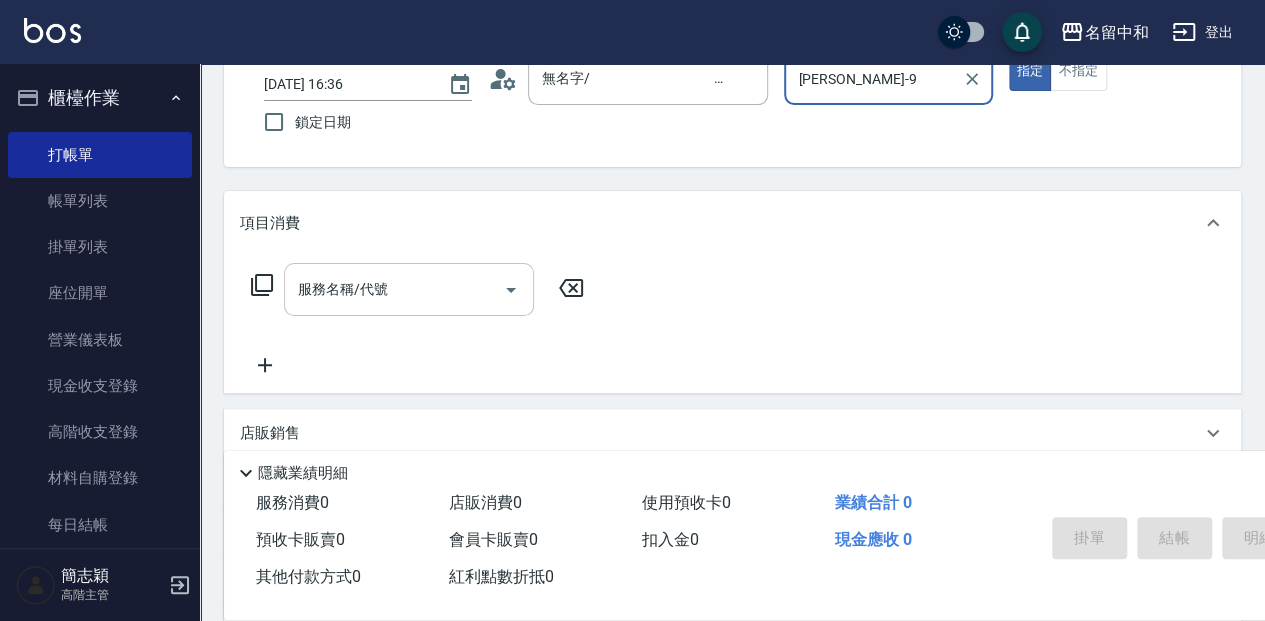 click on "服務名稱/代號" at bounding box center [394, 289] 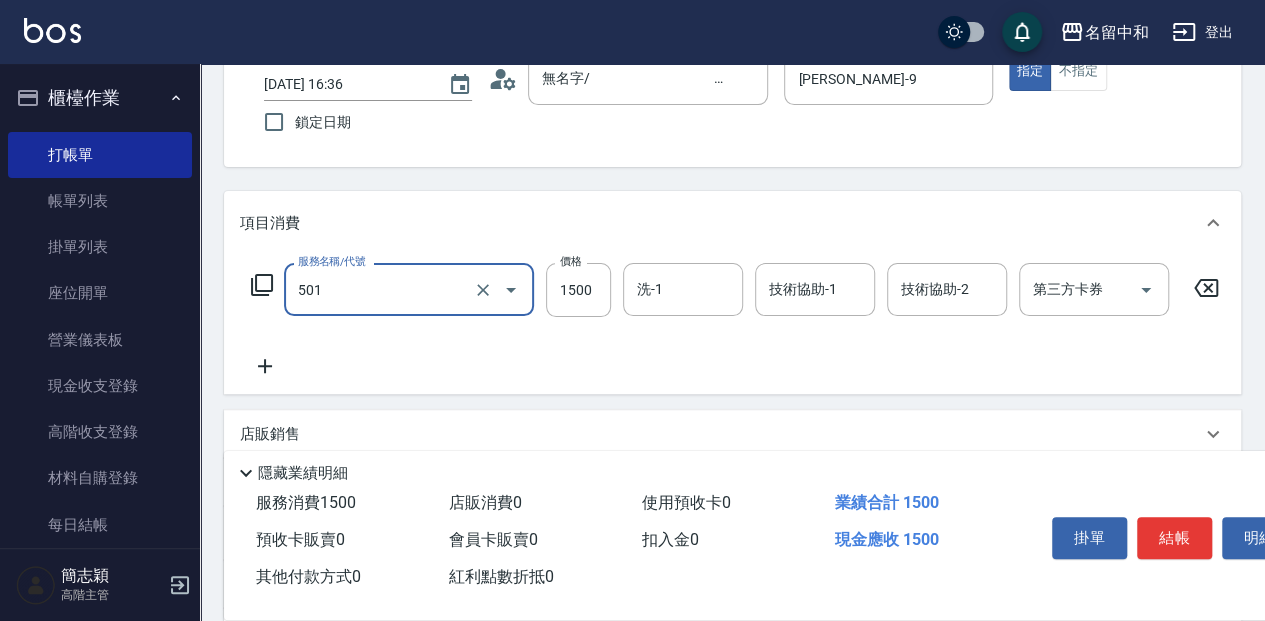 type on "染髮(1500](501)" 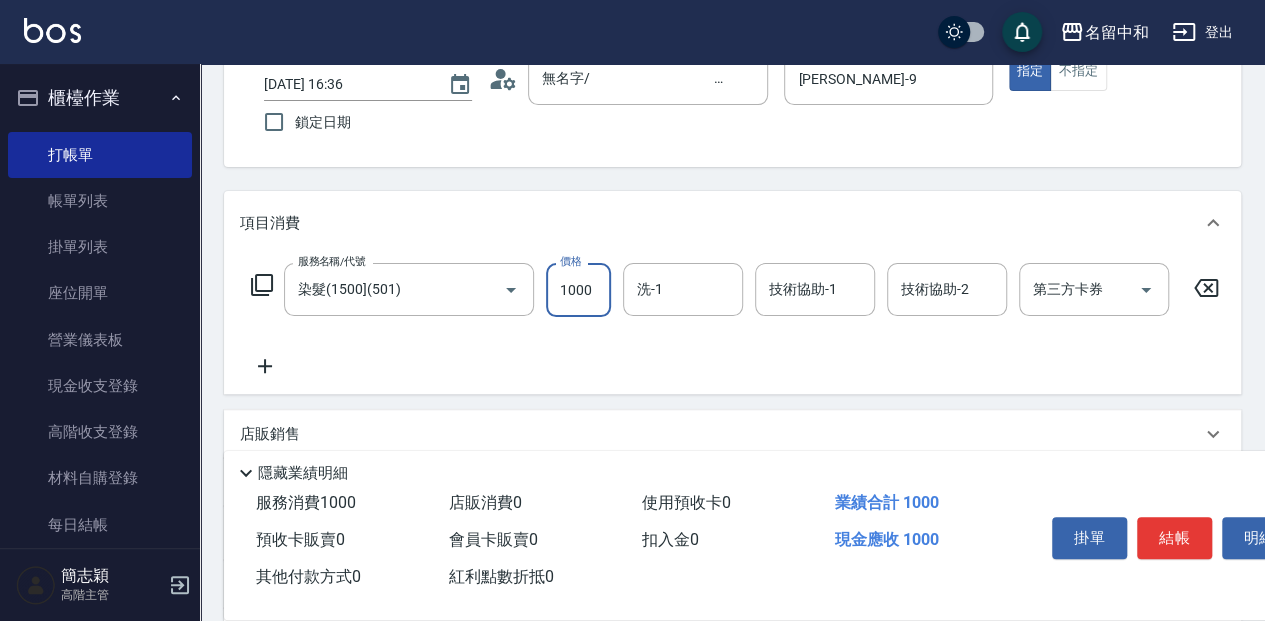 type on "1000" 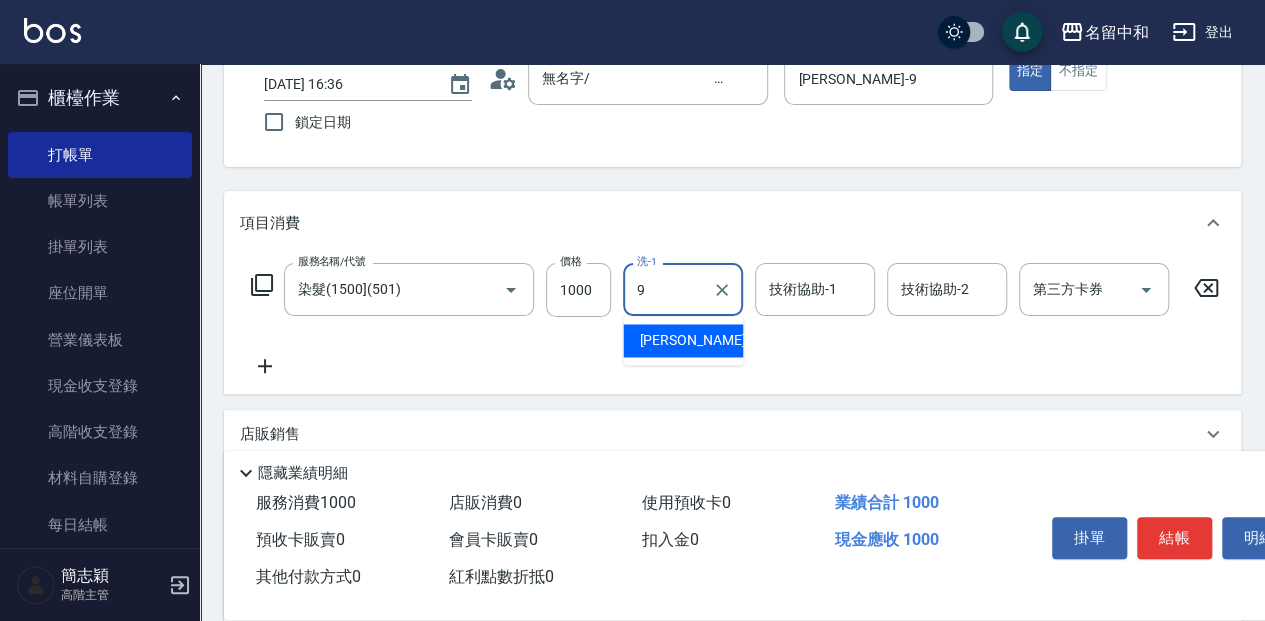 type on "[PERSON_NAME]-9" 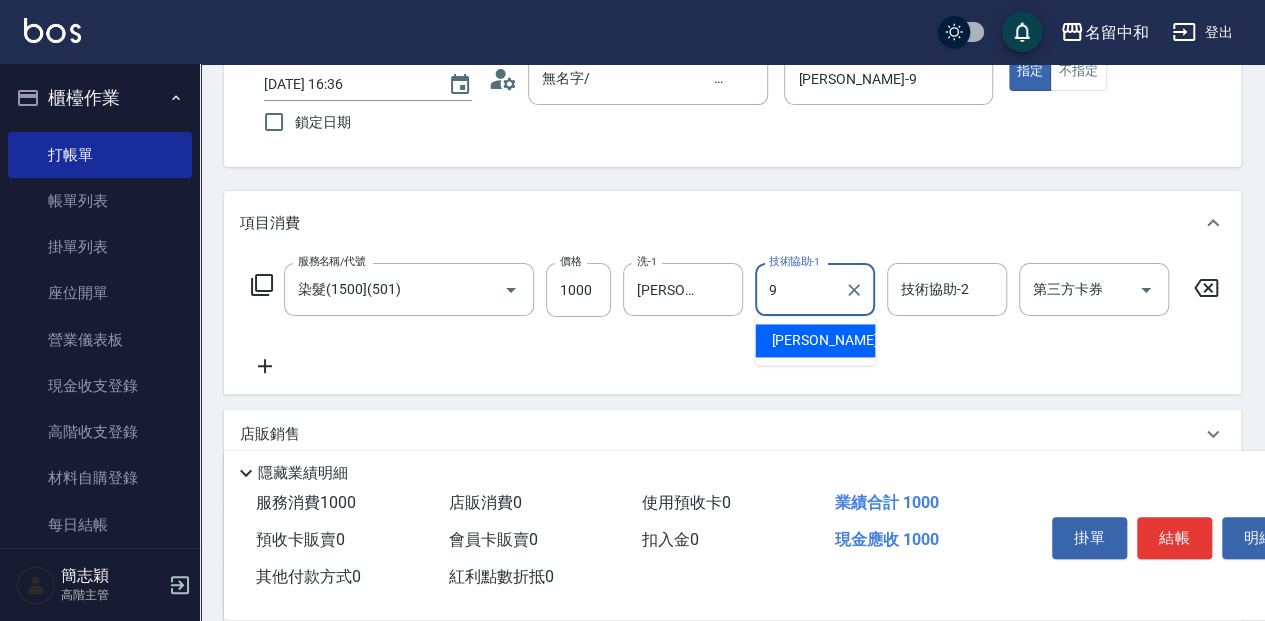 type on "[PERSON_NAME]-9" 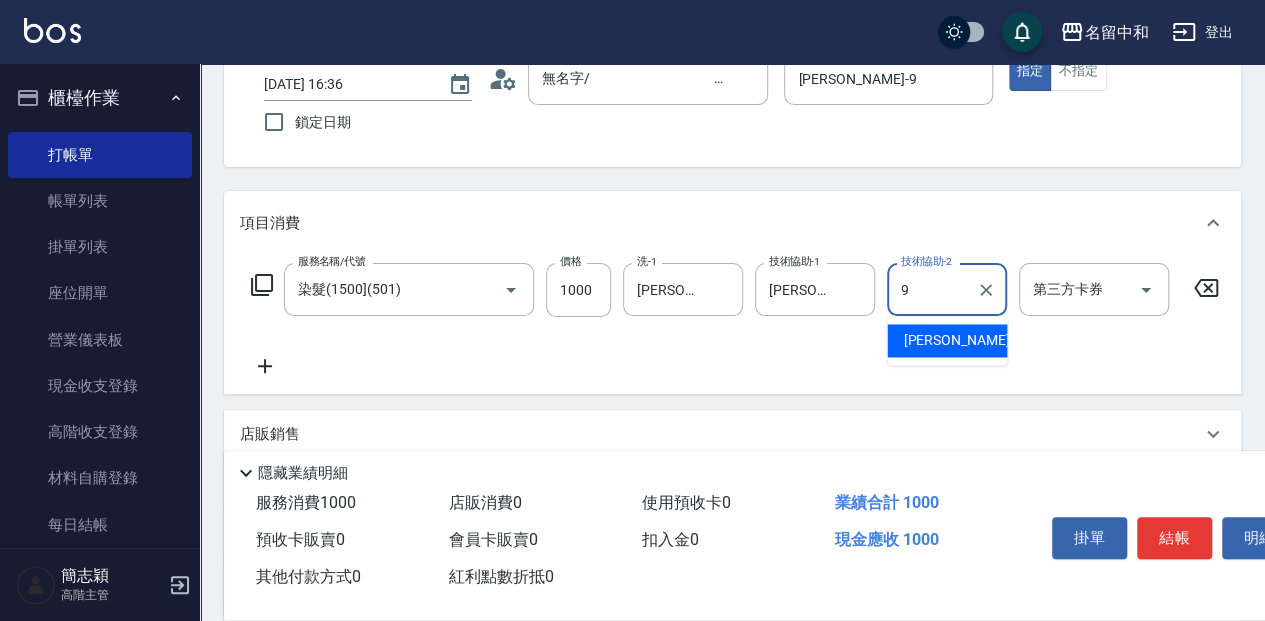 type on "[PERSON_NAME]-9" 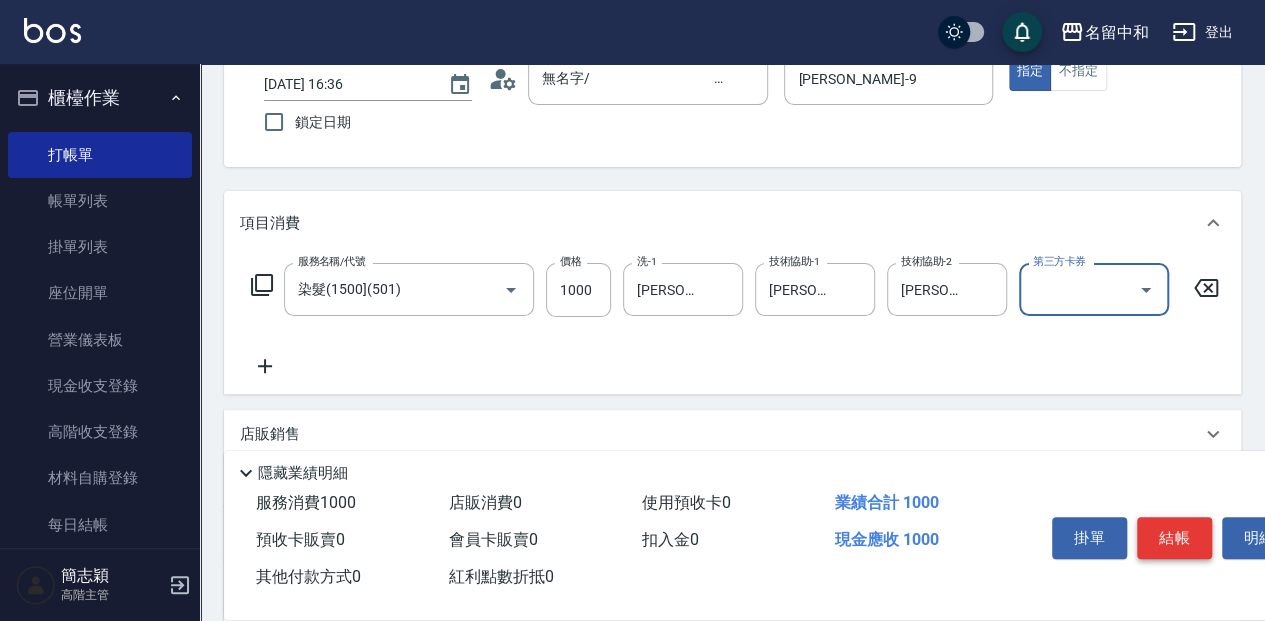 click on "結帳" at bounding box center (1174, 538) 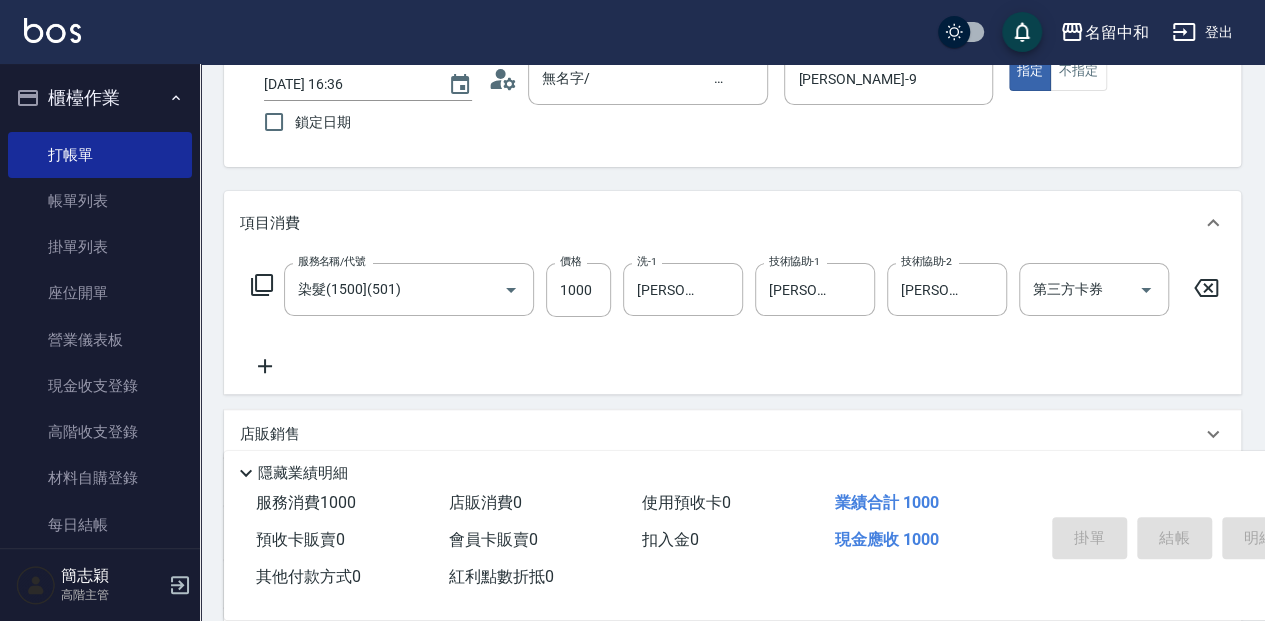 type 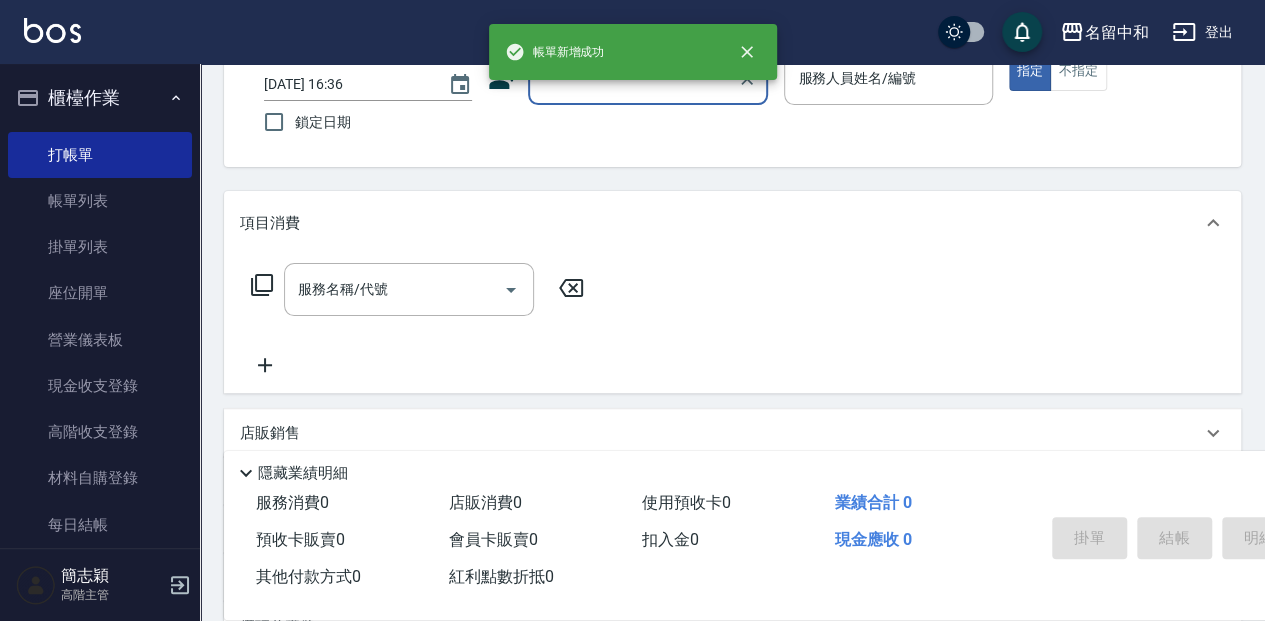 scroll, scrollTop: 0, scrollLeft: 0, axis: both 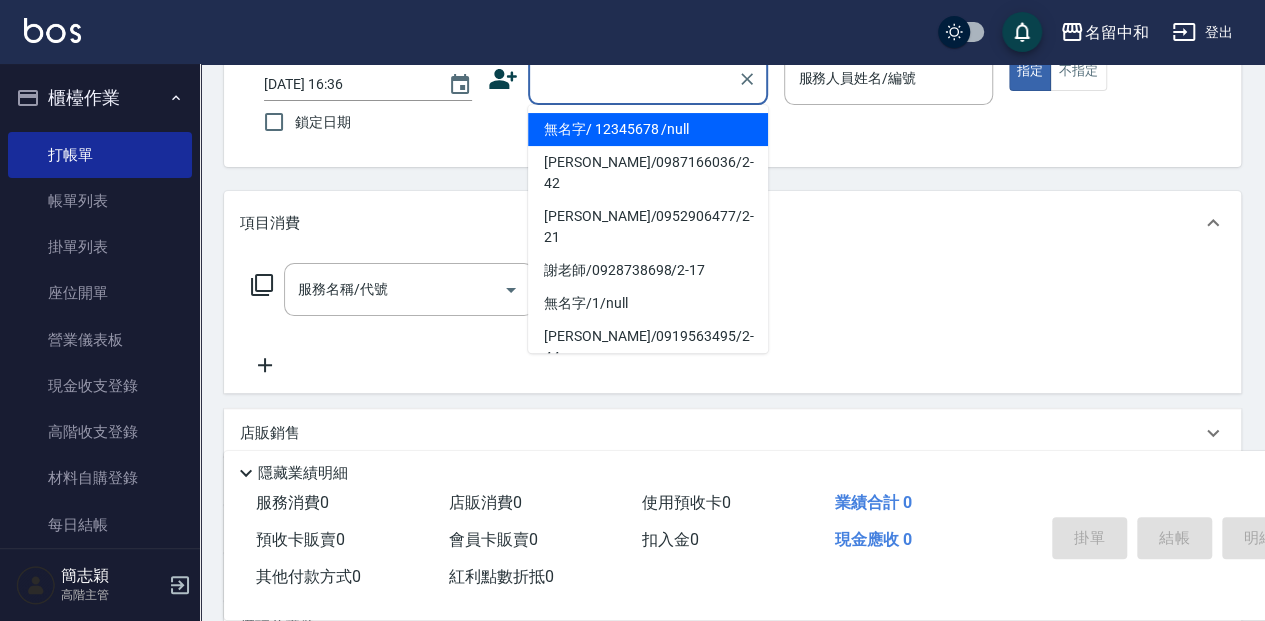 click on "顧客姓名/手機號碼/編號" at bounding box center (633, 78) 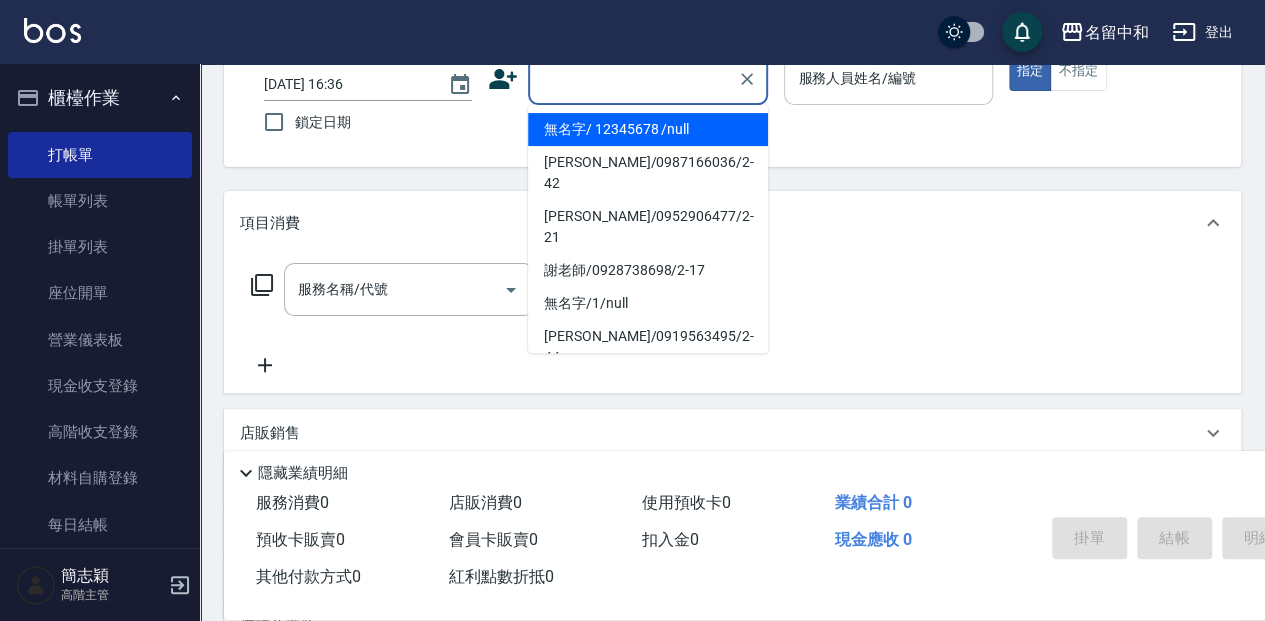 type on "無名字/                                                 12345678                              /null" 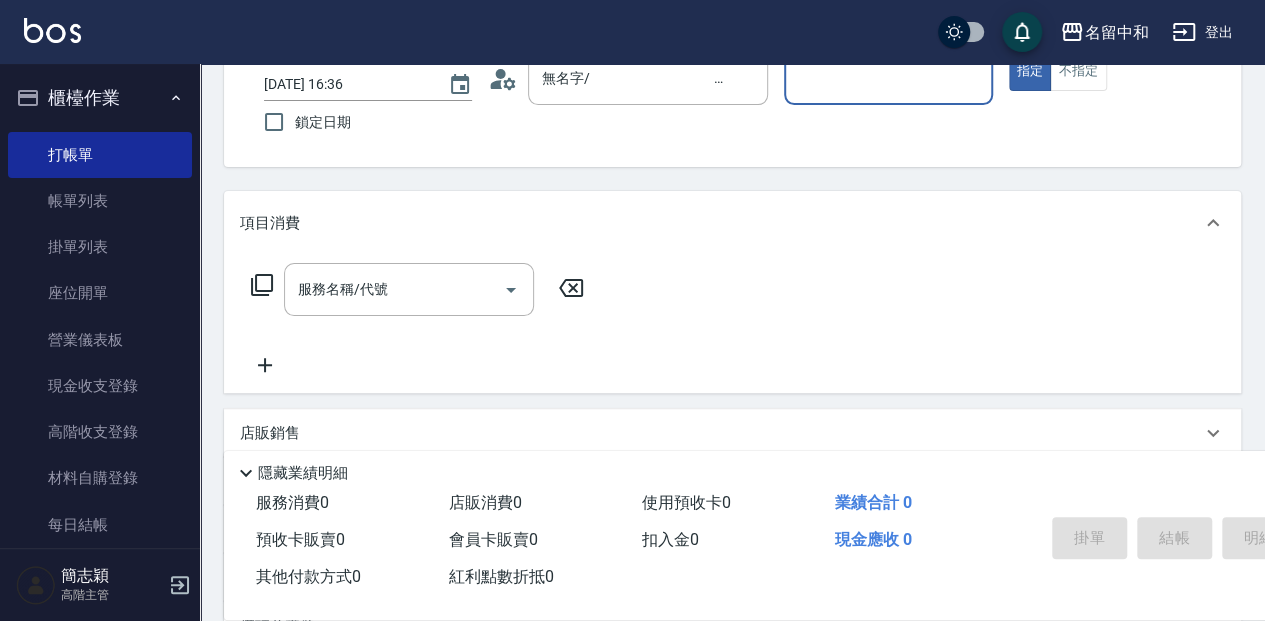 click on "服務人員姓名/編號" at bounding box center (888, 78) 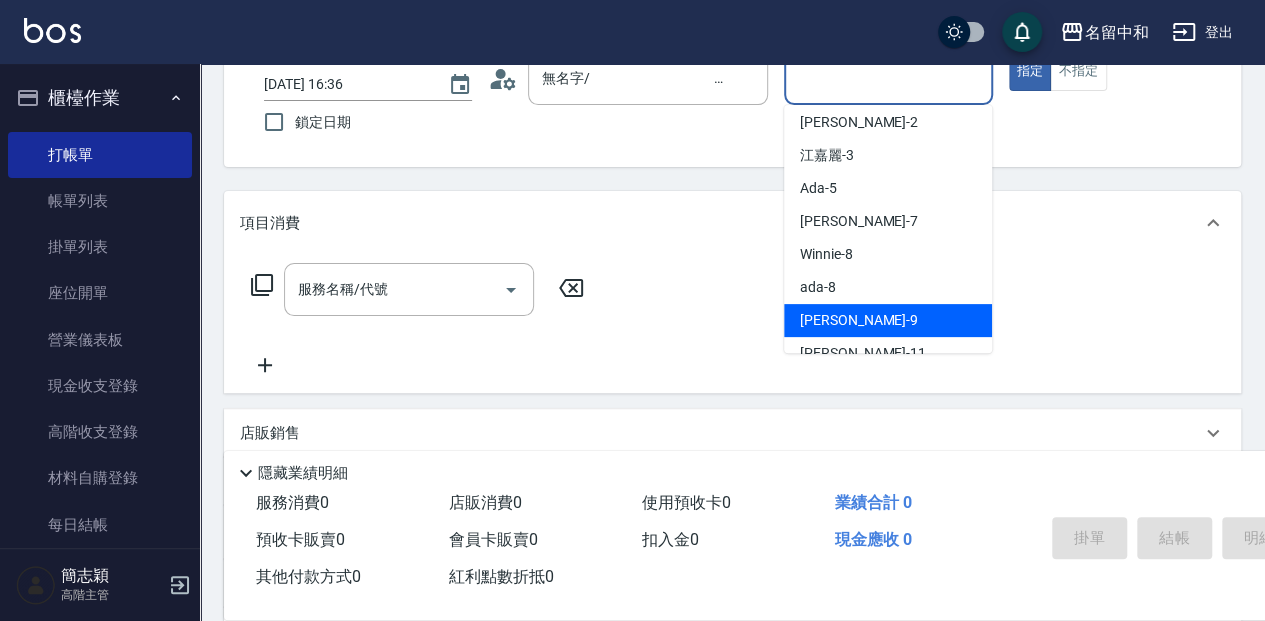 scroll, scrollTop: 66, scrollLeft: 0, axis: vertical 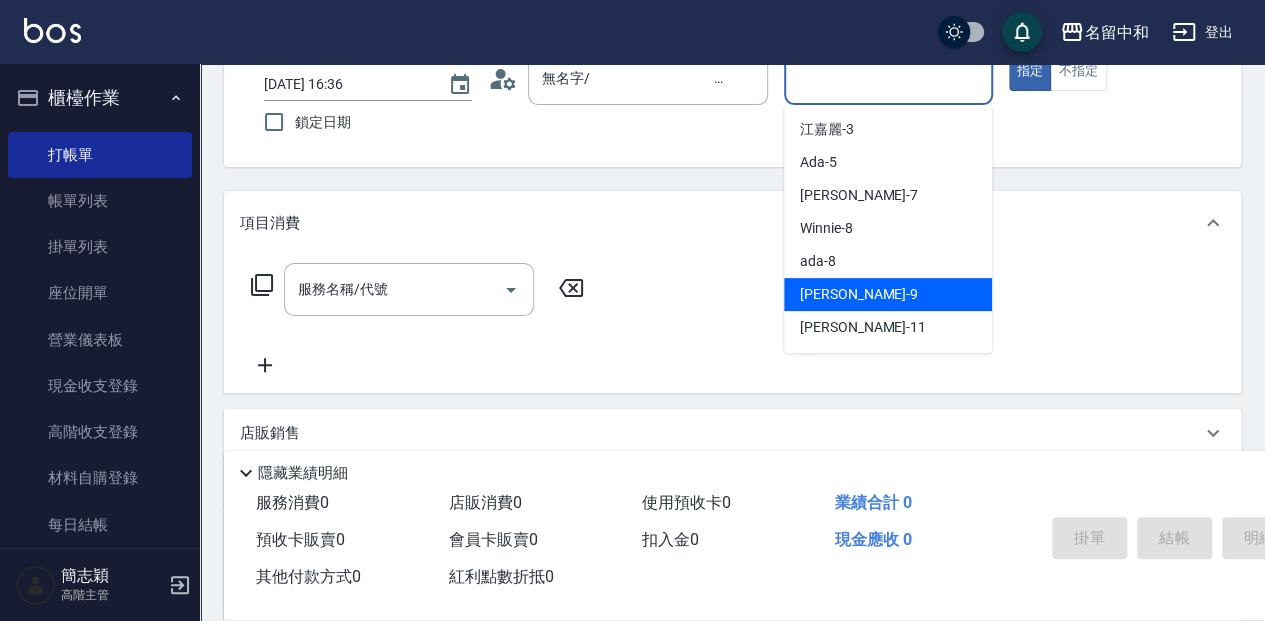 click on "[PERSON_NAME] -9" at bounding box center [888, 294] 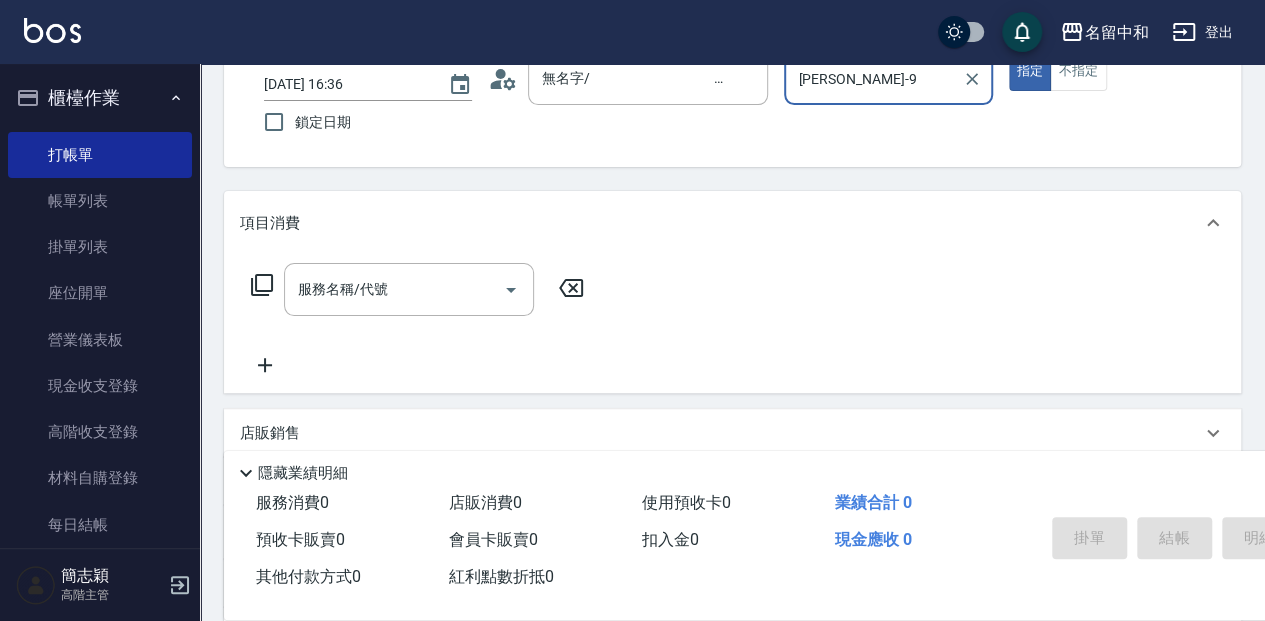click on "服務名稱/代號" at bounding box center [394, 289] 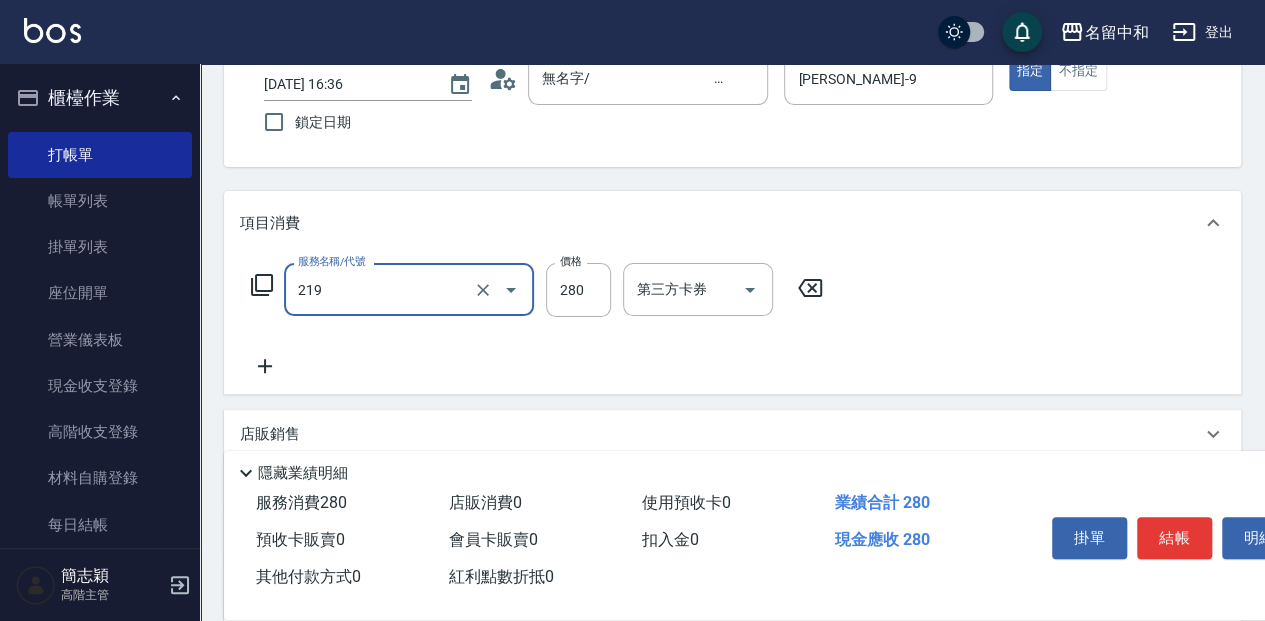 type on "洗髮280(219)" 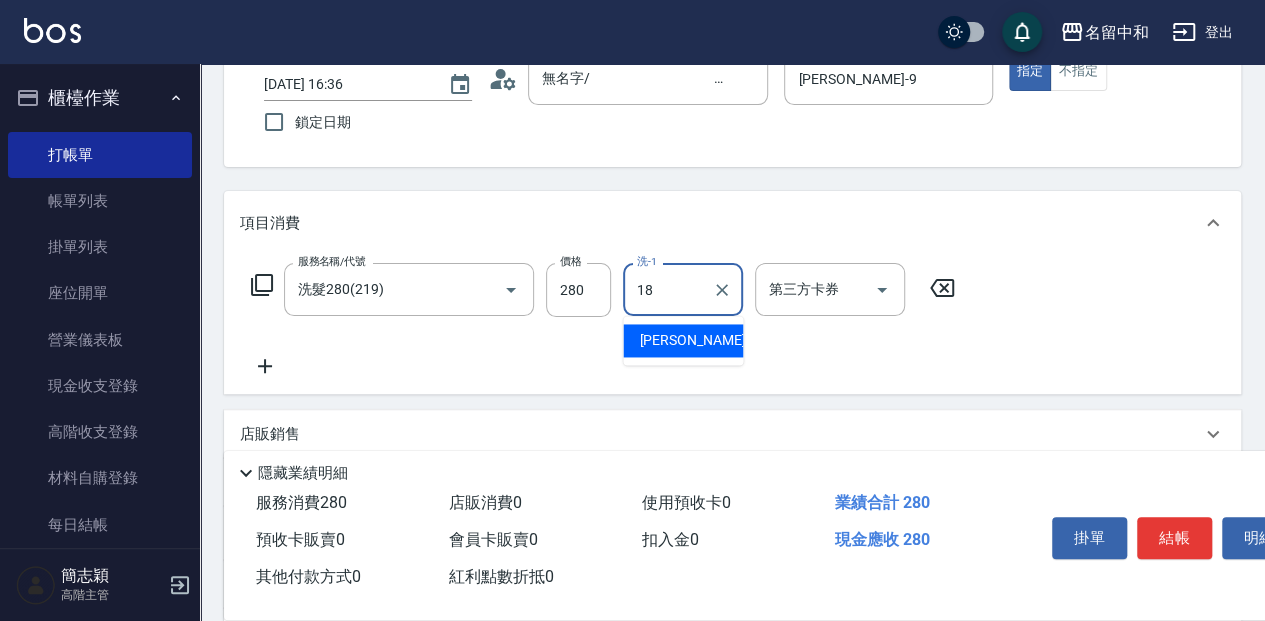type on "[PERSON_NAME]-18" 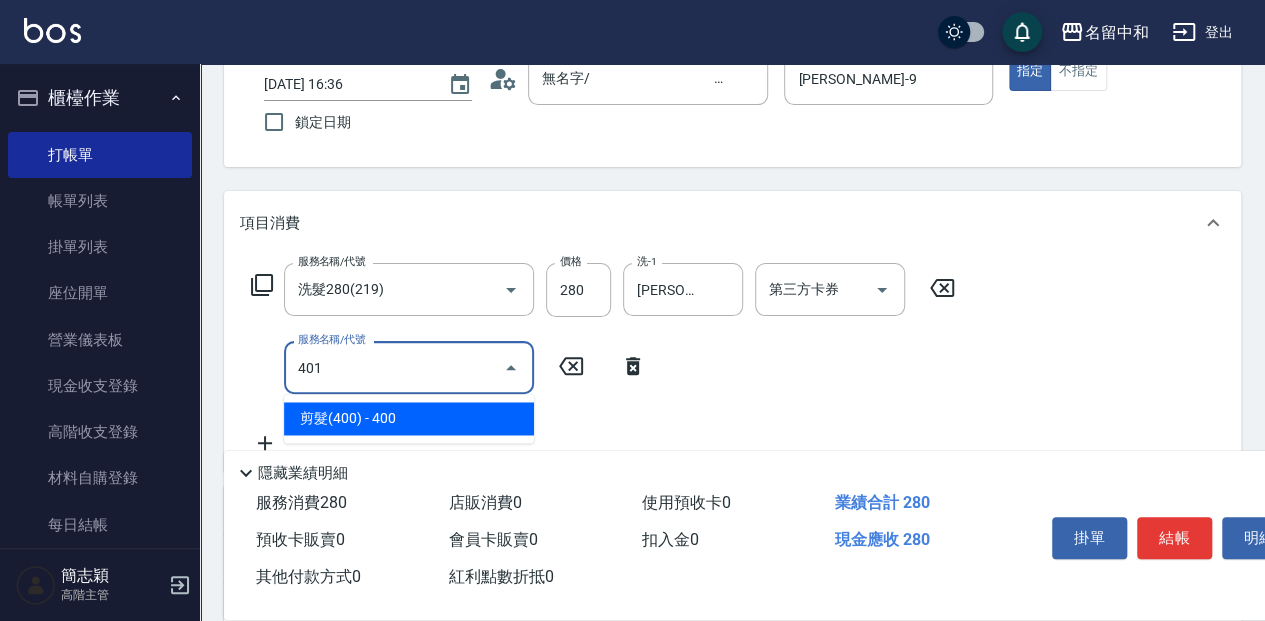 type on "剪髮(400)(401)" 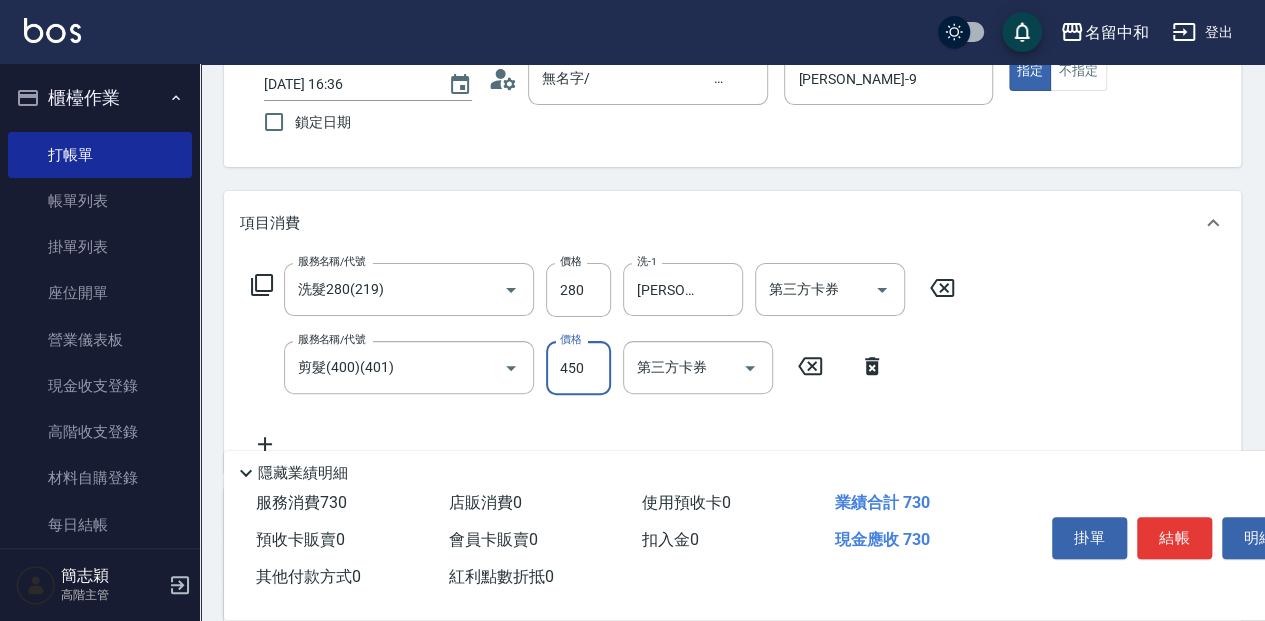type on "450" 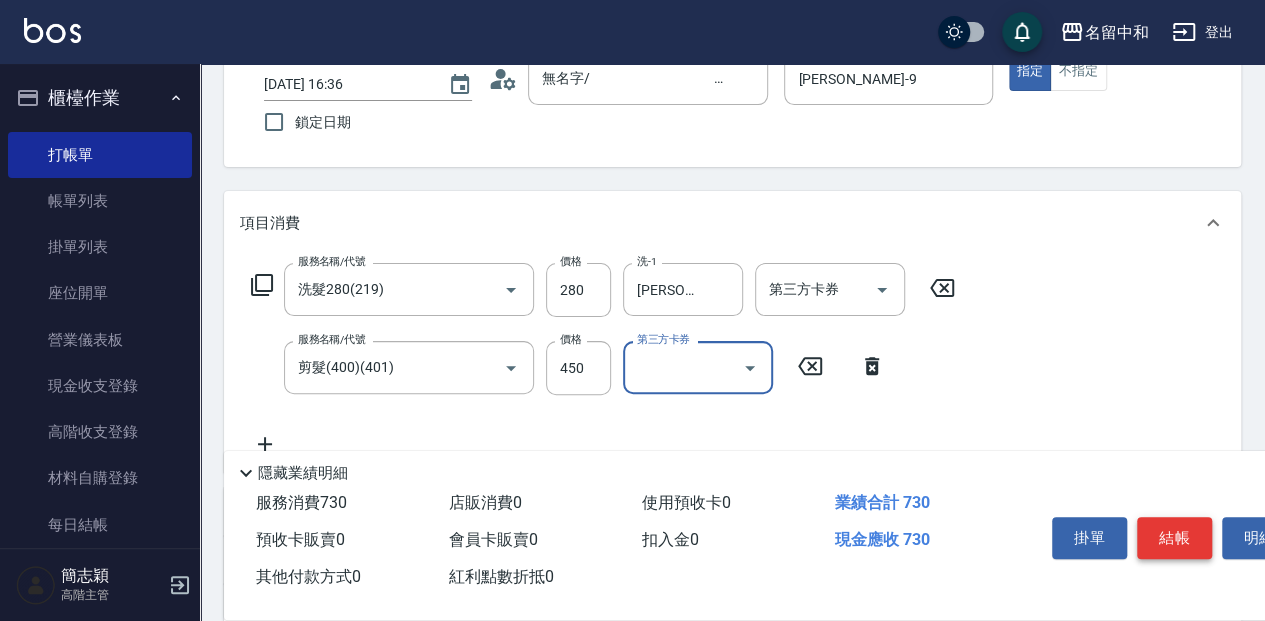 click on "結帳" at bounding box center (1174, 538) 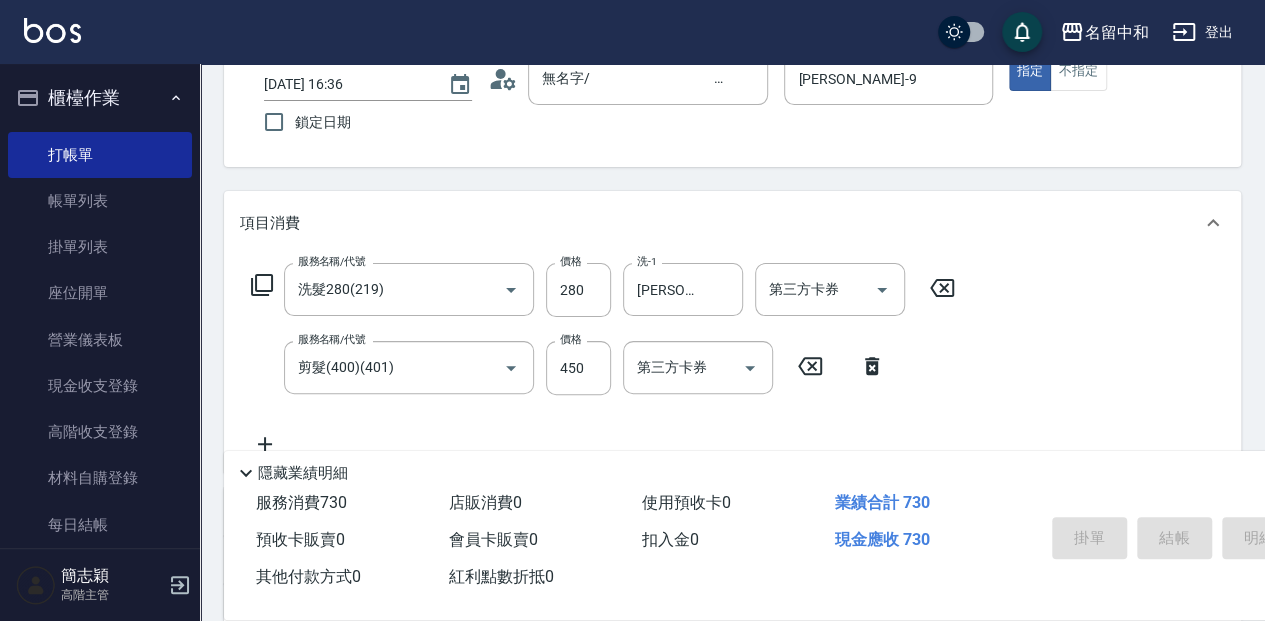 type on "[DATE] 16:37" 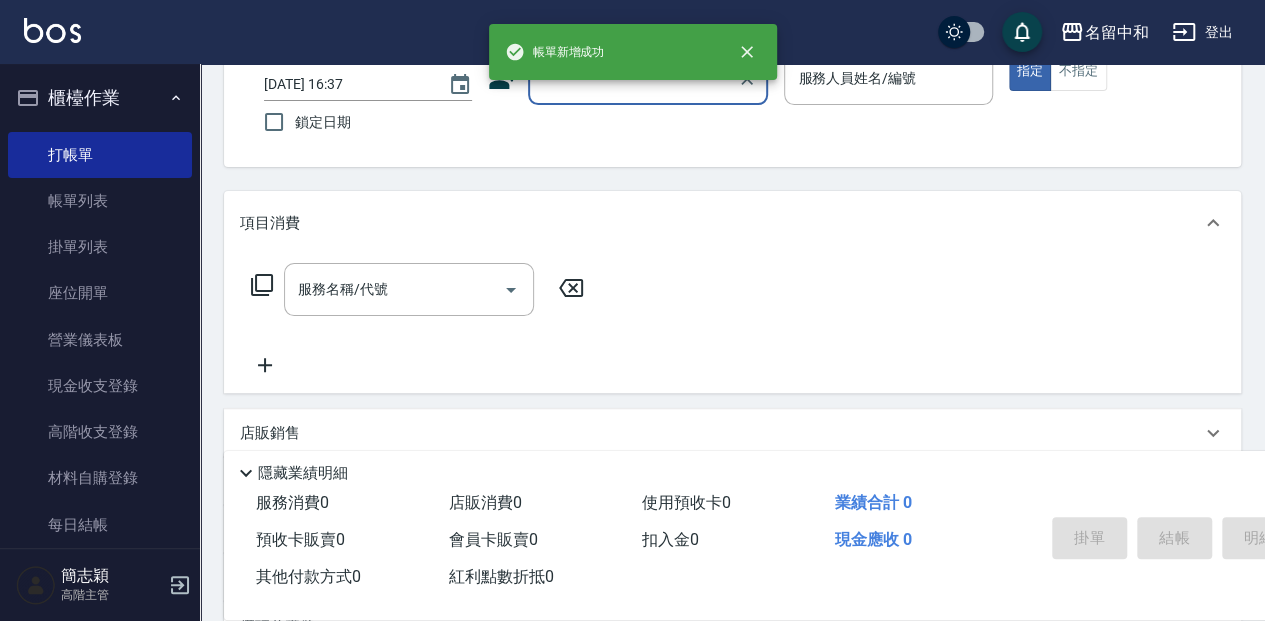 scroll, scrollTop: 0, scrollLeft: 0, axis: both 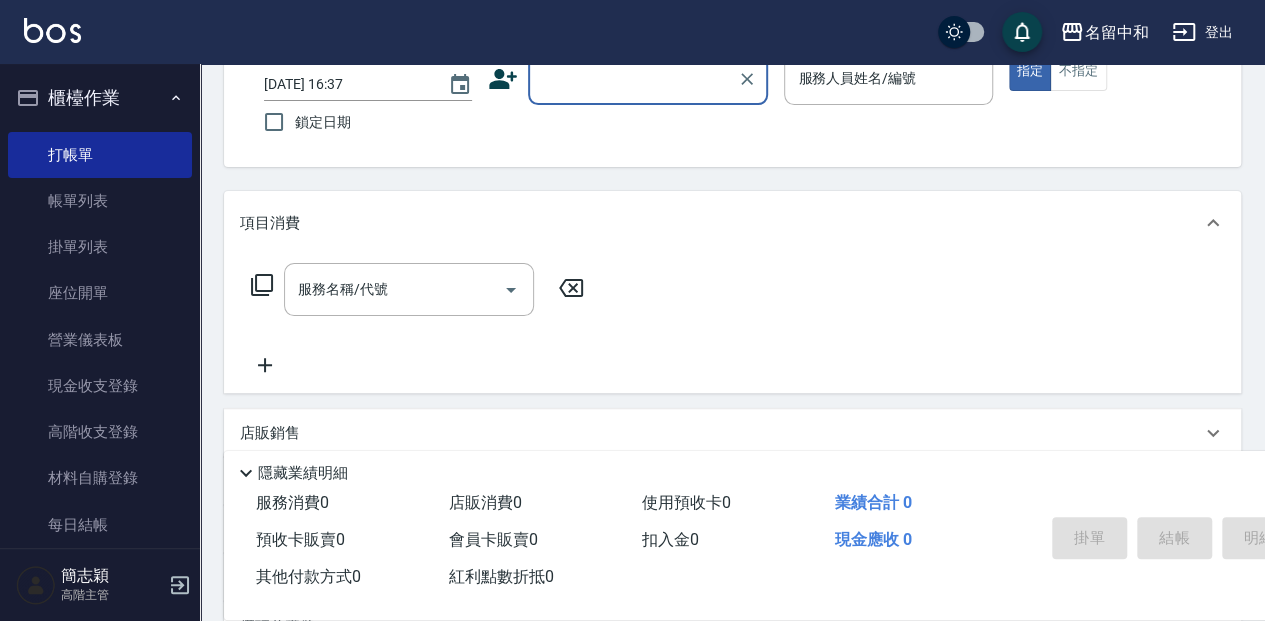 click on "顧客姓名/手機號碼/編號" at bounding box center (648, 78) 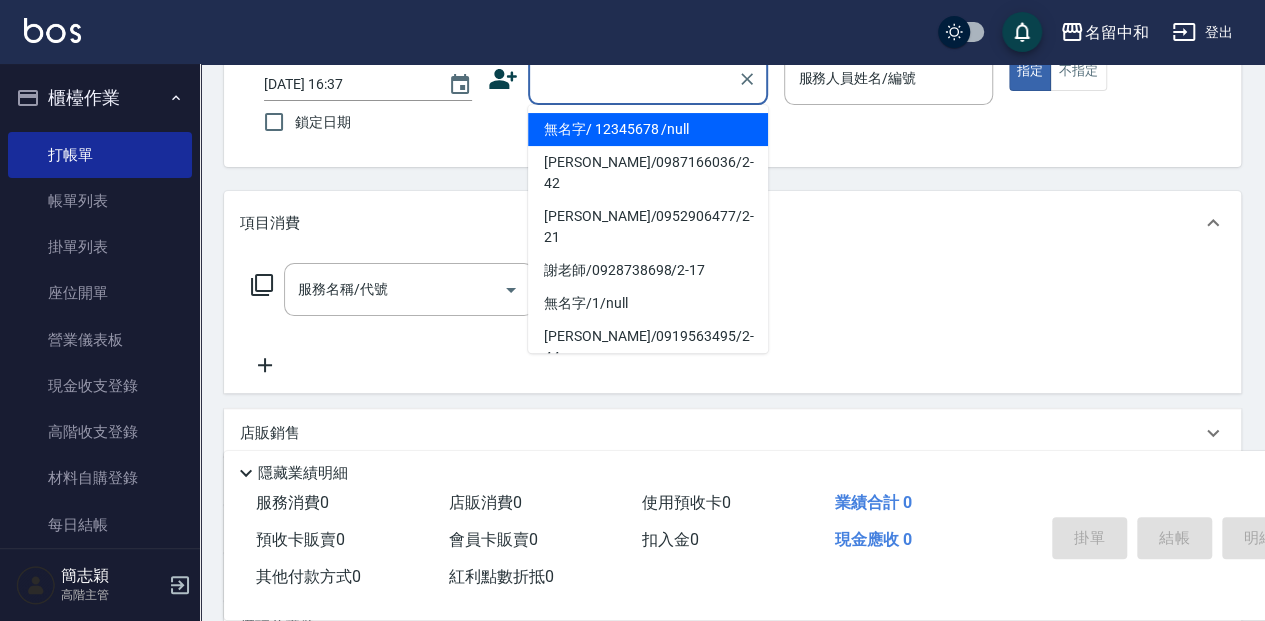 click on "無名字/                                                 12345678                              /null" at bounding box center (648, 129) 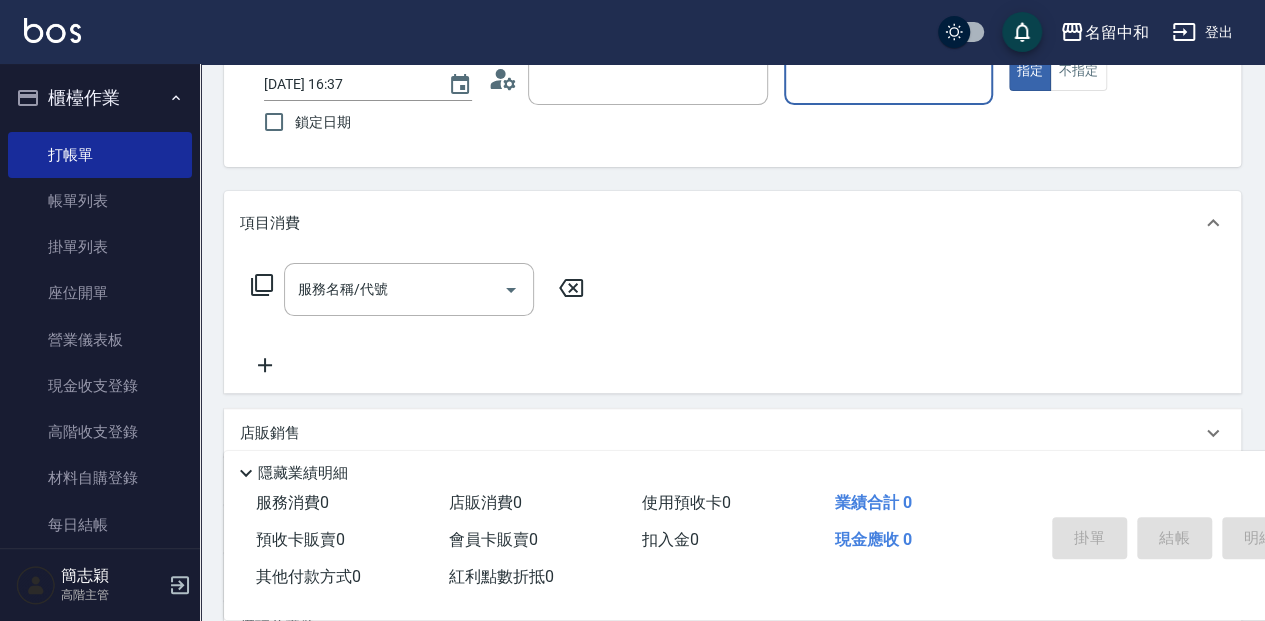 type on "無名字/                                                 12345678                              /null" 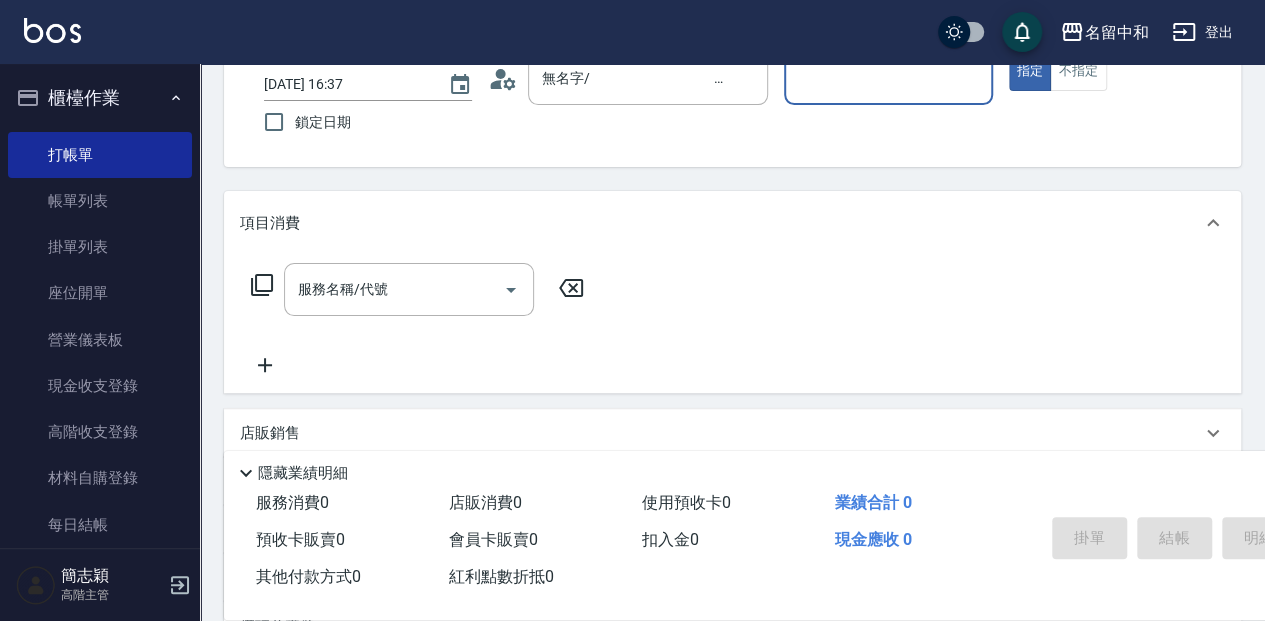 click on "服務人員姓名/編號" at bounding box center (888, 78) 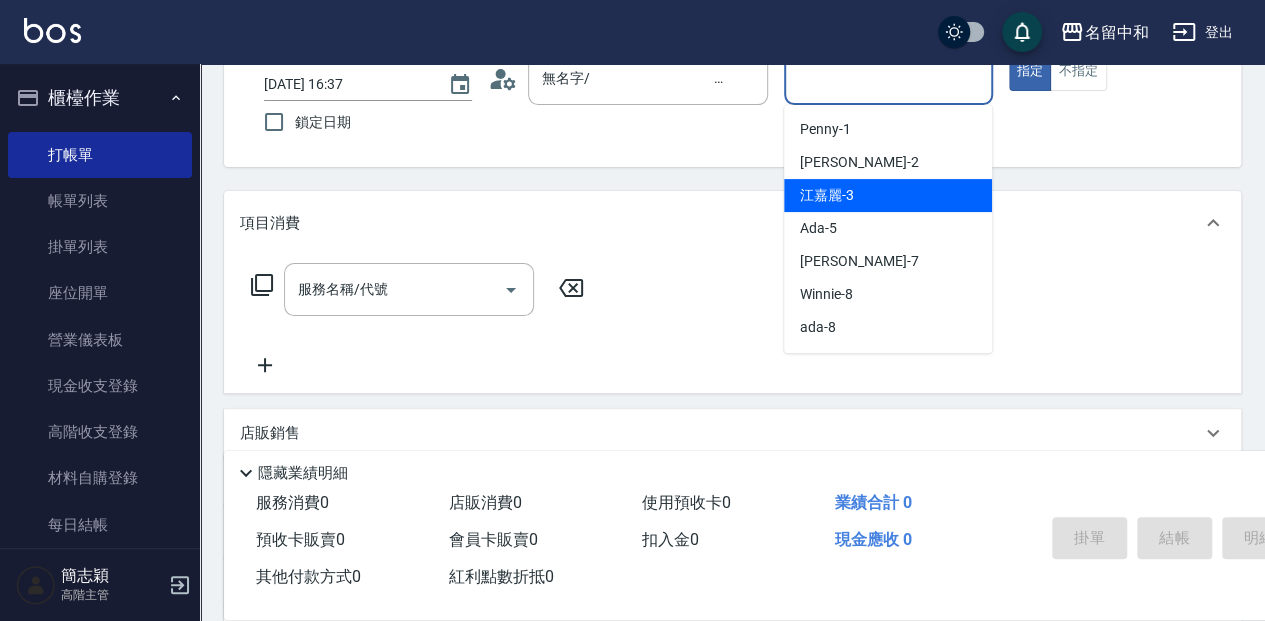 drag, startPoint x: 850, startPoint y: 192, endPoint x: 954, endPoint y: 170, distance: 106.30146 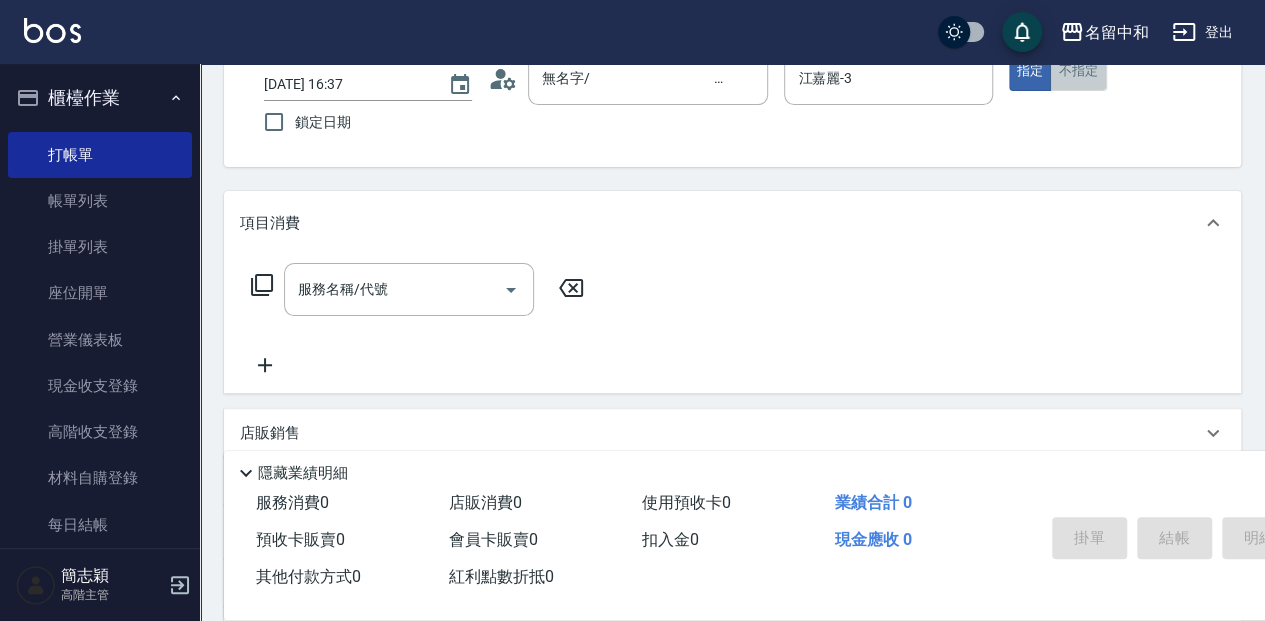 click on "不指定" at bounding box center (1078, 71) 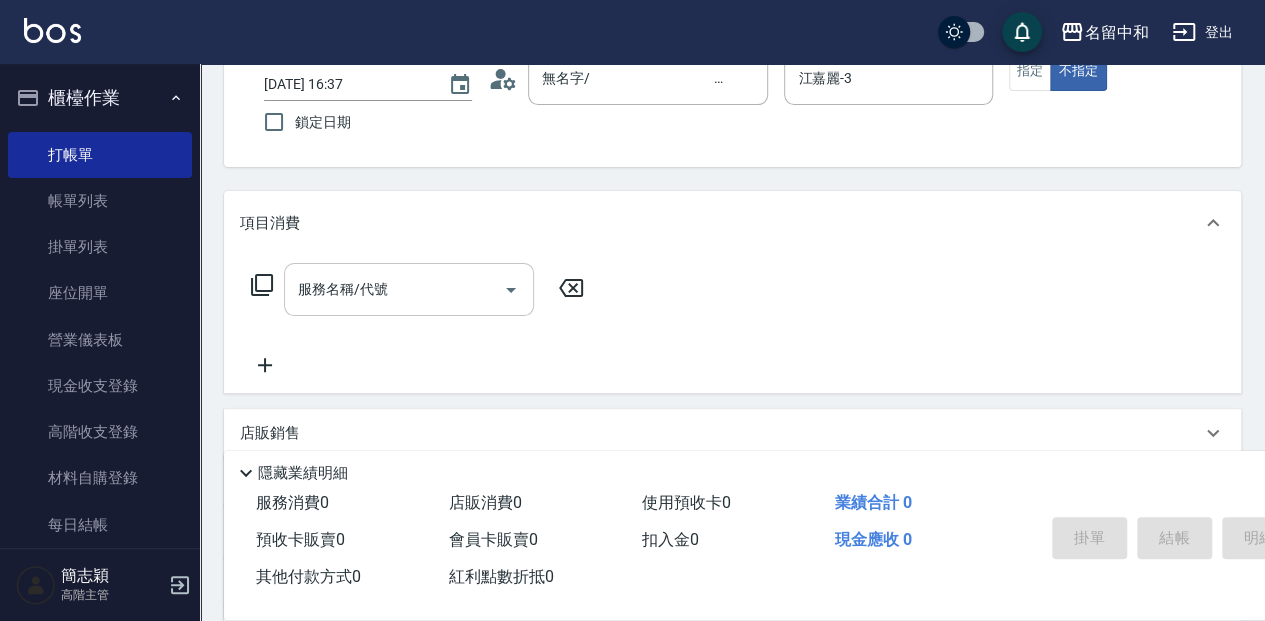 click on "服務名稱/代號" at bounding box center [394, 289] 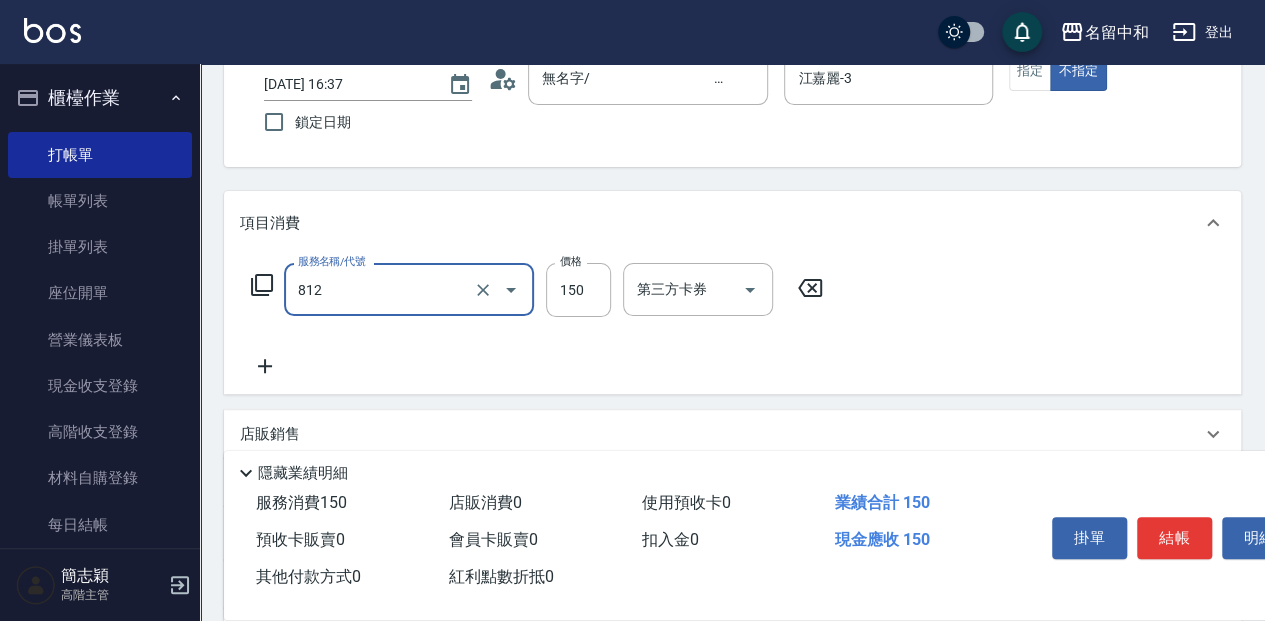 type on "單梳(812)" 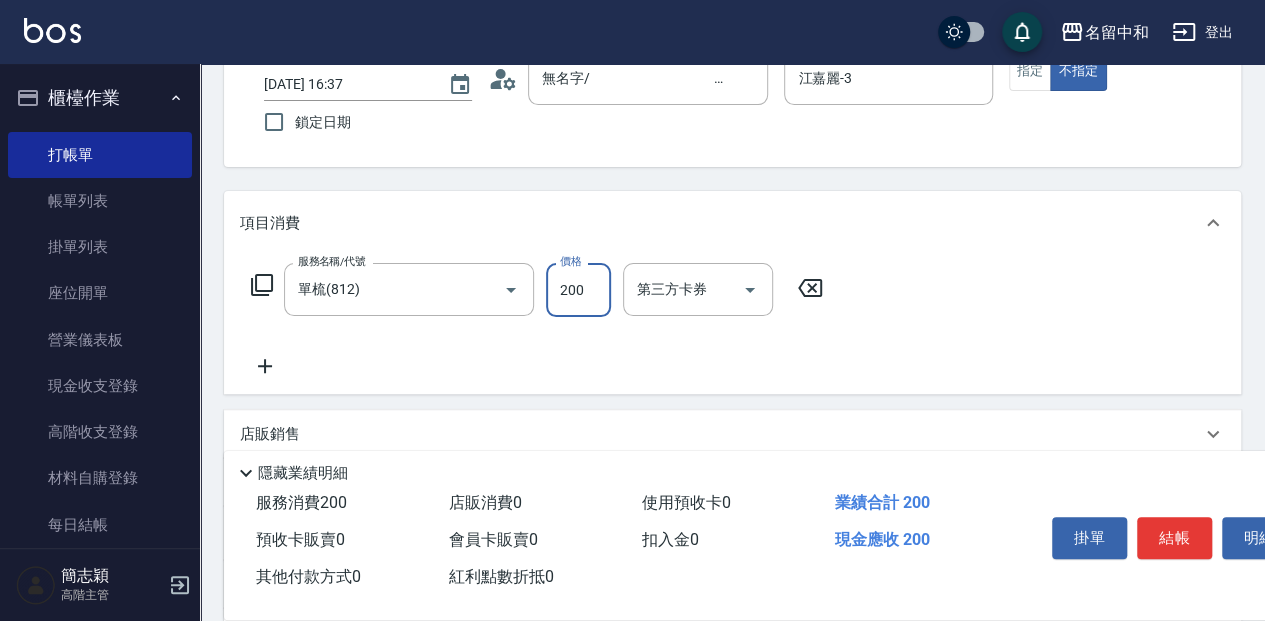 type on "200" 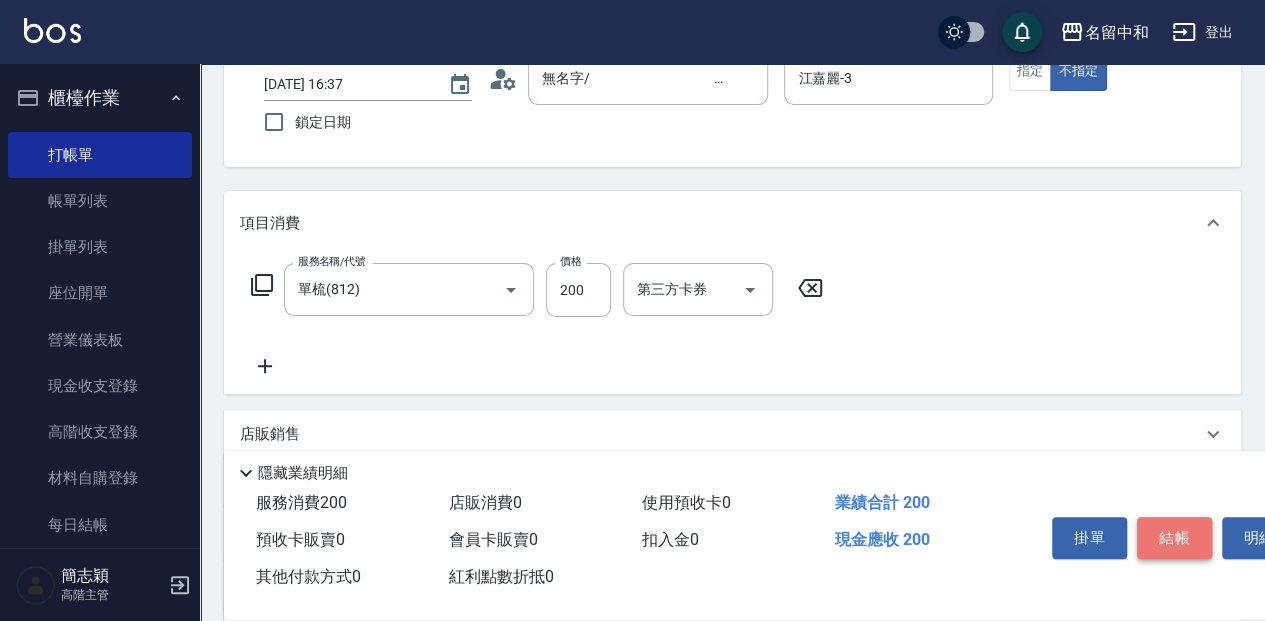click on "結帳" at bounding box center [1174, 538] 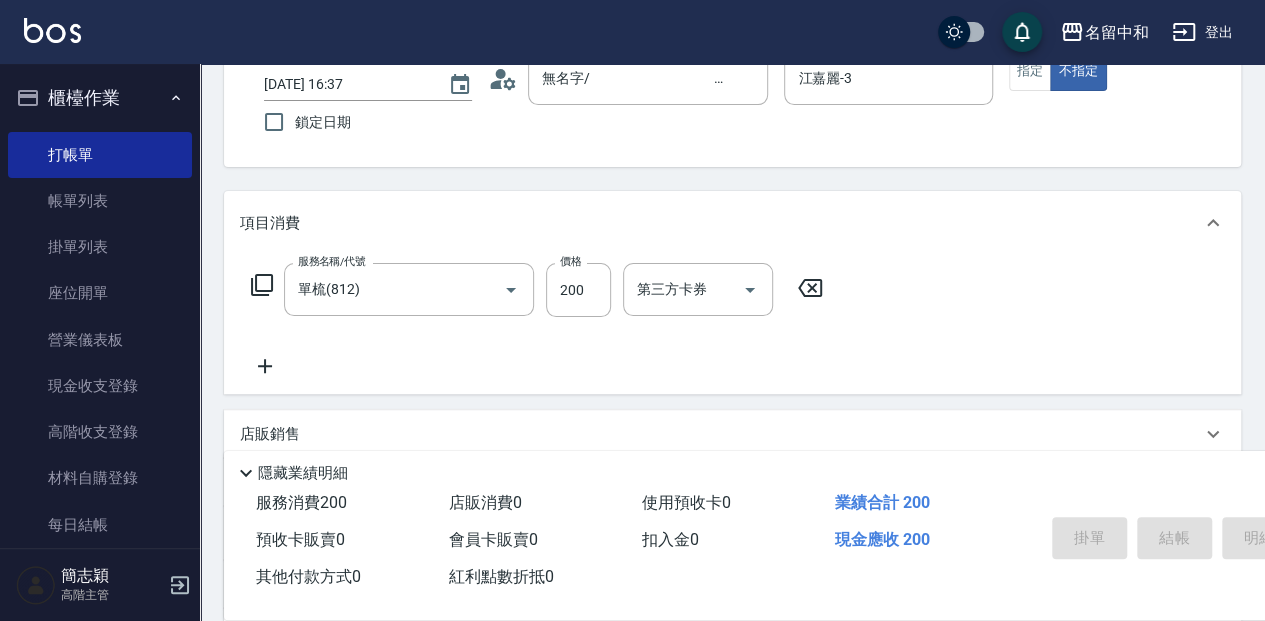 type 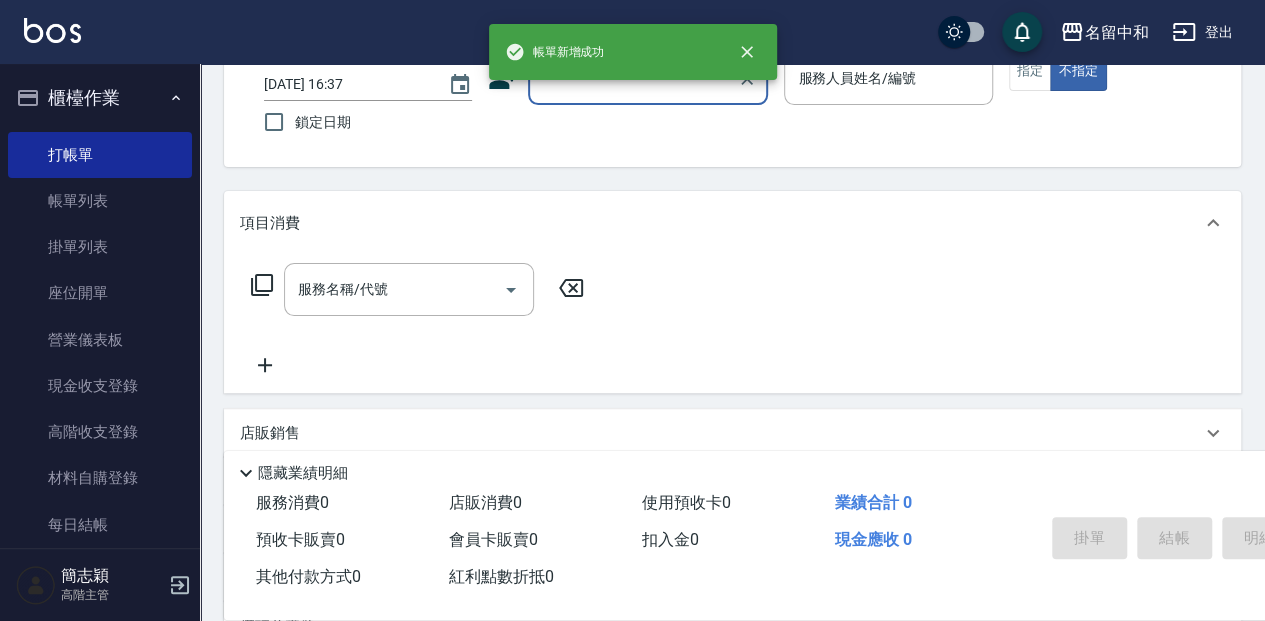 scroll, scrollTop: 0, scrollLeft: 0, axis: both 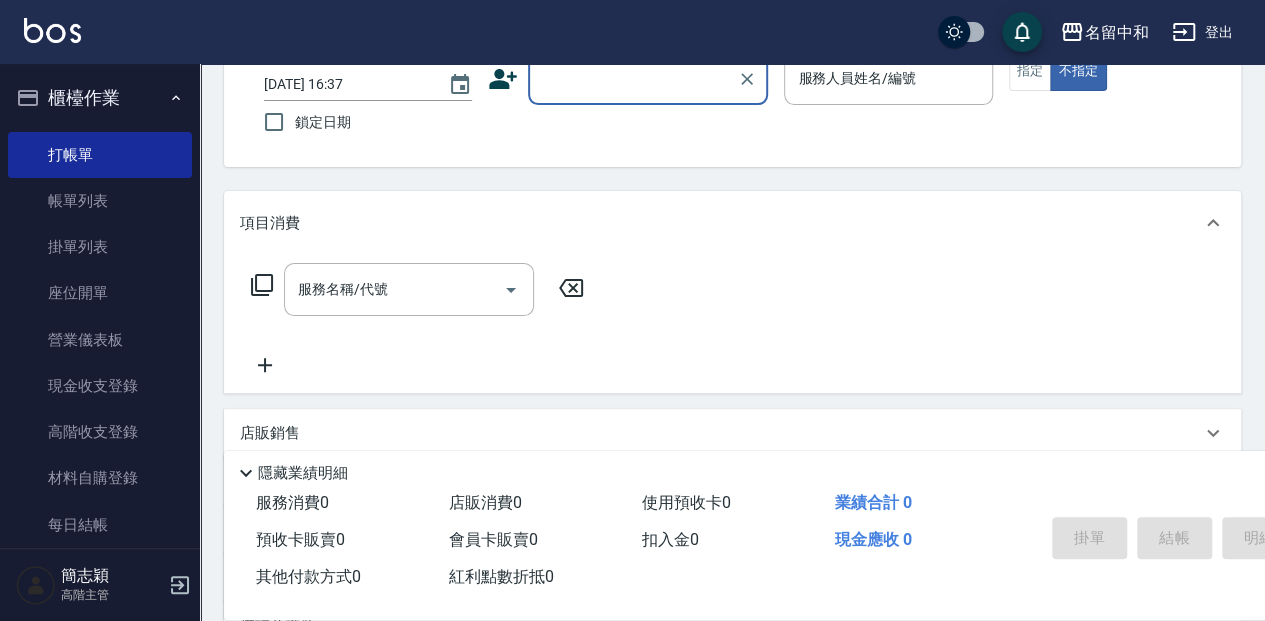 click on "顧客姓名/手機號碼/編號" at bounding box center [633, 78] 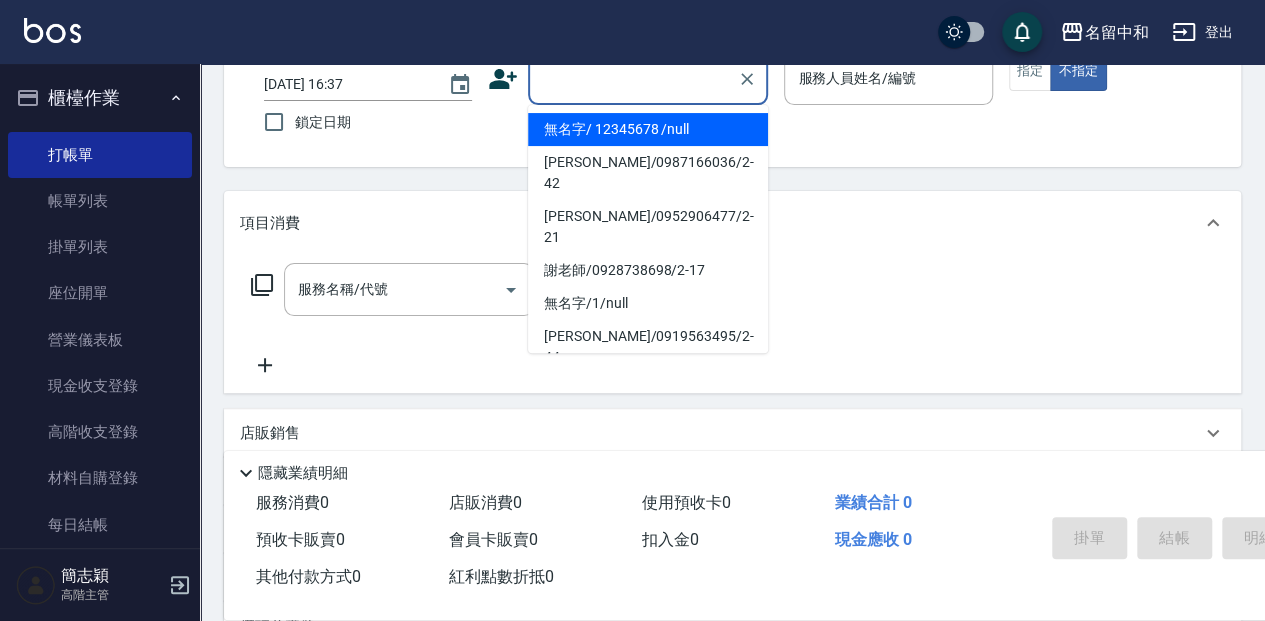 click on "無名字/                                                 12345678                              /null" at bounding box center (648, 129) 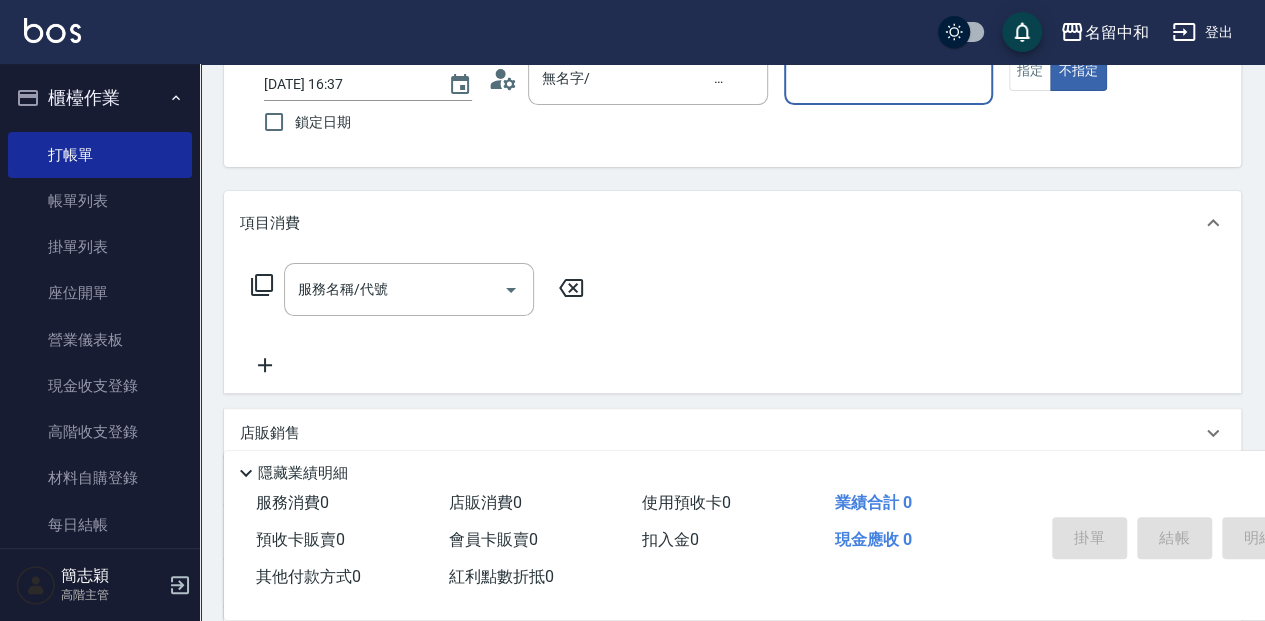 click on "服務人員姓名/編號" at bounding box center (888, 78) 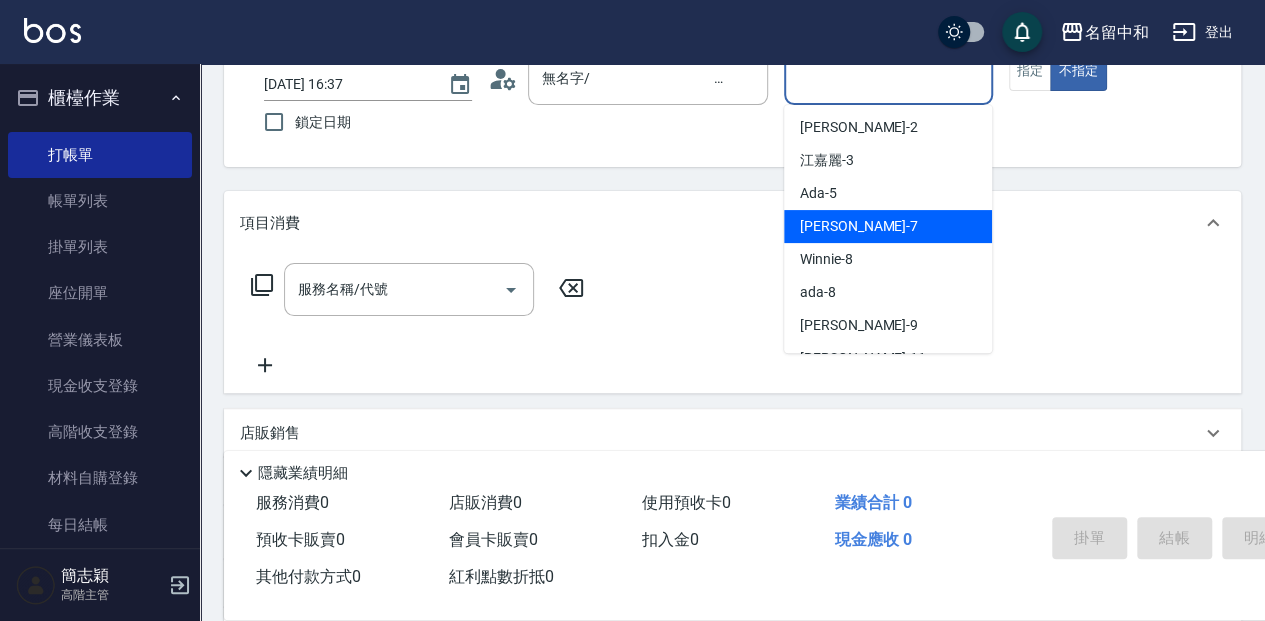 scroll, scrollTop: 66, scrollLeft: 0, axis: vertical 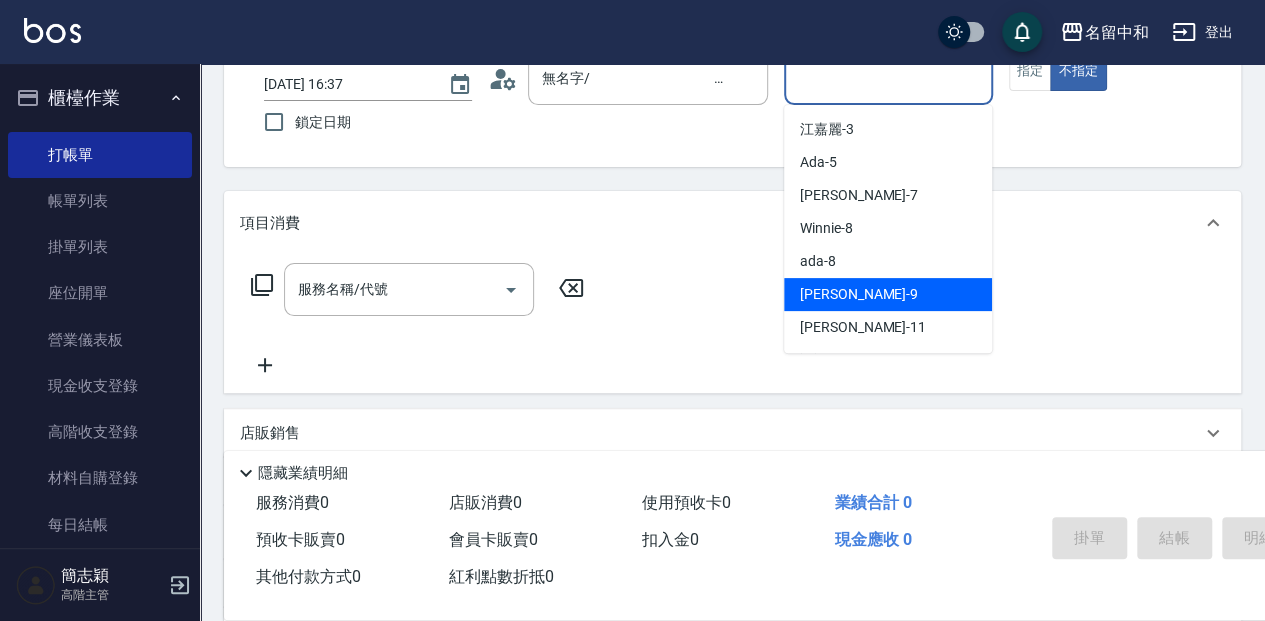 drag, startPoint x: 850, startPoint y: 289, endPoint x: 819, endPoint y: 294, distance: 31.400637 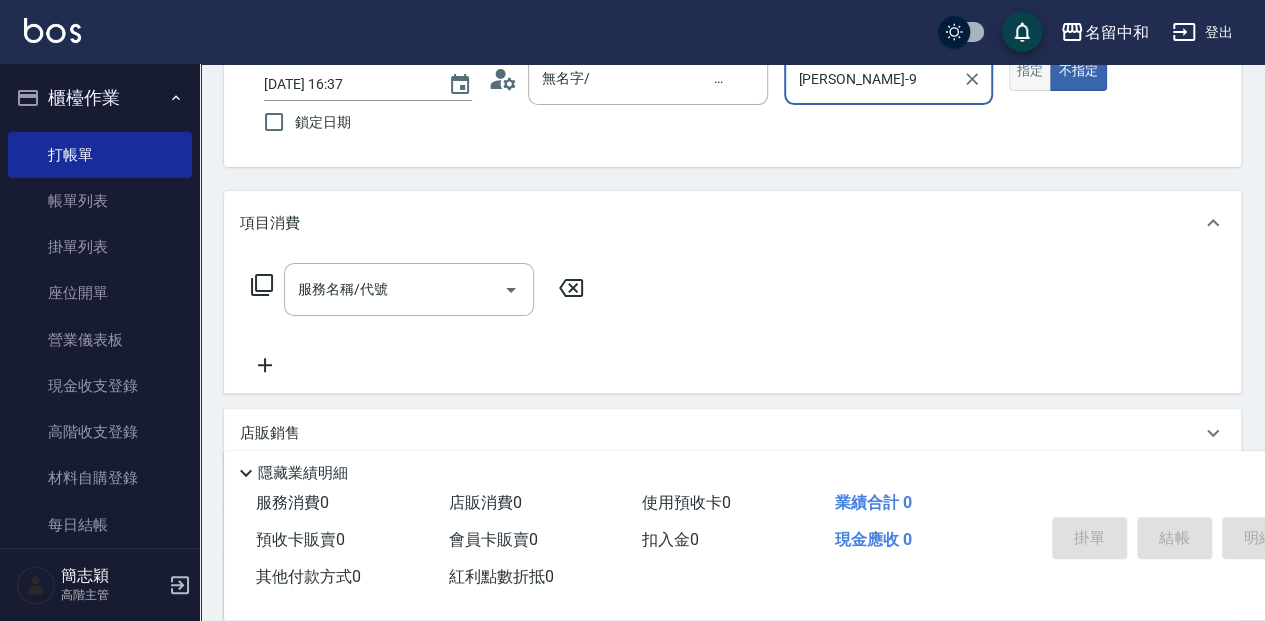 click on "指定" at bounding box center [1030, 71] 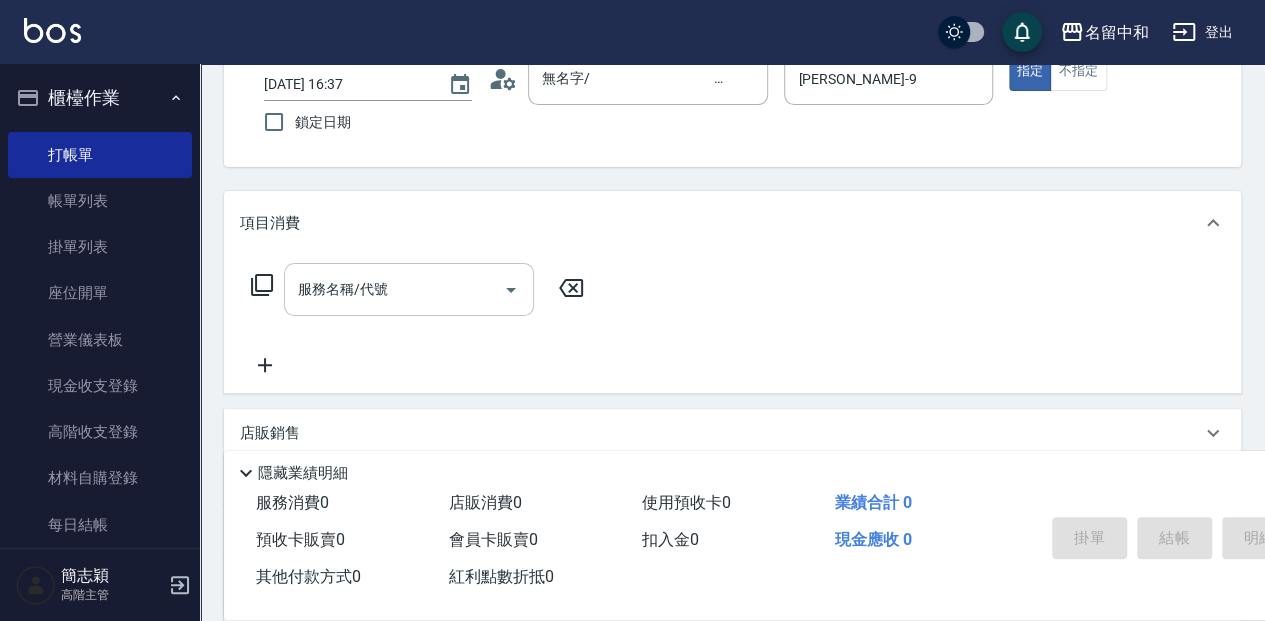 drag, startPoint x: 355, startPoint y: 284, endPoint x: 393, endPoint y: 278, distance: 38.470768 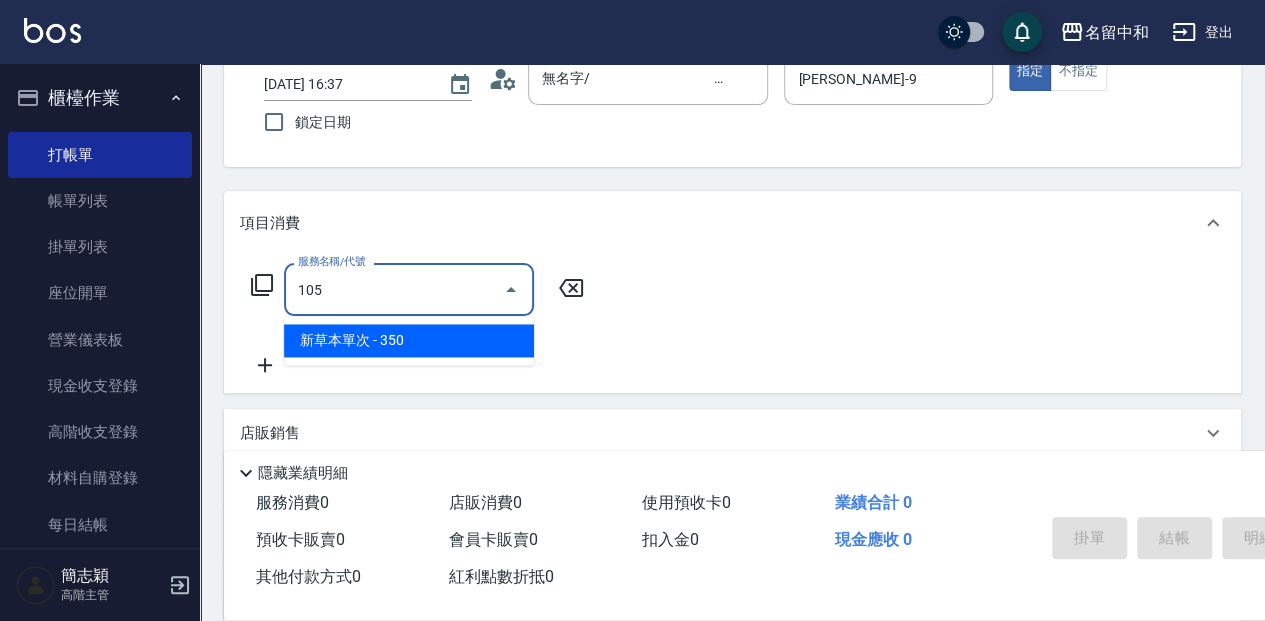 type on "新草本單次(105)" 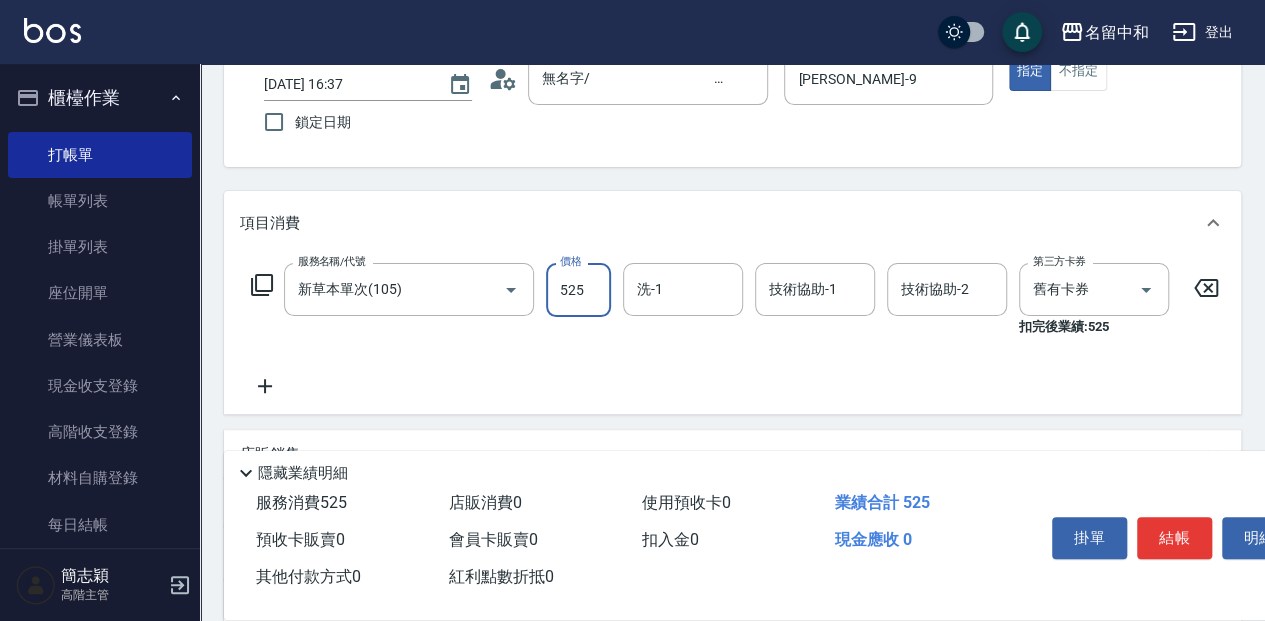 type on "525" 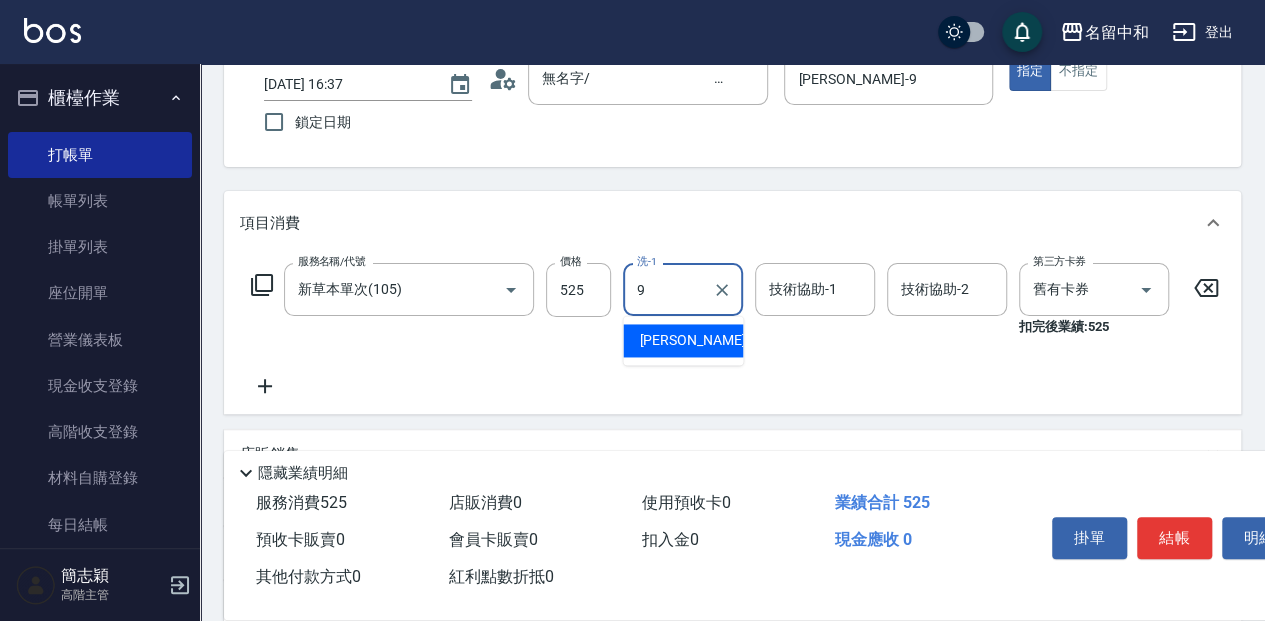 type 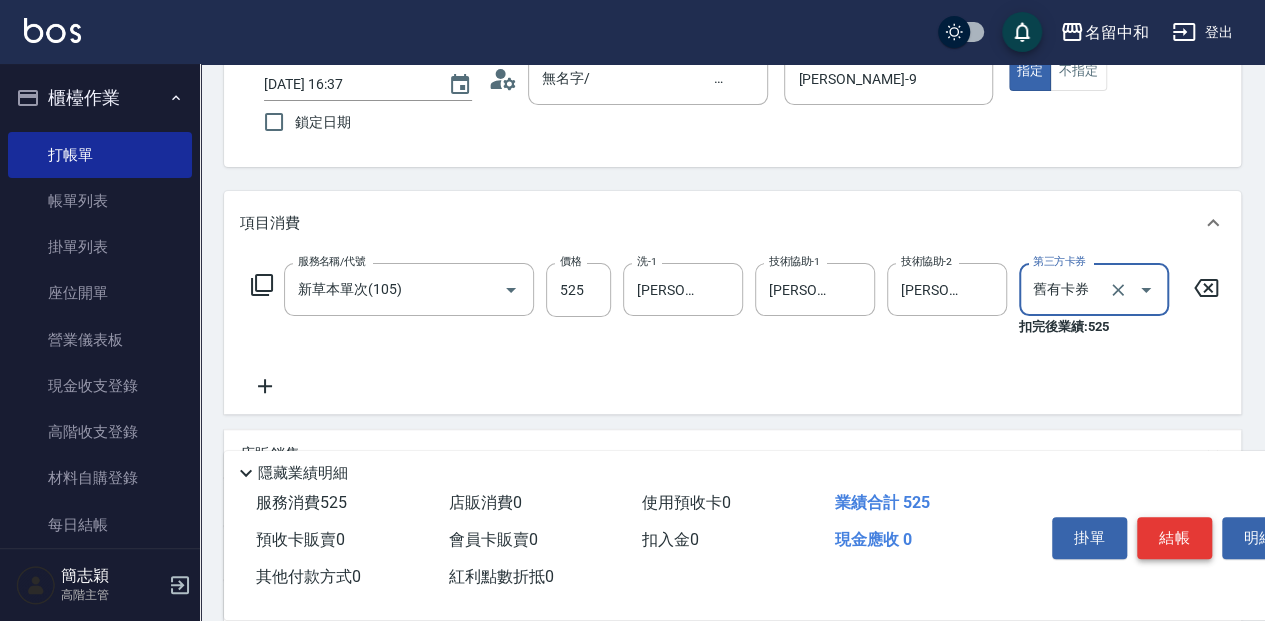 click on "結帳" at bounding box center [1174, 538] 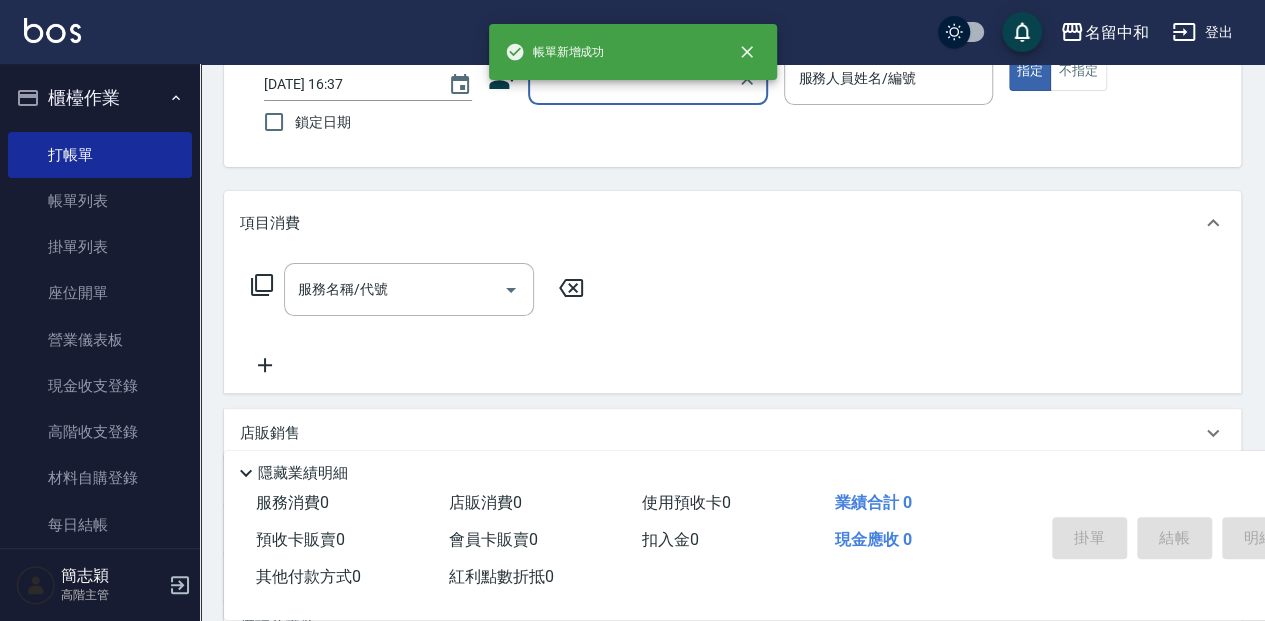scroll, scrollTop: 0, scrollLeft: 0, axis: both 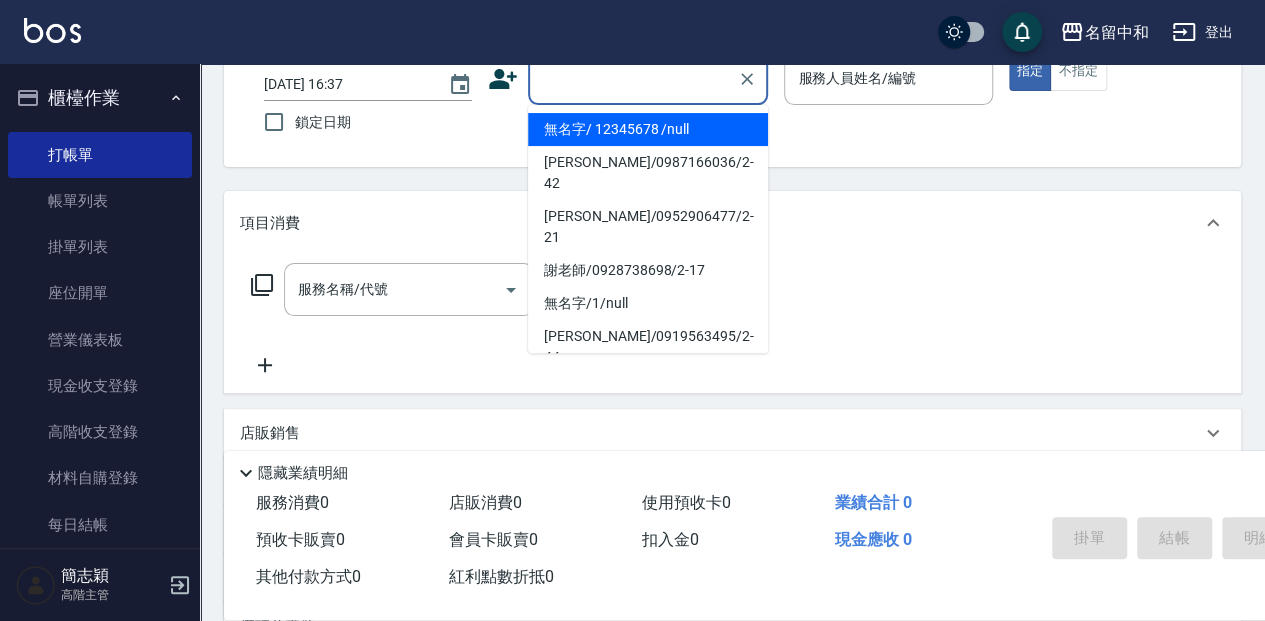 click on "顧客姓名/手機號碼/編號" at bounding box center (633, 78) 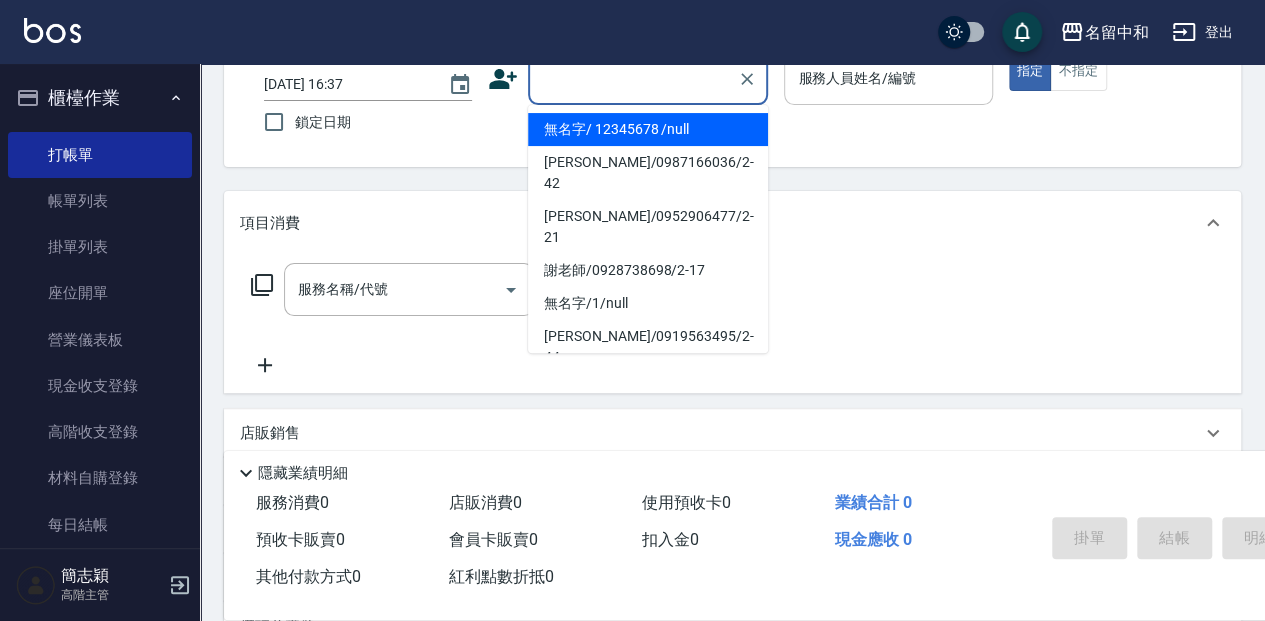 drag, startPoint x: 613, startPoint y: 126, endPoint x: 822, endPoint y: 92, distance: 211.7475 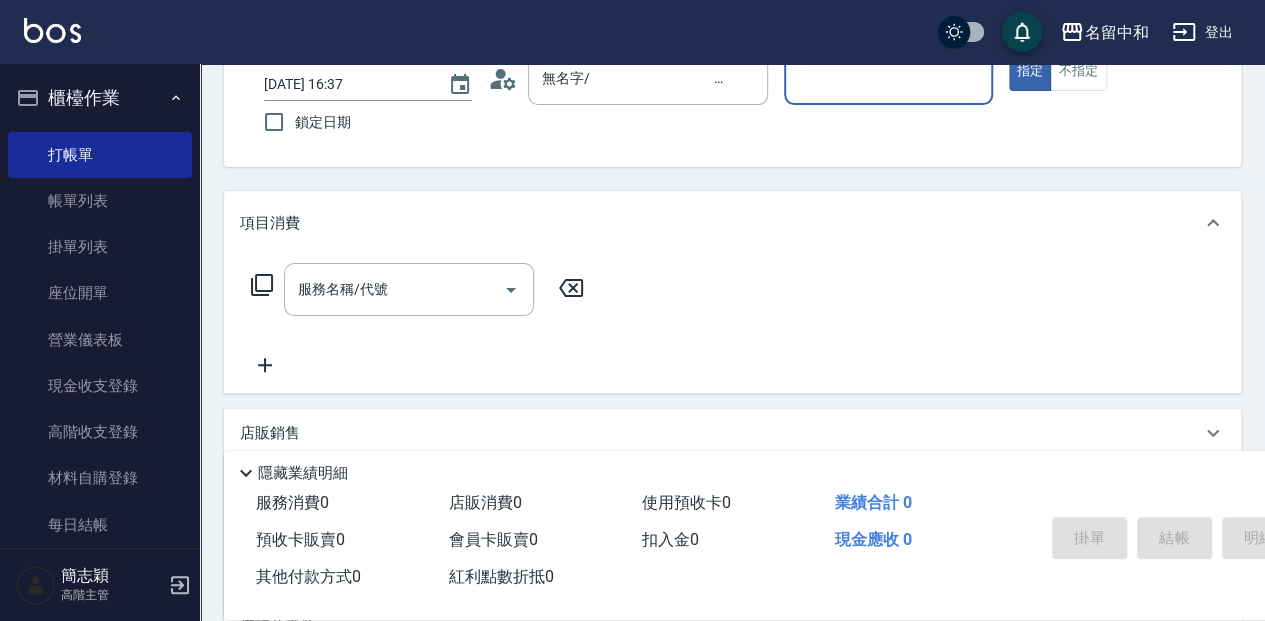 click on "服務人員姓名/編號" at bounding box center (888, 78) 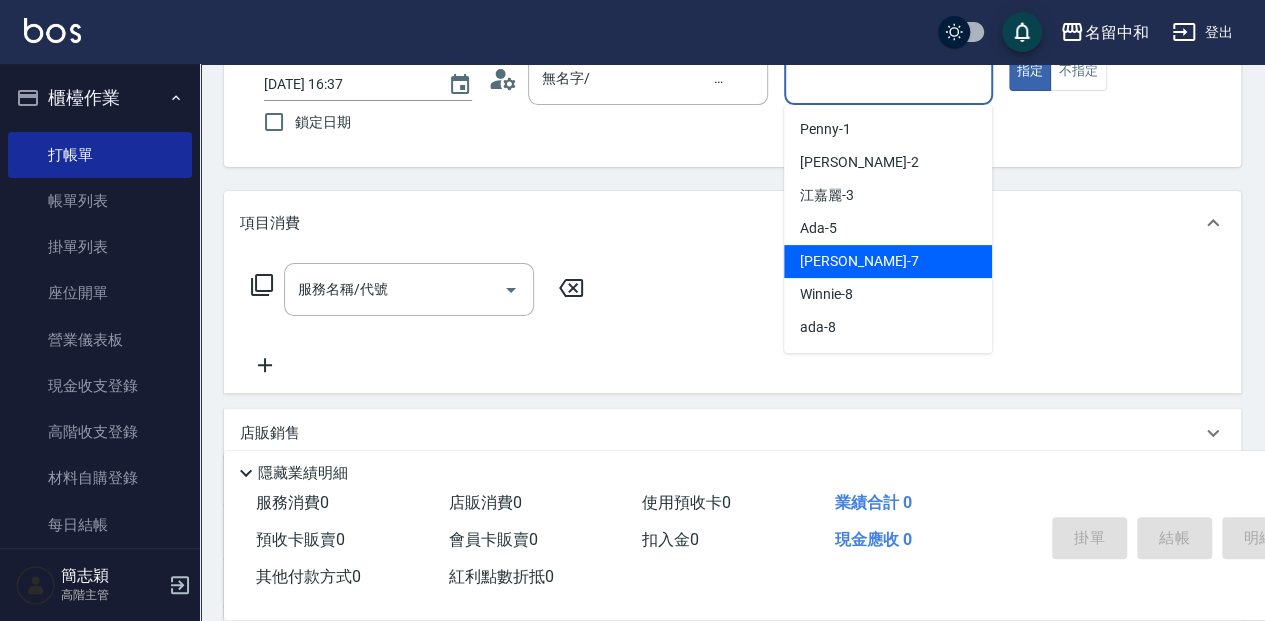 scroll, scrollTop: 66, scrollLeft: 0, axis: vertical 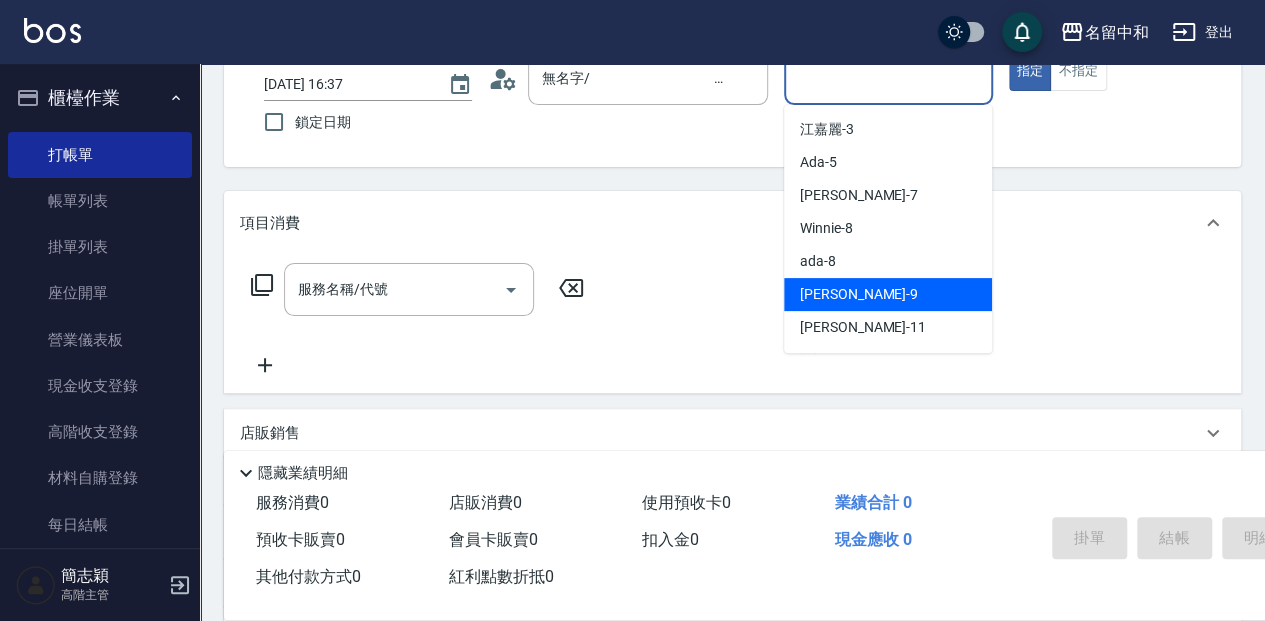 click on "[PERSON_NAME] -9" at bounding box center (888, 294) 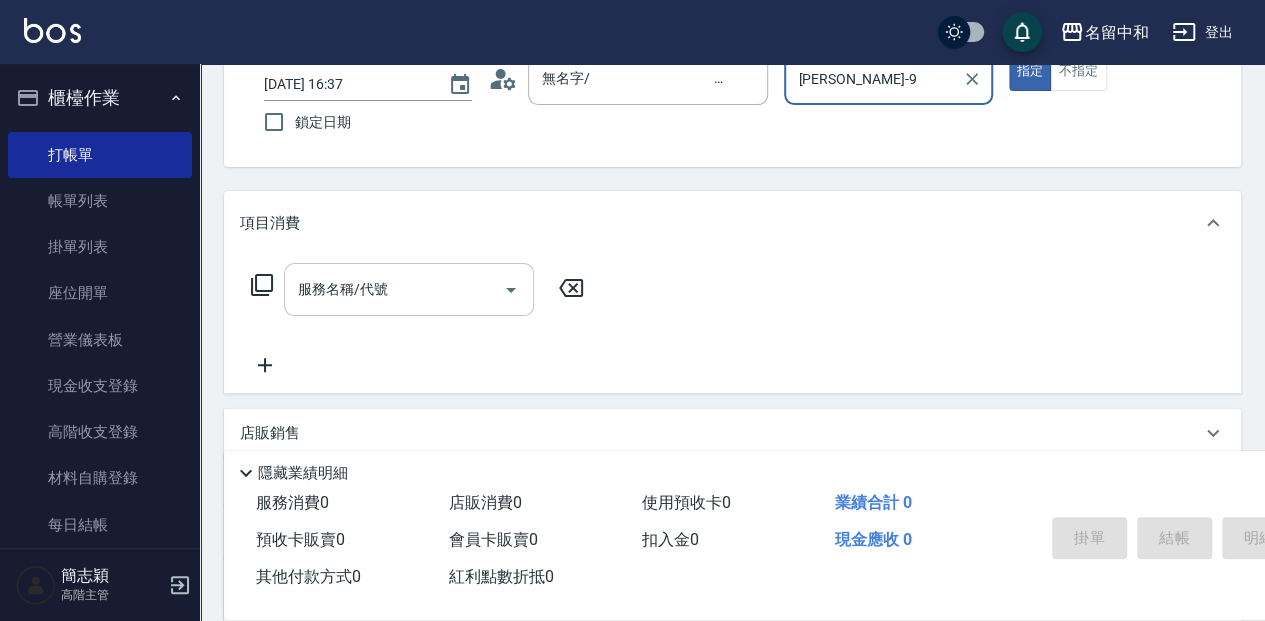 drag, startPoint x: 389, startPoint y: 271, endPoint x: 896, endPoint y: 354, distance: 513.74896 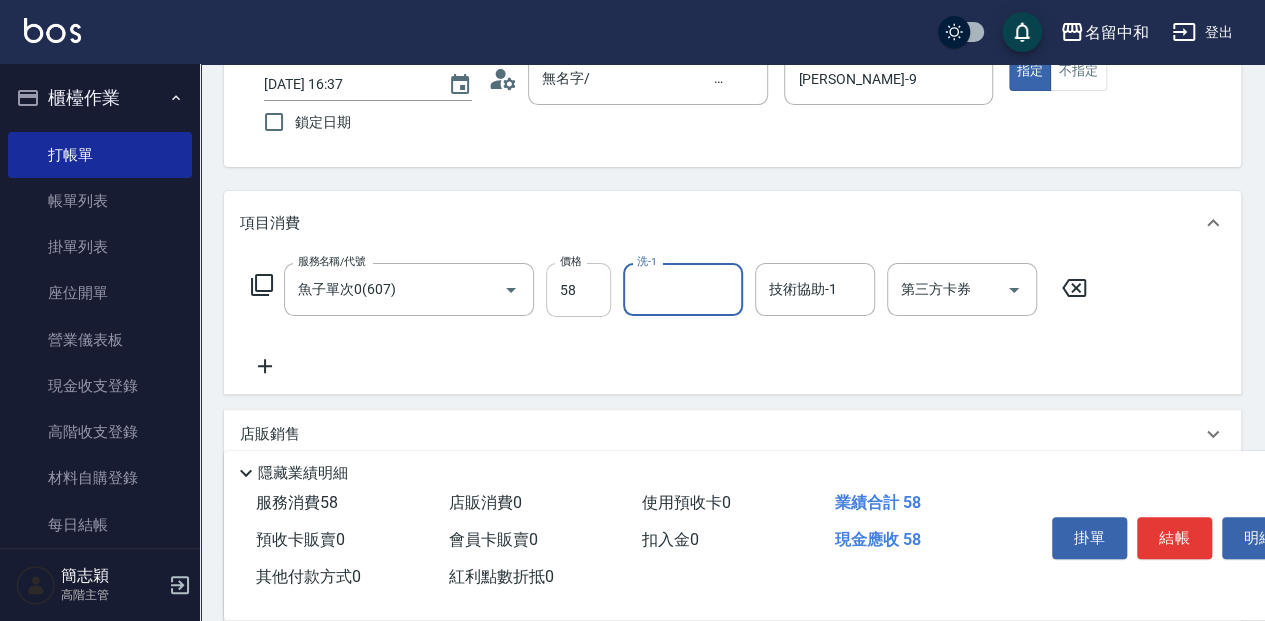 click on "58" at bounding box center [578, 290] 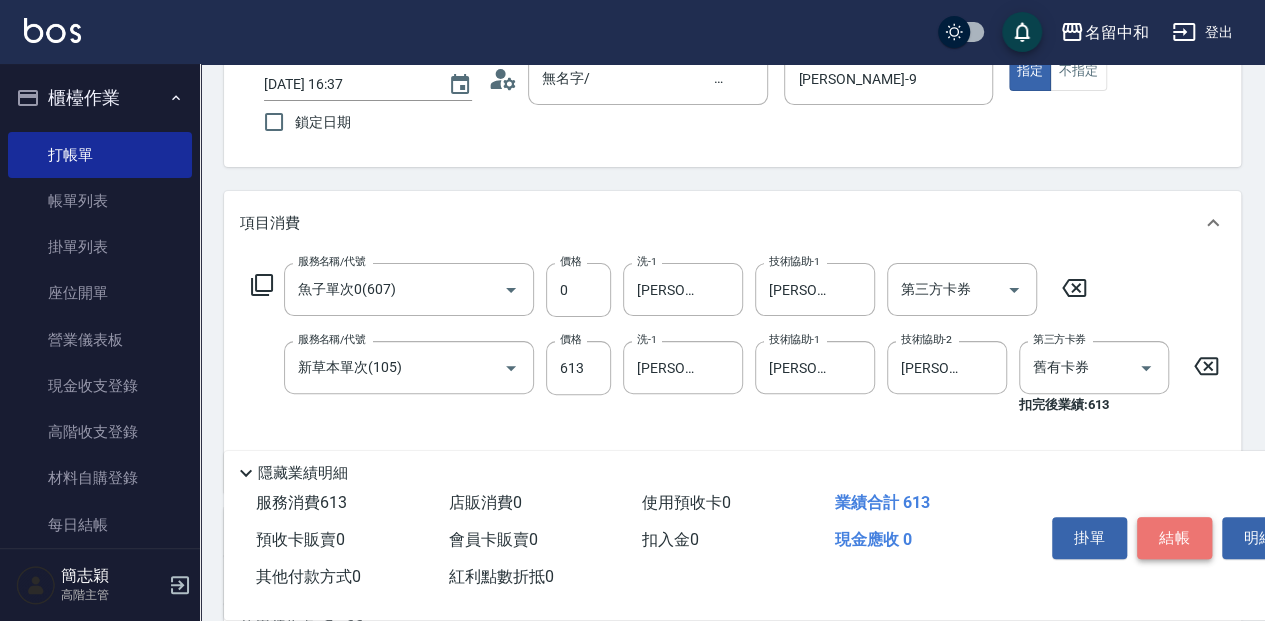 click on "結帳" at bounding box center [1174, 538] 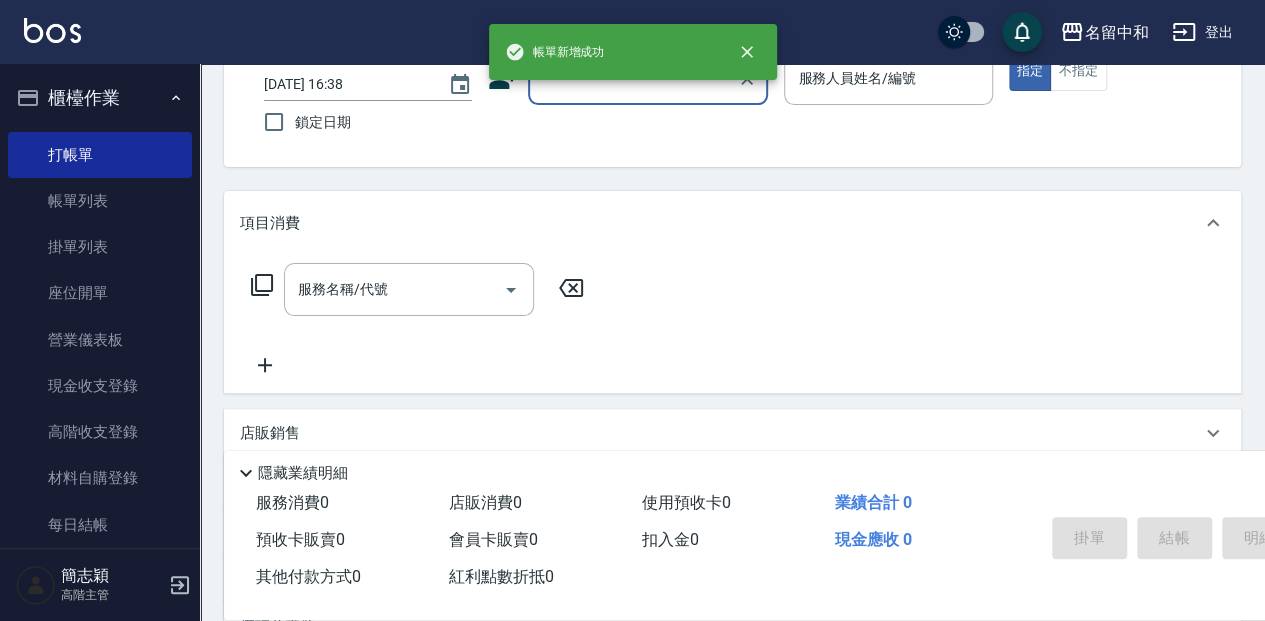 scroll, scrollTop: 0, scrollLeft: 0, axis: both 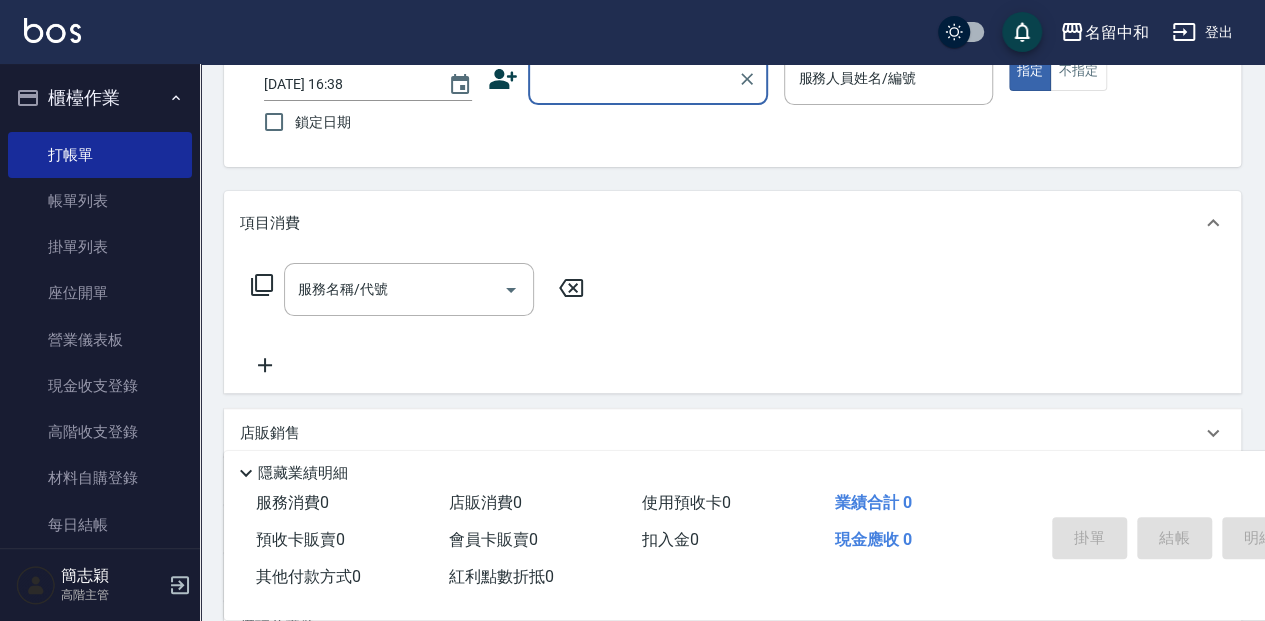 click on "顧客姓名/手機號碼/編號" at bounding box center [633, 78] 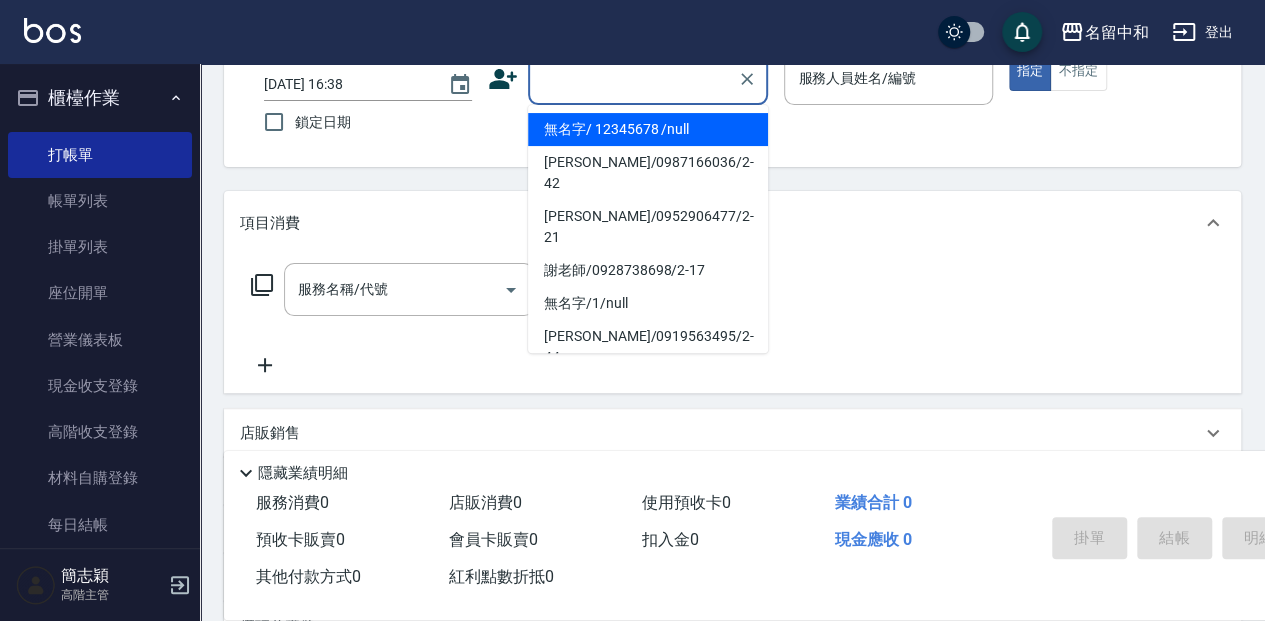 drag, startPoint x: 585, startPoint y: 130, endPoint x: 812, endPoint y: 105, distance: 228.3725 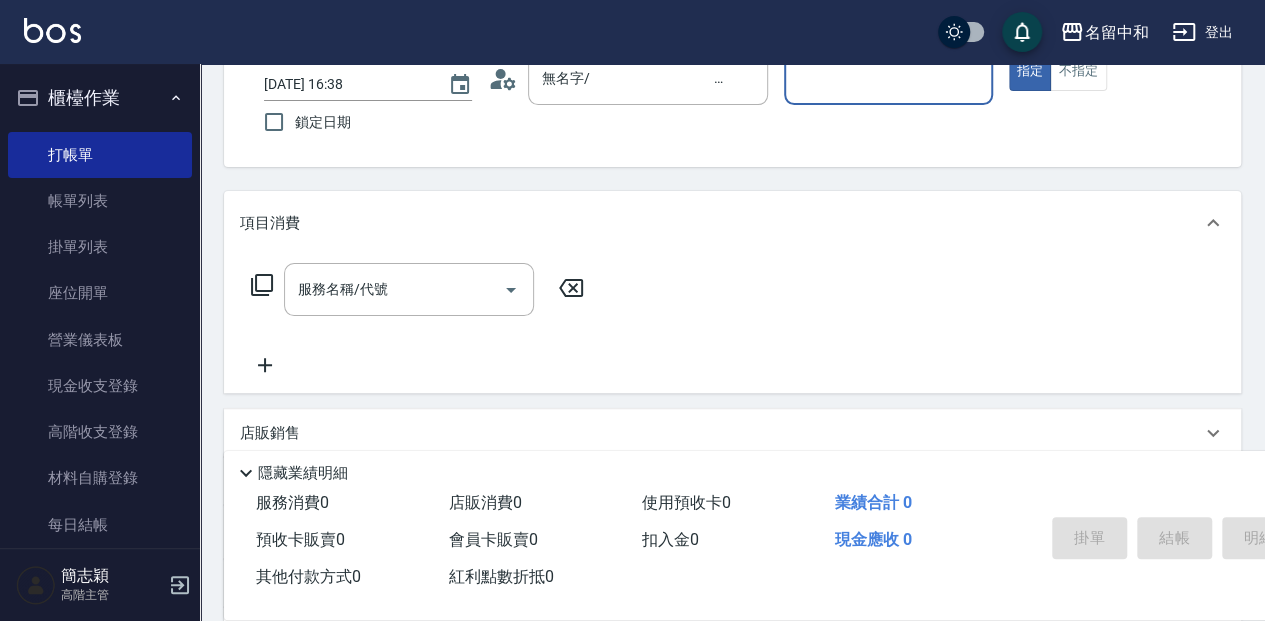 click on "服務人員姓名/編號" at bounding box center [888, 78] 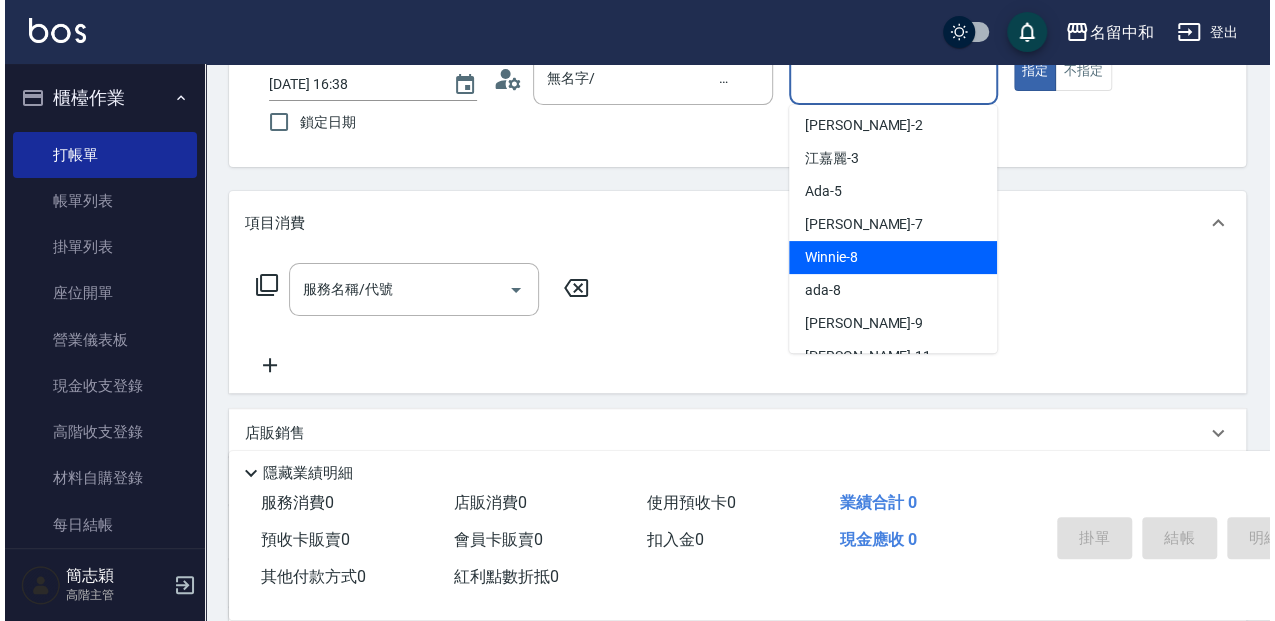 scroll, scrollTop: 66, scrollLeft: 0, axis: vertical 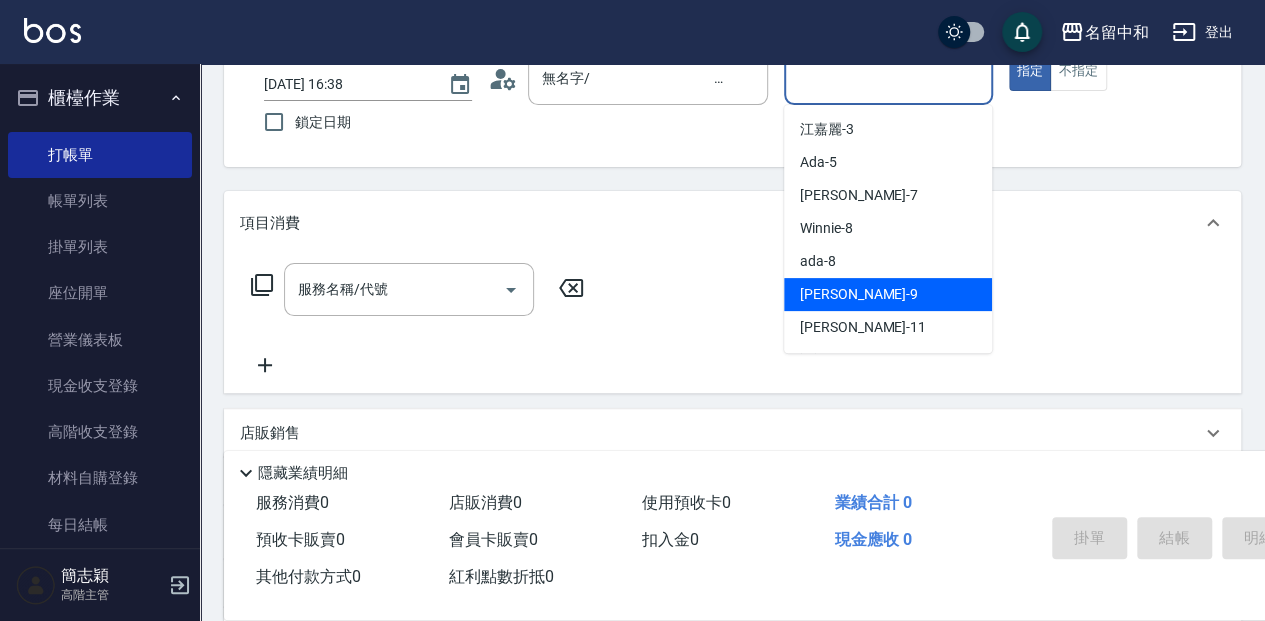click on "[PERSON_NAME] -9" at bounding box center [888, 294] 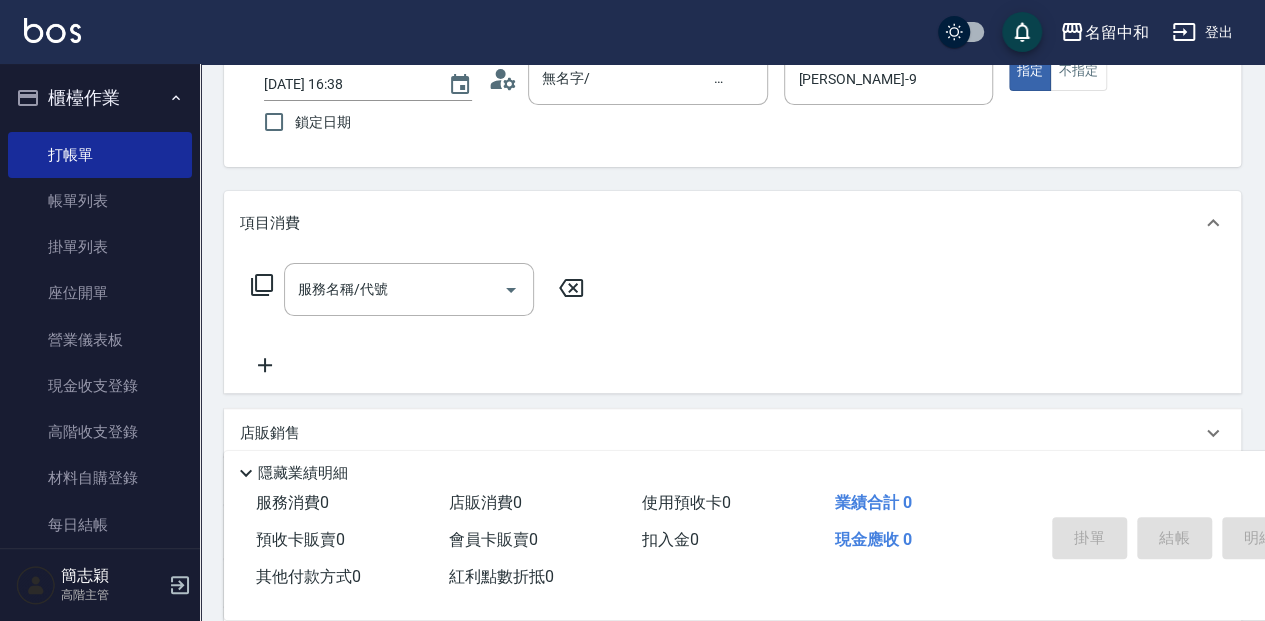 click 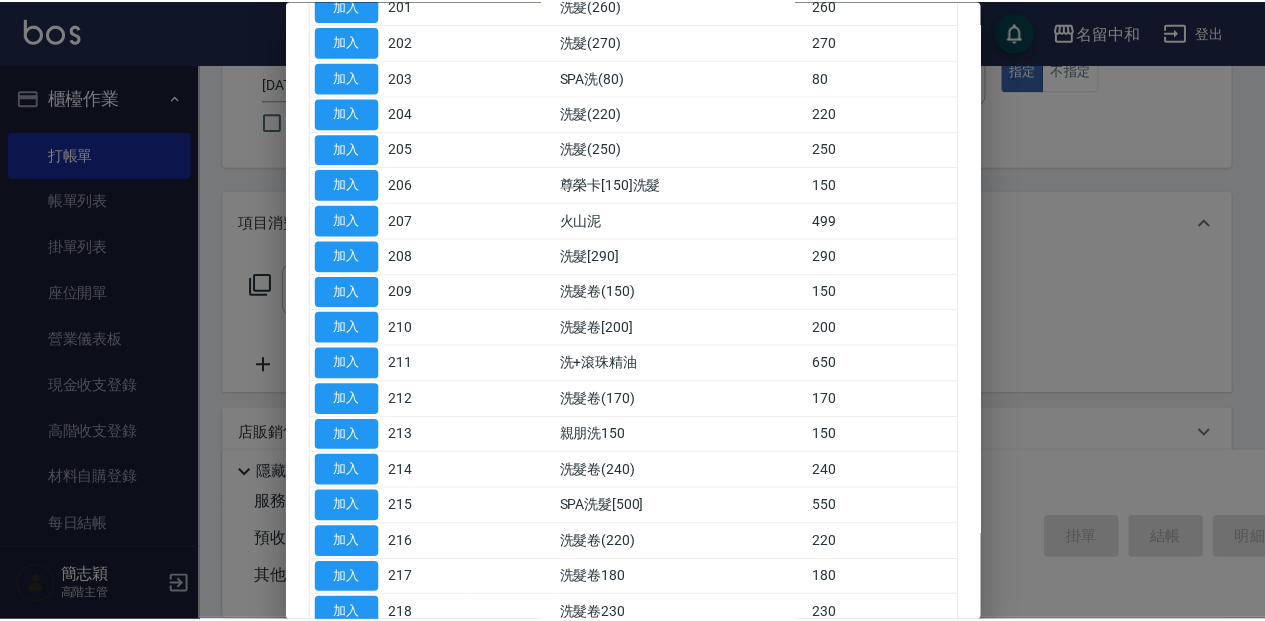 scroll, scrollTop: 266, scrollLeft: 0, axis: vertical 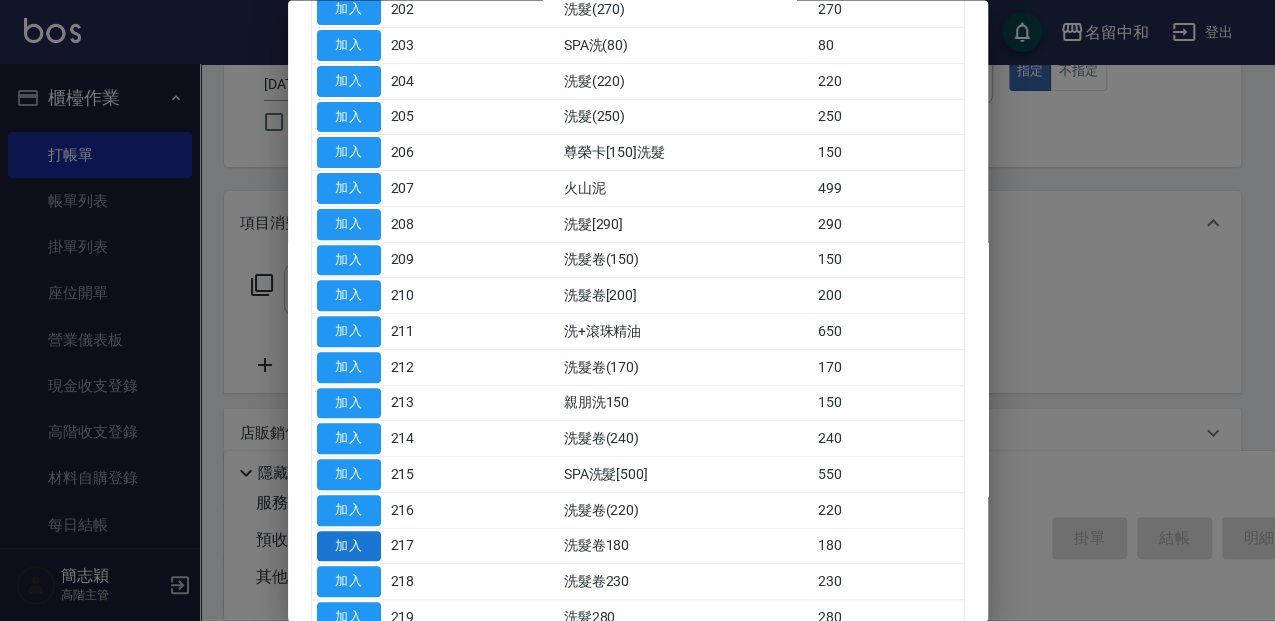 click on "加入" at bounding box center (349, 546) 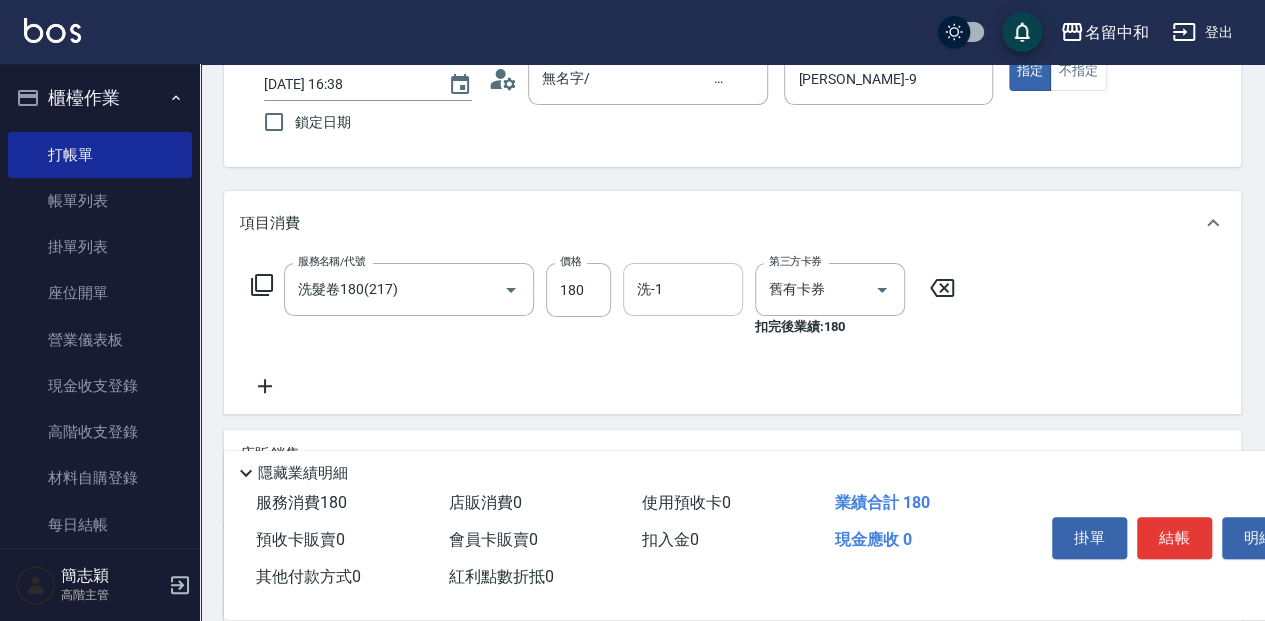 drag, startPoint x: 684, startPoint y: 299, endPoint x: 697, endPoint y: 312, distance: 18.384777 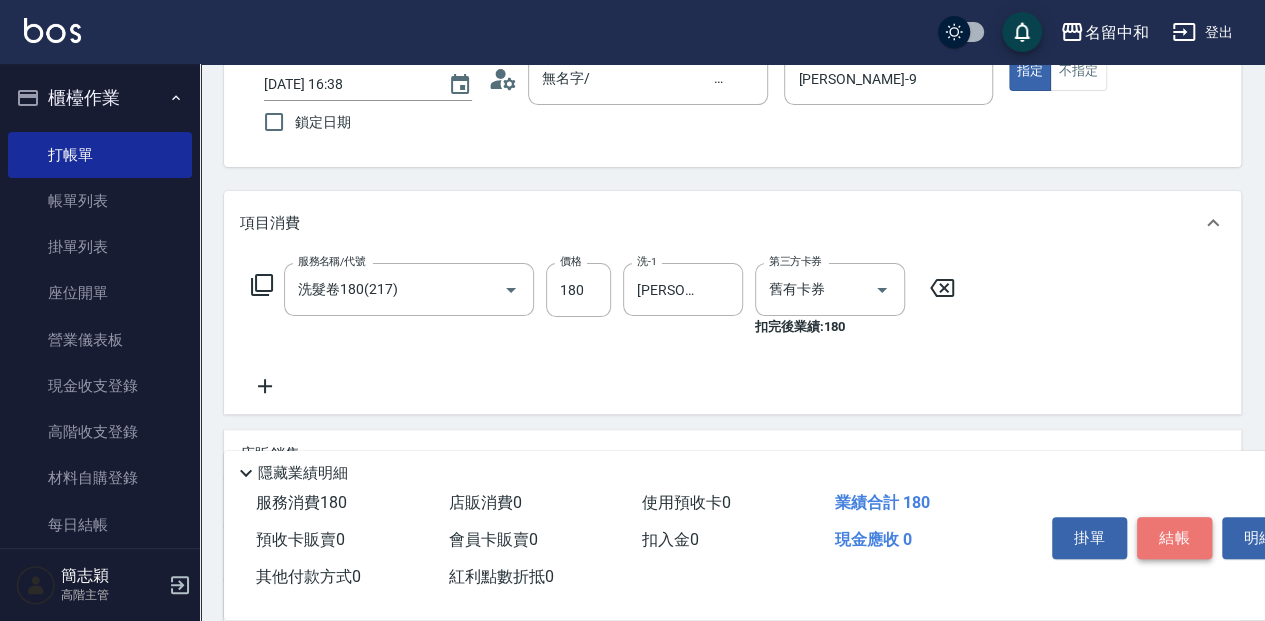 click on "結帳" at bounding box center (1174, 538) 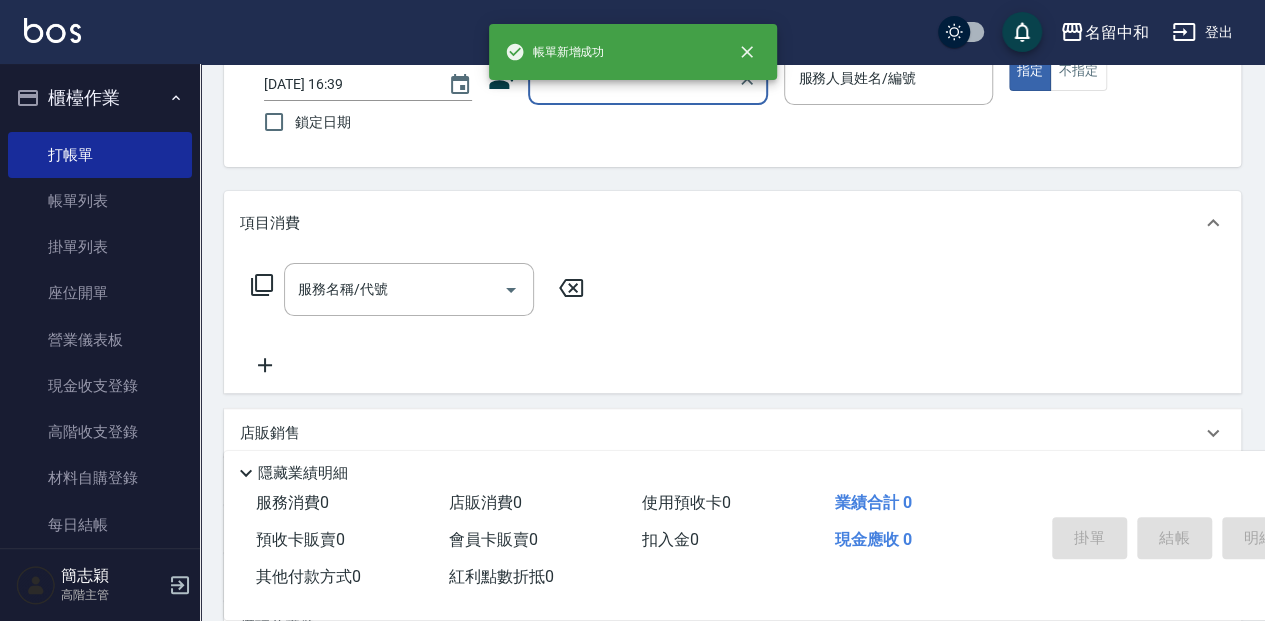 scroll, scrollTop: 0, scrollLeft: 0, axis: both 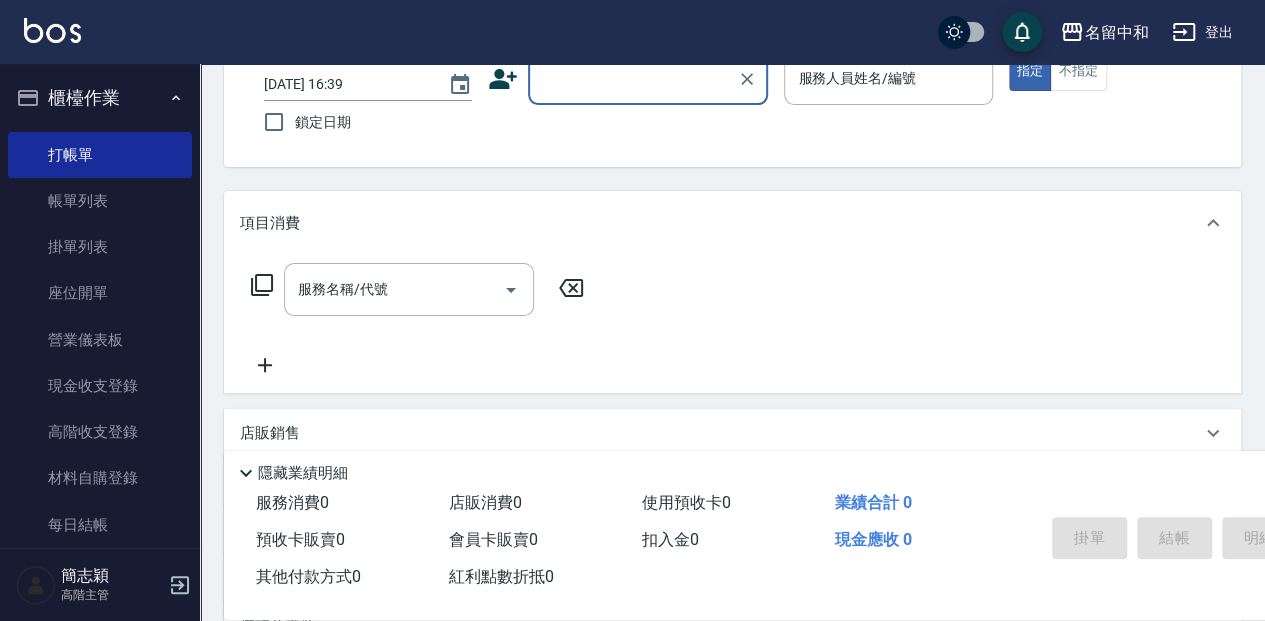 click on "顧客姓名/手機號碼/編號" at bounding box center (633, 78) 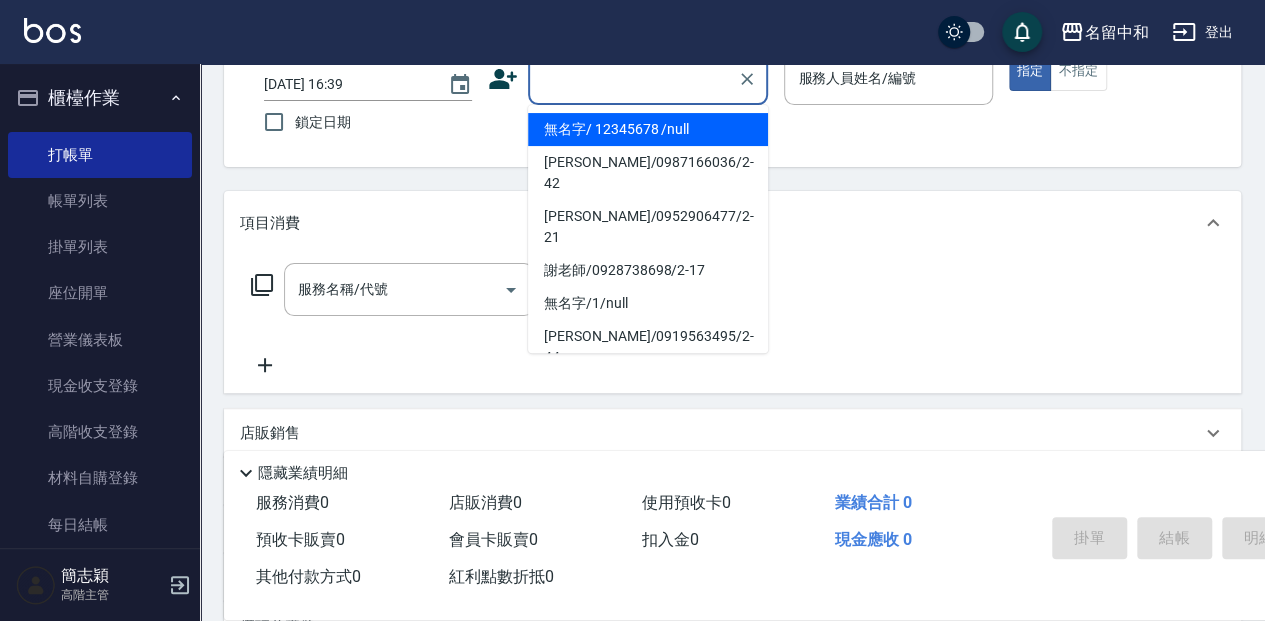 drag, startPoint x: 593, startPoint y: 120, endPoint x: 855, endPoint y: 82, distance: 264.7414 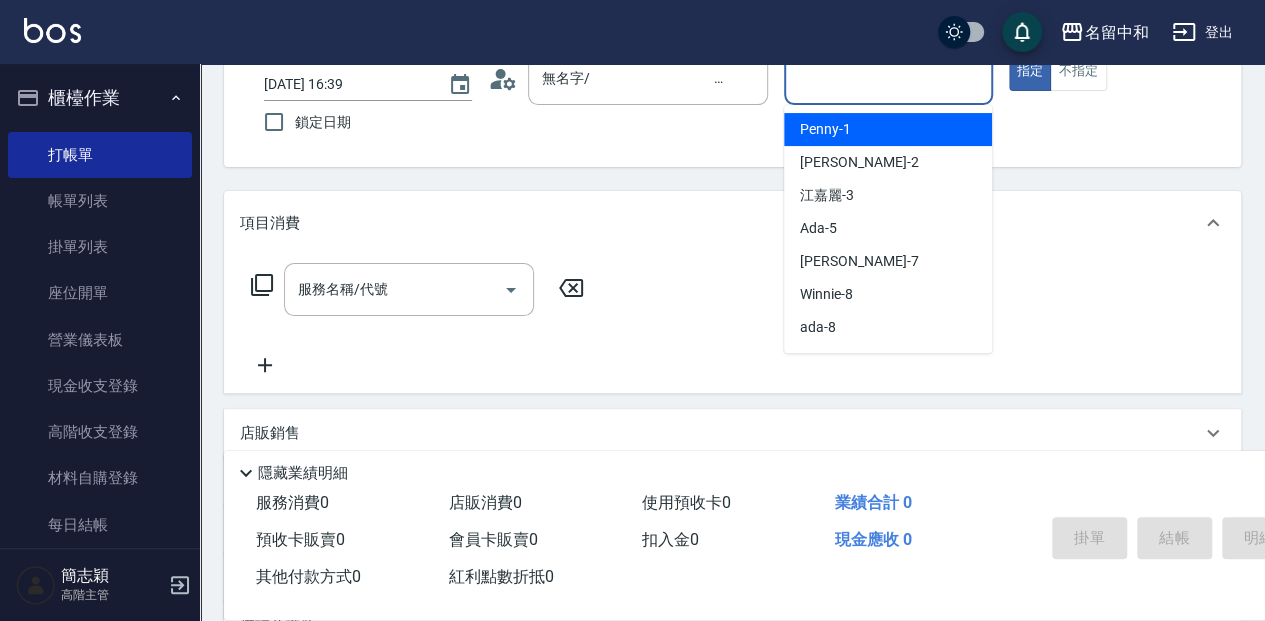 drag, startPoint x: 855, startPoint y: 82, endPoint x: 848, endPoint y: 128, distance: 46.52956 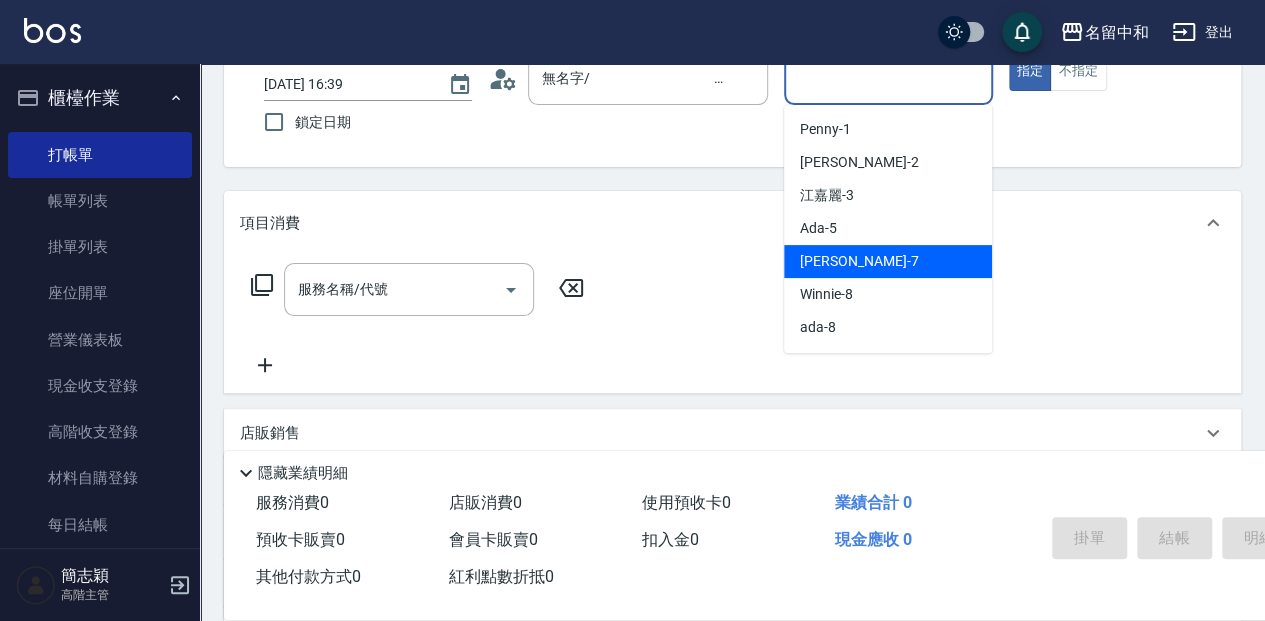 scroll, scrollTop: 66, scrollLeft: 0, axis: vertical 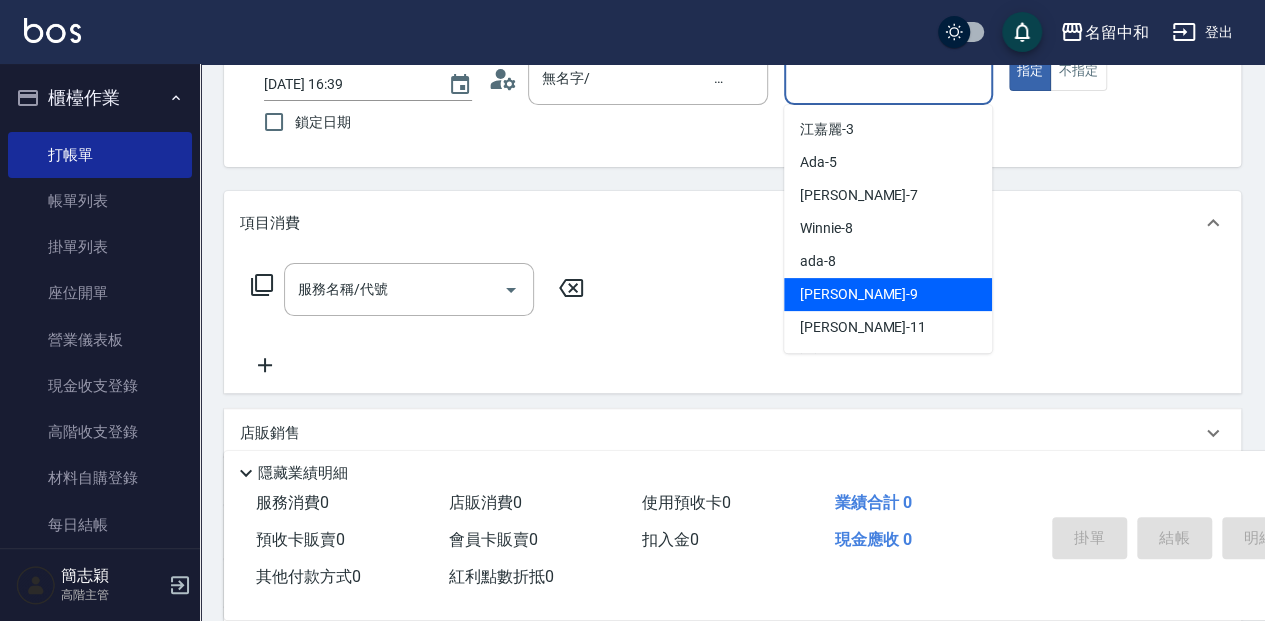 click on "[PERSON_NAME] -9" at bounding box center (888, 294) 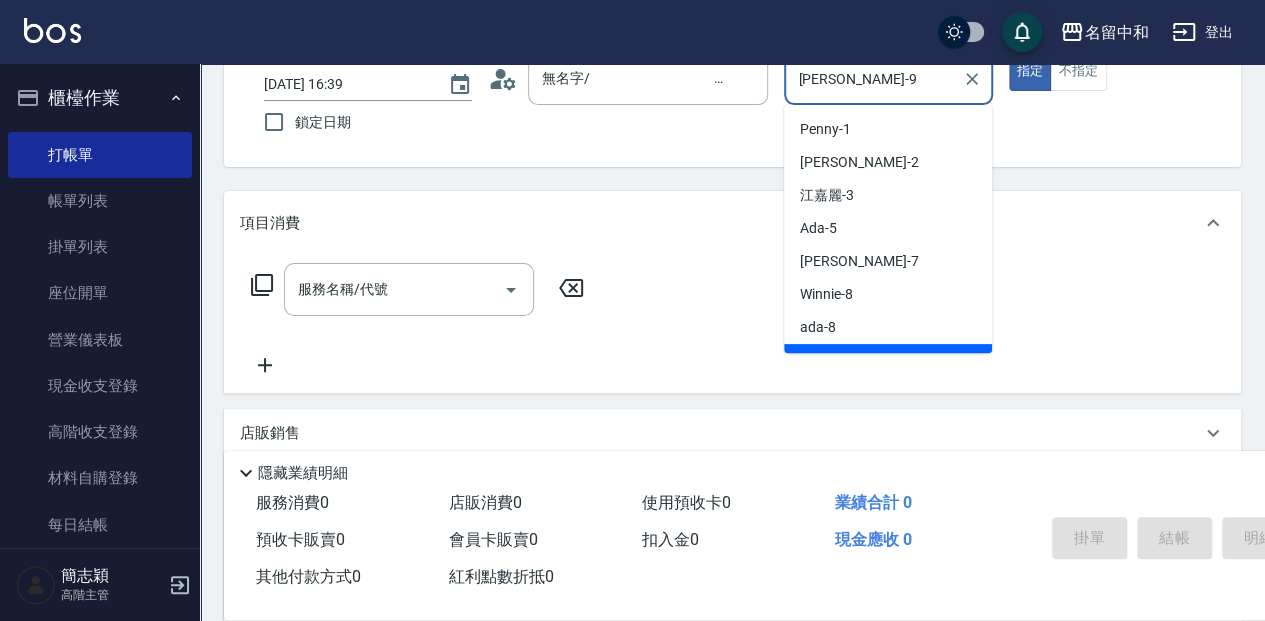 drag, startPoint x: 879, startPoint y: 80, endPoint x: 875, endPoint y: 112, distance: 32.24903 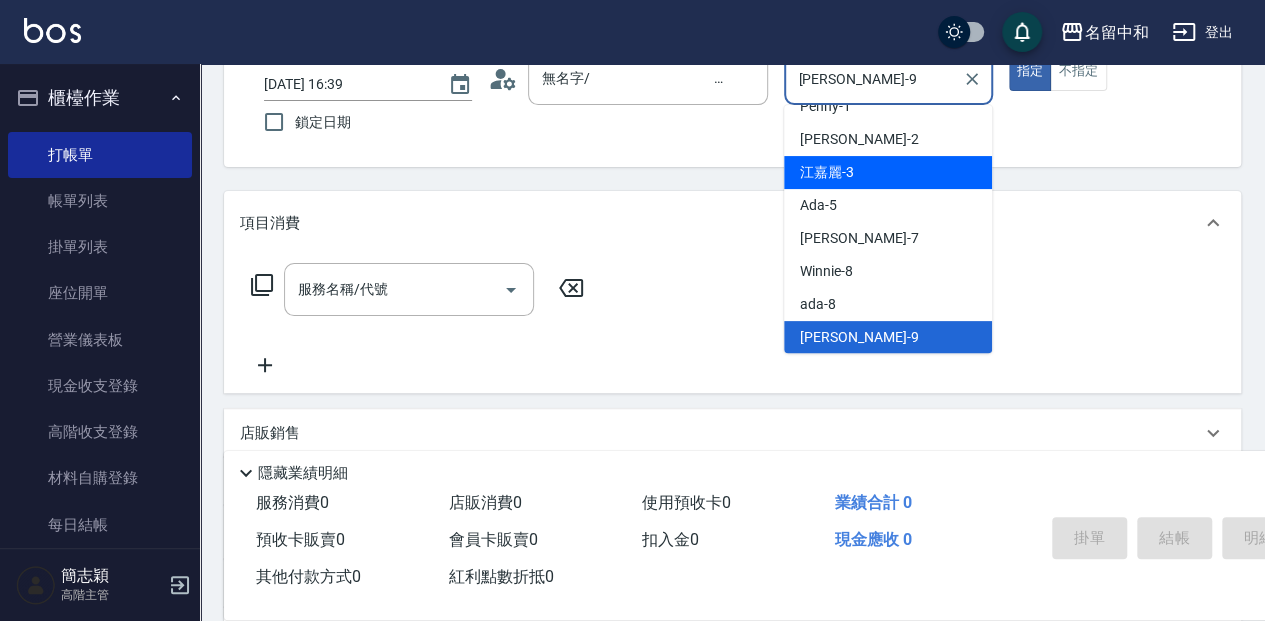 drag, startPoint x: 866, startPoint y: 164, endPoint x: 926, endPoint y: 118, distance: 75.60423 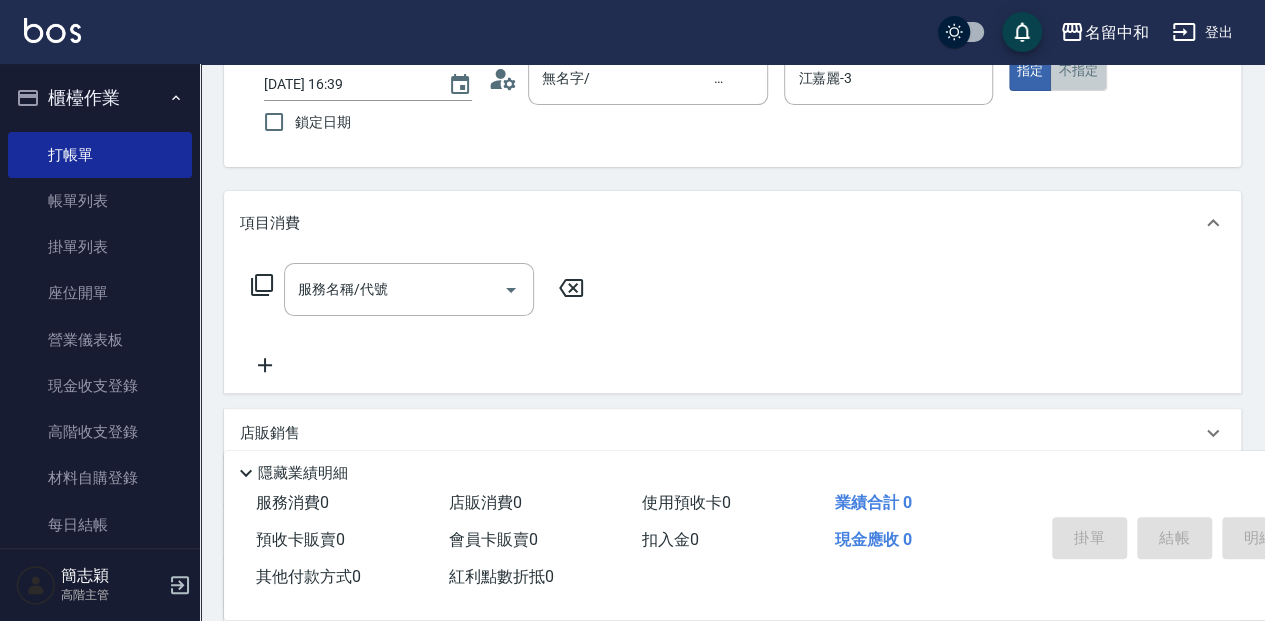 click on "不指定" at bounding box center (1078, 71) 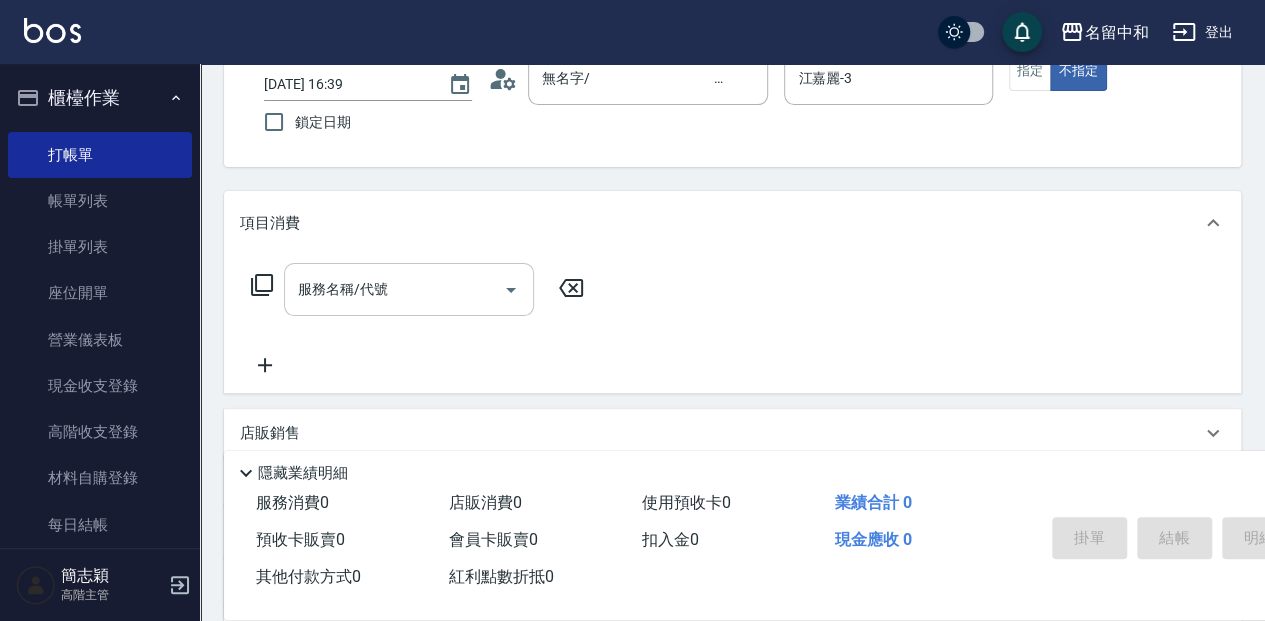 drag, startPoint x: 366, startPoint y: 284, endPoint x: 400, endPoint y: 285, distance: 34.0147 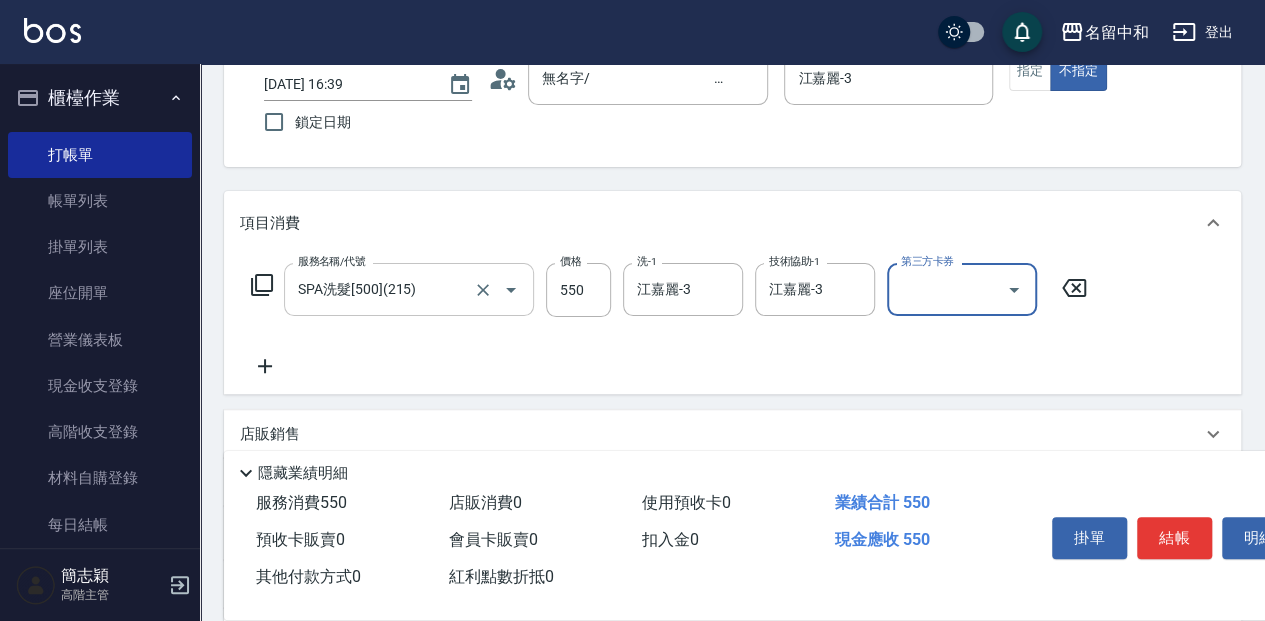 click on "SPA洗髮[500](215)" at bounding box center [381, 289] 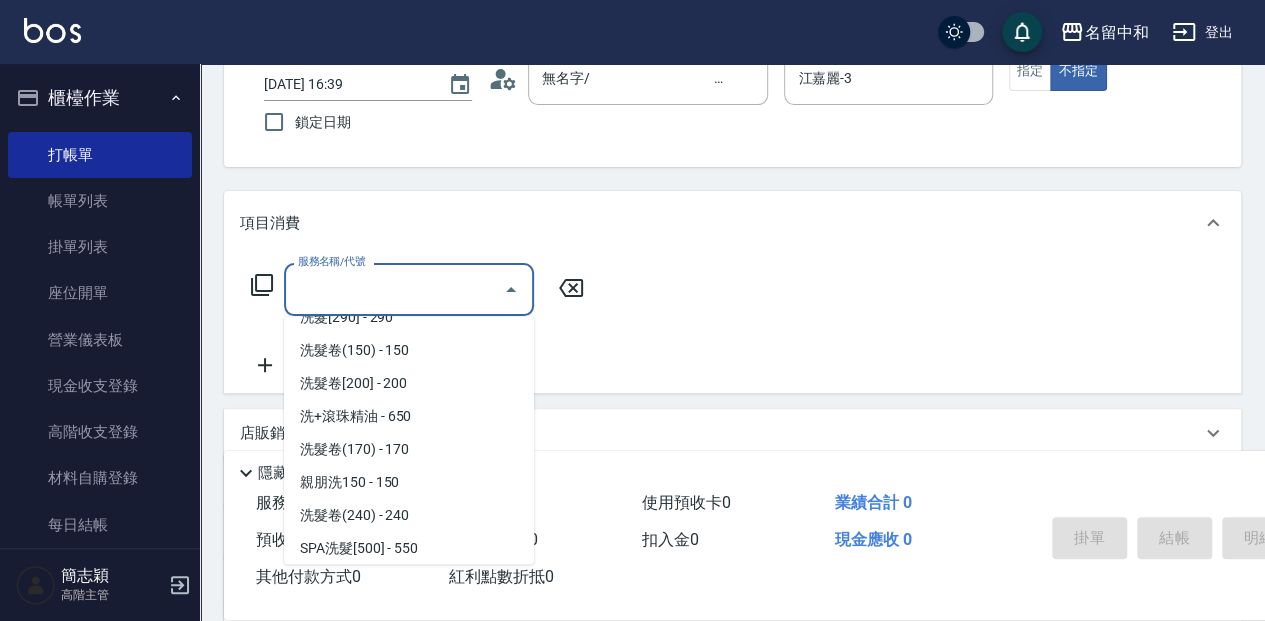 scroll, scrollTop: 8, scrollLeft: 0, axis: vertical 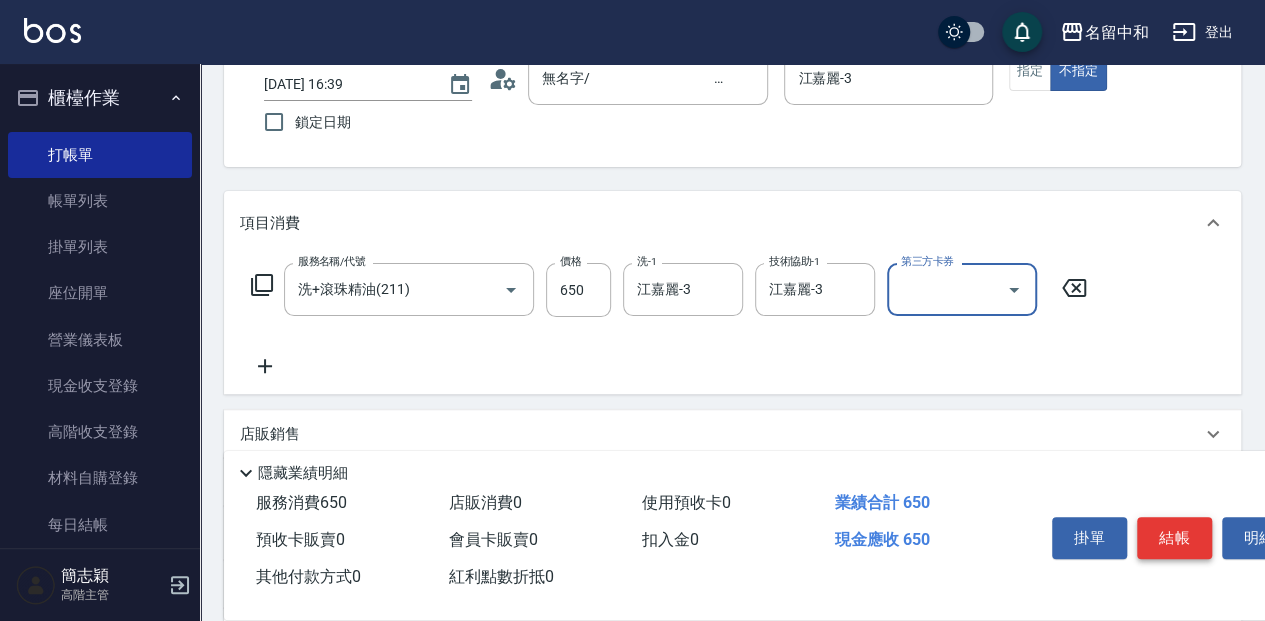 click on "結帳" at bounding box center (1174, 538) 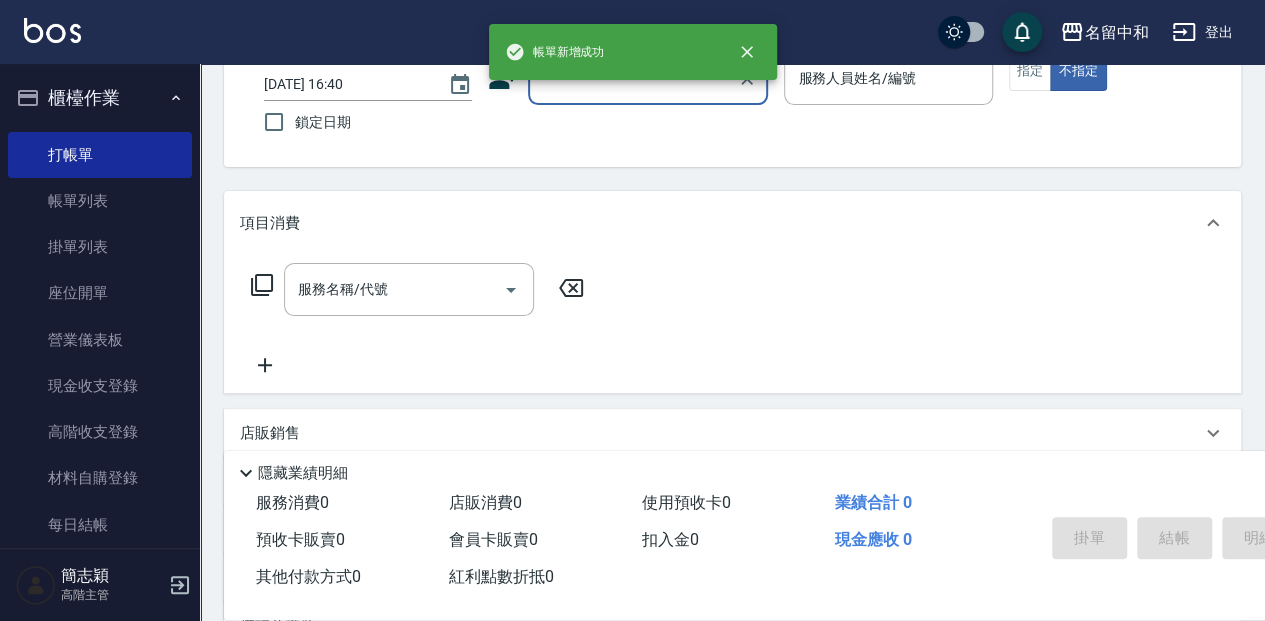 scroll, scrollTop: 0, scrollLeft: 0, axis: both 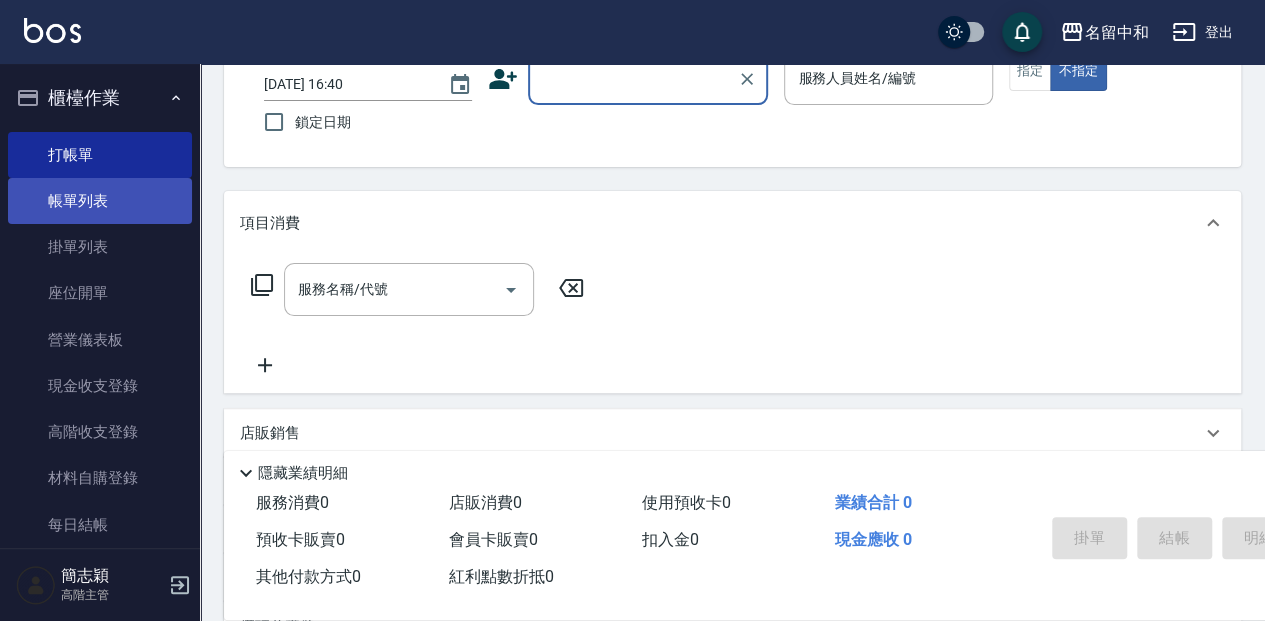 click on "帳單列表" at bounding box center (100, 201) 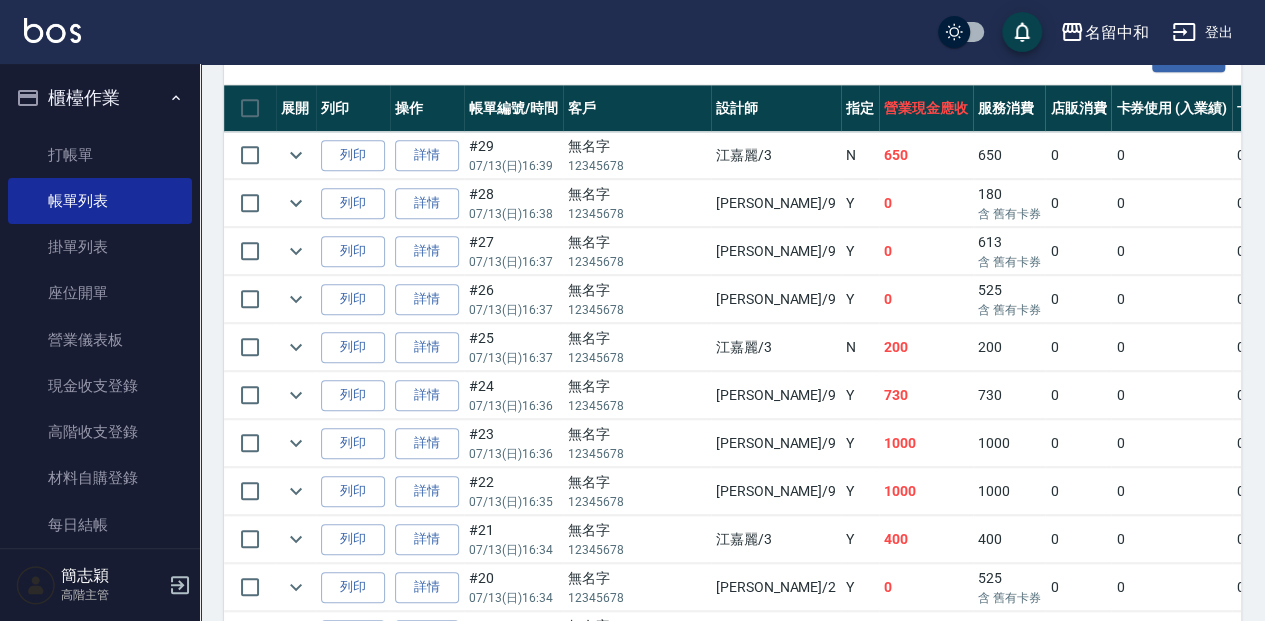 scroll, scrollTop: 600, scrollLeft: 0, axis: vertical 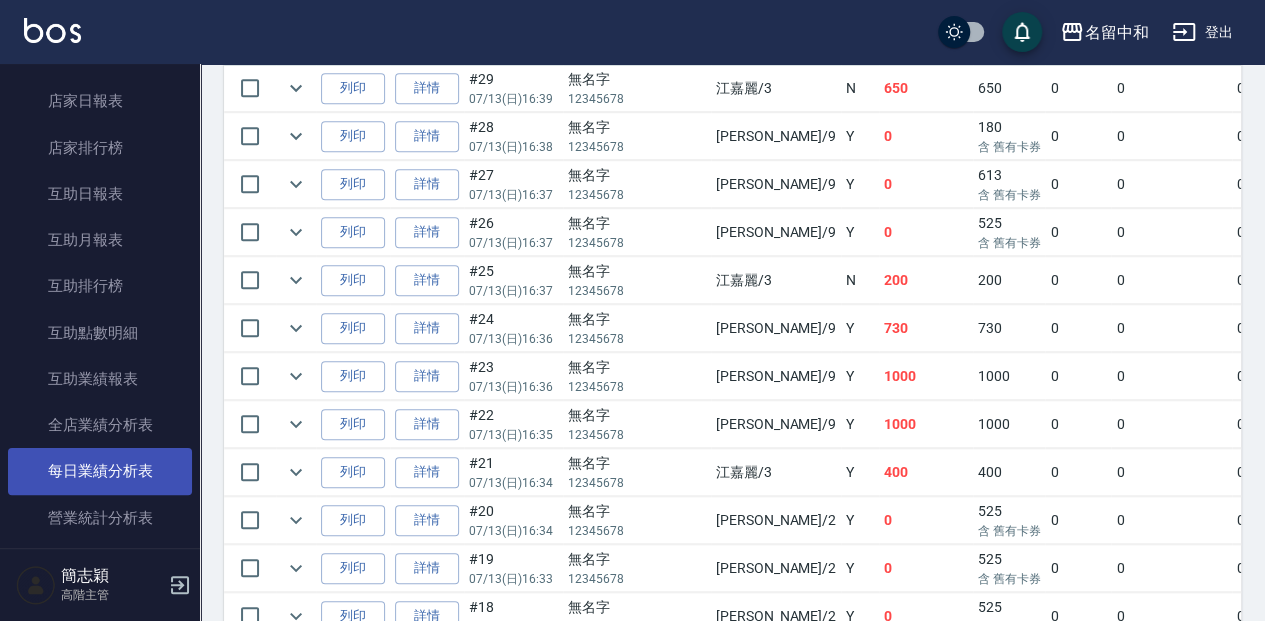 click on "每日業績分析表" at bounding box center (100, 471) 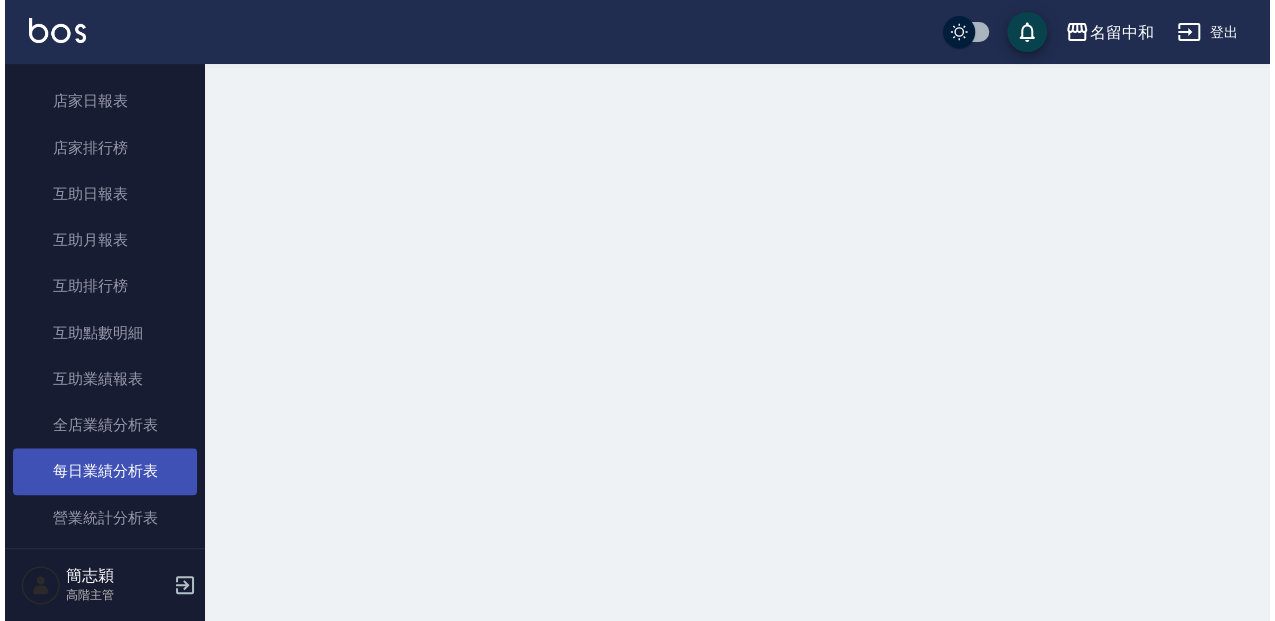 scroll, scrollTop: 0, scrollLeft: 0, axis: both 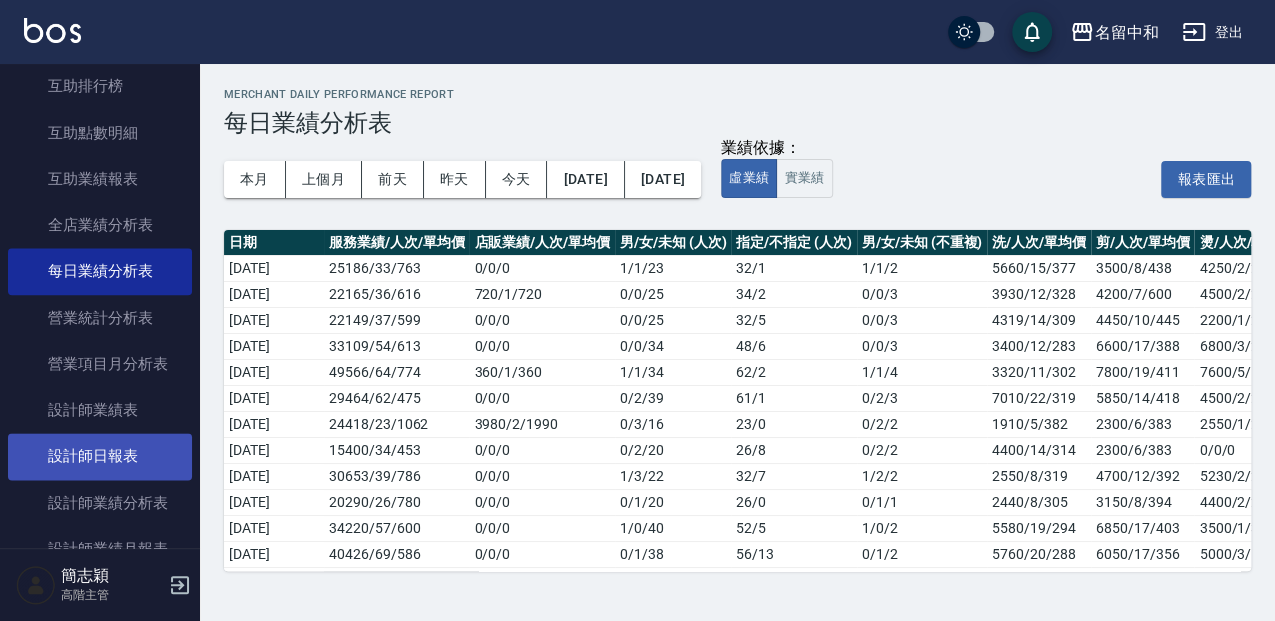 click on "設計師日報表" at bounding box center (100, 456) 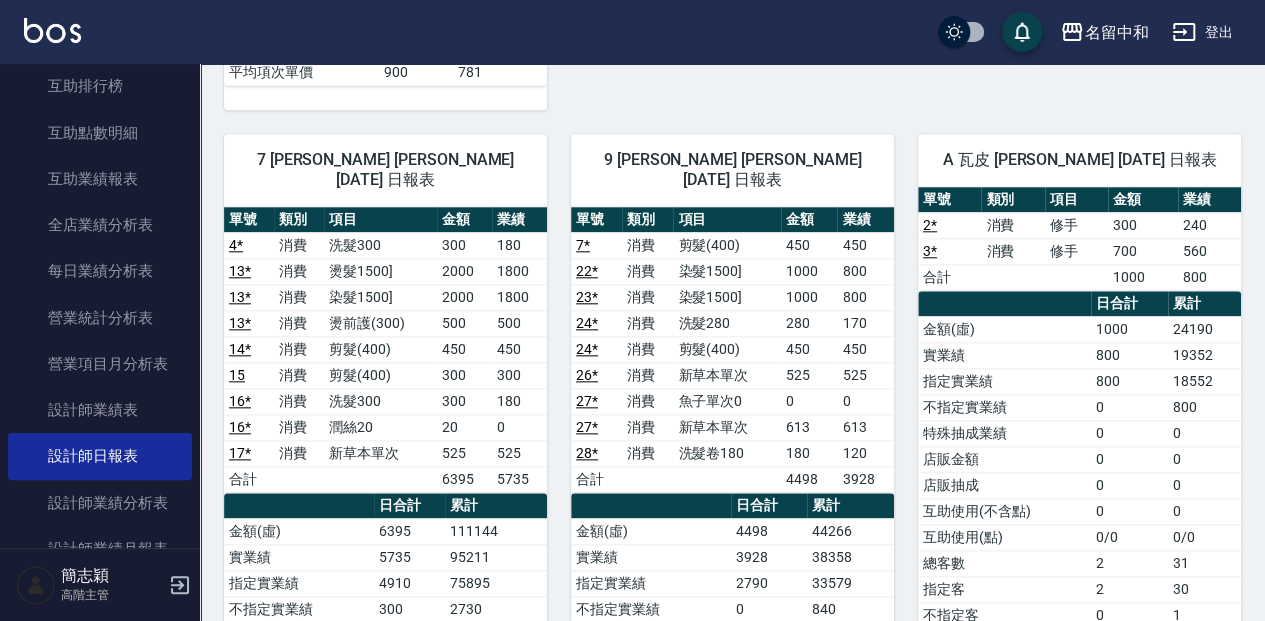 scroll, scrollTop: 933, scrollLeft: 0, axis: vertical 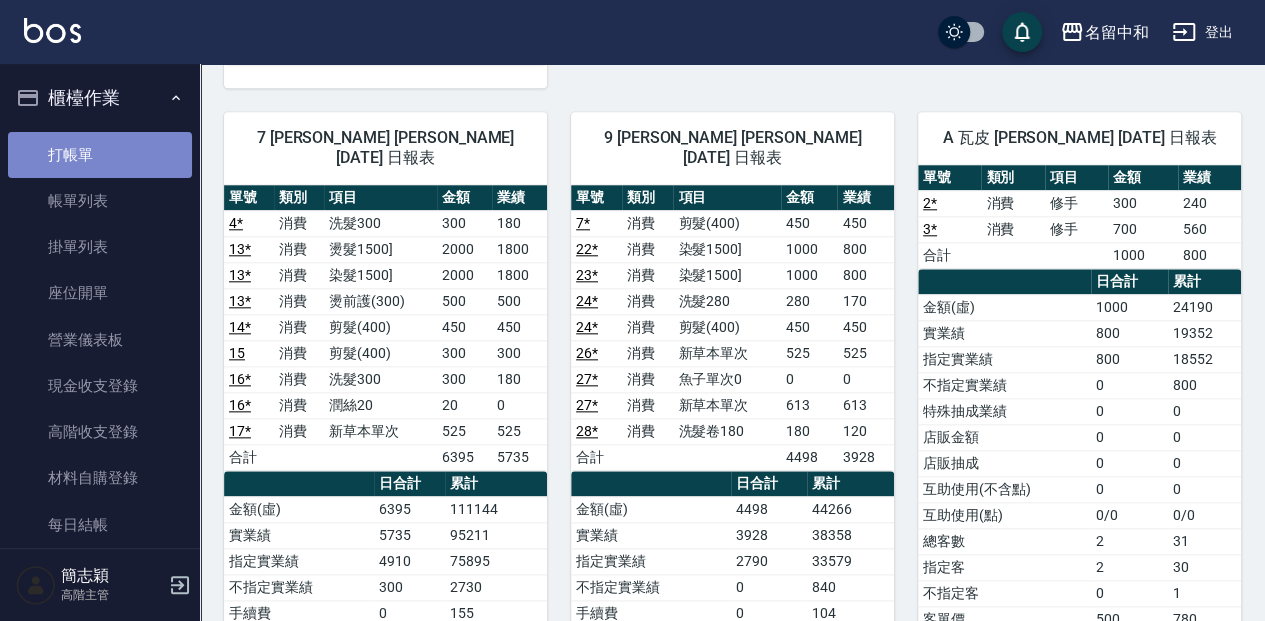 click on "打帳單" at bounding box center [100, 155] 